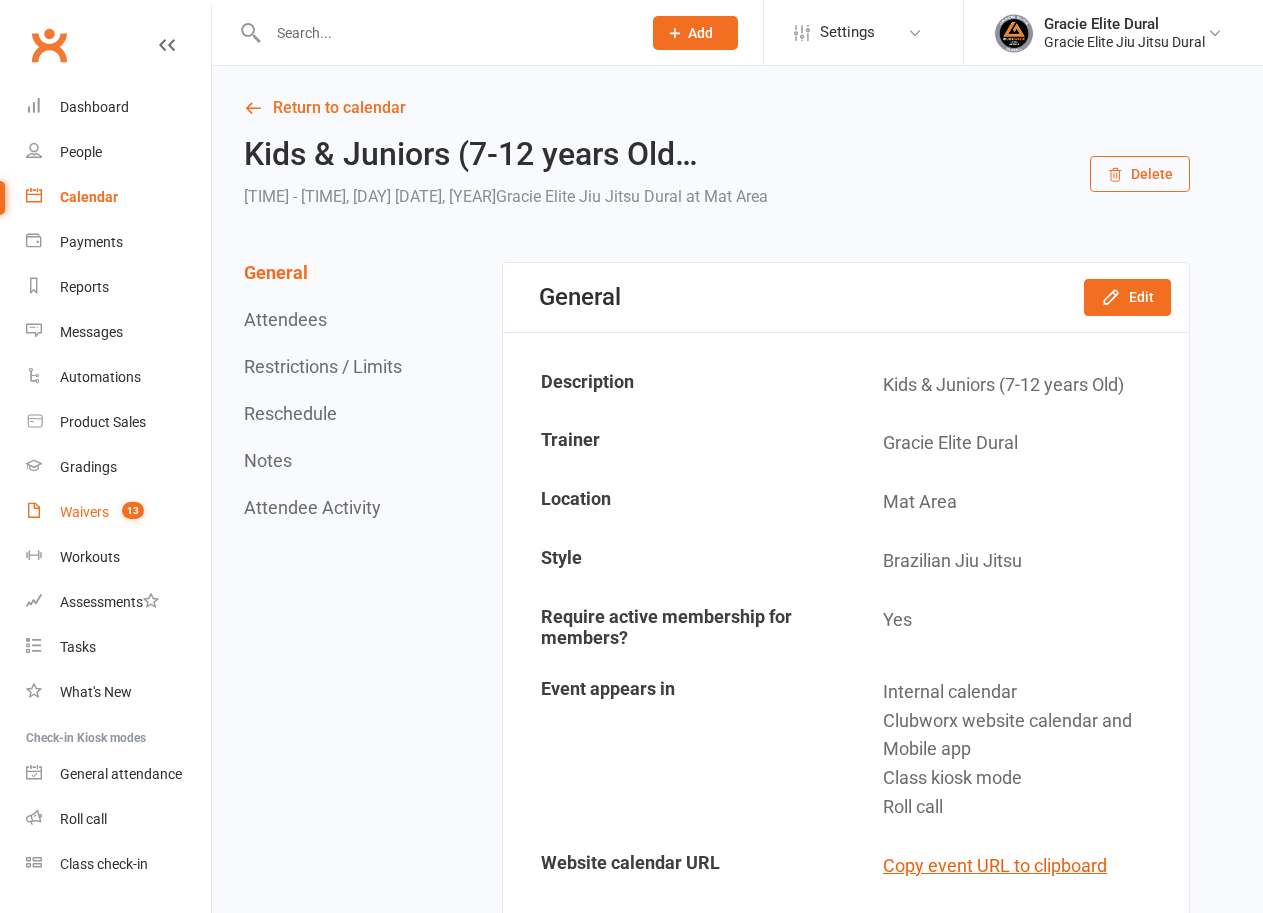 scroll, scrollTop: 0, scrollLeft: 0, axis: both 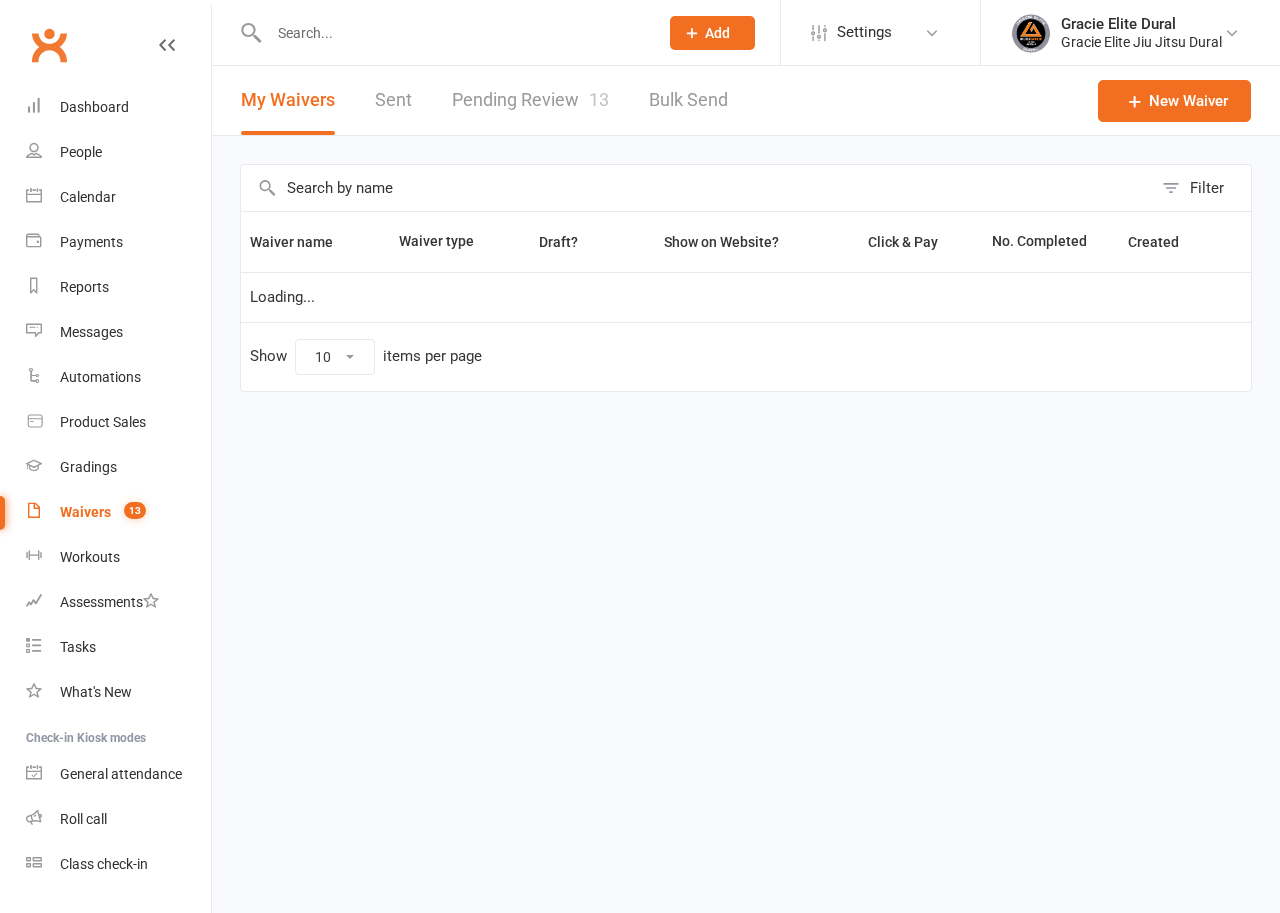 select on "100" 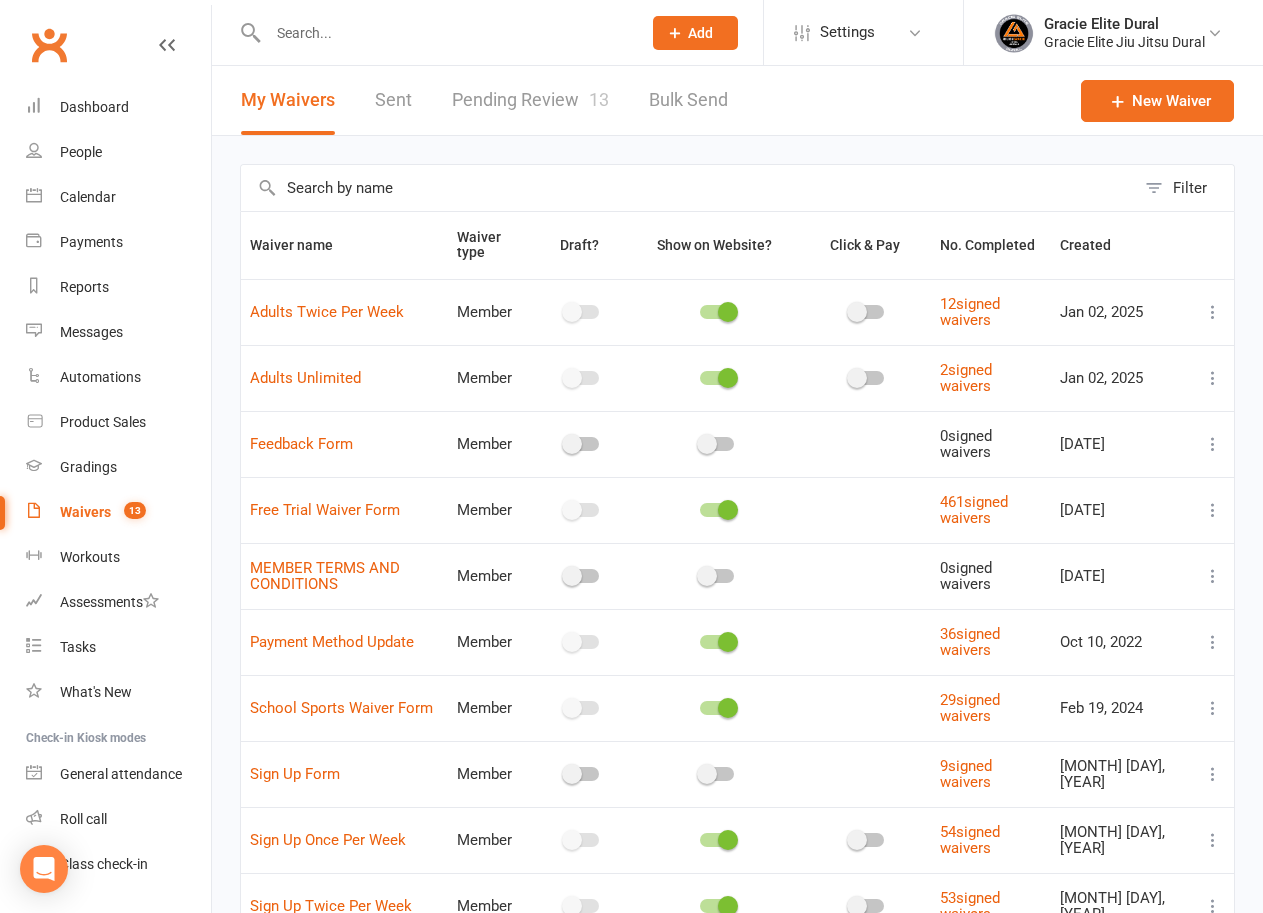 click on "Pending Review 13" at bounding box center [530, 100] 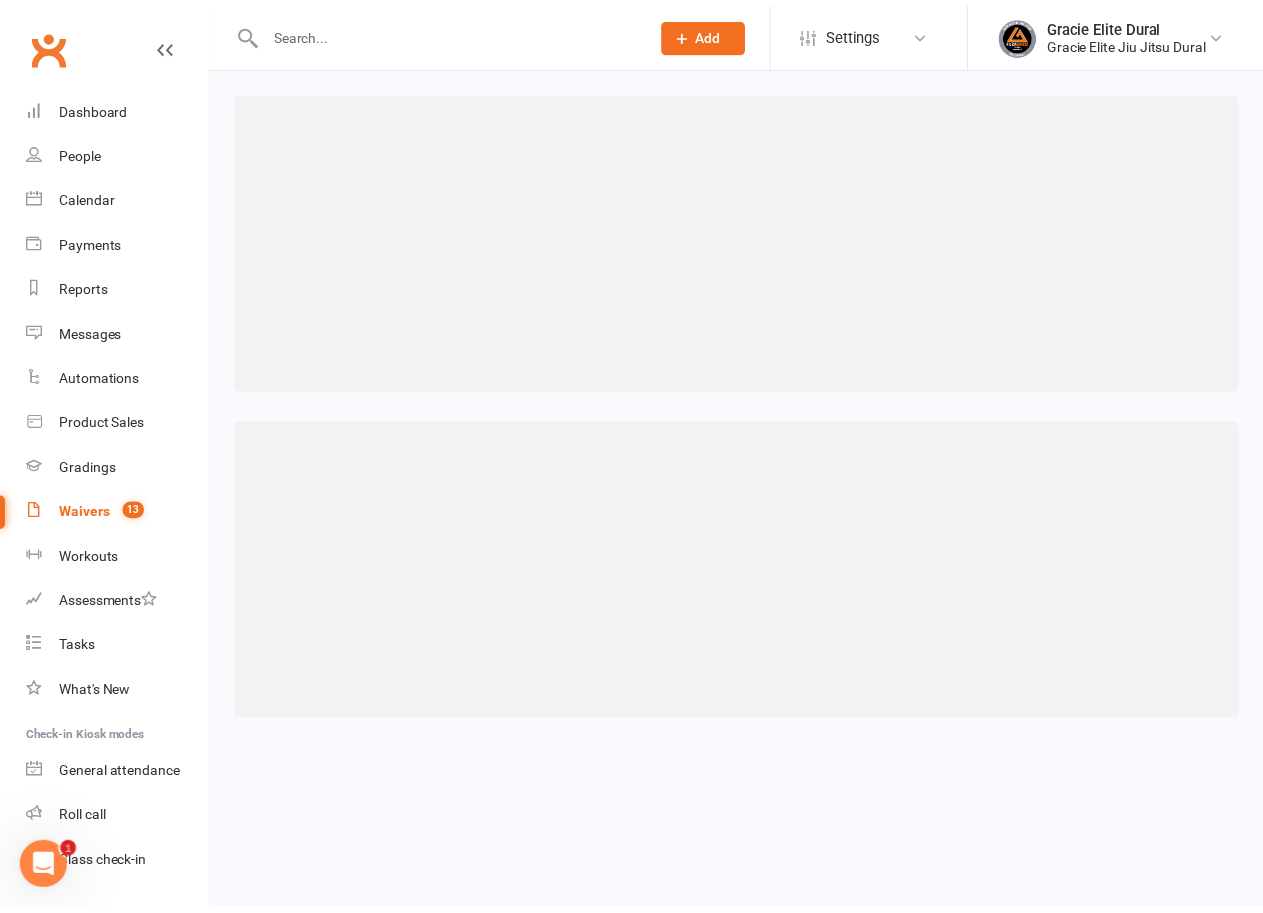 scroll, scrollTop: 0, scrollLeft: 0, axis: both 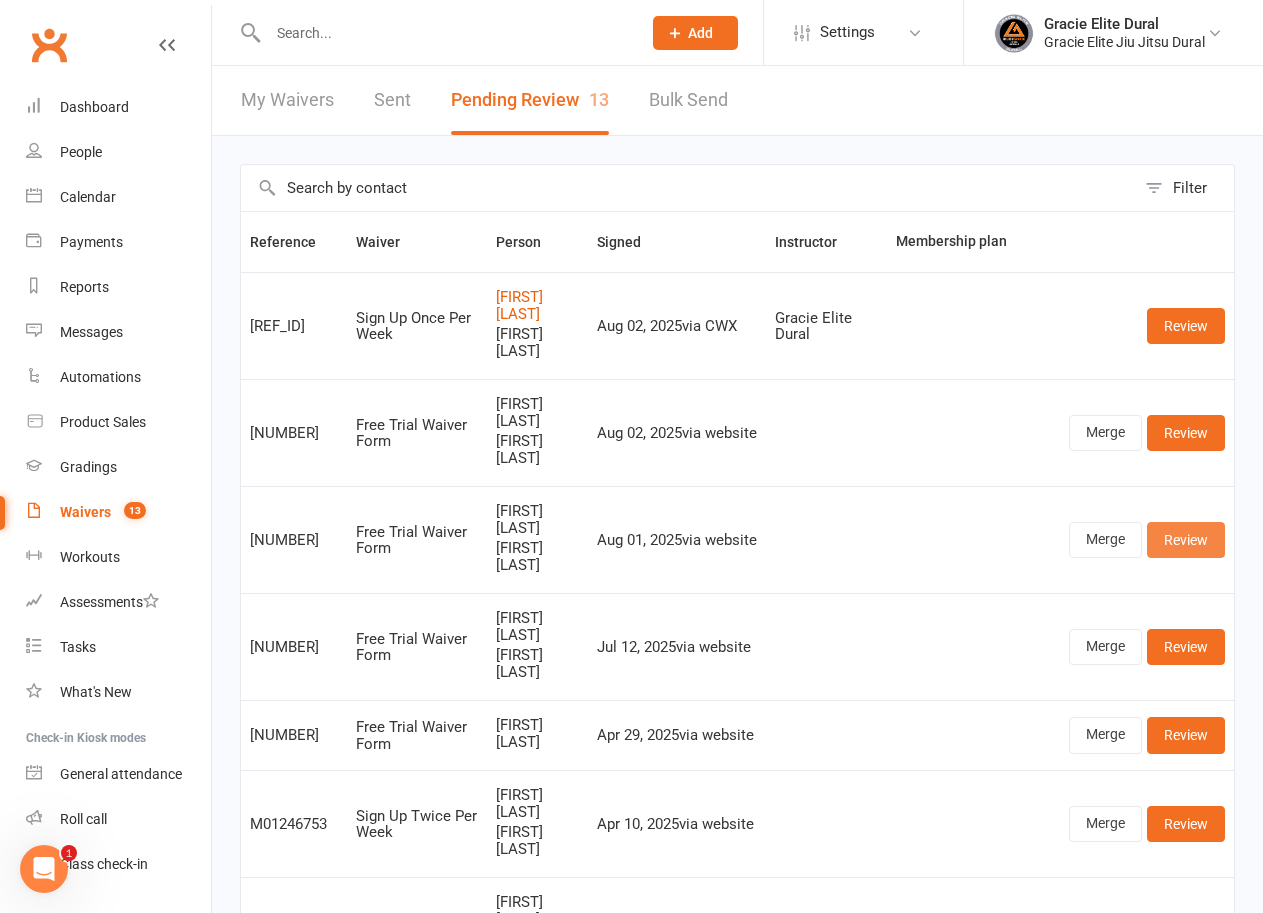 click on "Review" at bounding box center (1186, 540) 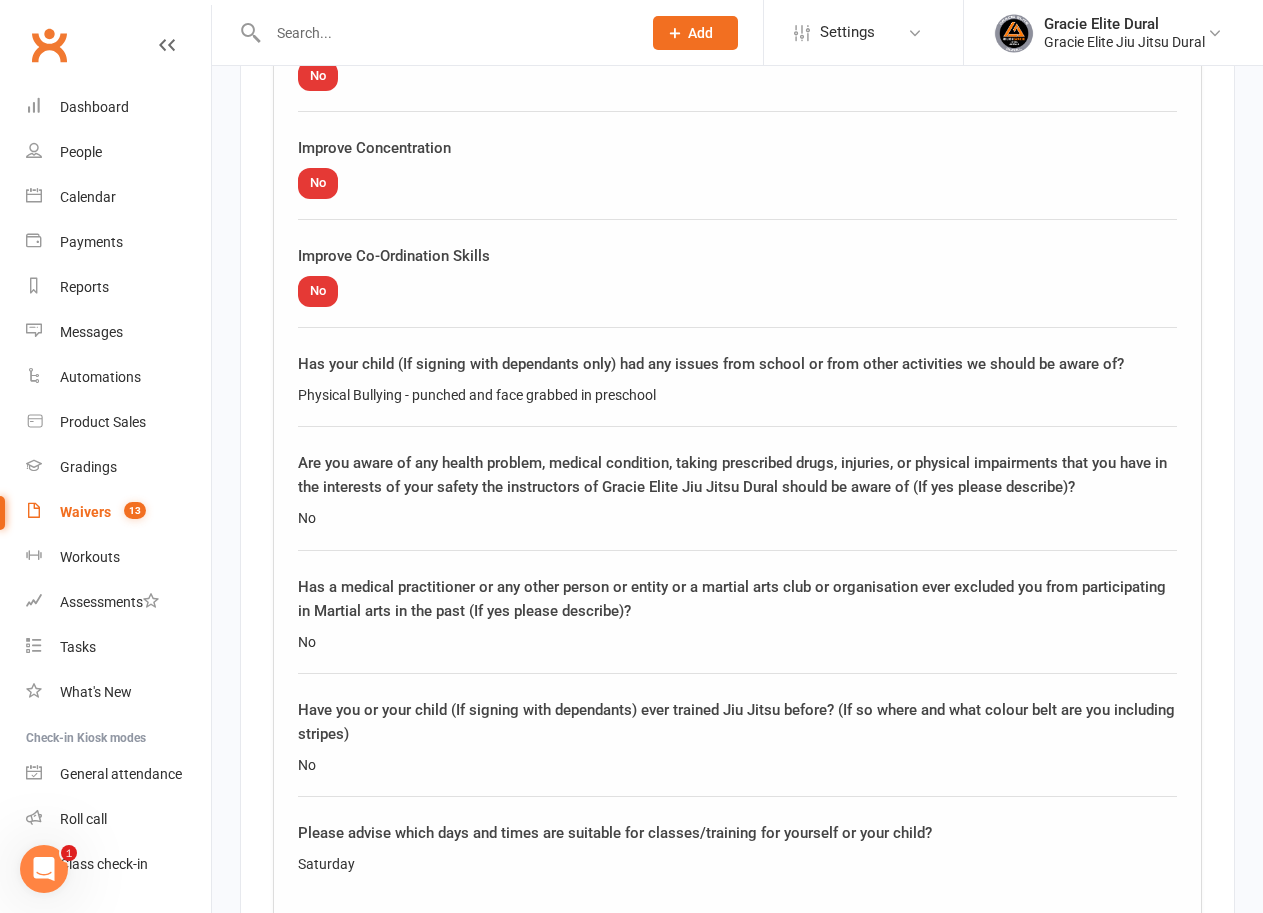 scroll, scrollTop: 3243, scrollLeft: 0, axis: vertical 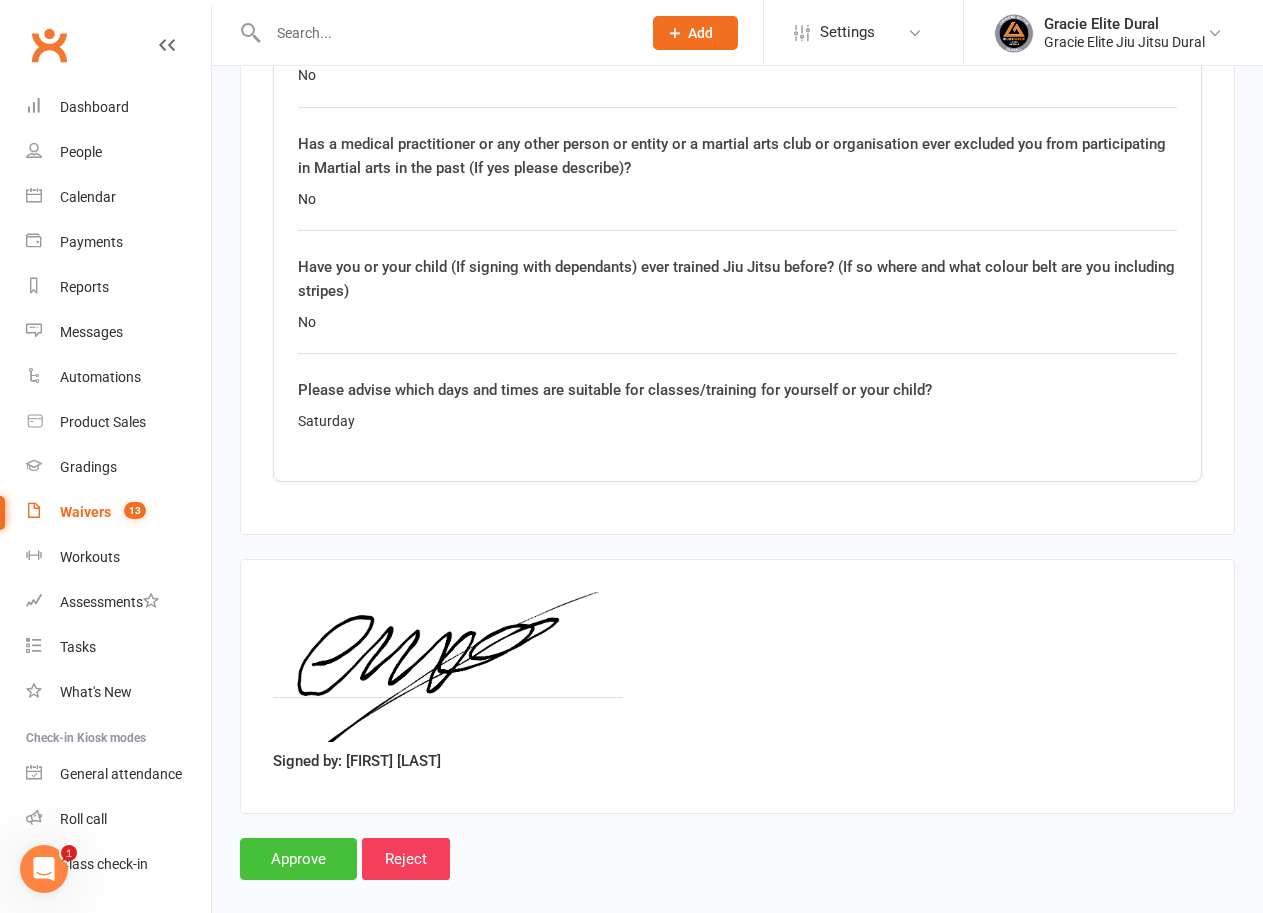 click on "Approve" at bounding box center [298, 859] 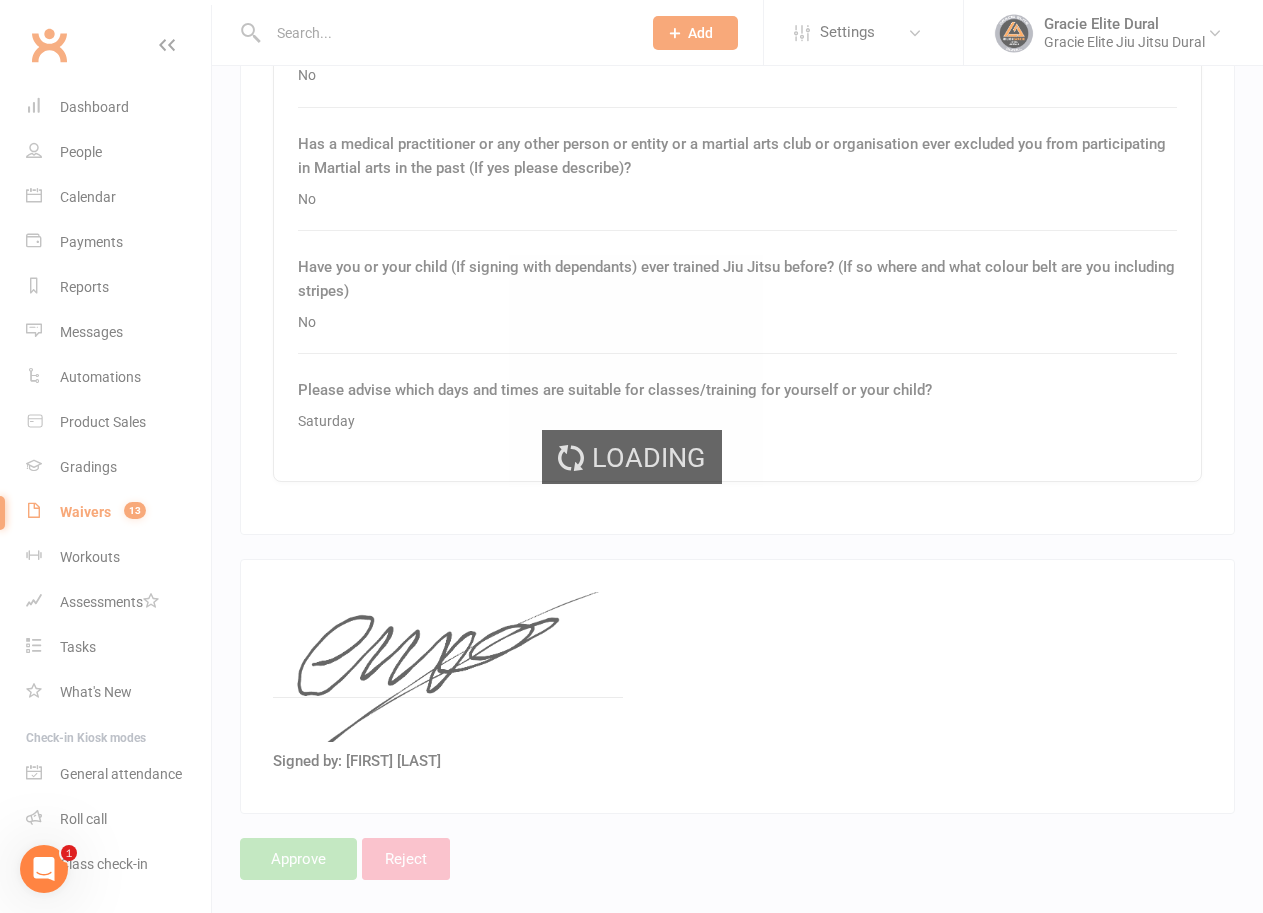 scroll, scrollTop: 0, scrollLeft: 0, axis: both 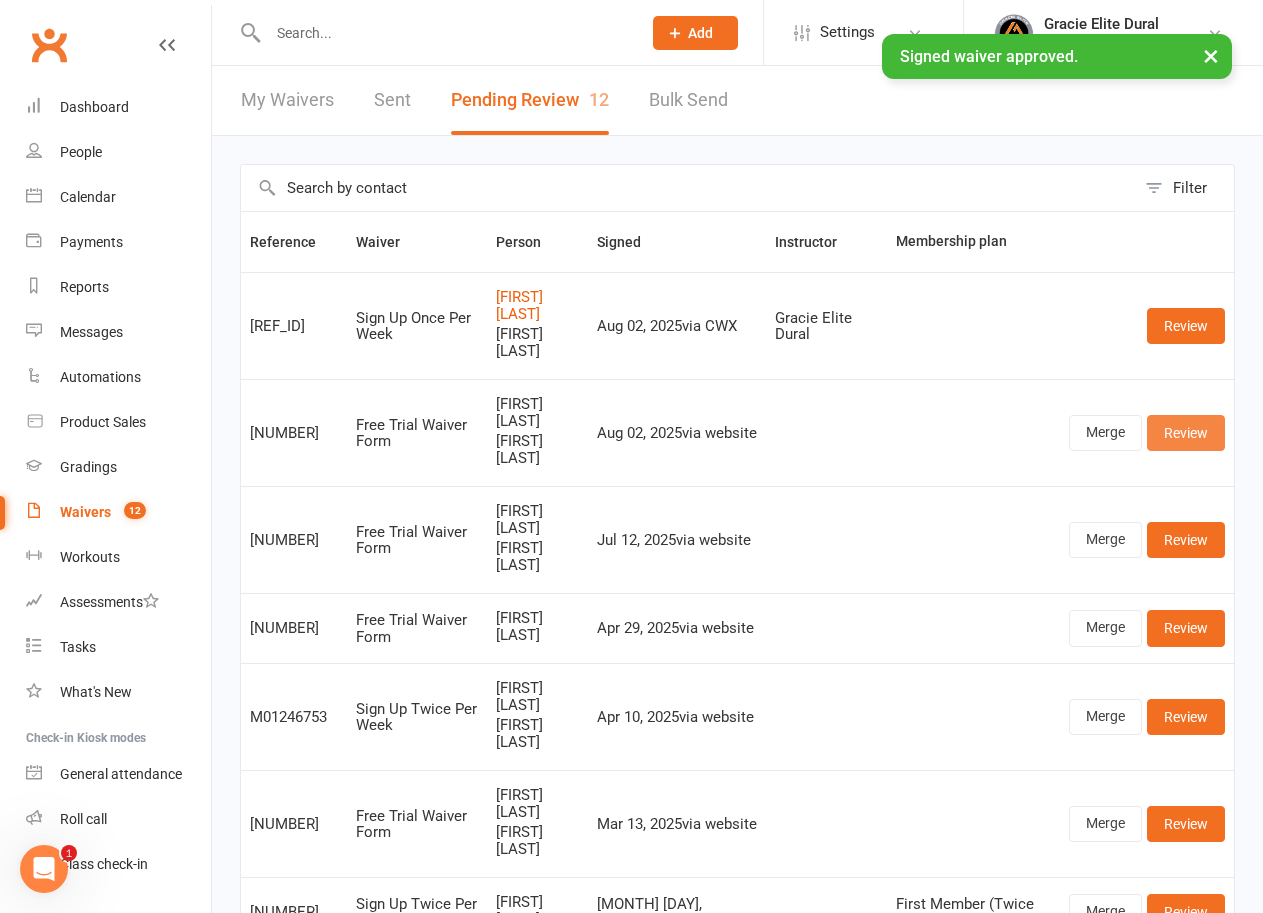 click on "Review" at bounding box center [1186, 433] 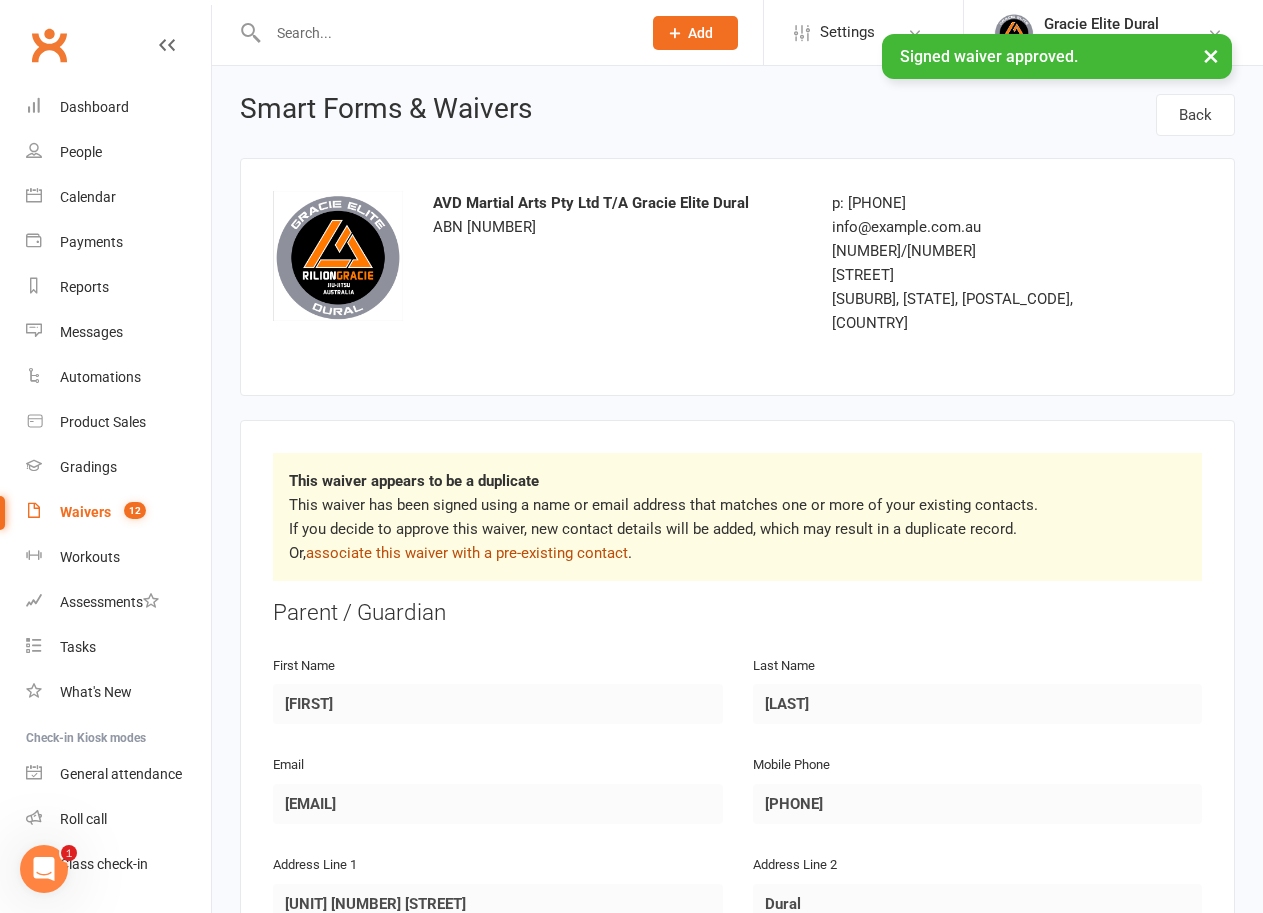 click on "associate this waiver with a pre-existing contact" at bounding box center (467, 553) 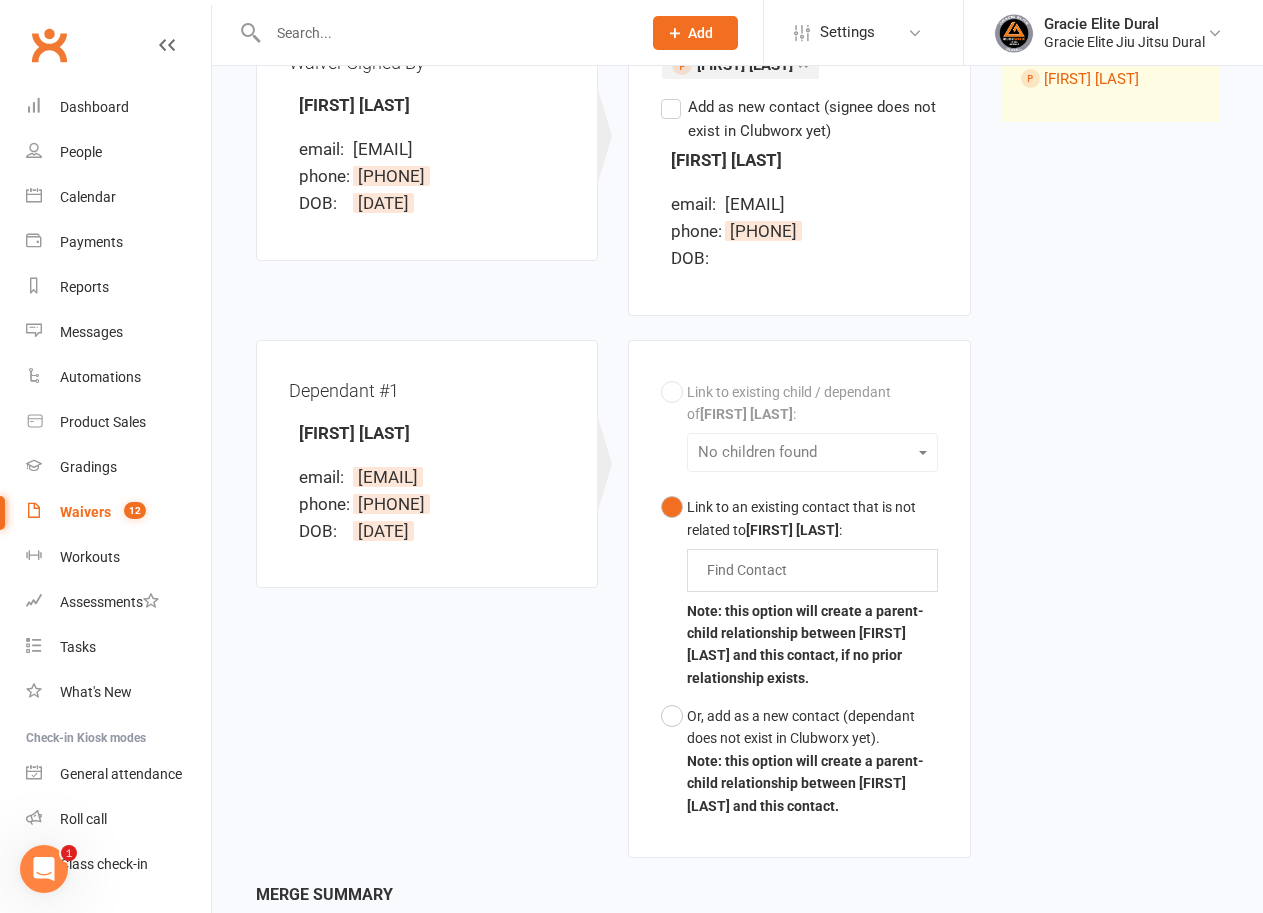 scroll, scrollTop: 400, scrollLeft: 0, axis: vertical 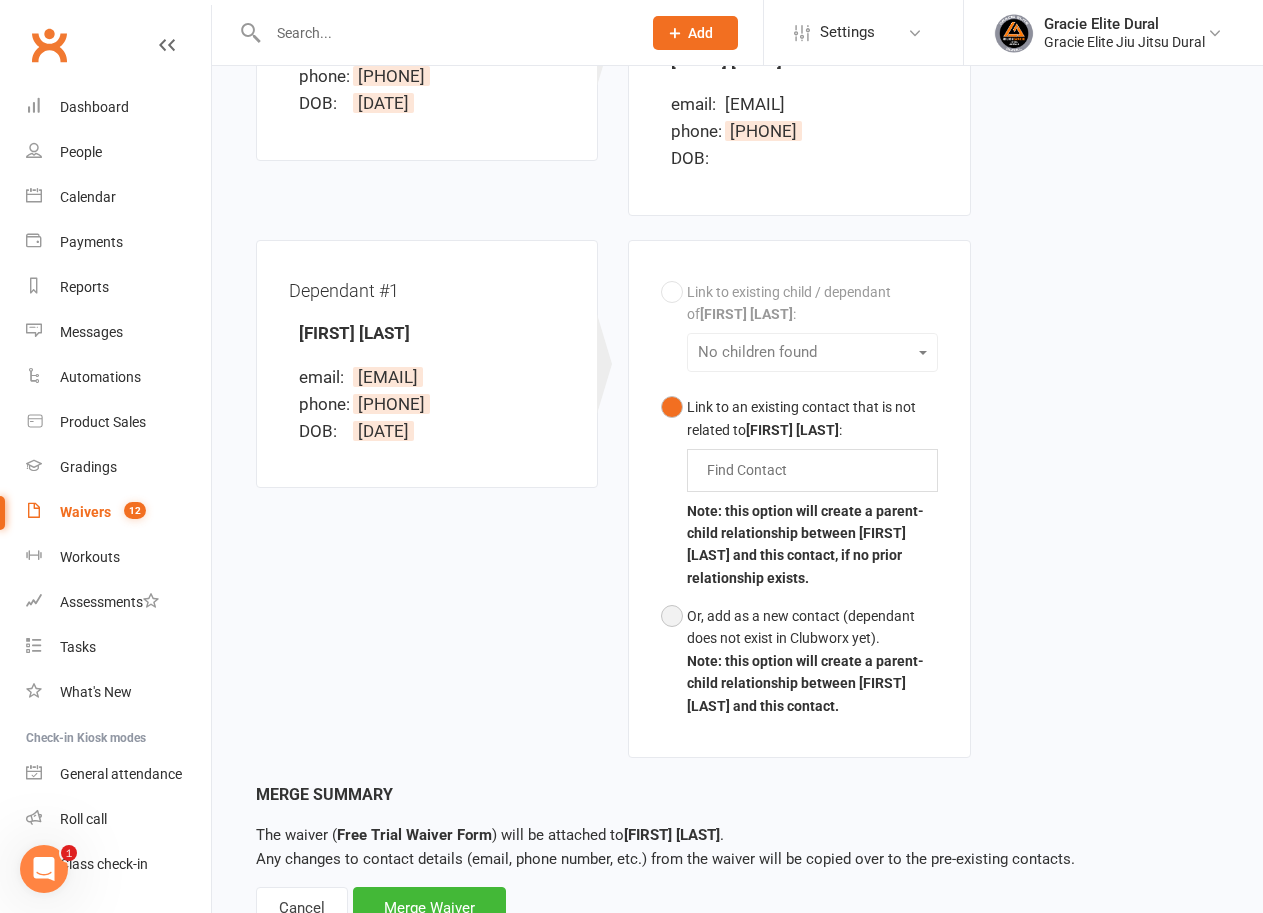 click on "Or, add as a new contact (dependant does not exist in Clubworx yet). Note: this option will create a parent-child relationship between [FIRST] [LAST] and this contact." at bounding box center [799, 661] 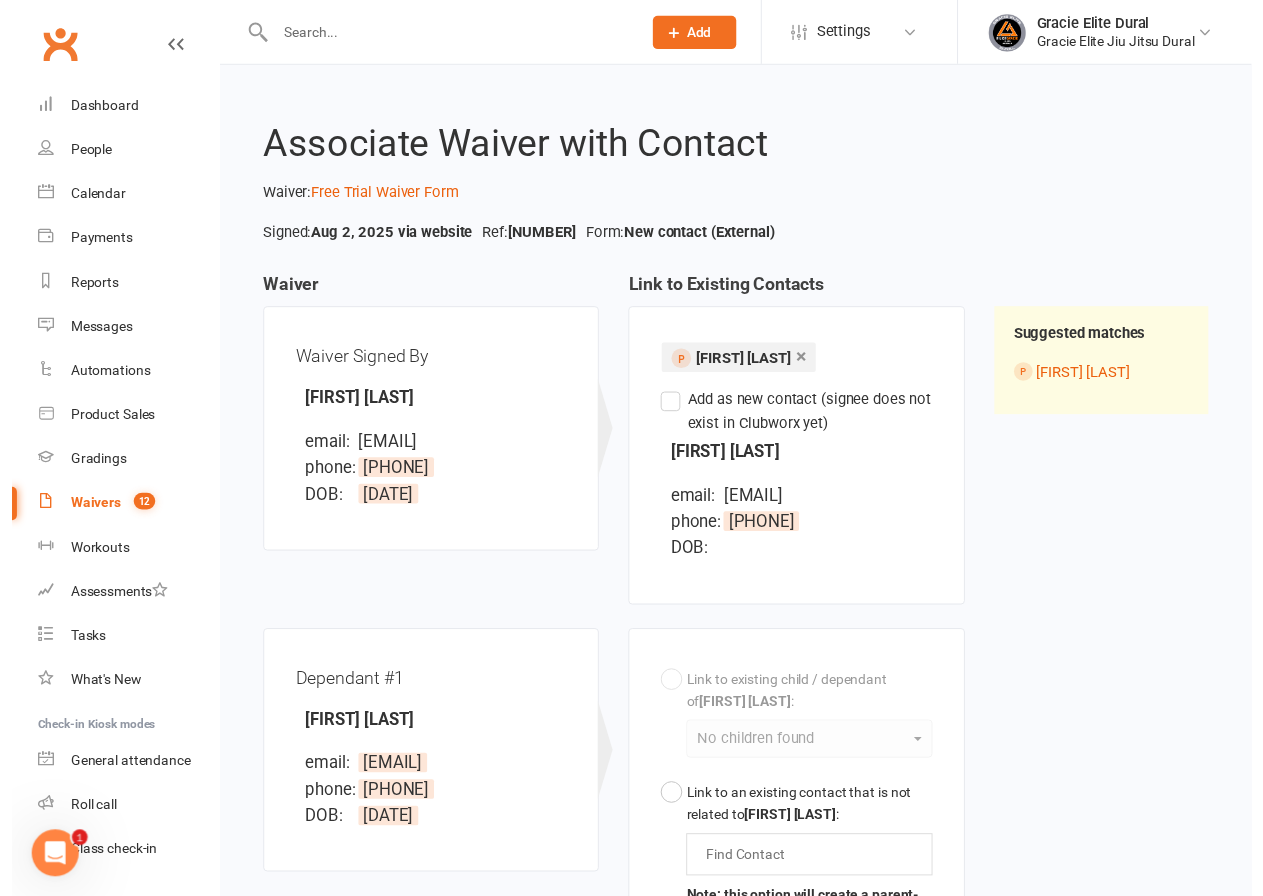 scroll, scrollTop: 501, scrollLeft: 0, axis: vertical 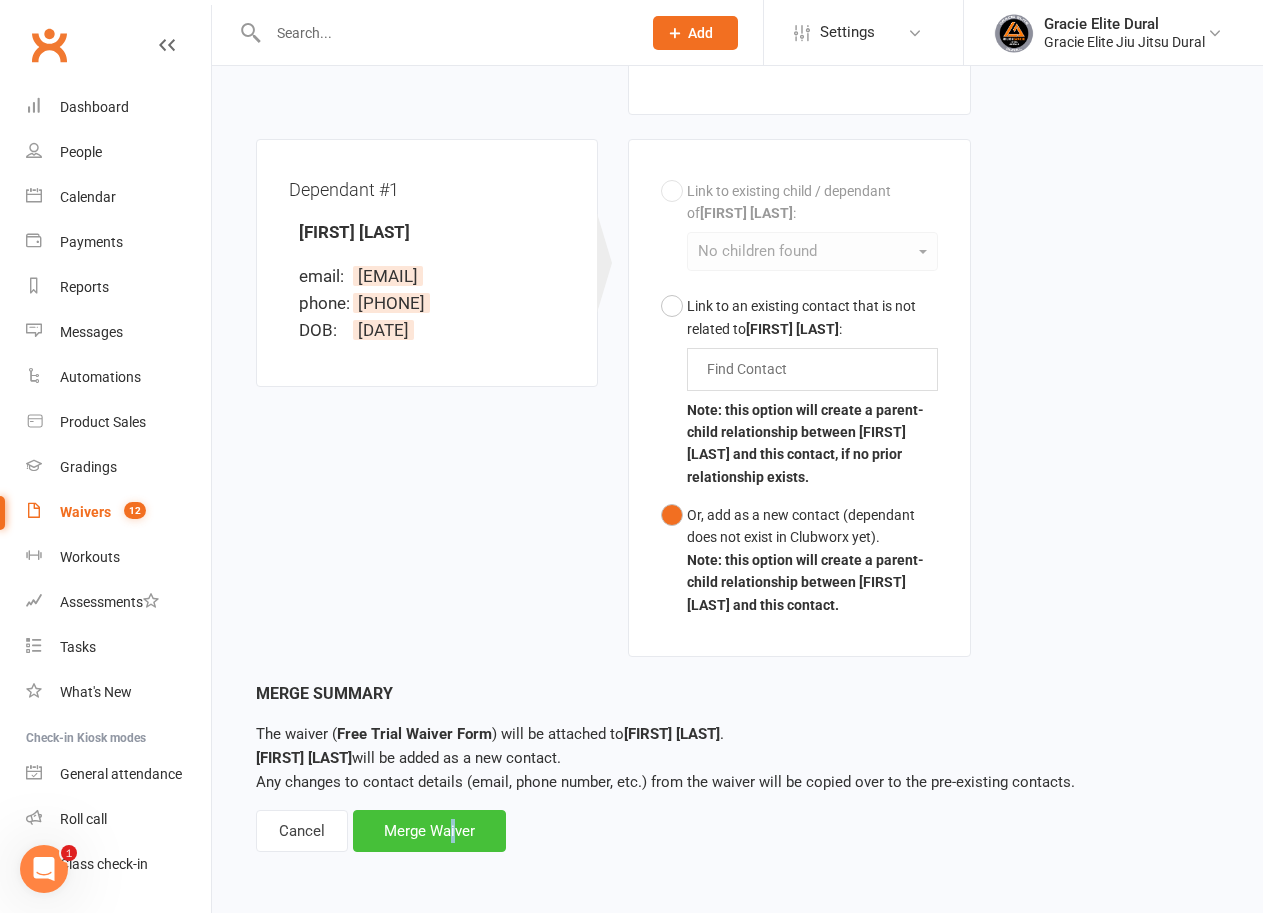 click on "Merge Waiver" at bounding box center (429, 831) 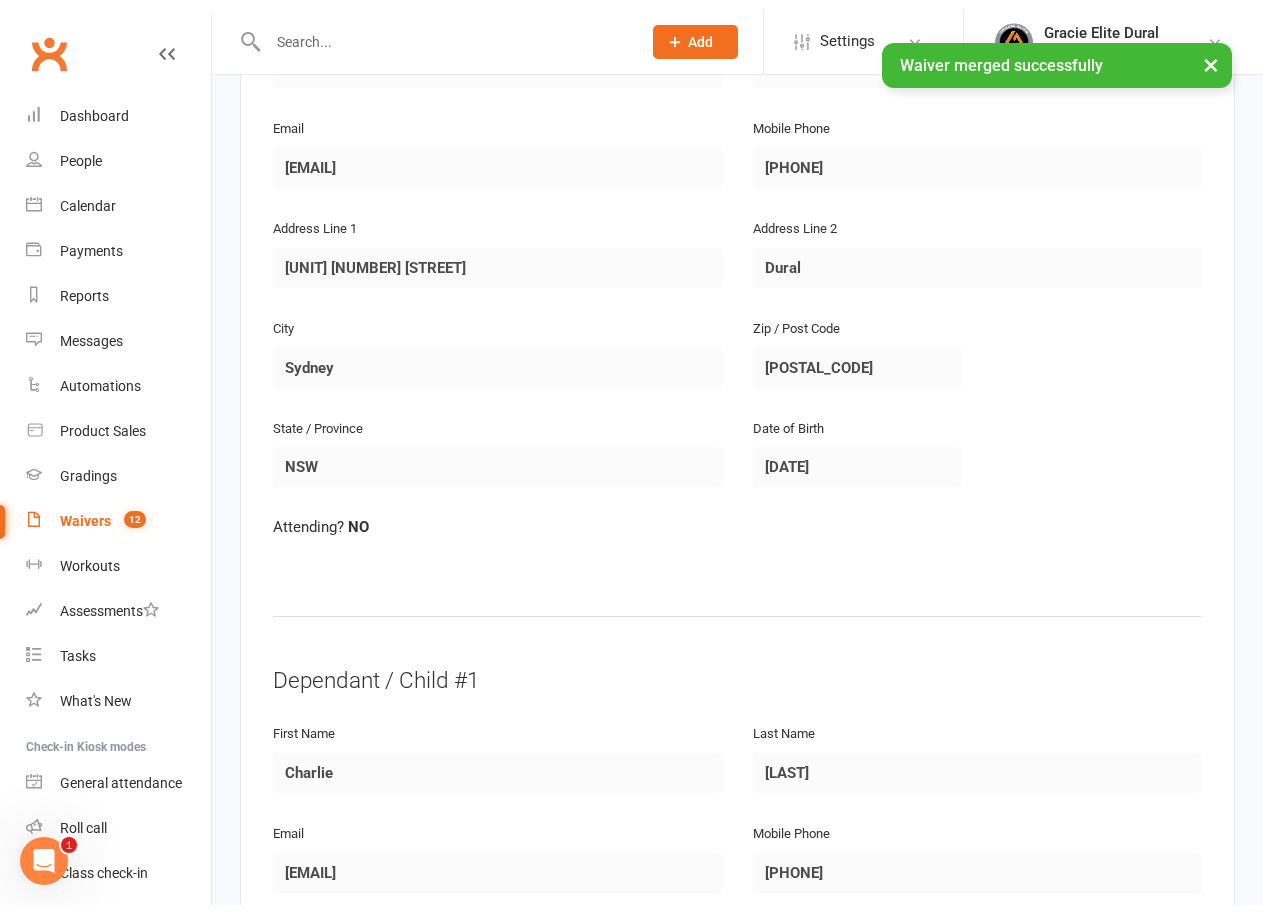 scroll, scrollTop: 0, scrollLeft: 0, axis: both 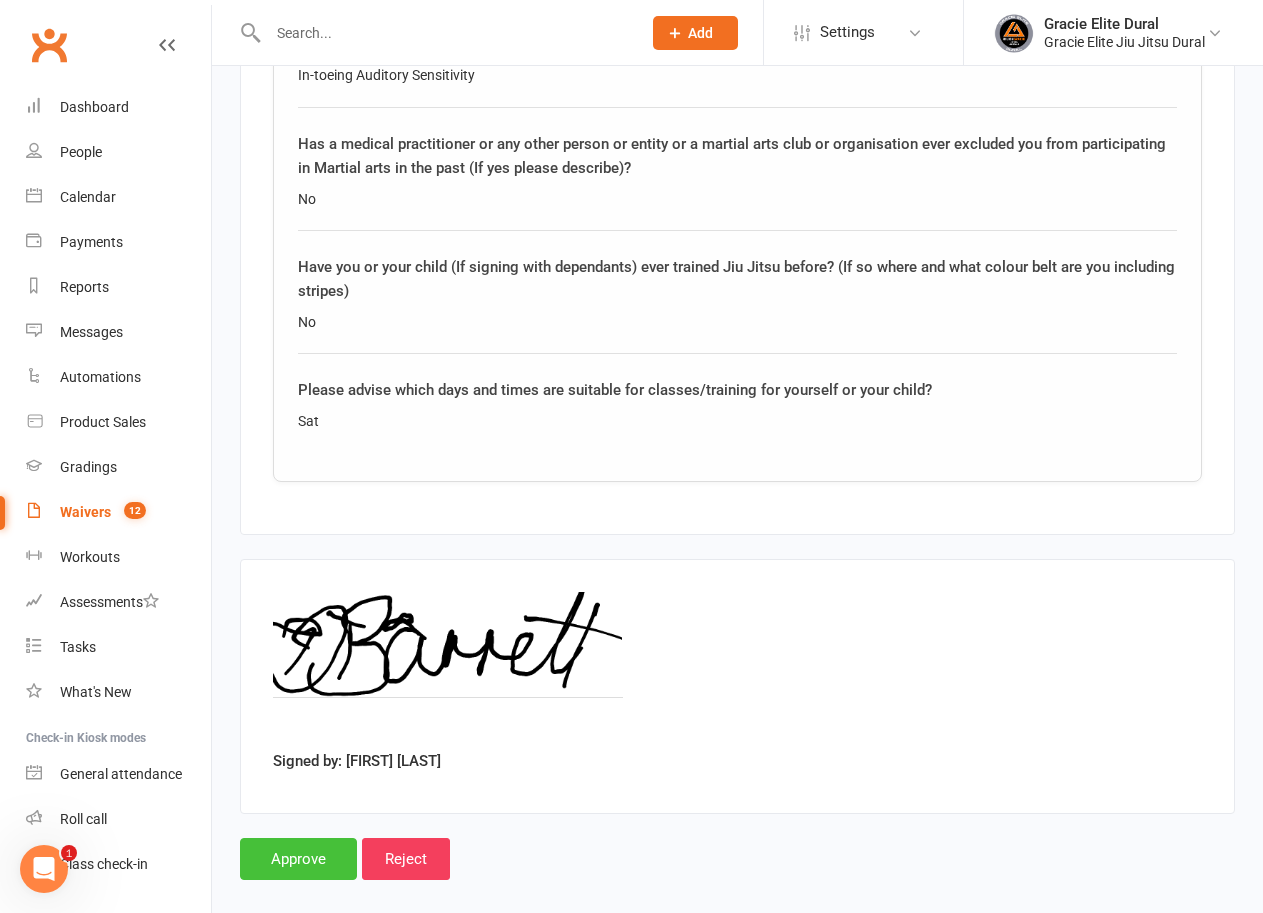 click on "Approve" at bounding box center (298, 859) 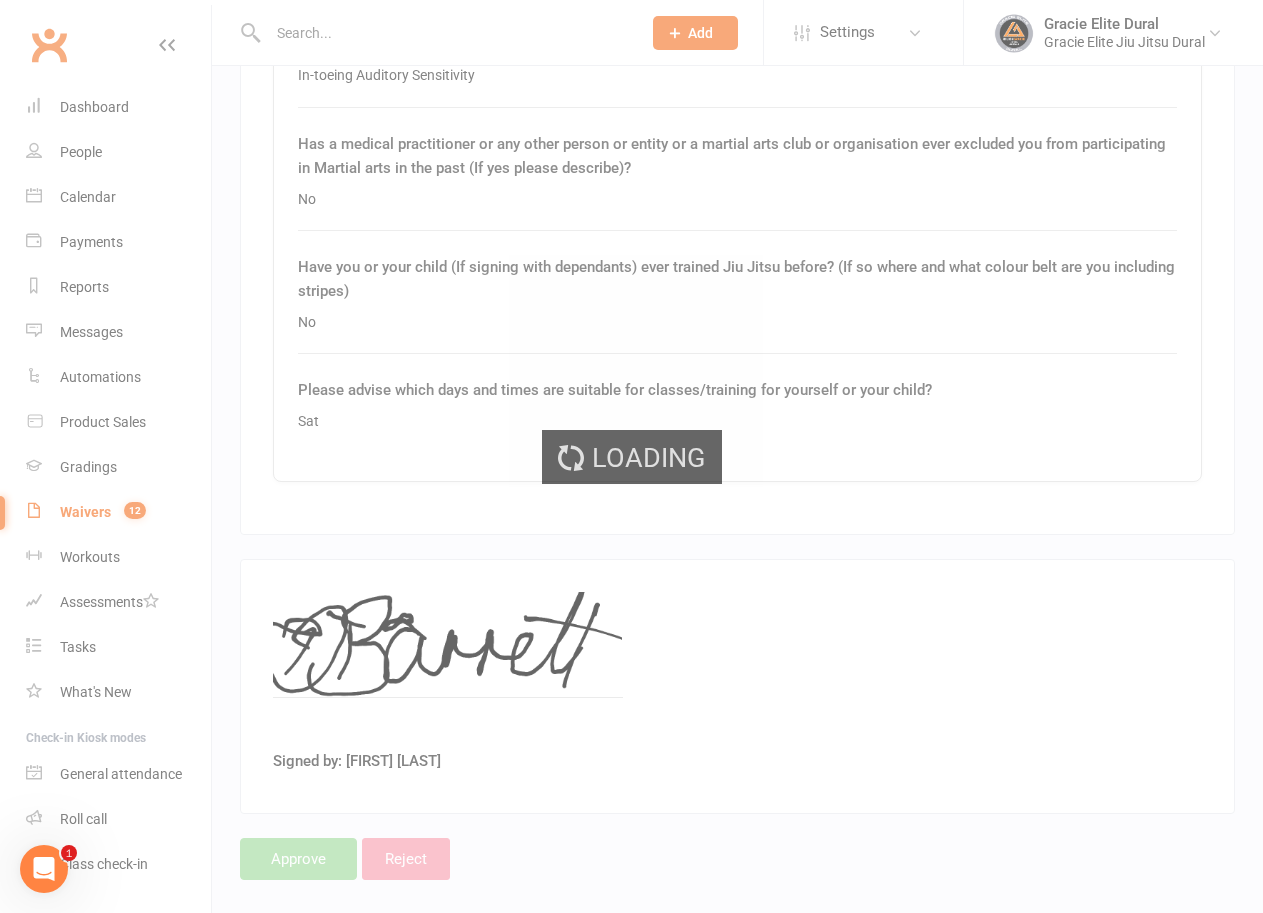 scroll, scrollTop: 0, scrollLeft: 0, axis: both 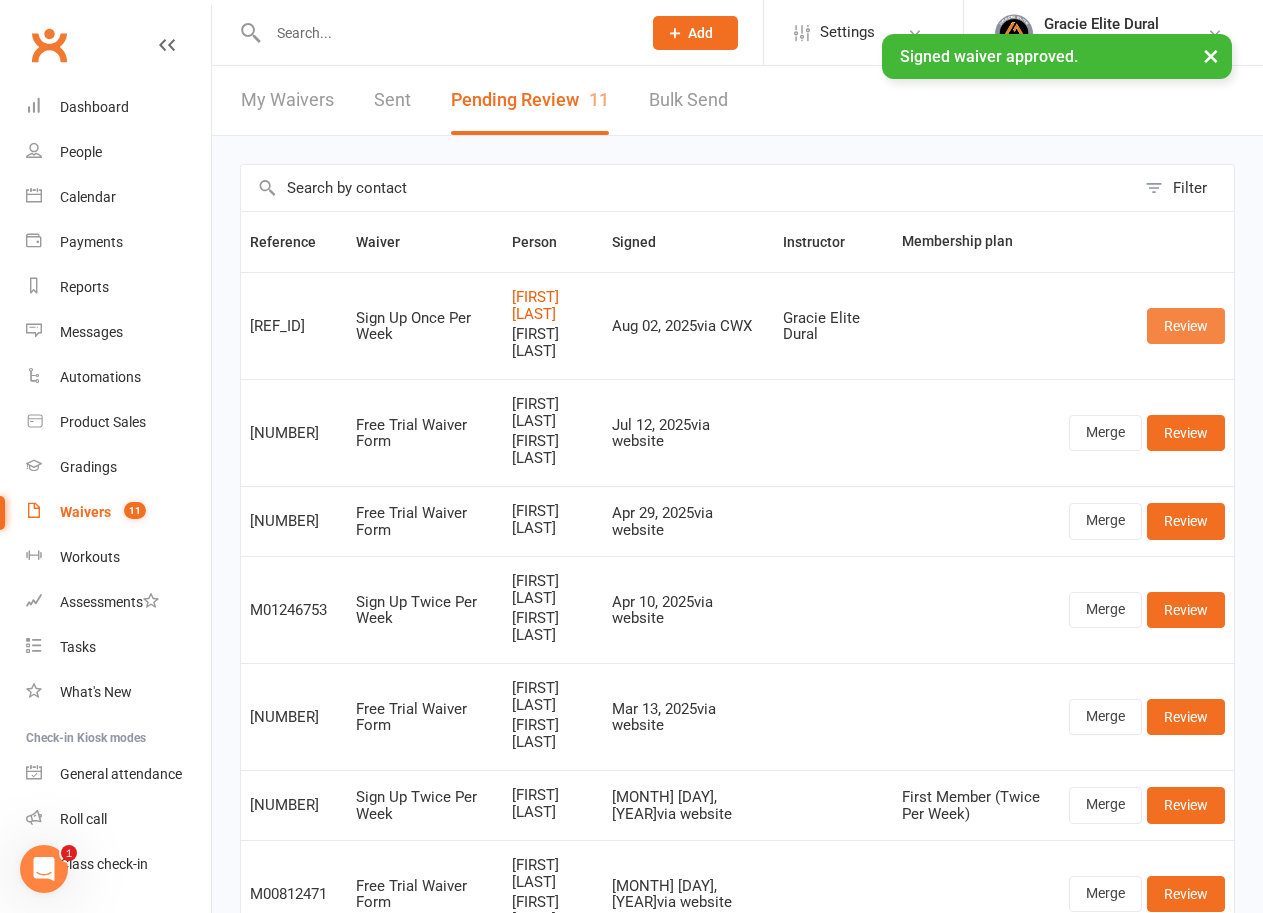 click on "Review" at bounding box center [1186, 326] 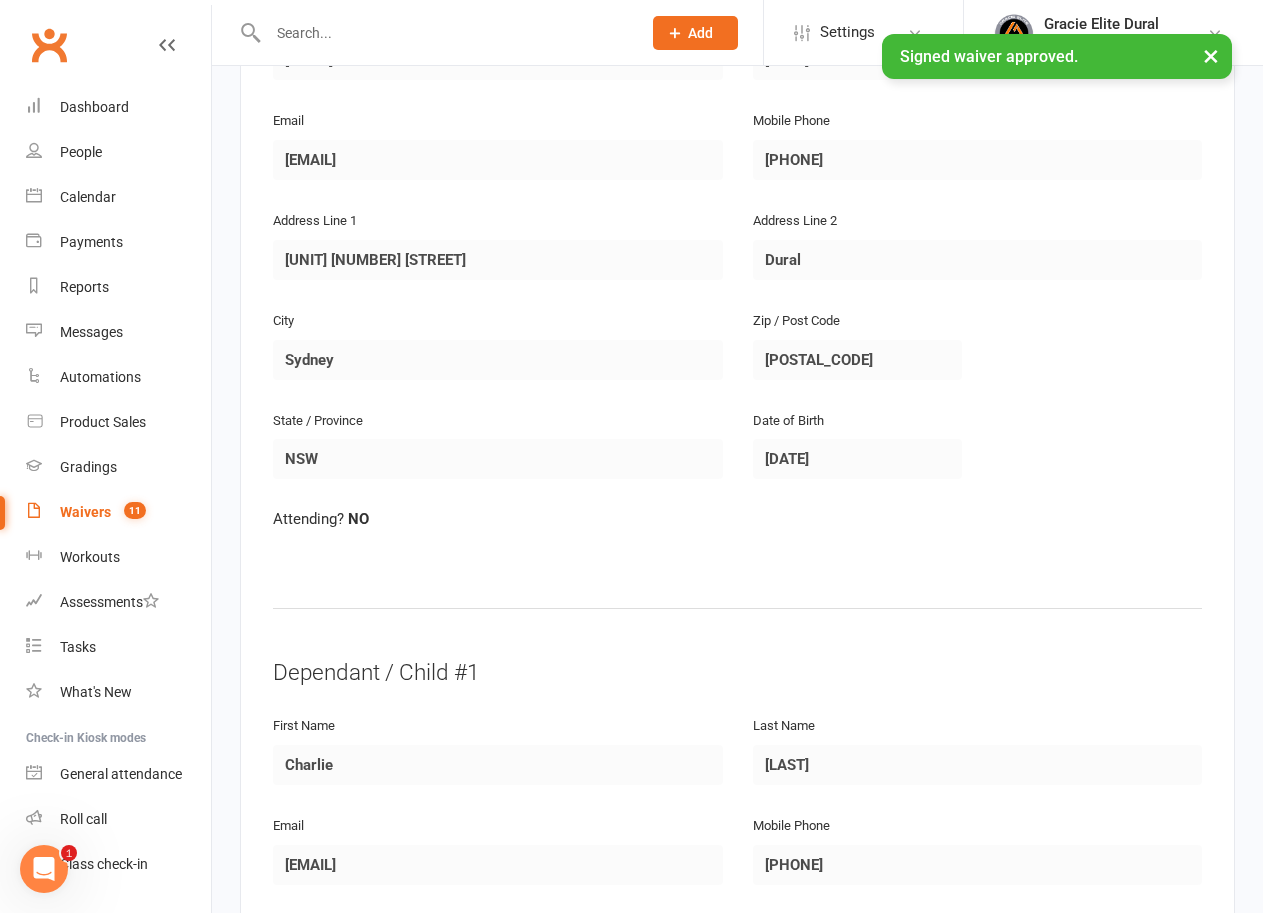 scroll, scrollTop: 1000, scrollLeft: 0, axis: vertical 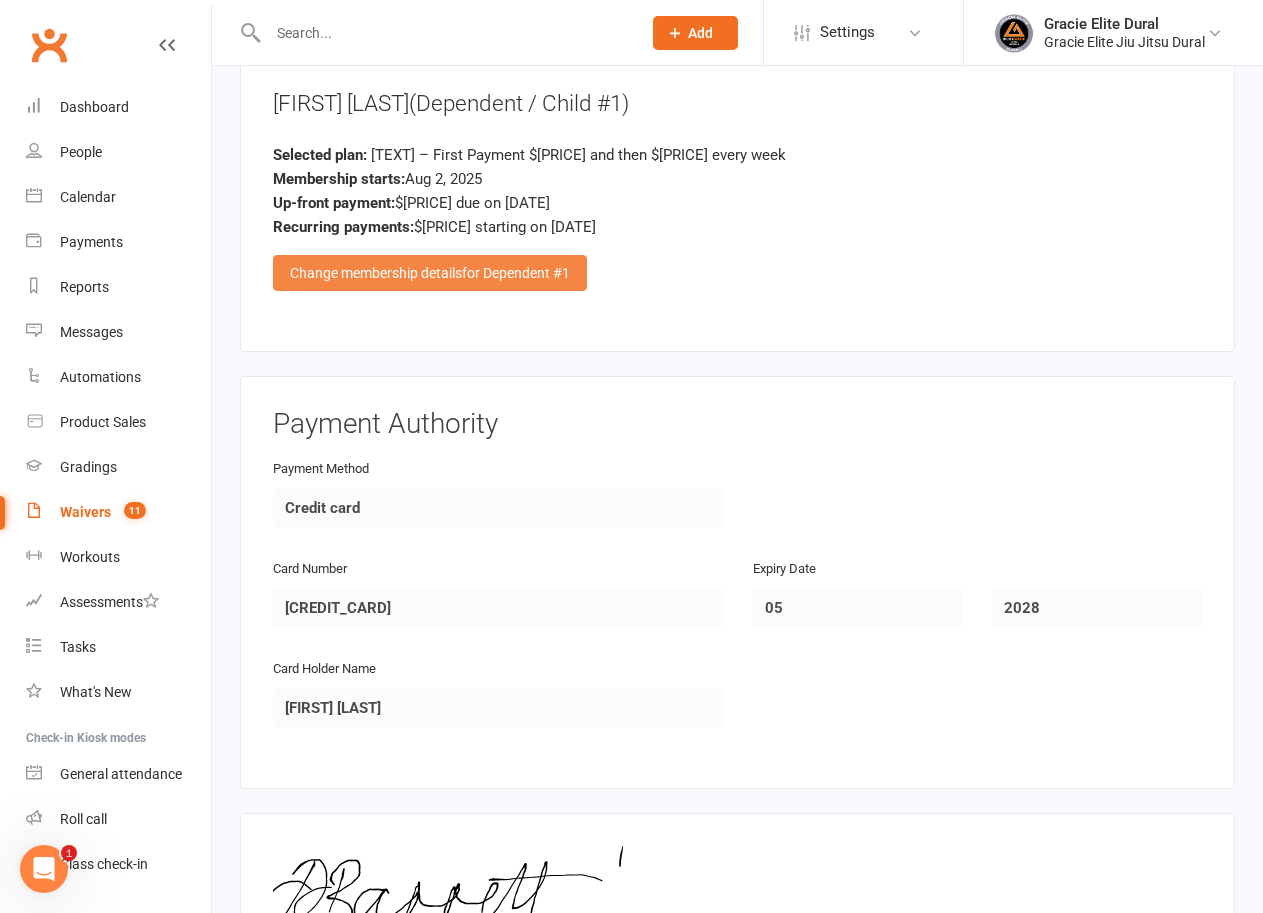click on "for Dependent #1" at bounding box center (516, 273) 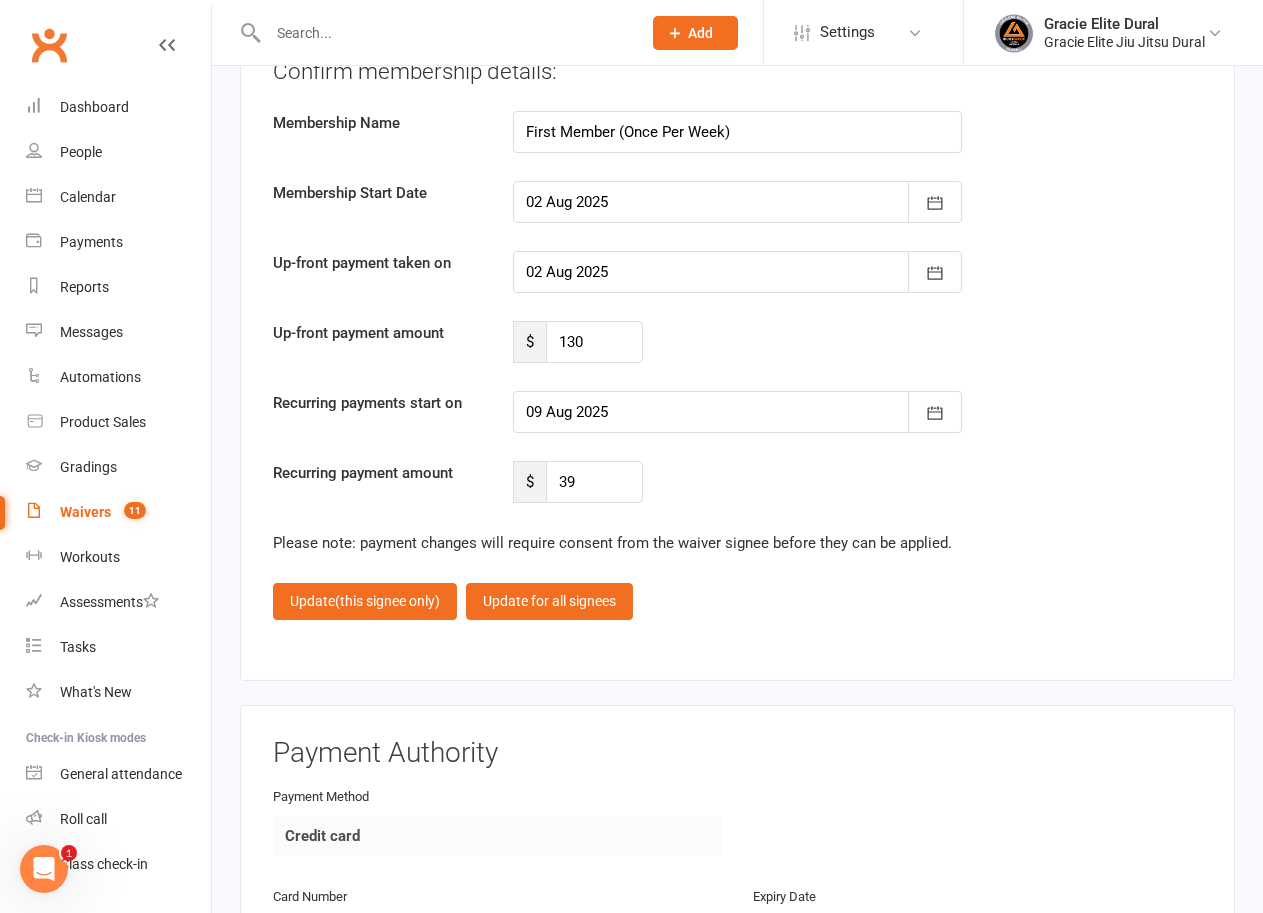 scroll, scrollTop: 2766, scrollLeft: 0, axis: vertical 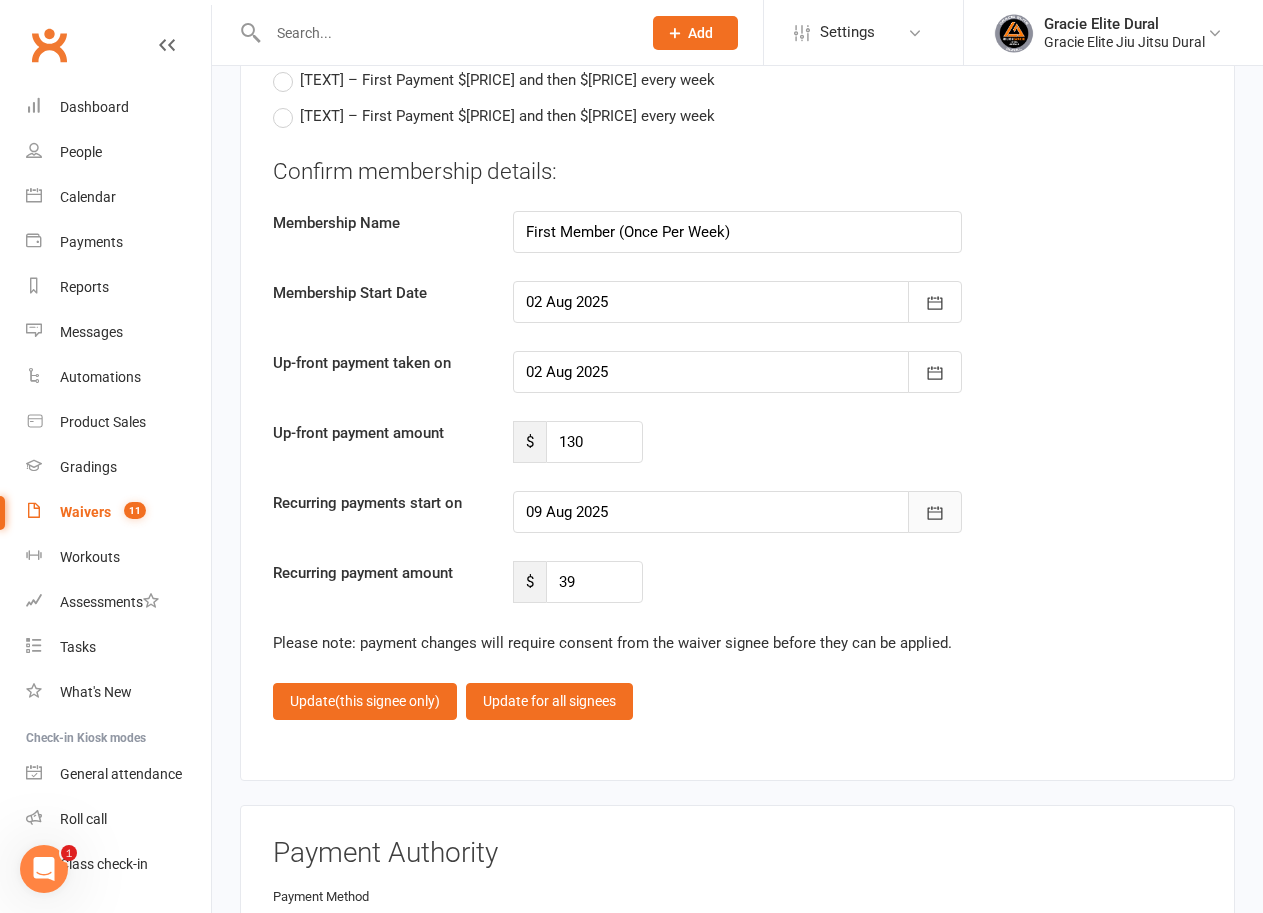 click 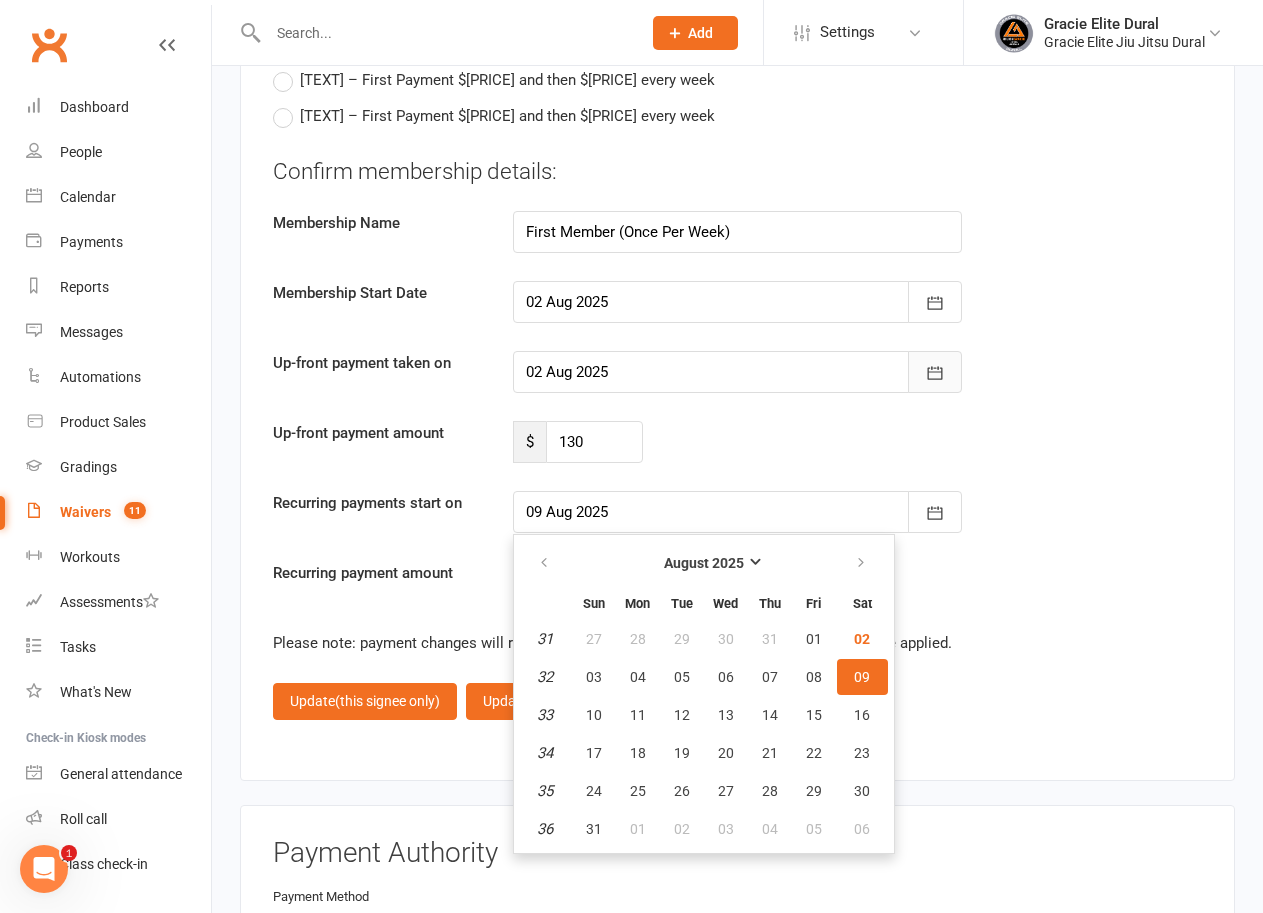 click 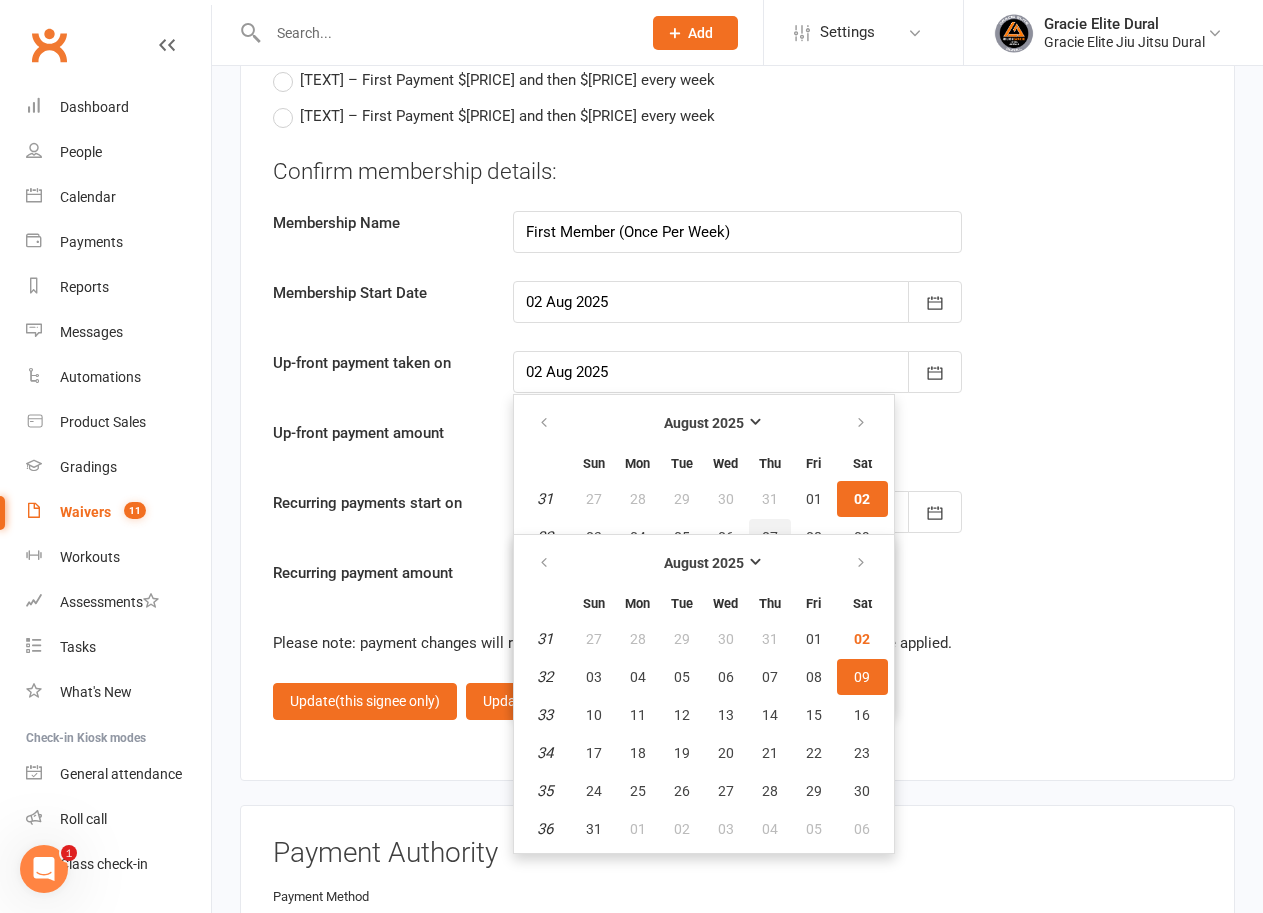 click on "07" at bounding box center [770, 537] 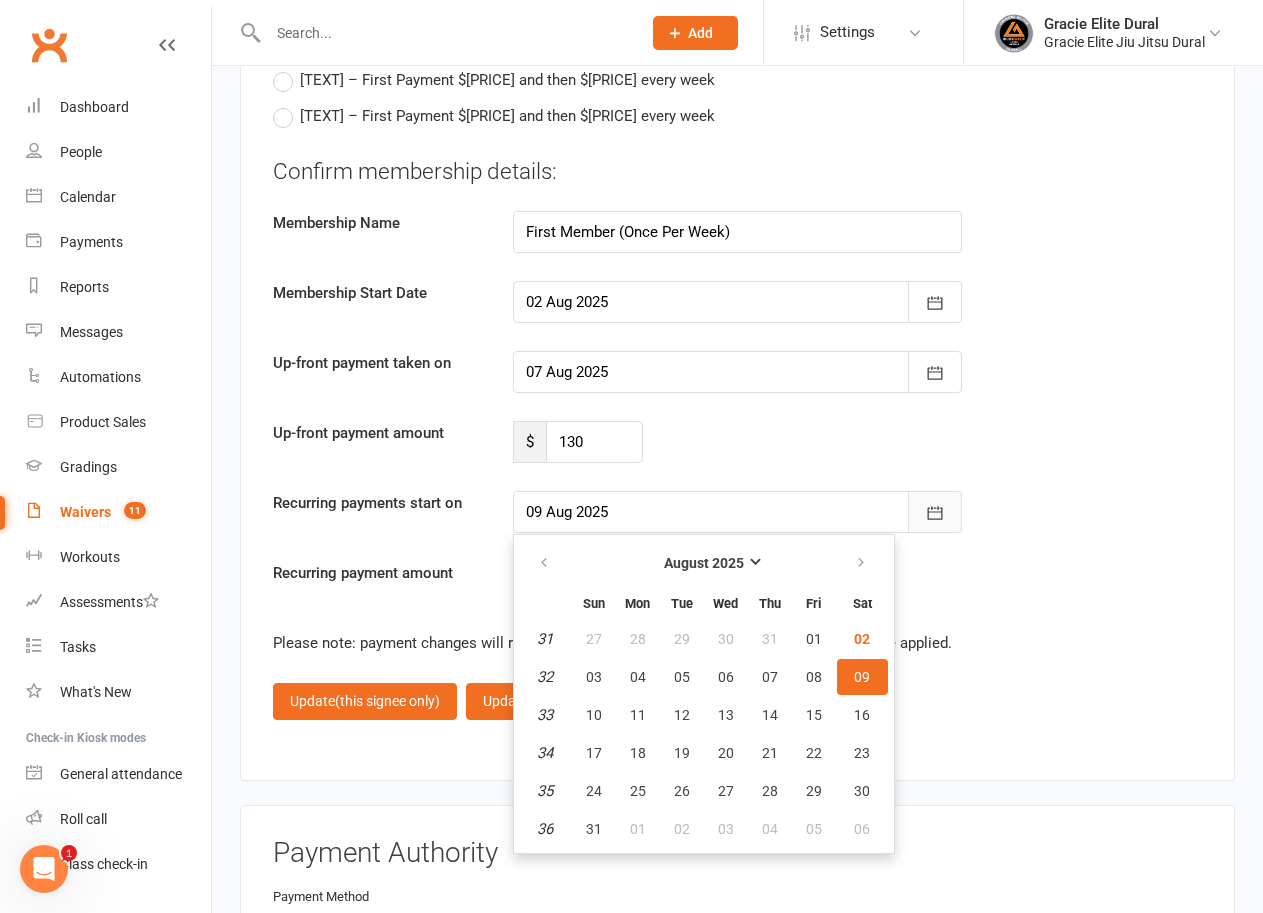 click 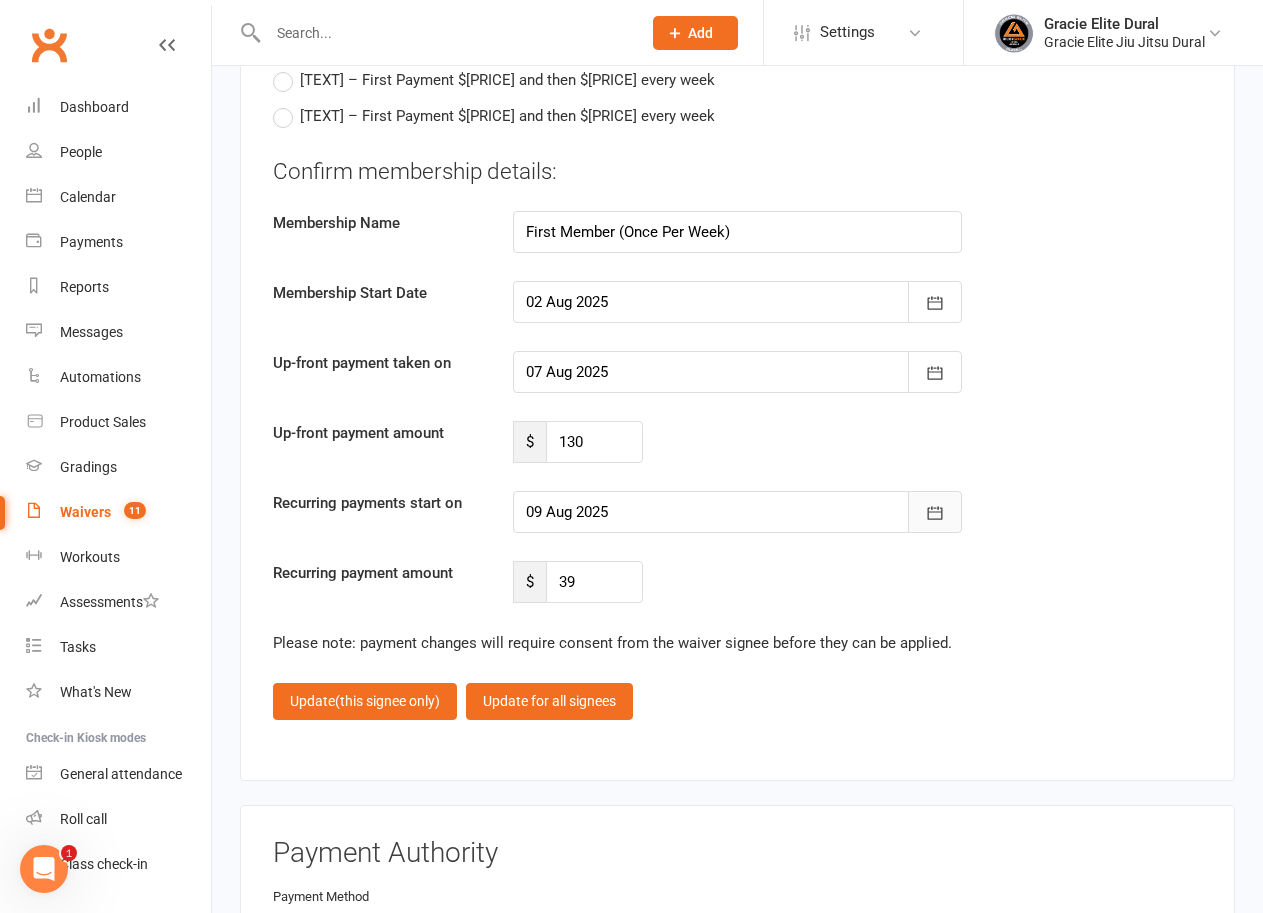 click 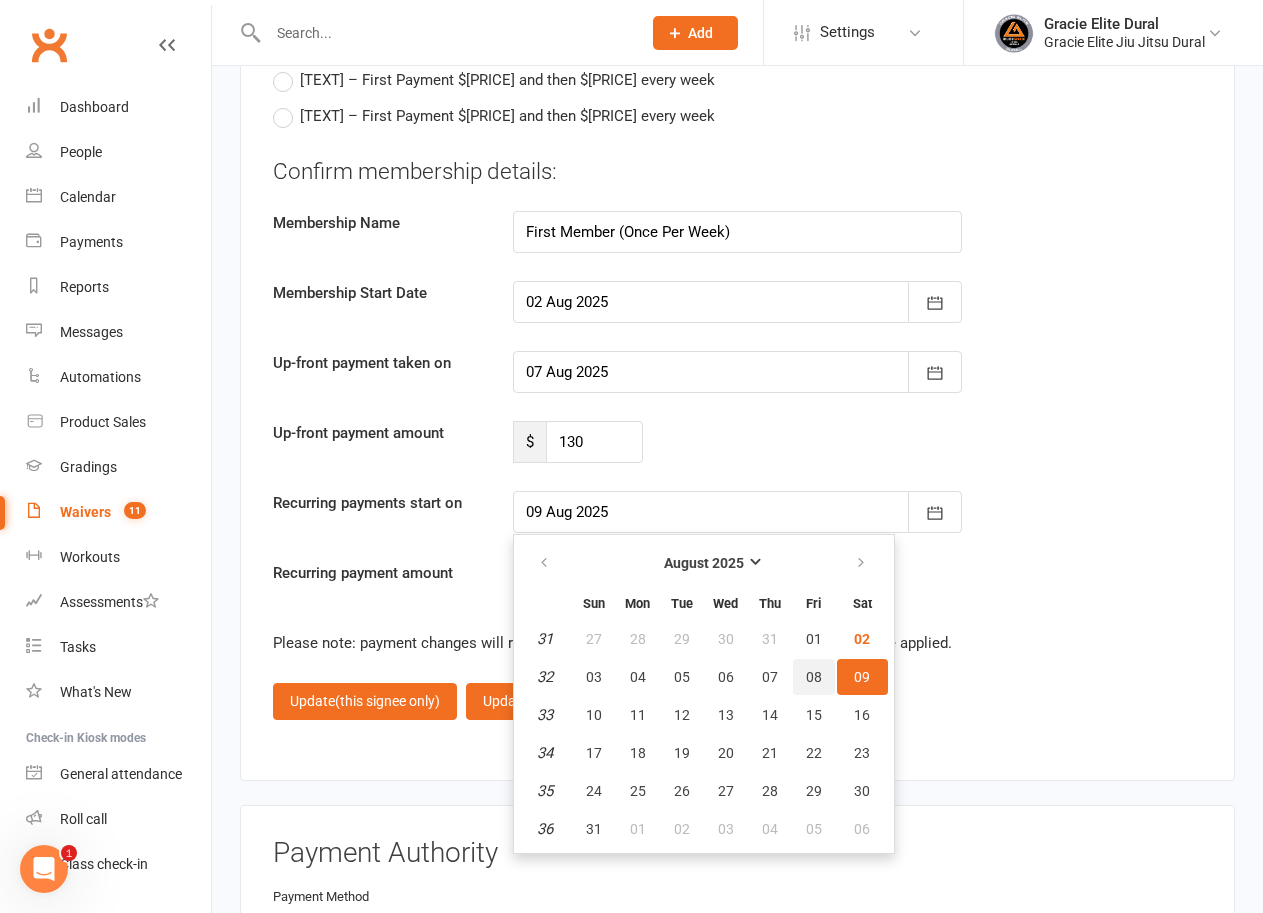 click on "08" at bounding box center (814, 677) 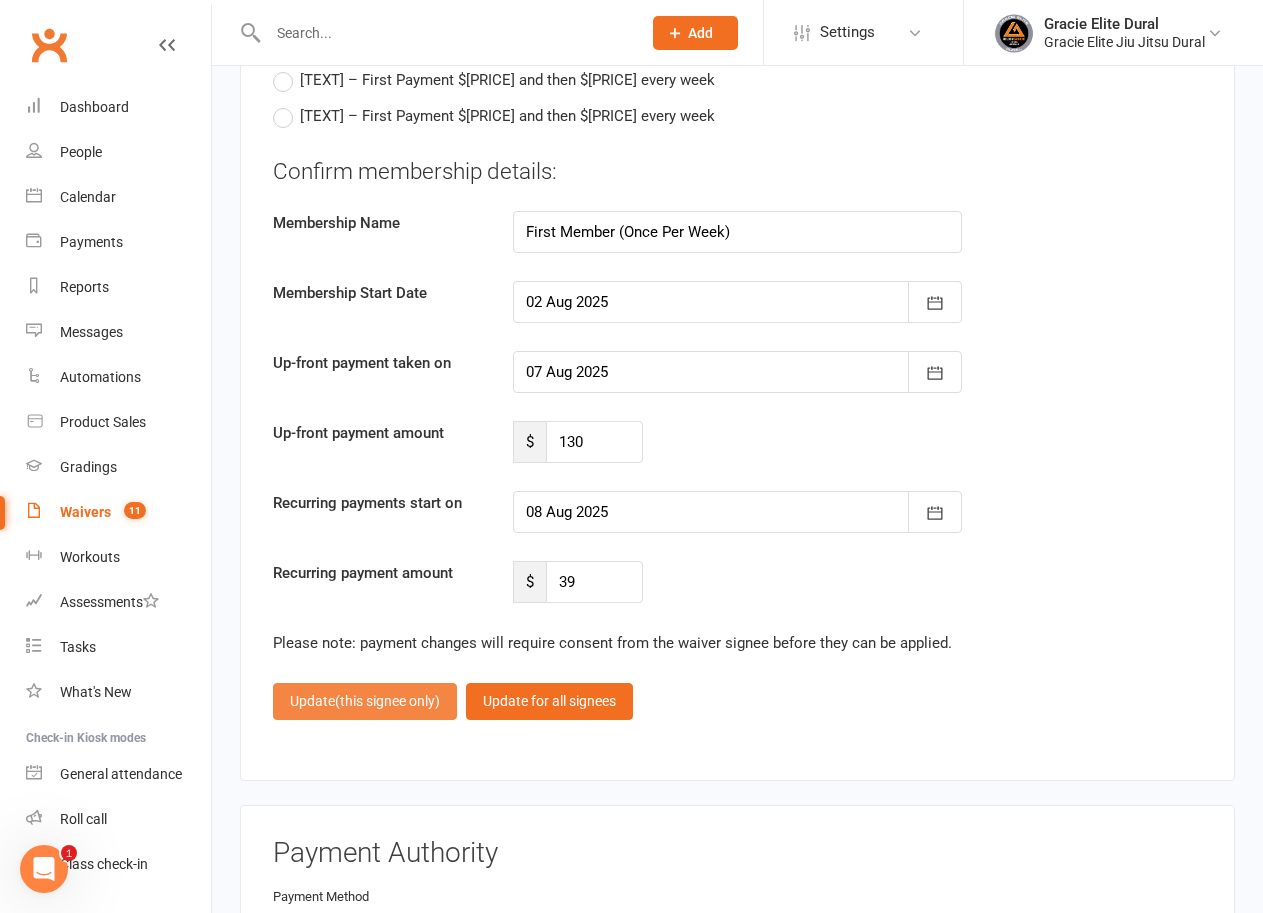 click on "(this signee only)" at bounding box center [387, 701] 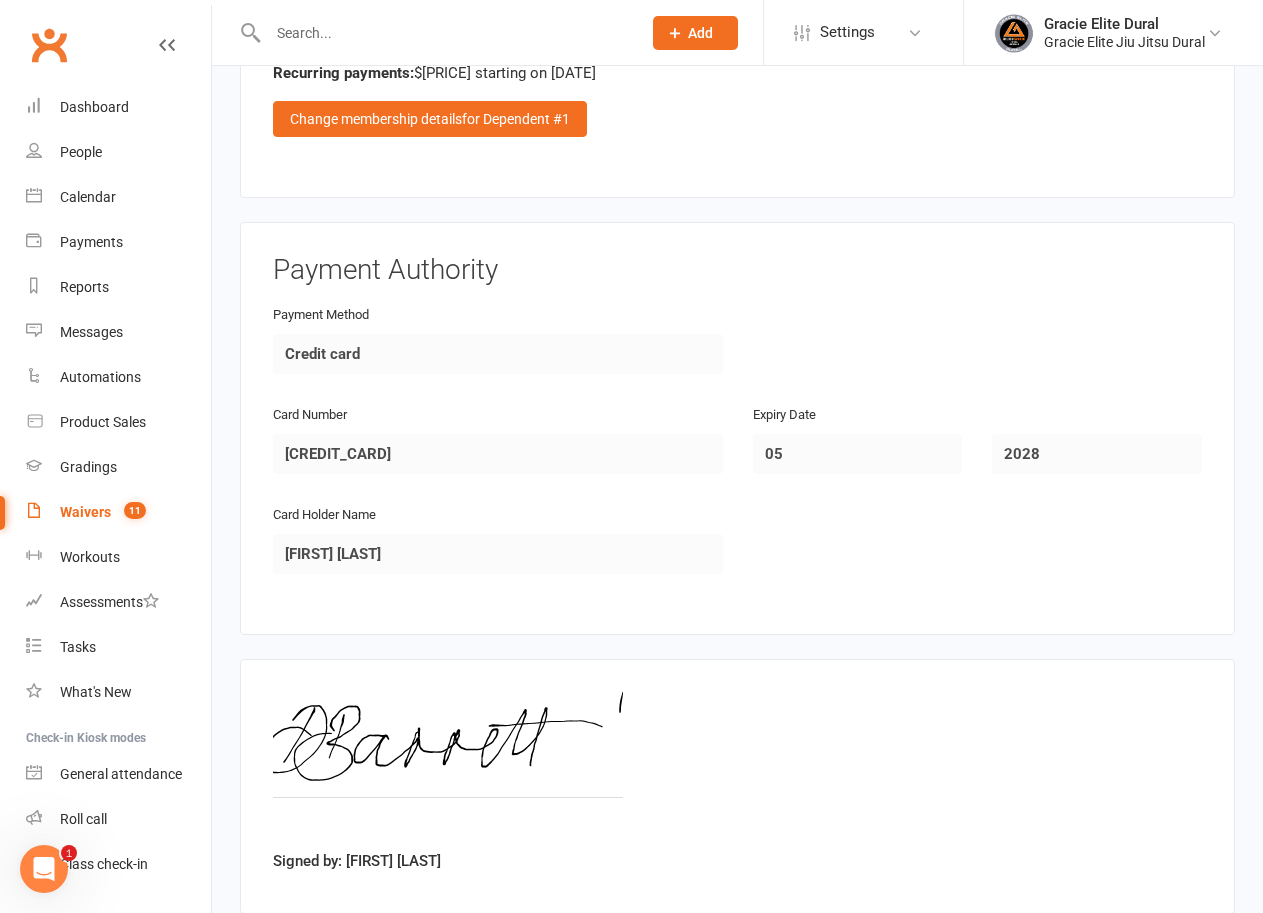 scroll, scrollTop: 2620, scrollLeft: 0, axis: vertical 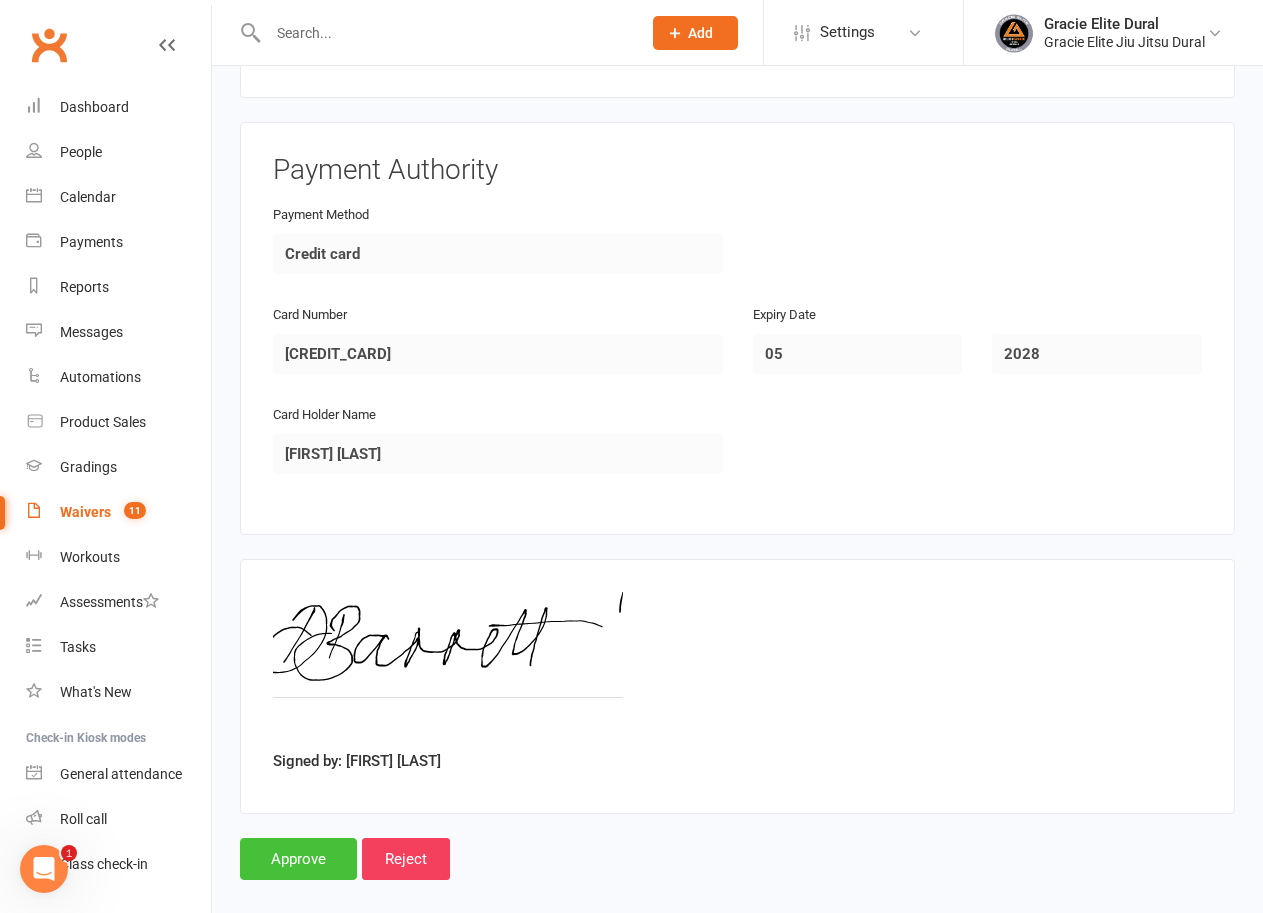 click on "Approve" at bounding box center [298, 859] 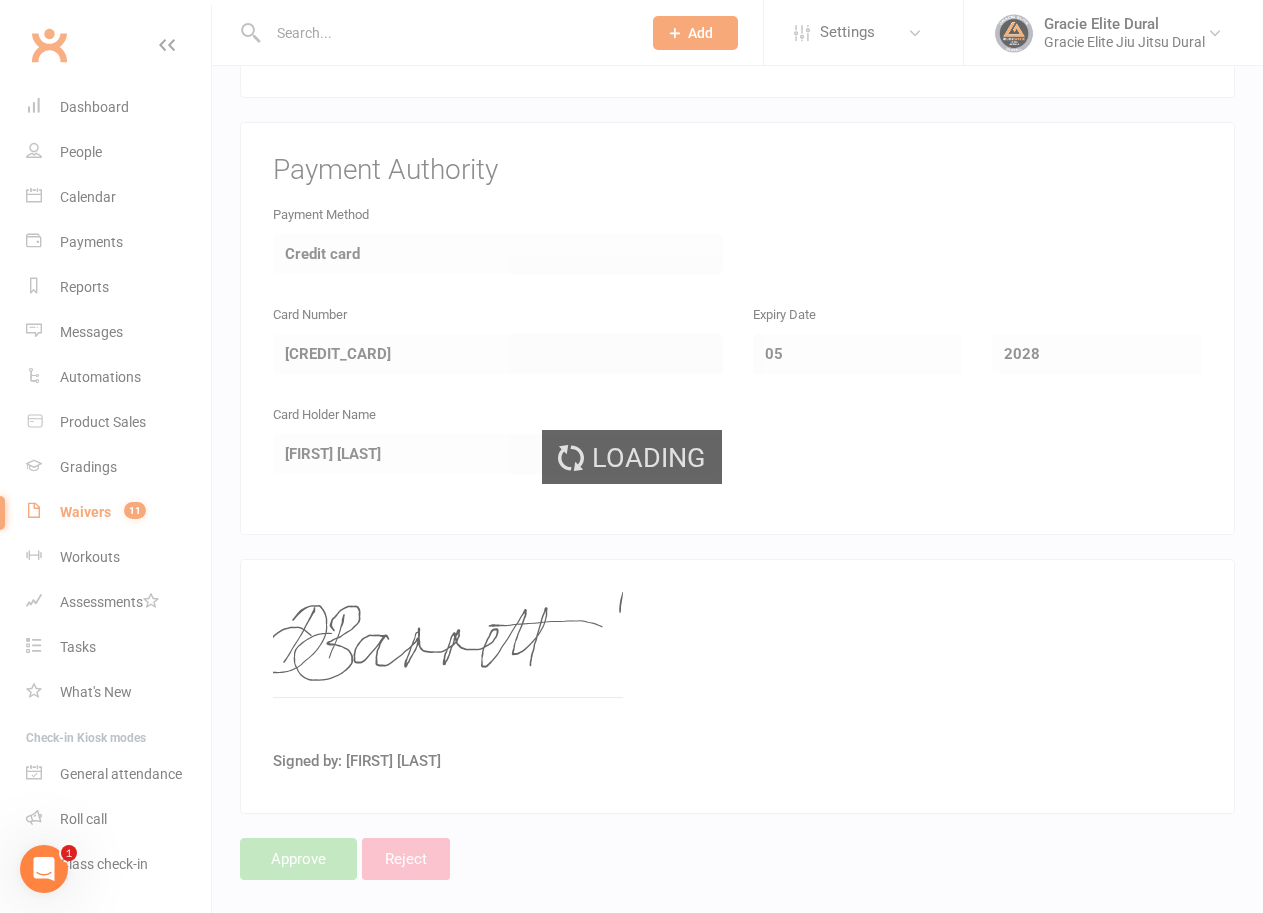 scroll, scrollTop: 0, scrollLeft: 0, axis: both 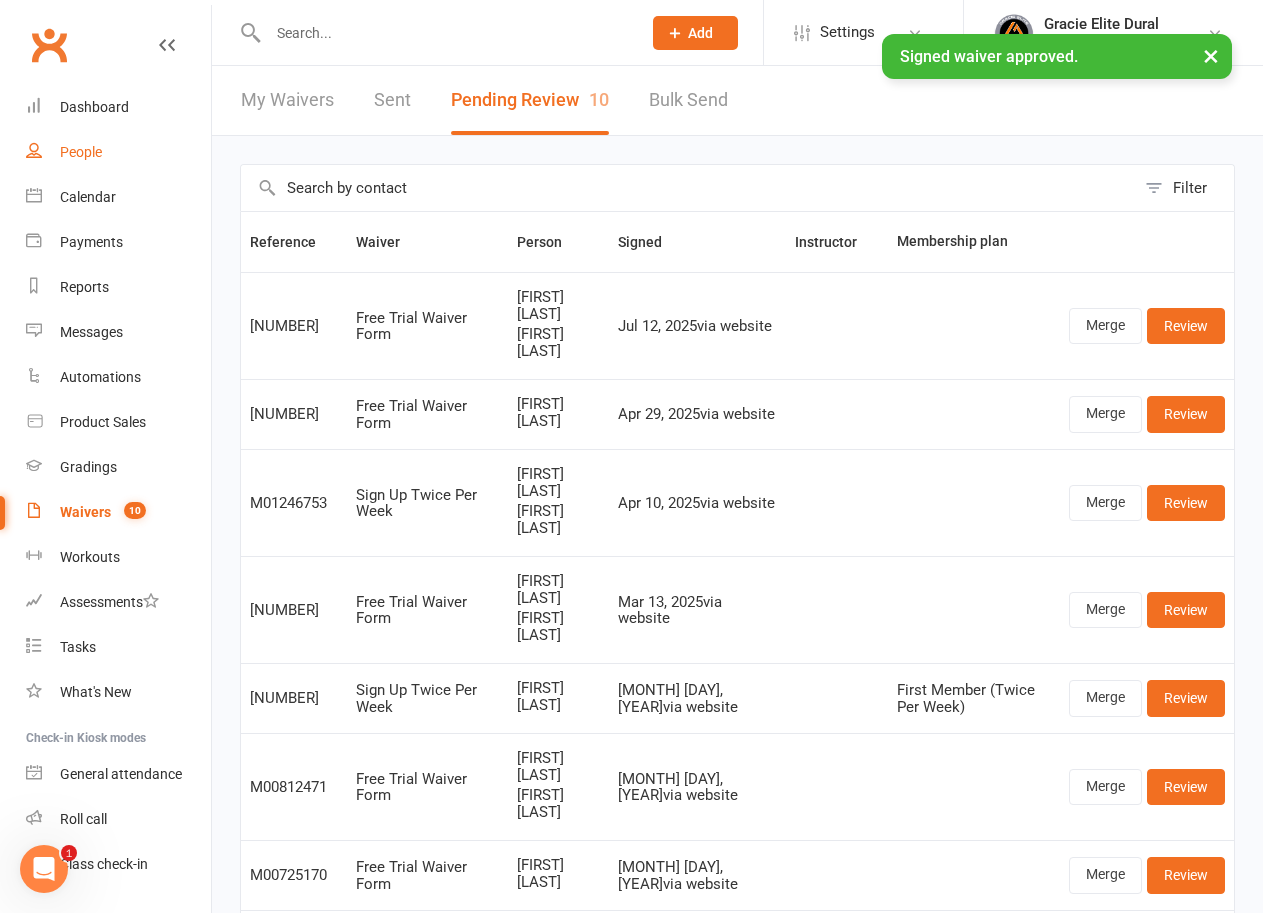 click on "People" at bounding box center (81, 152) 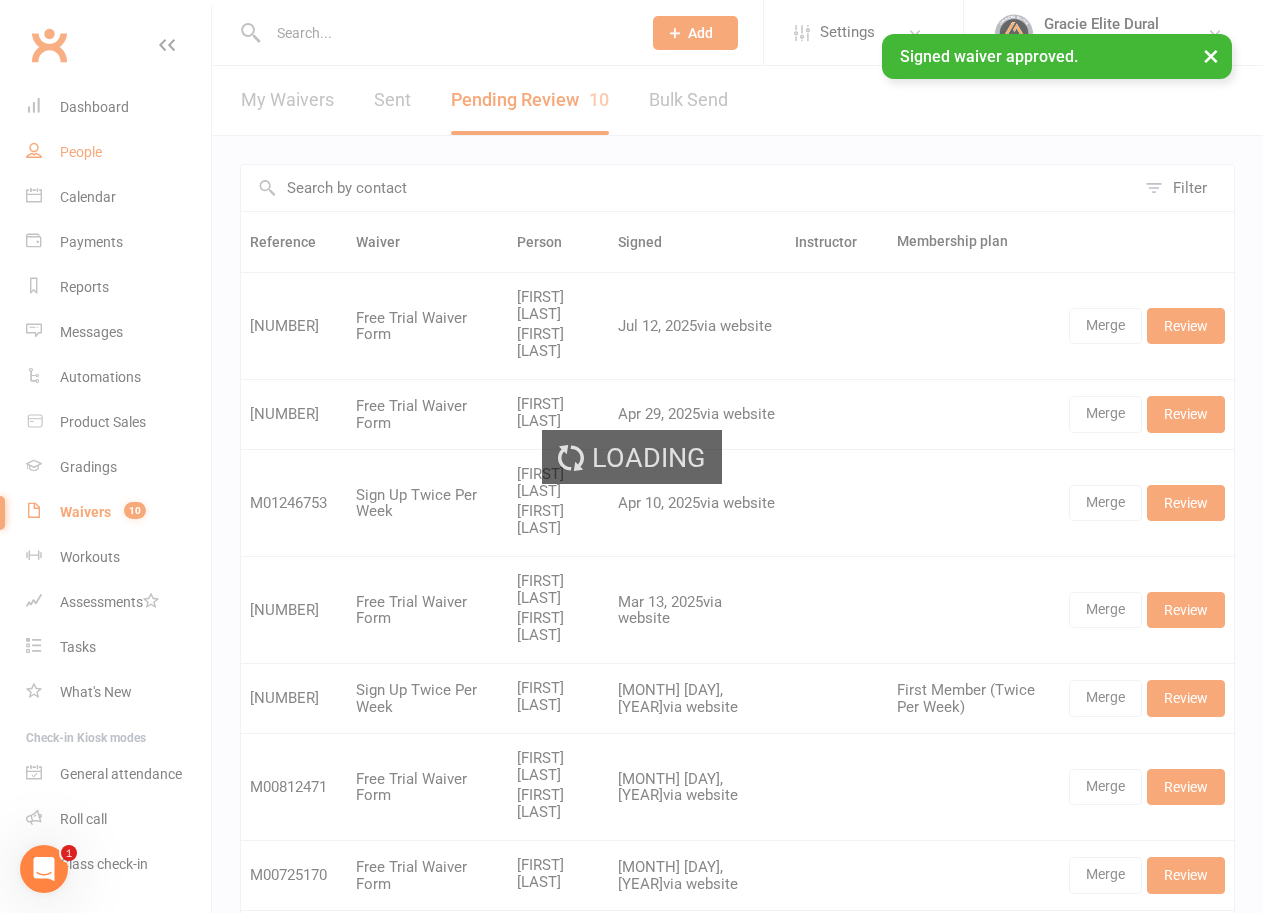 select on "100" 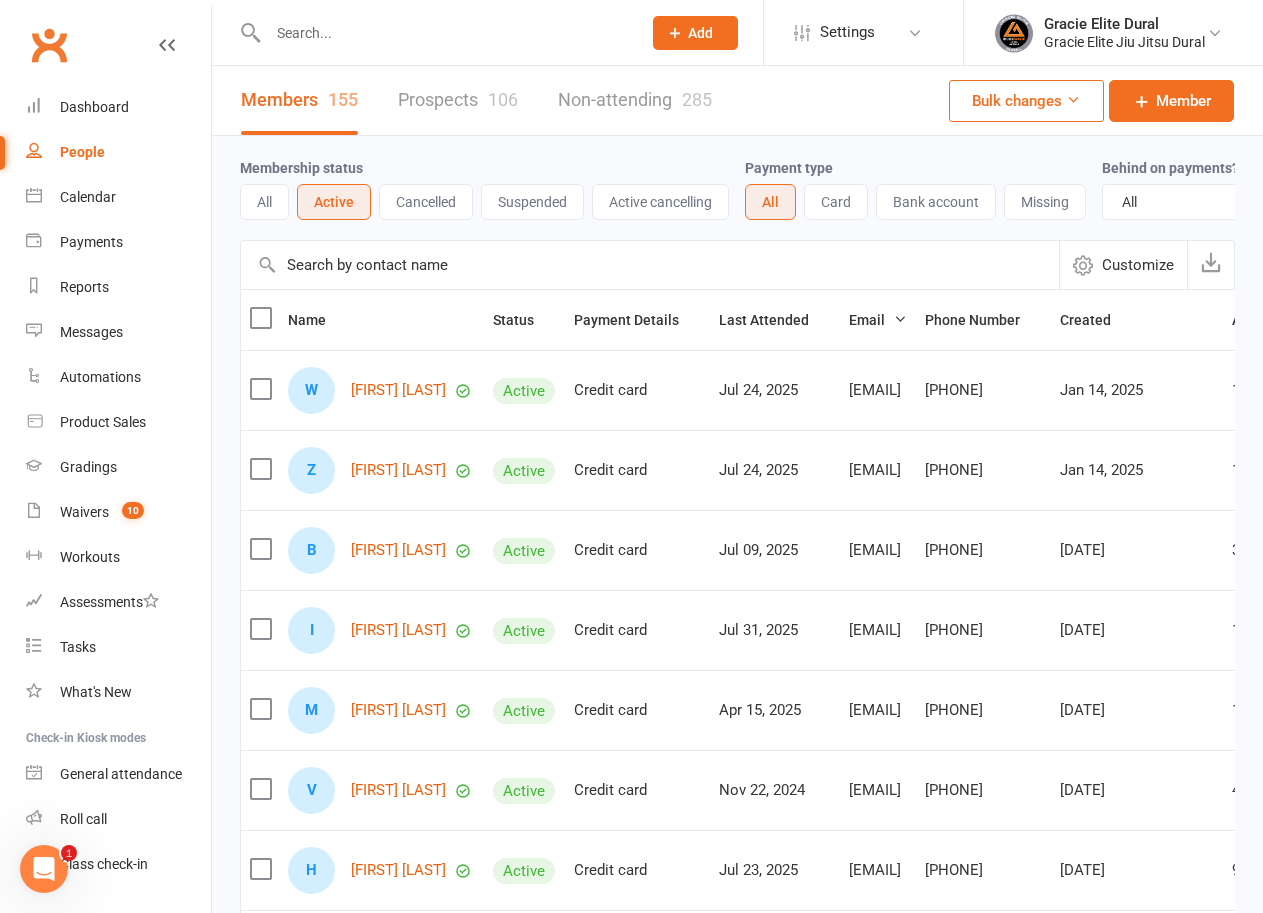 click at bounding box center [444, 33] 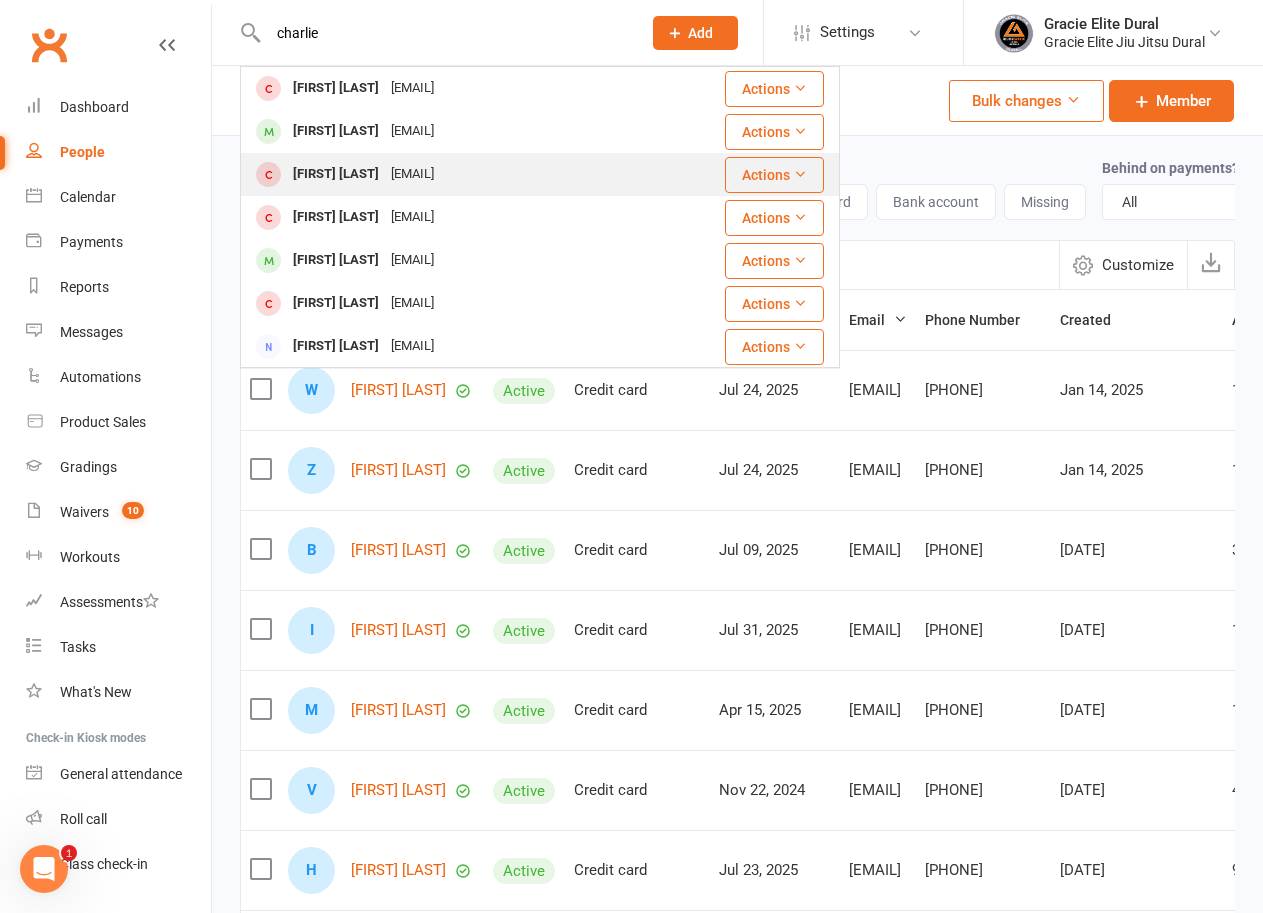 type on "charlie" 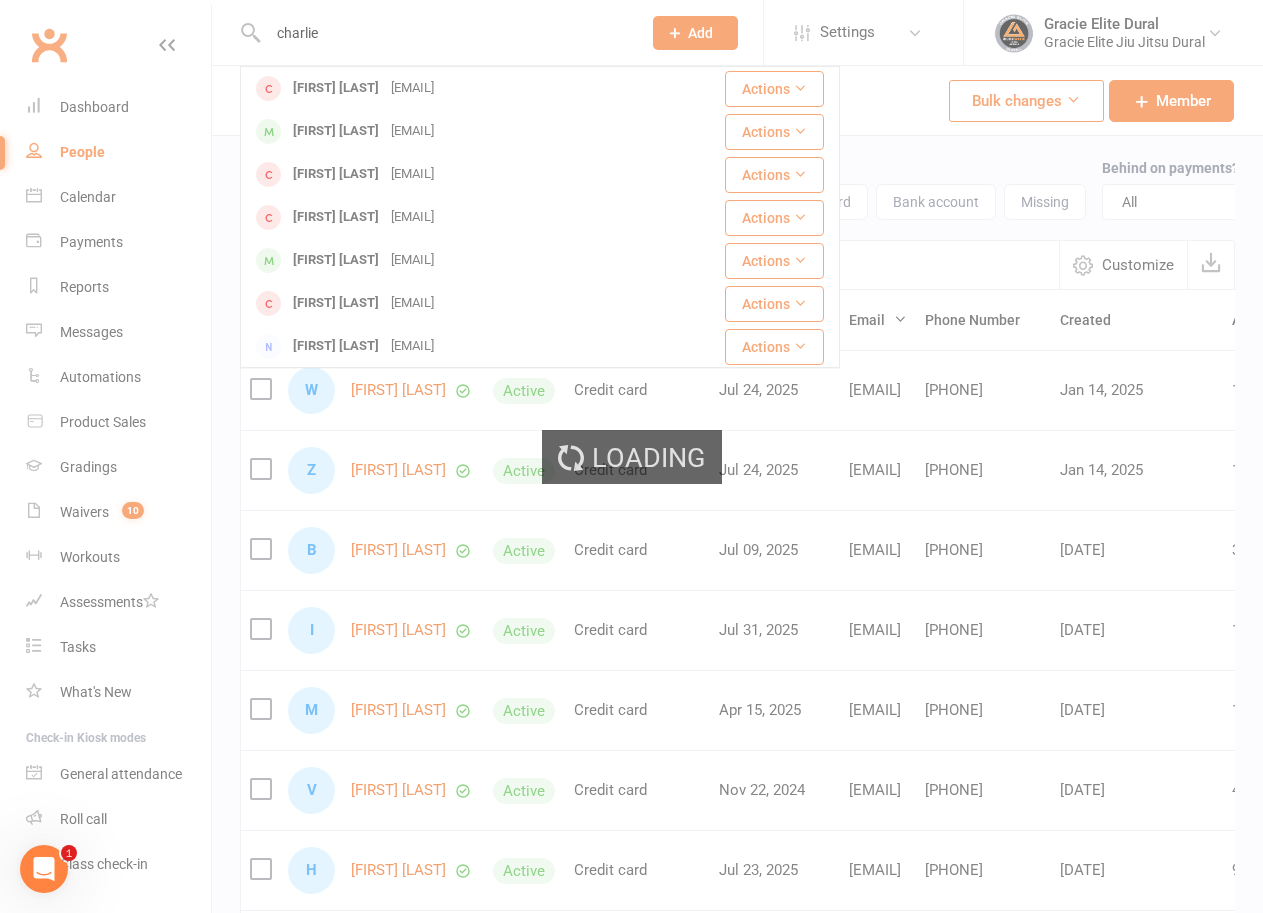type 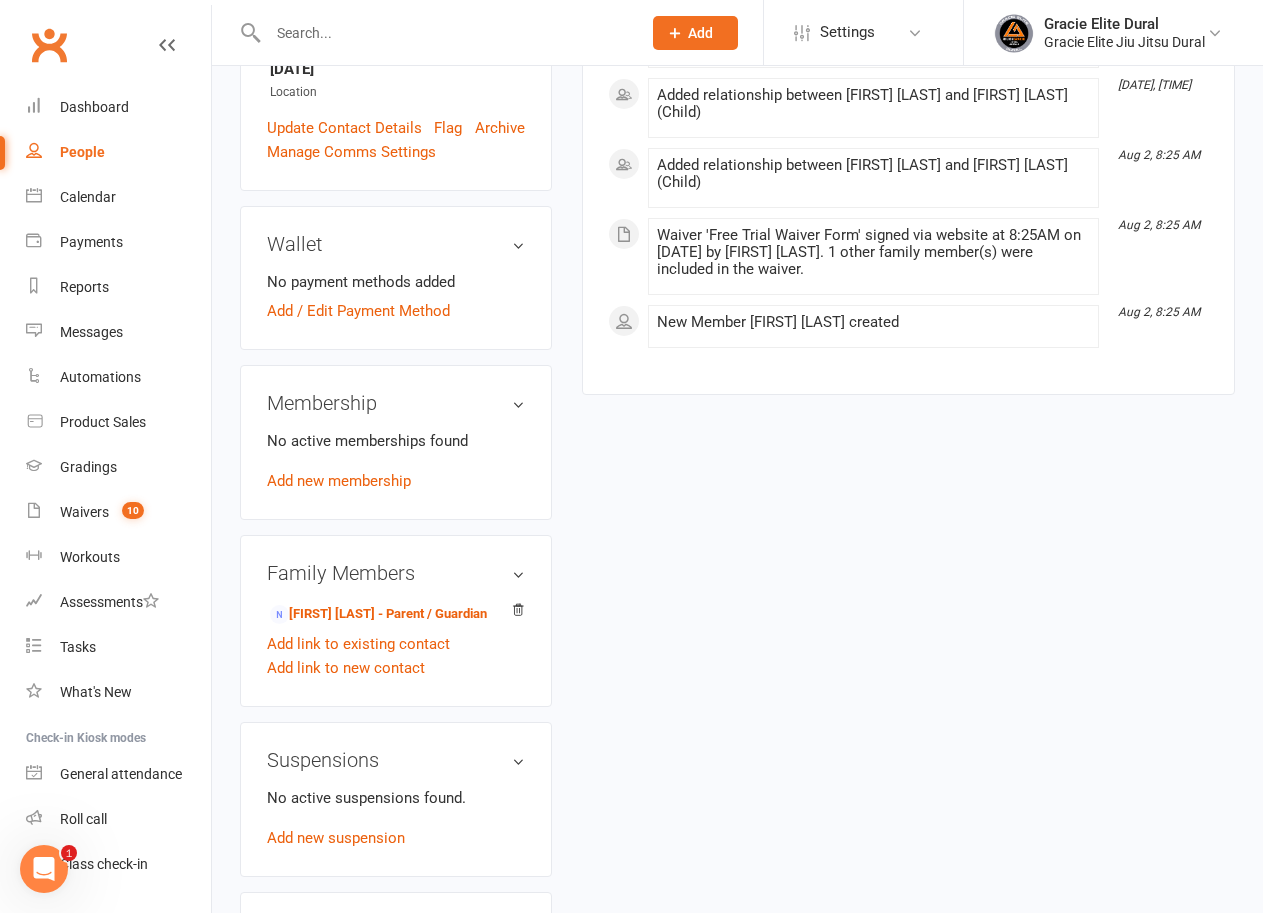 scroll, scrollTop: 0, scrollLeft: 0, axis: both 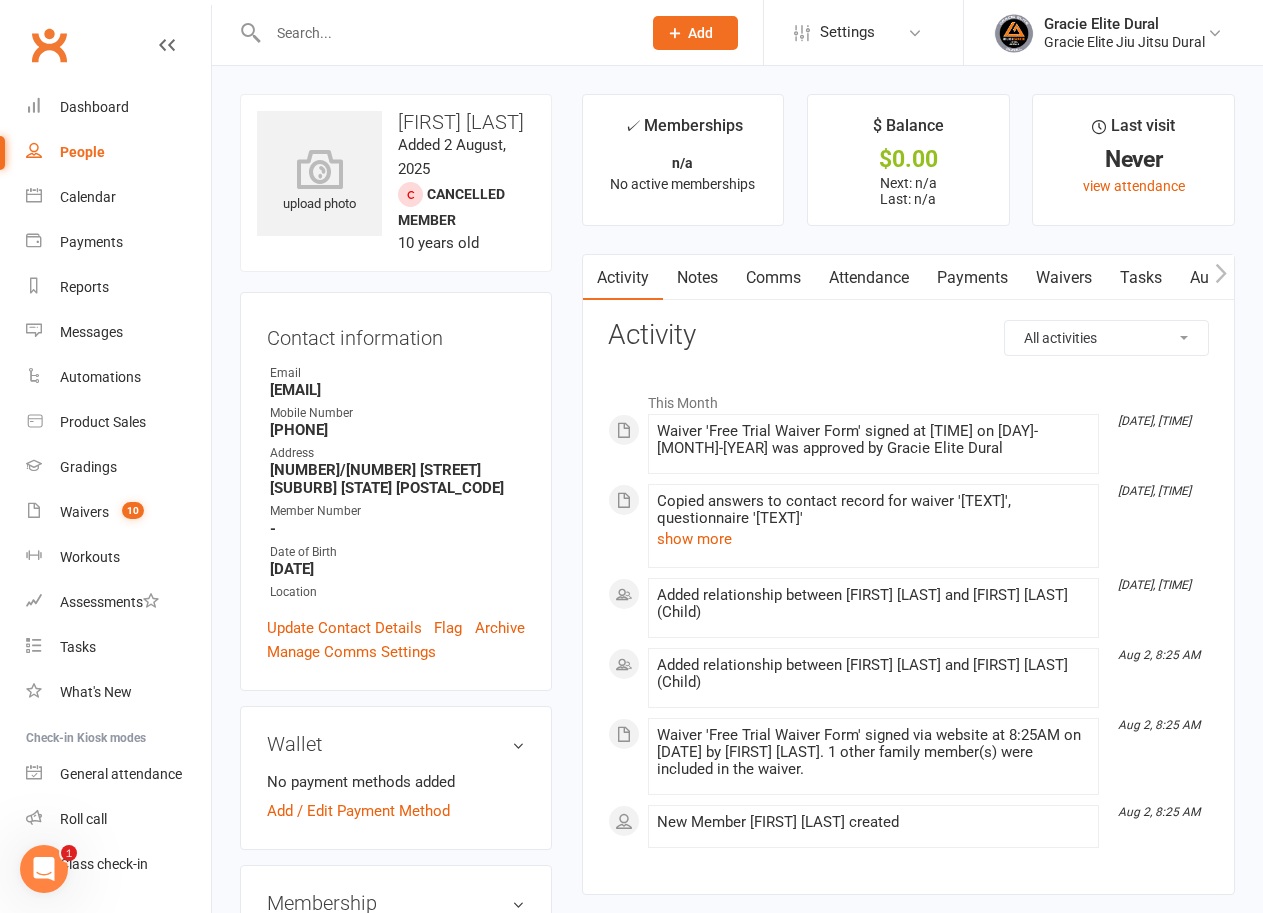 click on "Waivers" at bounding box center (1064, 278) 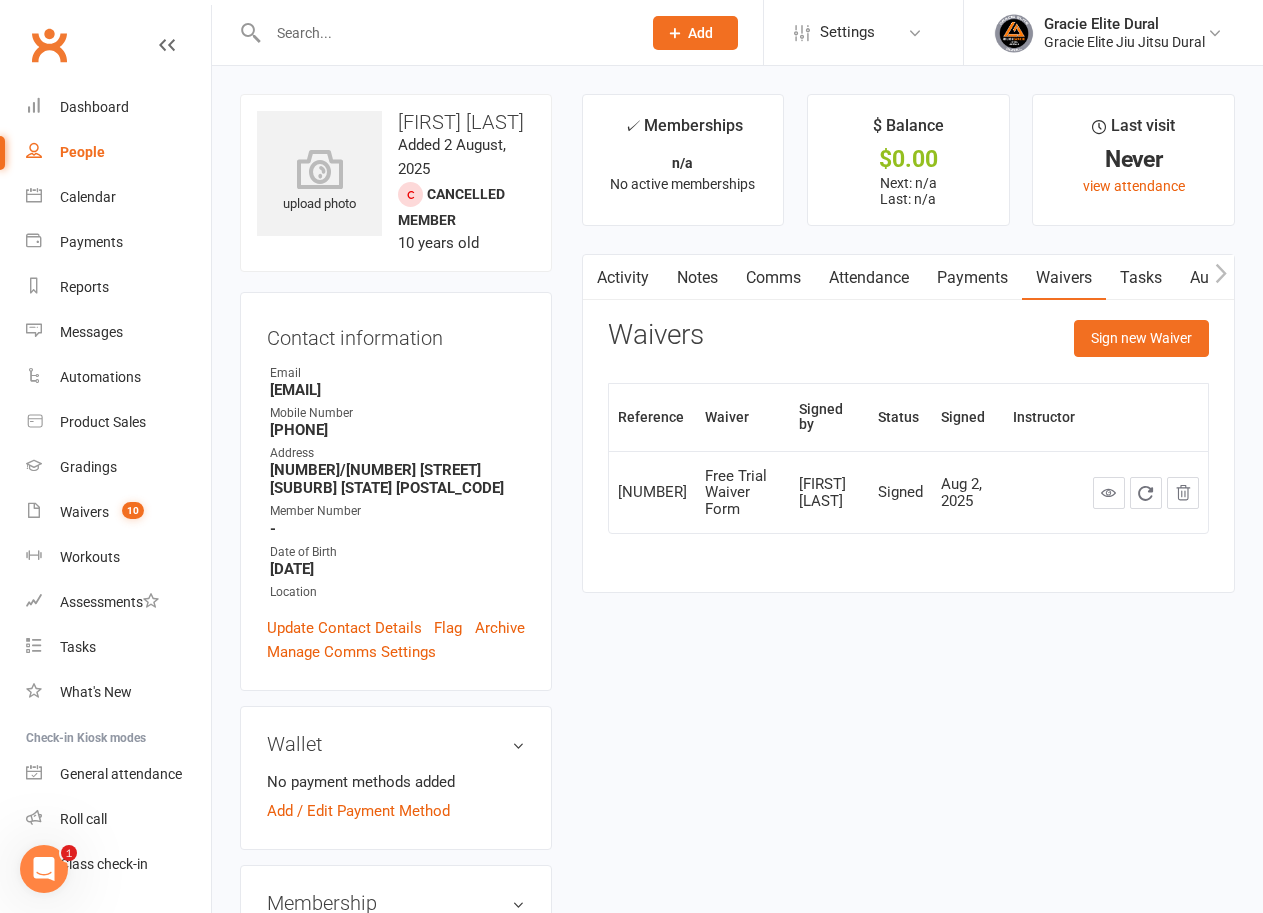 click on "Activity" at bounding box center (623, 278) 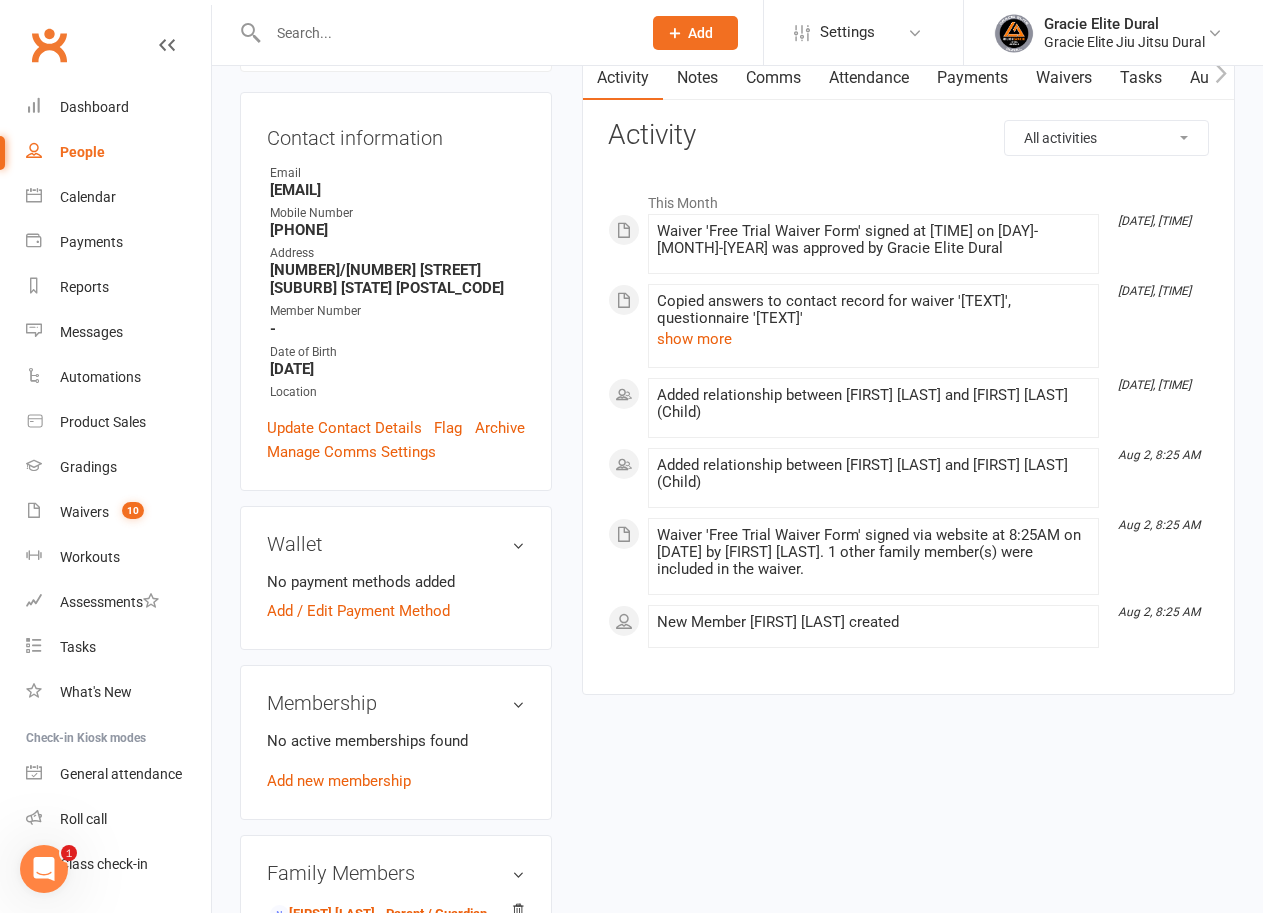 scroll, scrollTop: 0, scrollLeft: 0, axis: both 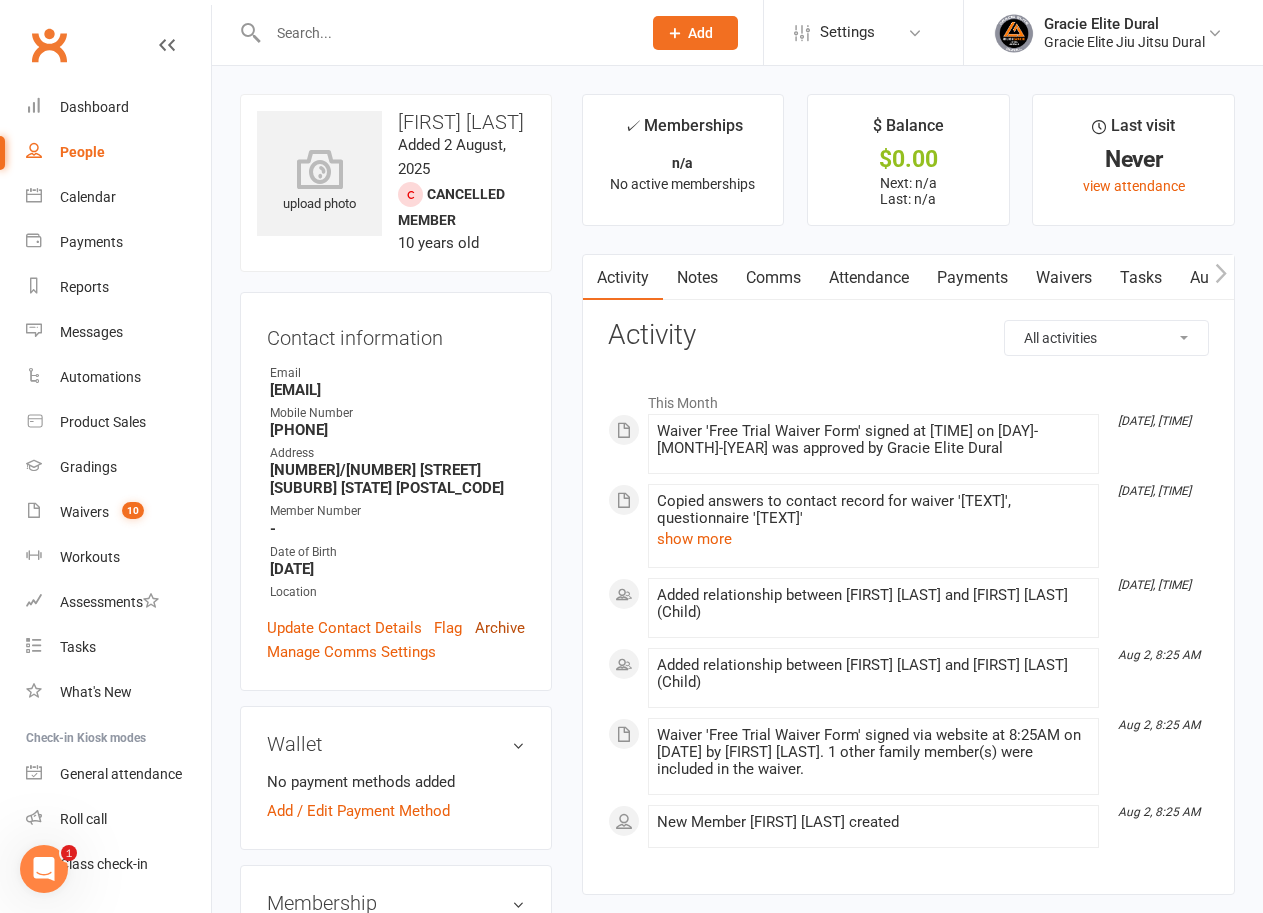 click on "Archive" at bounding box center [500, 628] 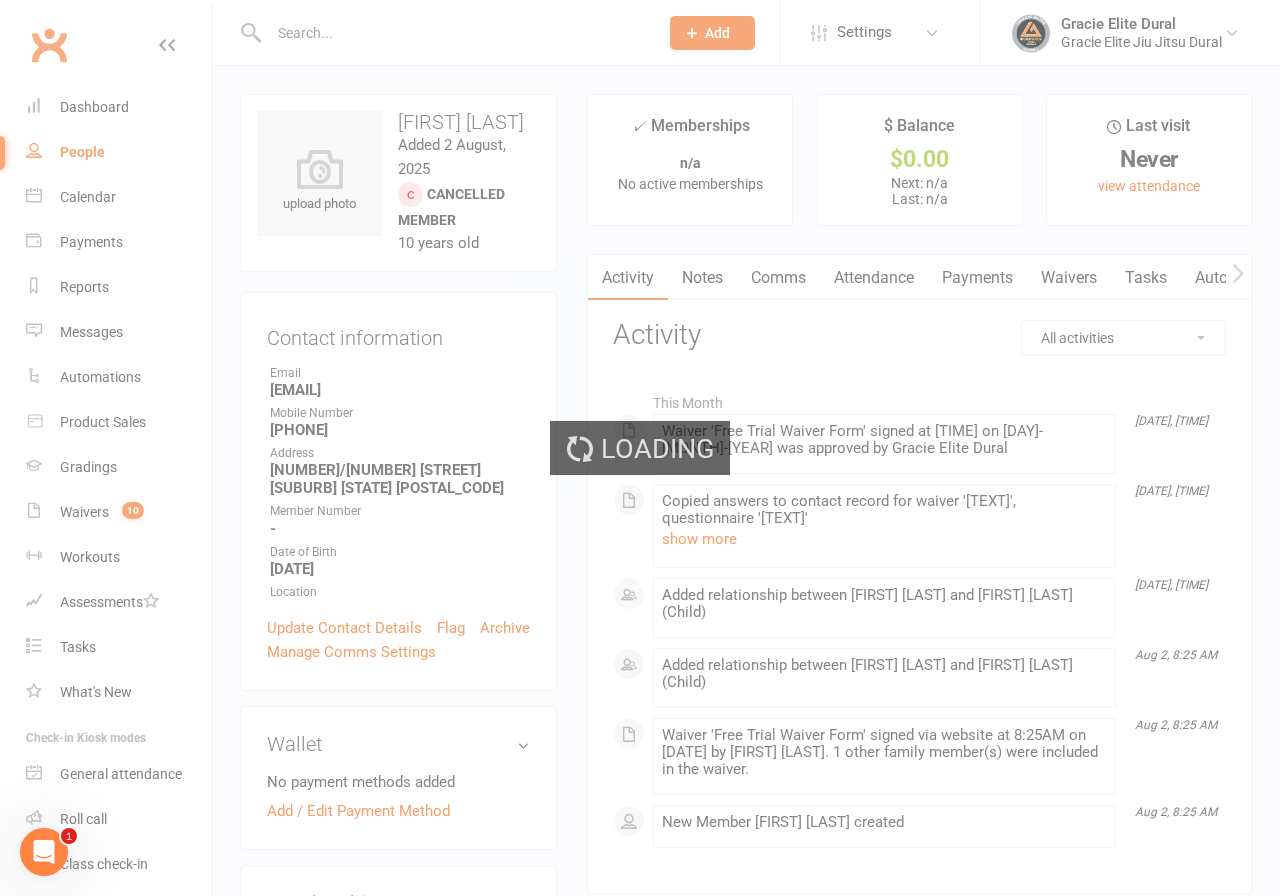 select on "100" 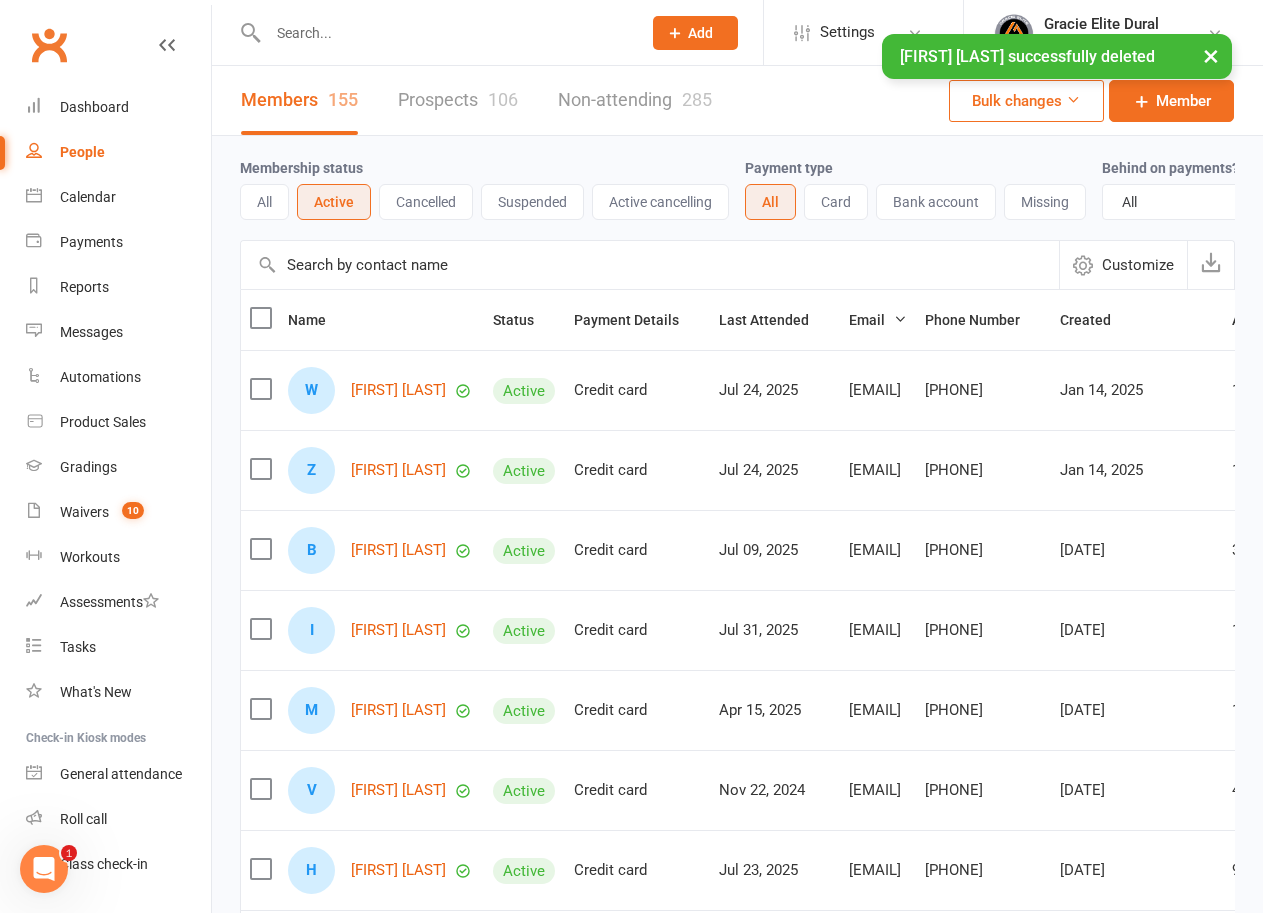 click at bounding box center (444, 33) 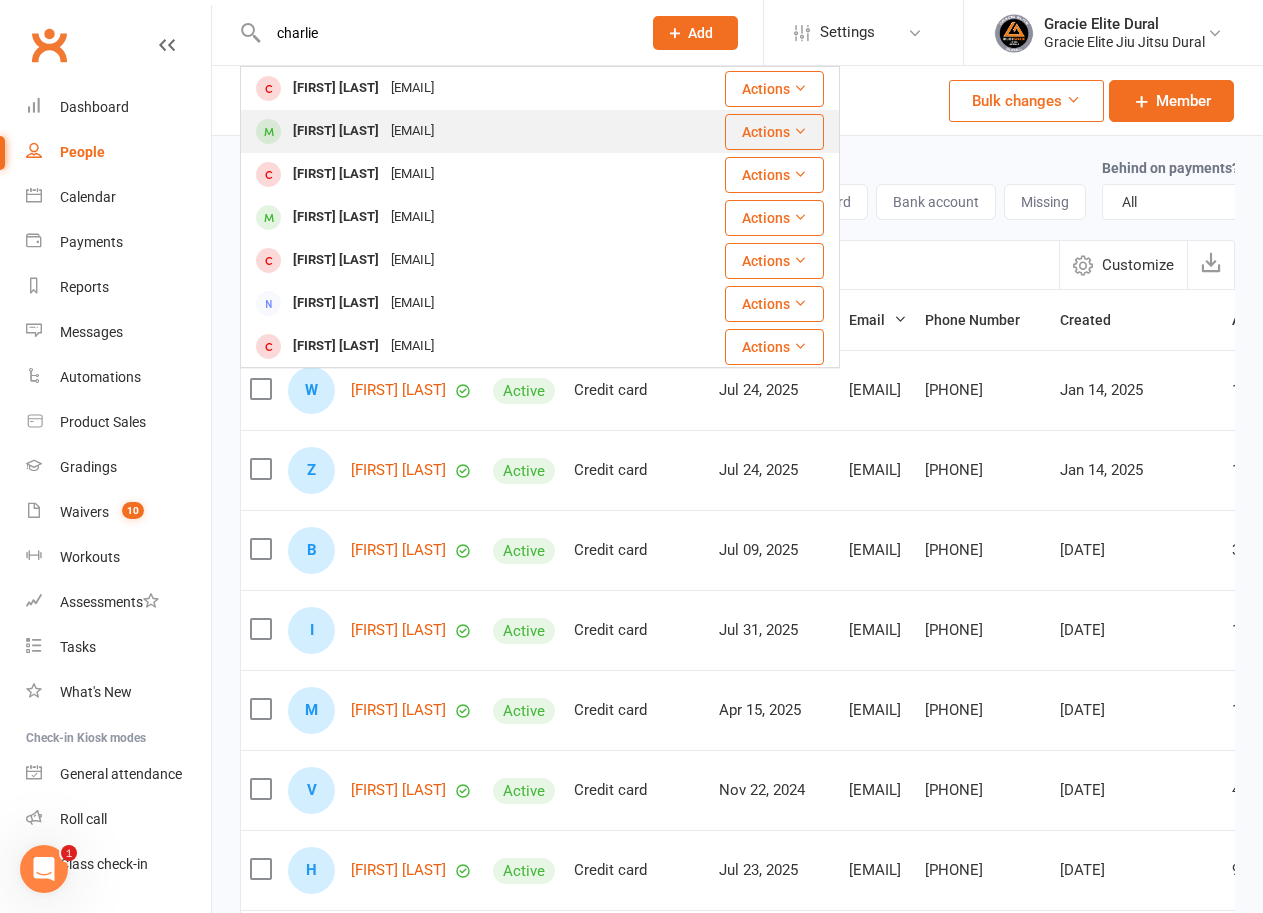 type on "charlie" 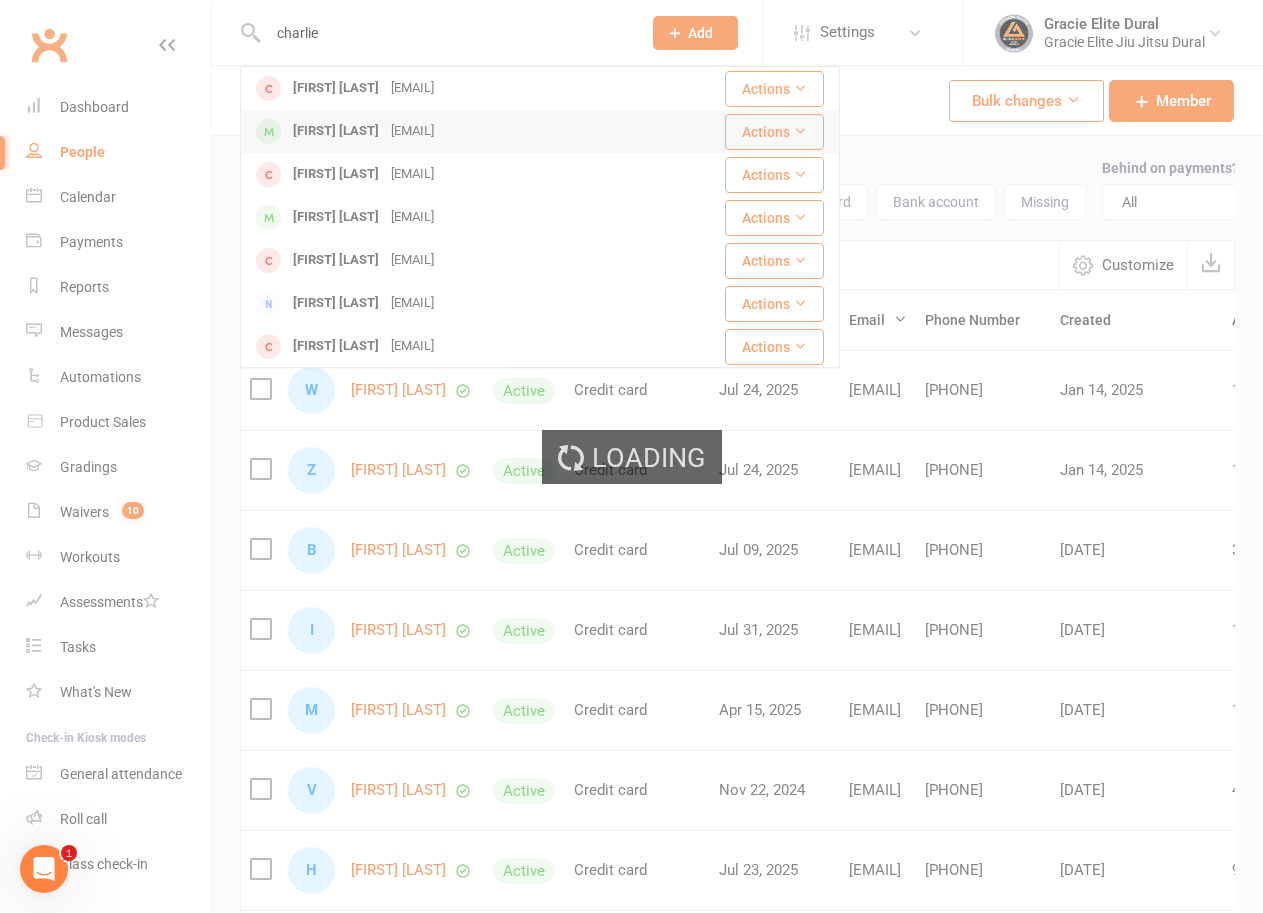 type 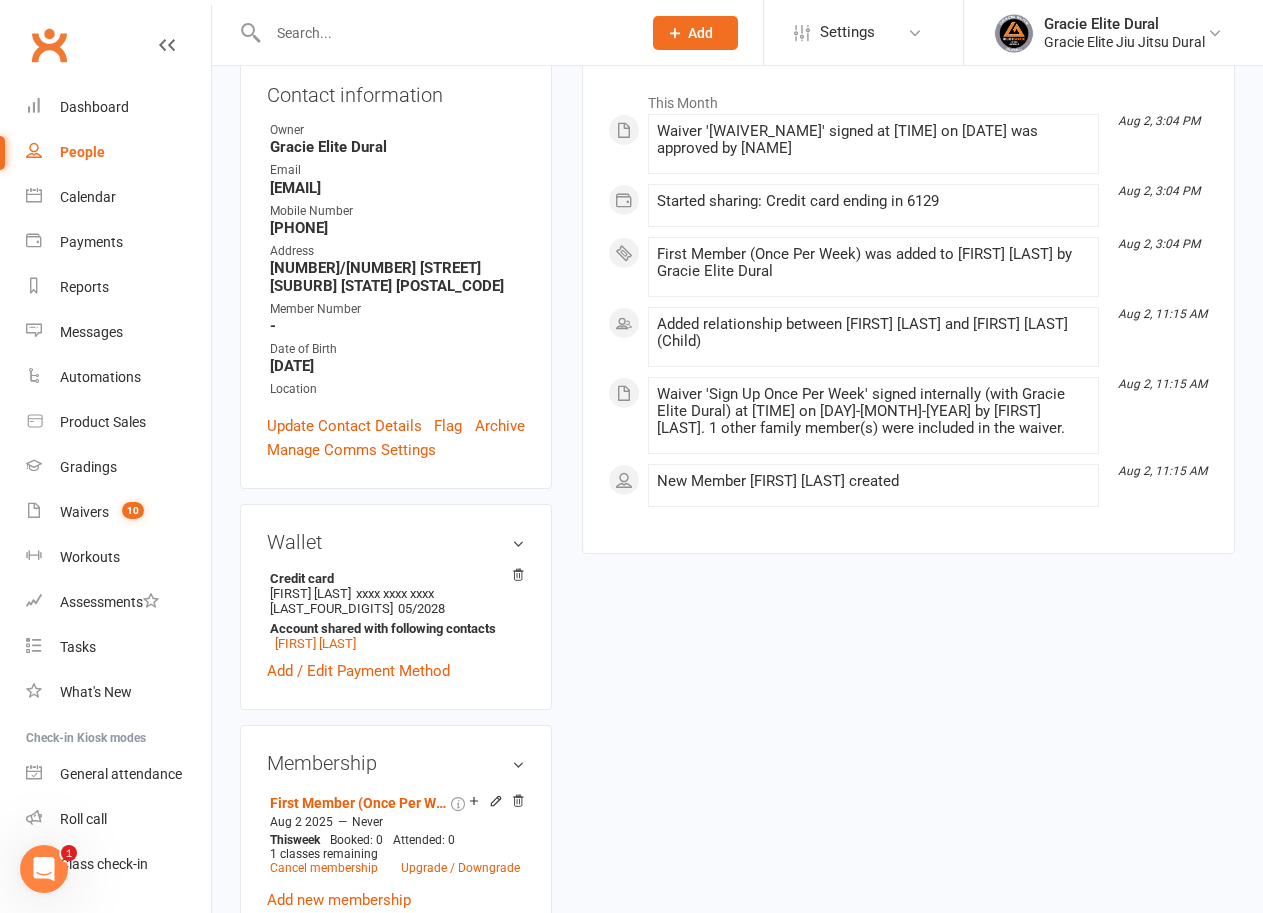 scroll, scrollTop: 0, scrollLeft: 0, axis: both 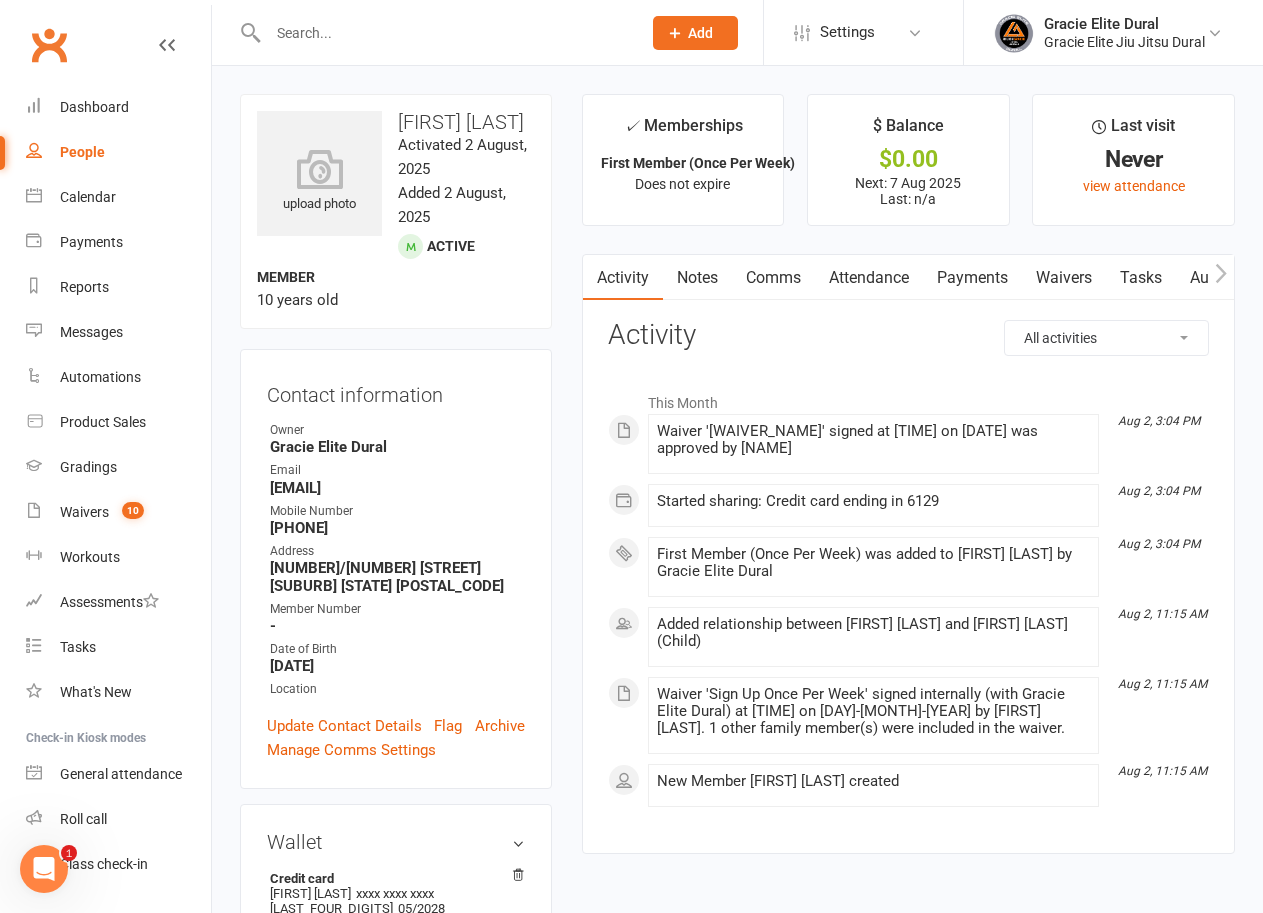 click on "Waivers" at bounding box center [1064, 278] 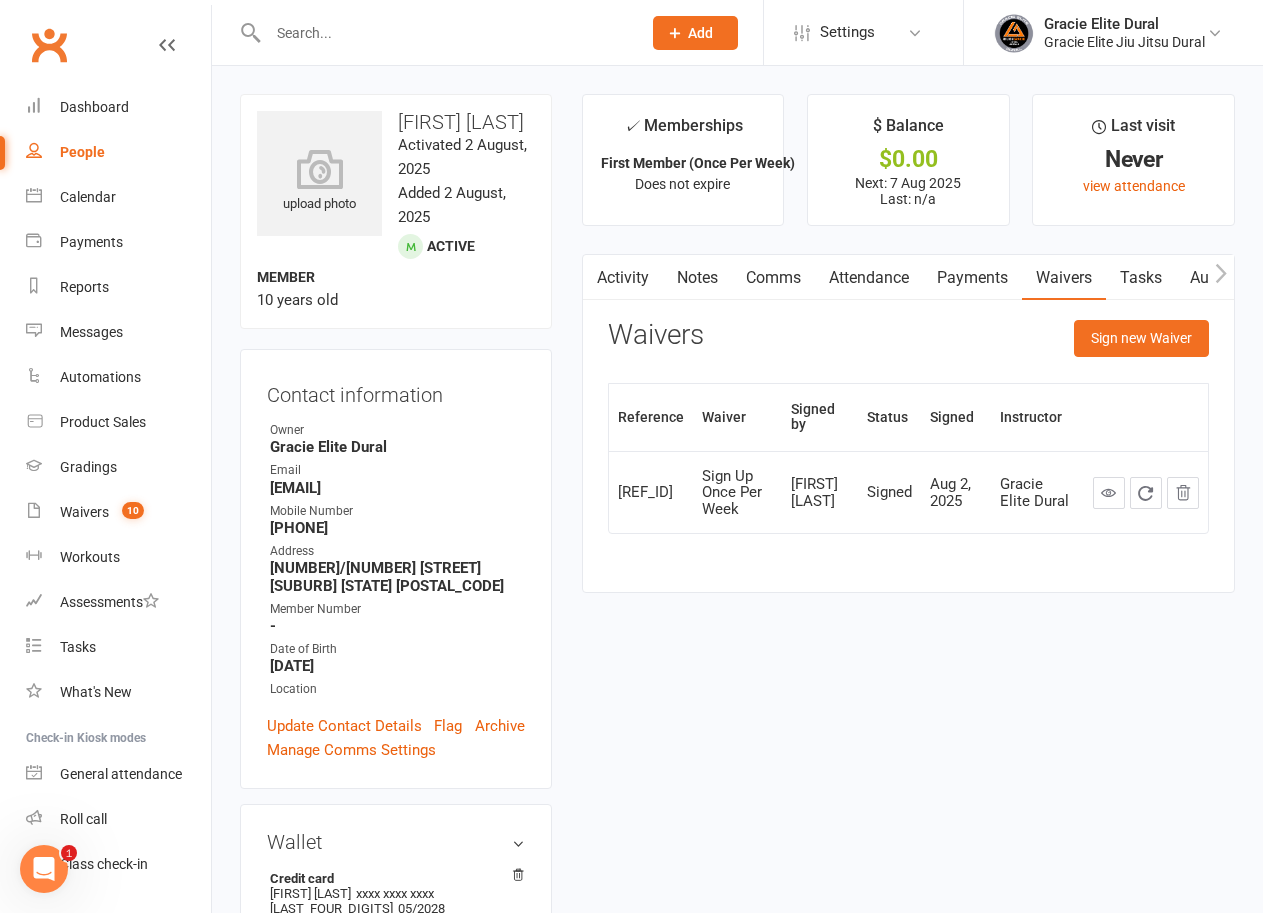 click on "Activity" at bounding box center [623, 278] 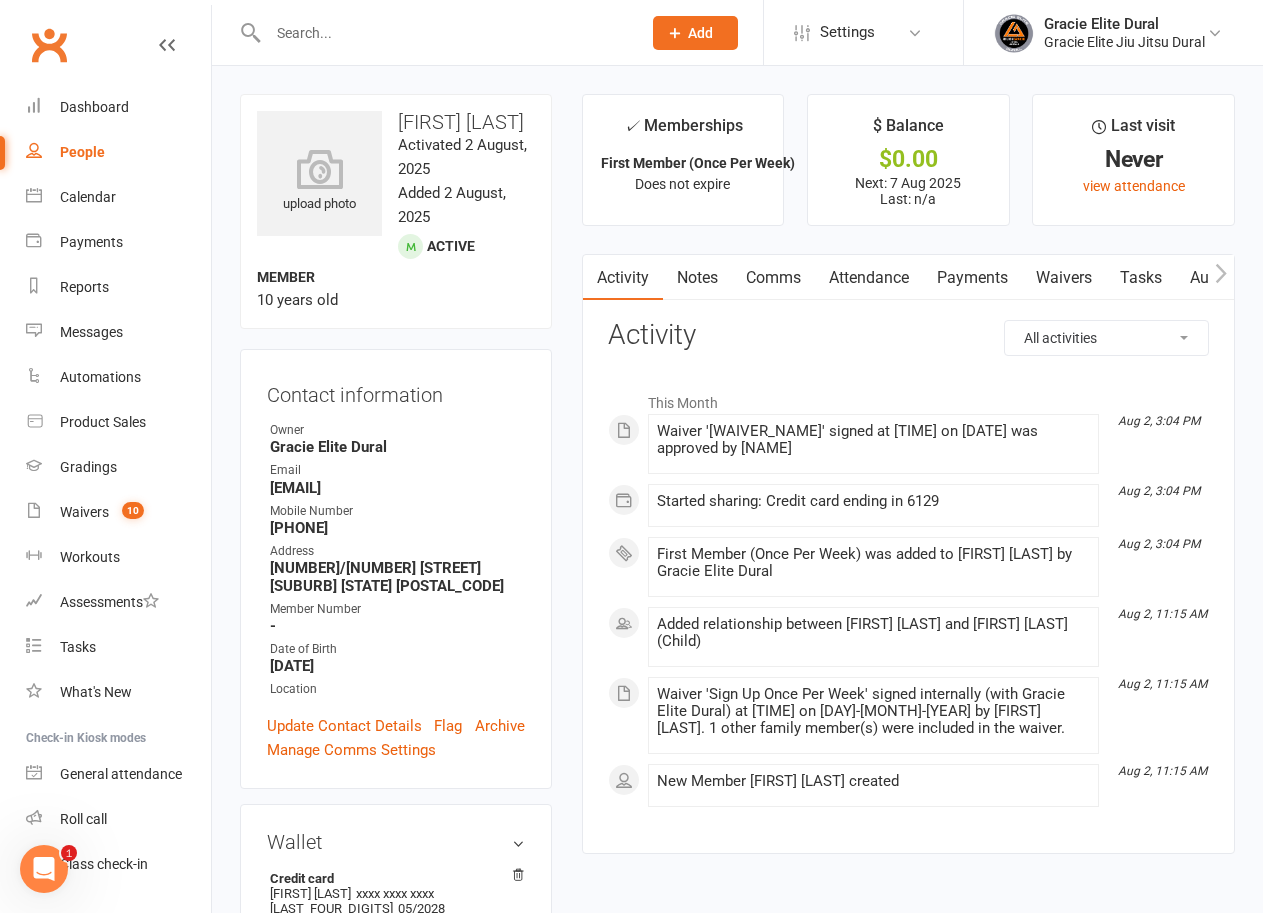 click on "Waivers" at bounding box center (1064, 278) 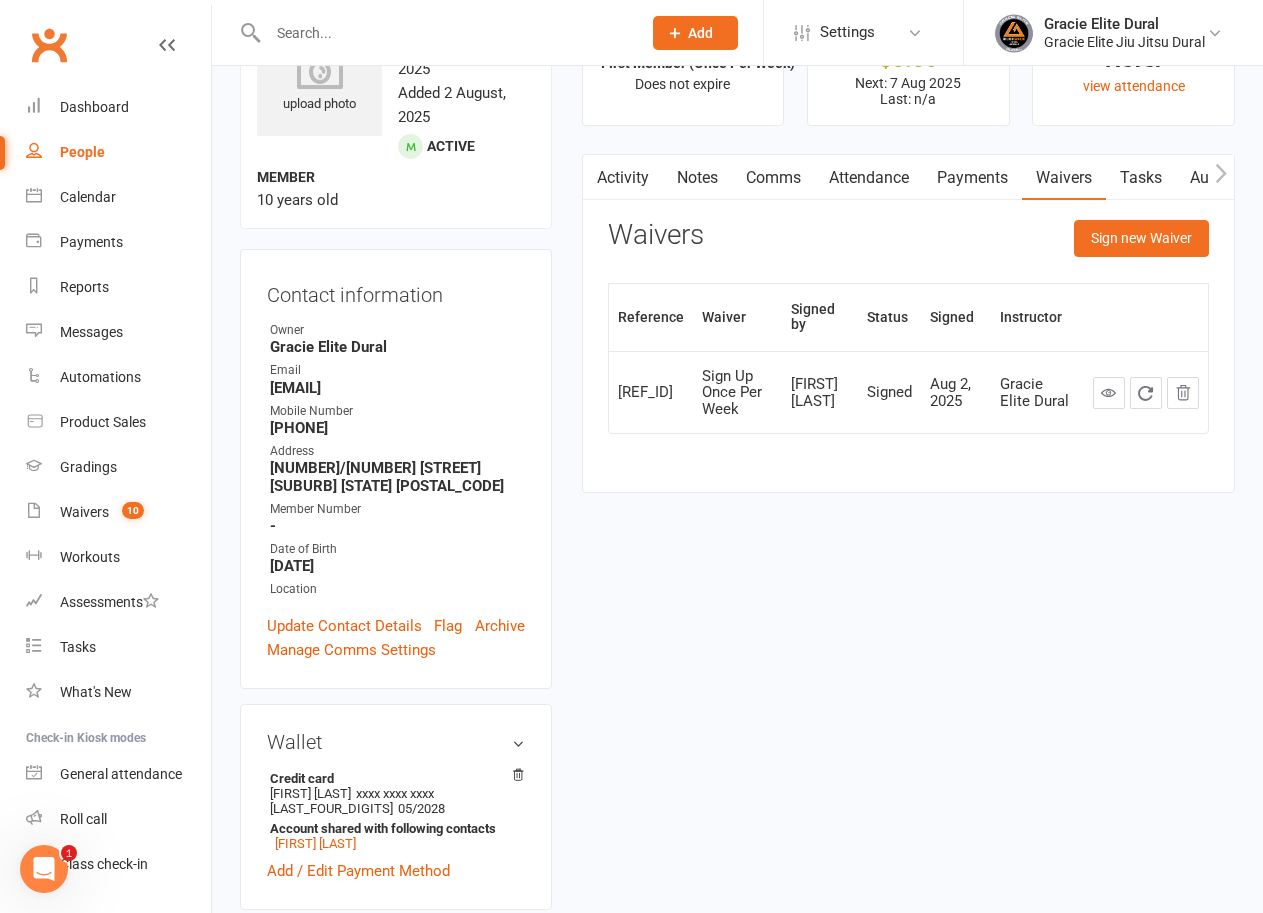 scroll, scrollTop: 0, scrollLeft: 0, axis: both 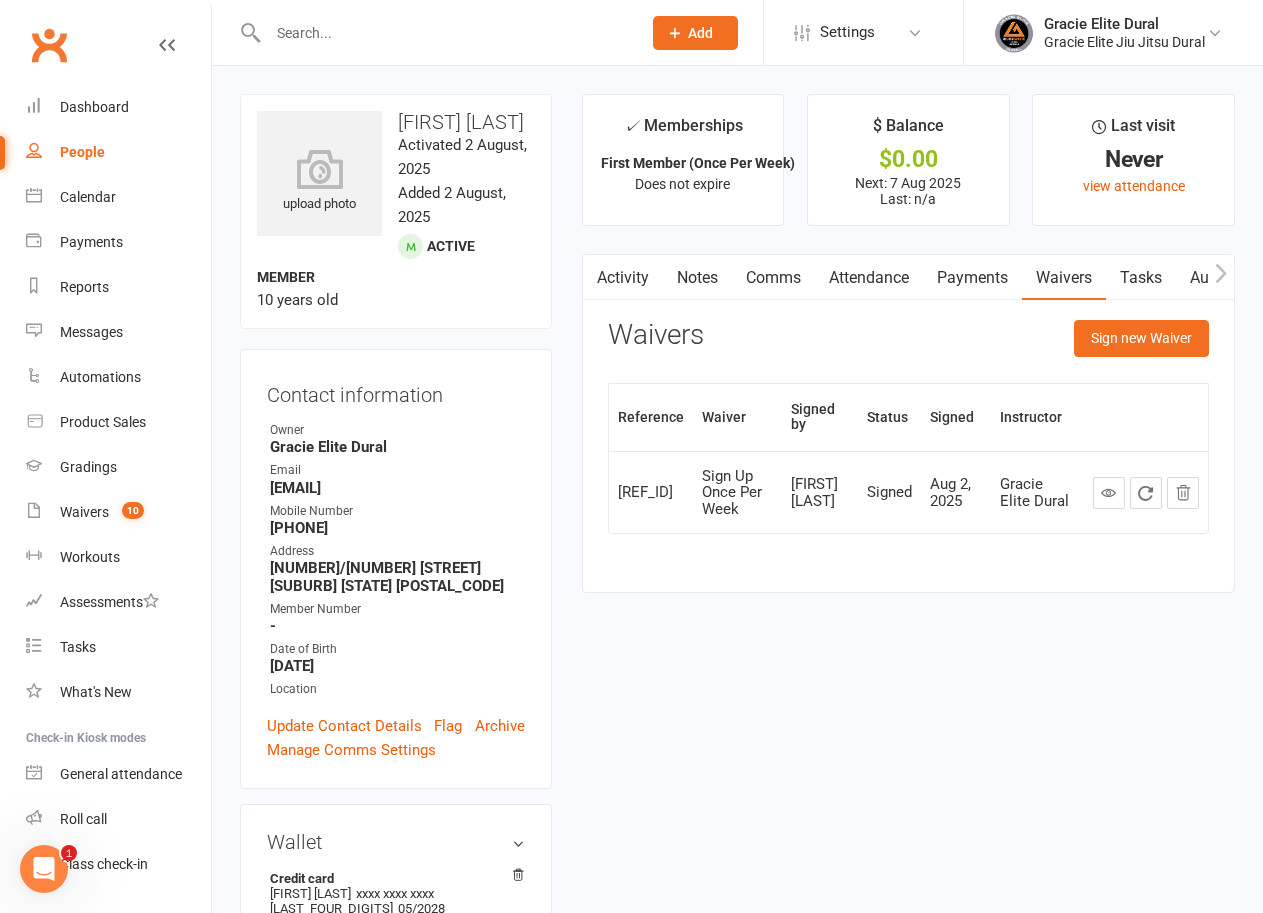 click on "Payments" at bounding box center [972, 278] 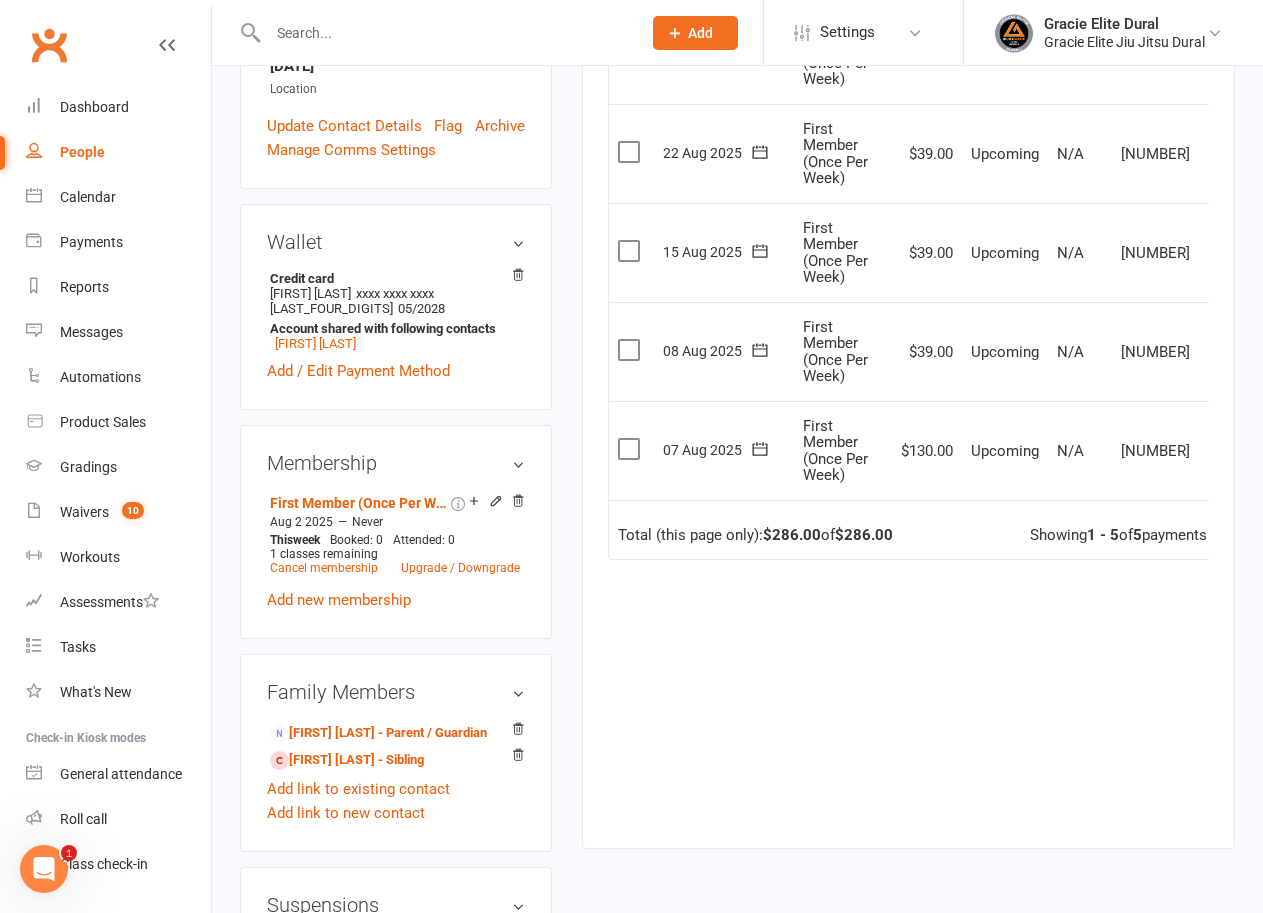 scroll, scrollTop: 700, scrollLeft: 0, axis: vertical 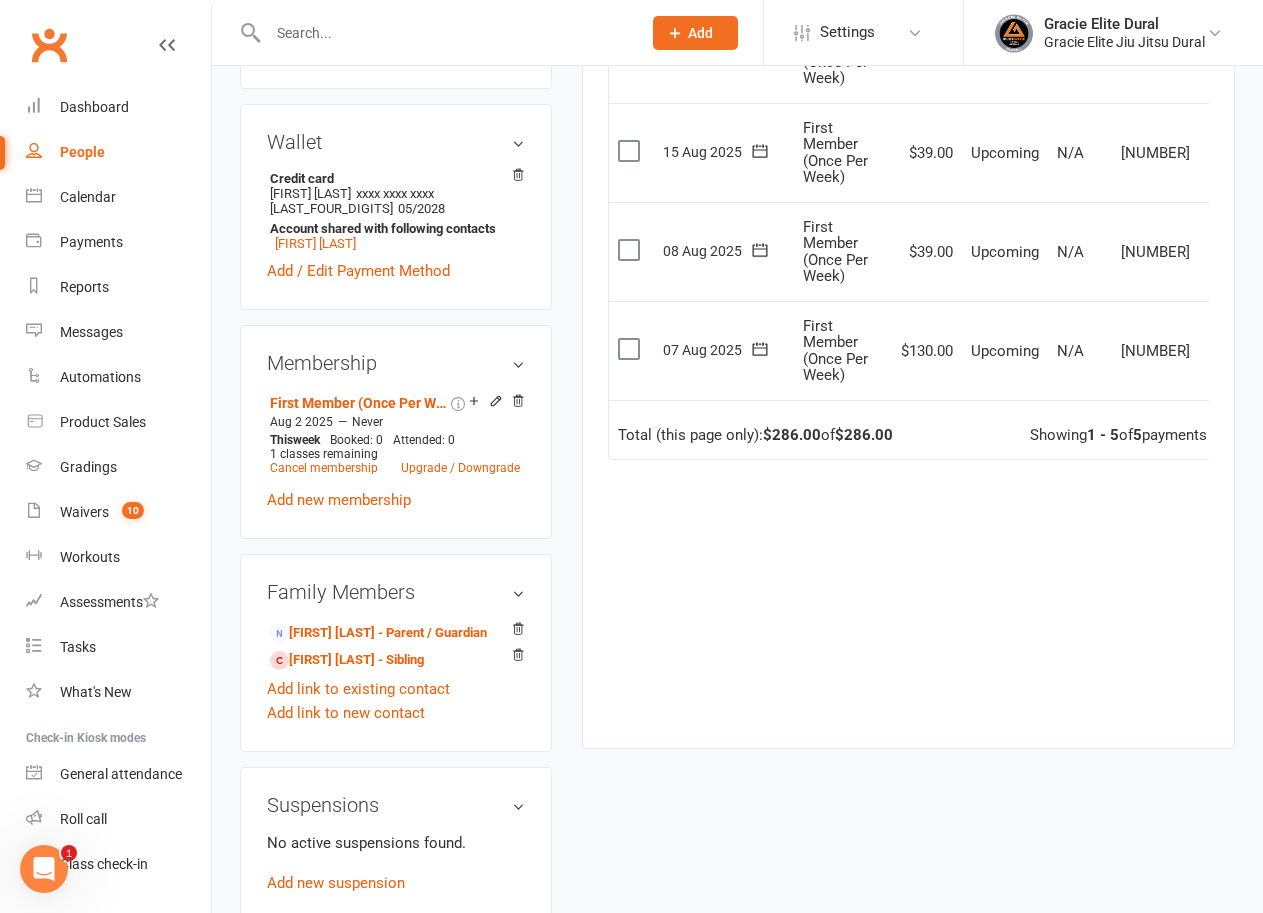 click at bounding box center [1220, 351] 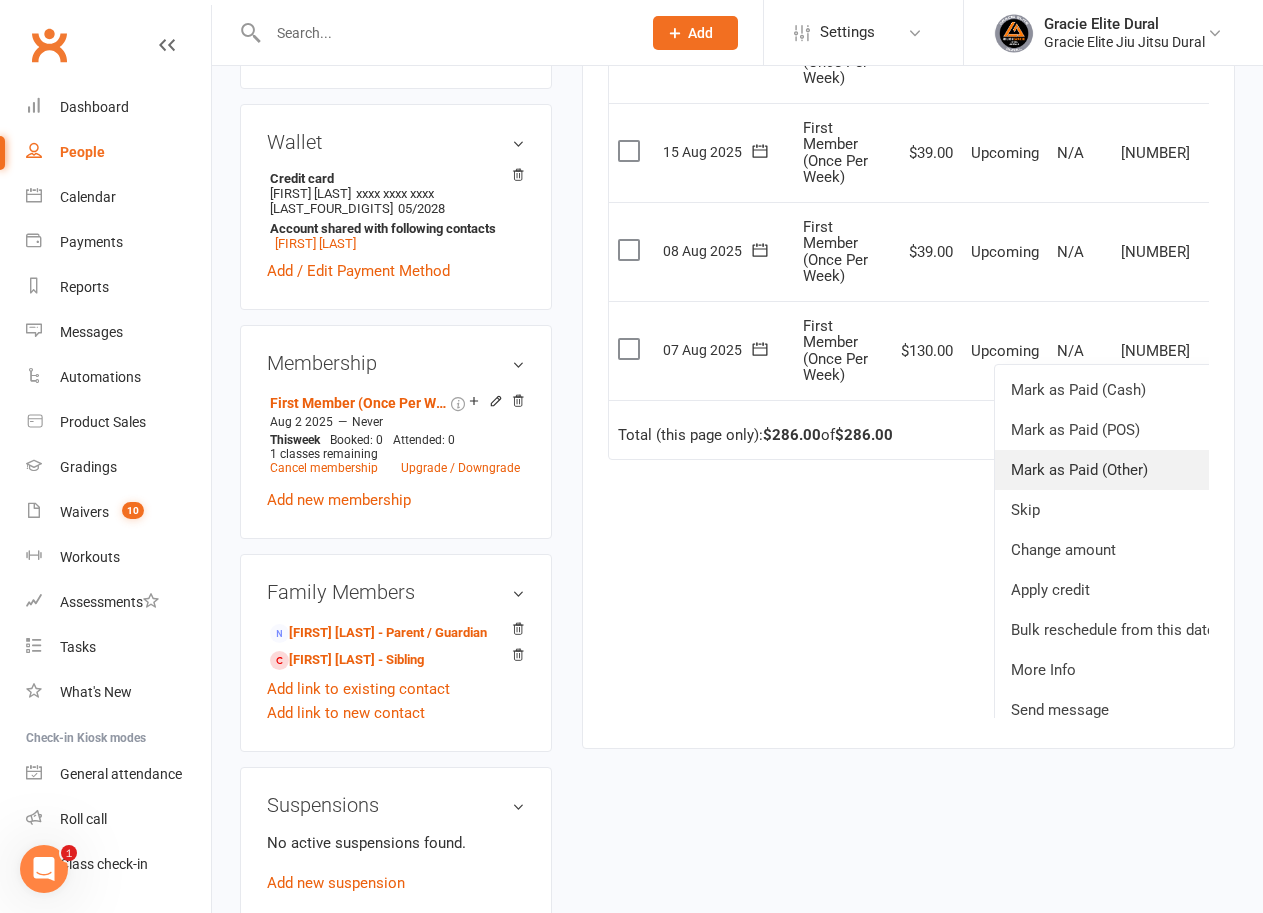 click on "Mark as Paid (Other)" at bounding box center (1113, 470) 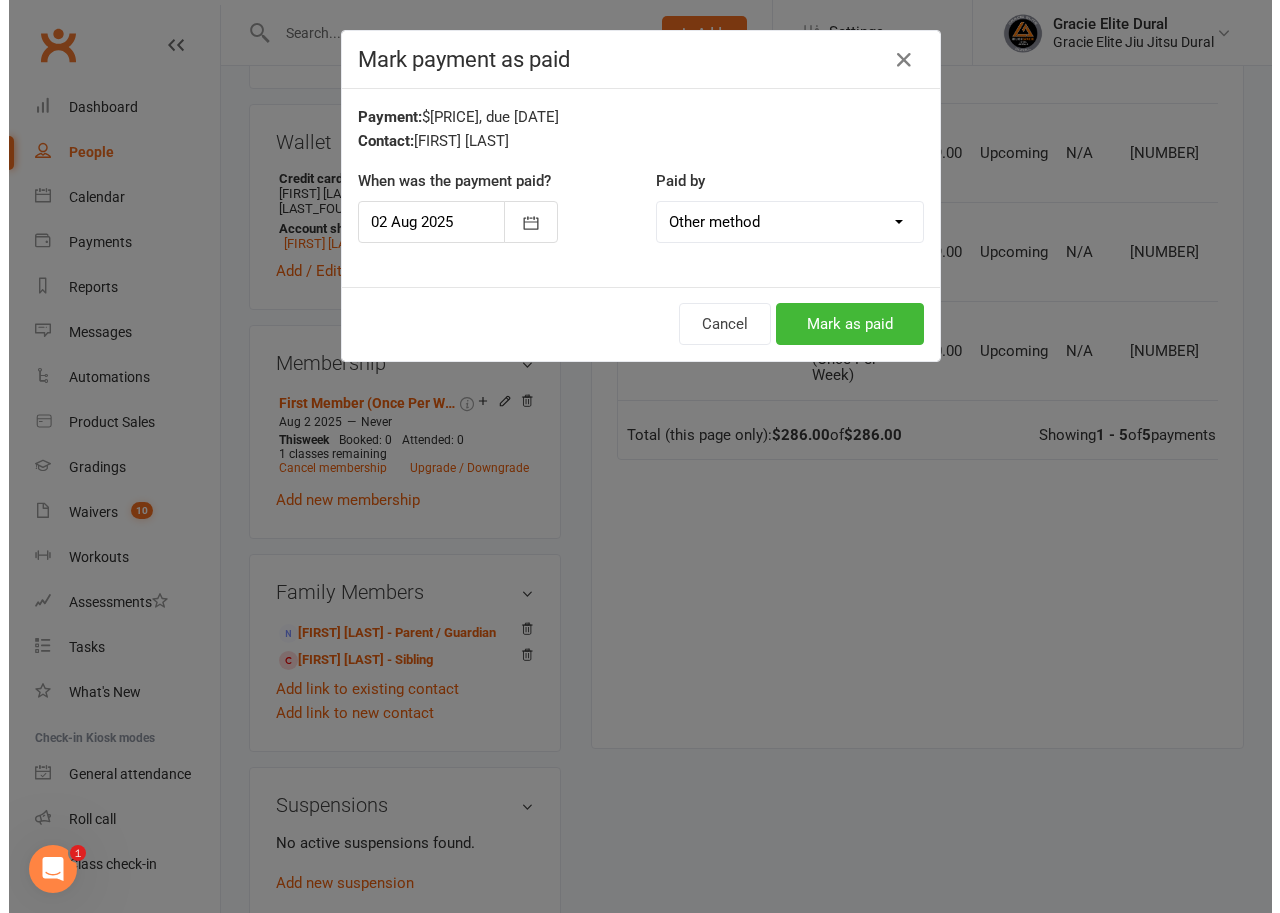 scroll, scrollTop: 675, scrollLeft: 0, axis: vertical 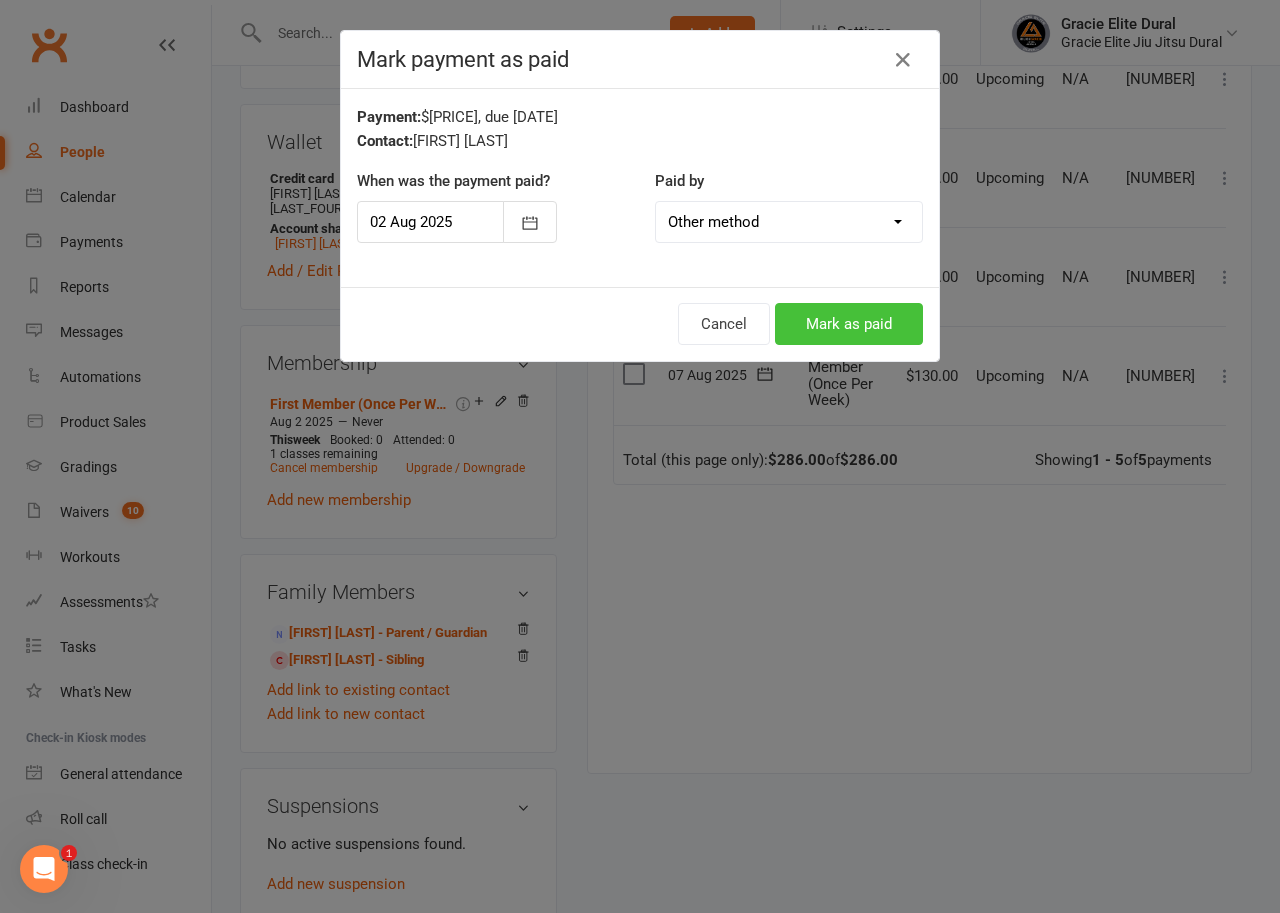 click on "Mark as paid" at bounding box center (849, 324) 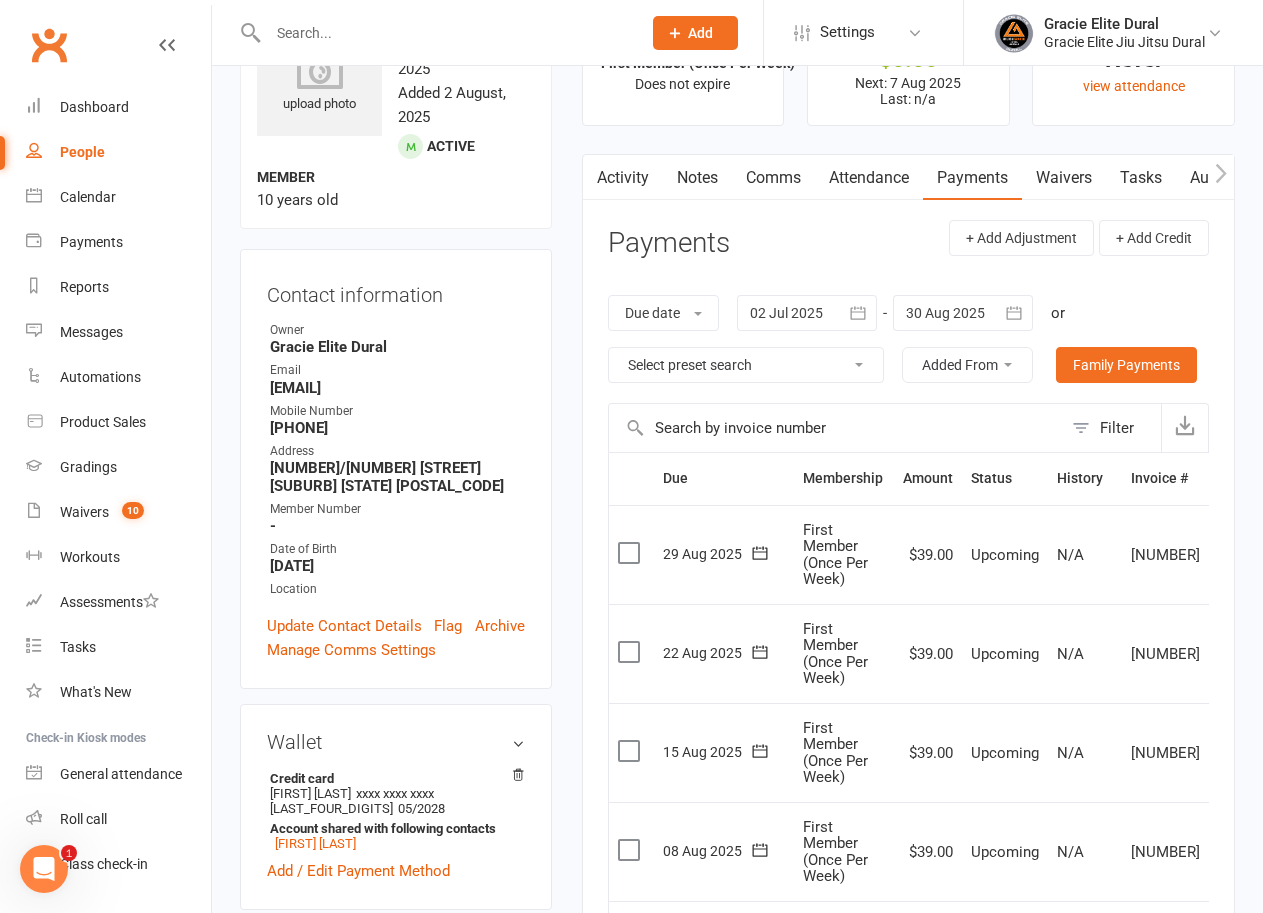 scroll, scrollTop: 0, scrollLeft: 0, axis: both 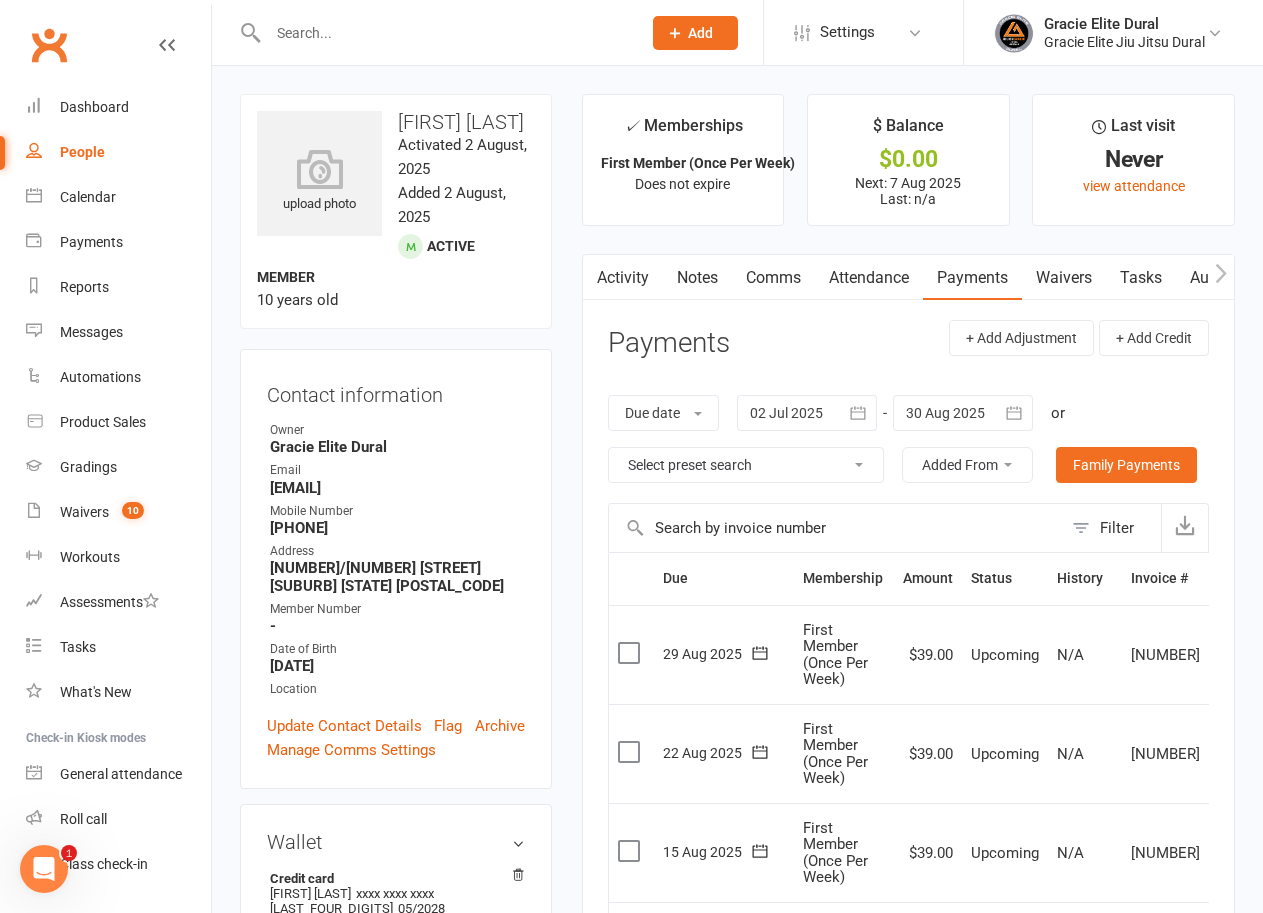 click on "Activity" at bounding box center (623, 278) 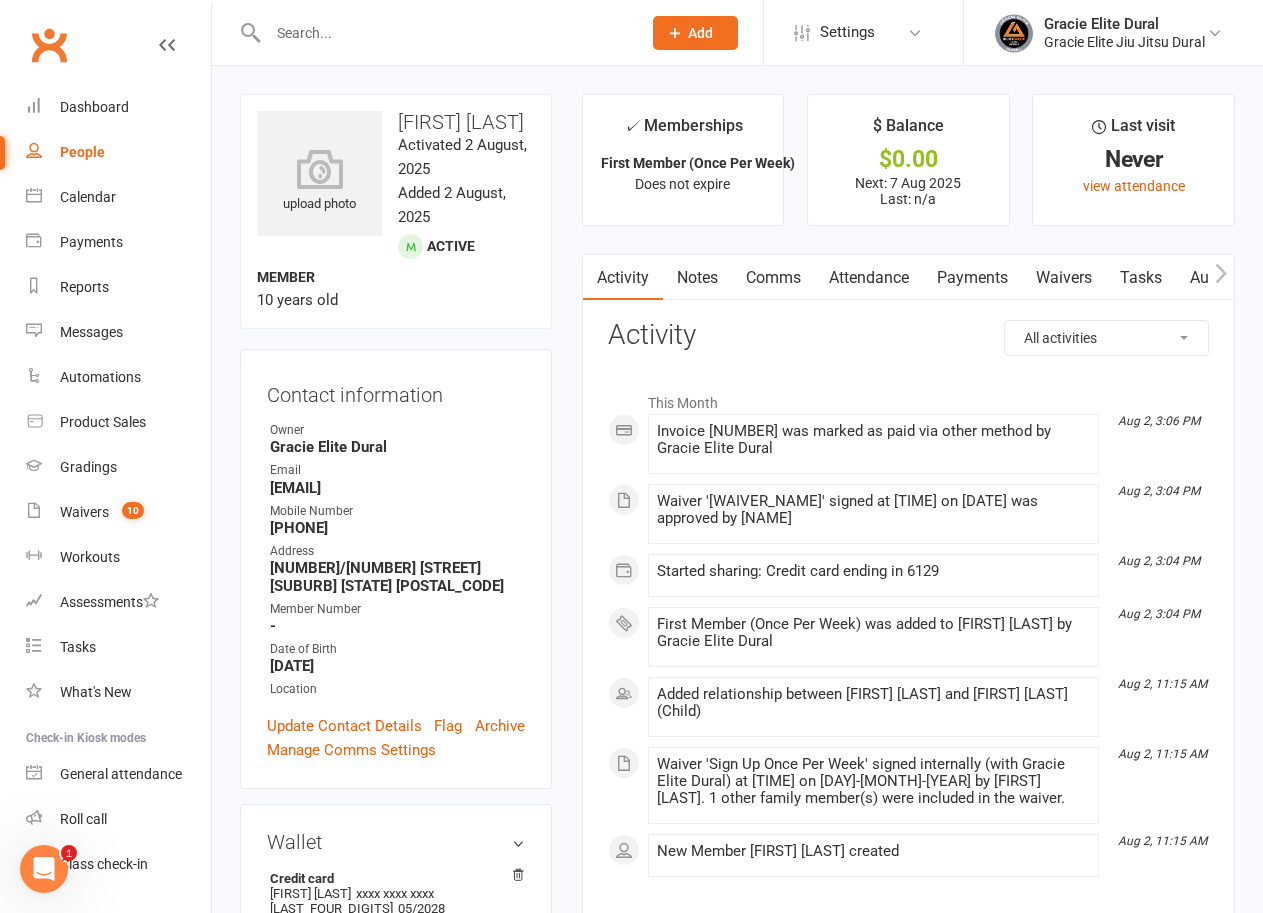 click on "Payments" at bounding box center (972, 278) 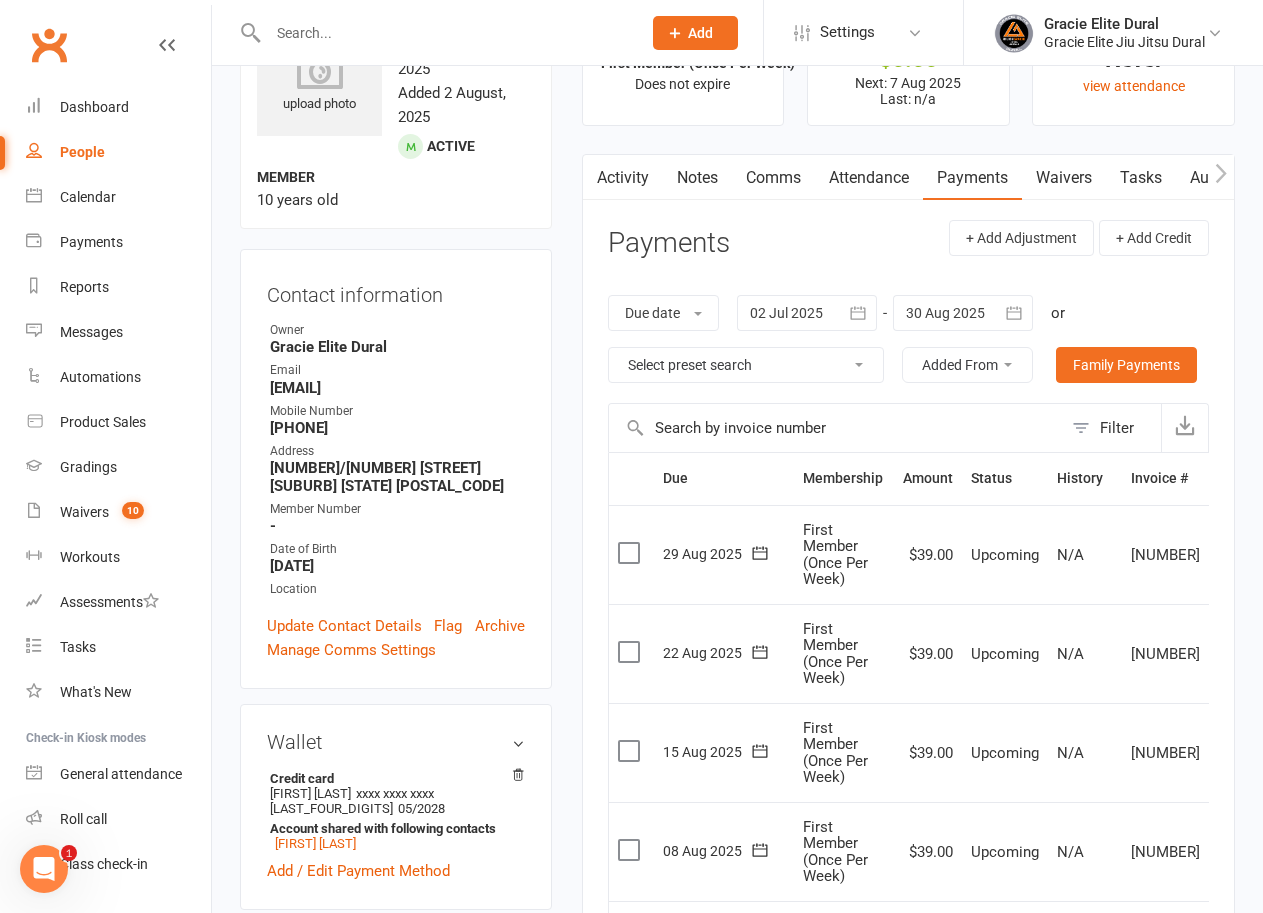 scroll, scrollTop: 0, scrollLeft: 0, axis: both 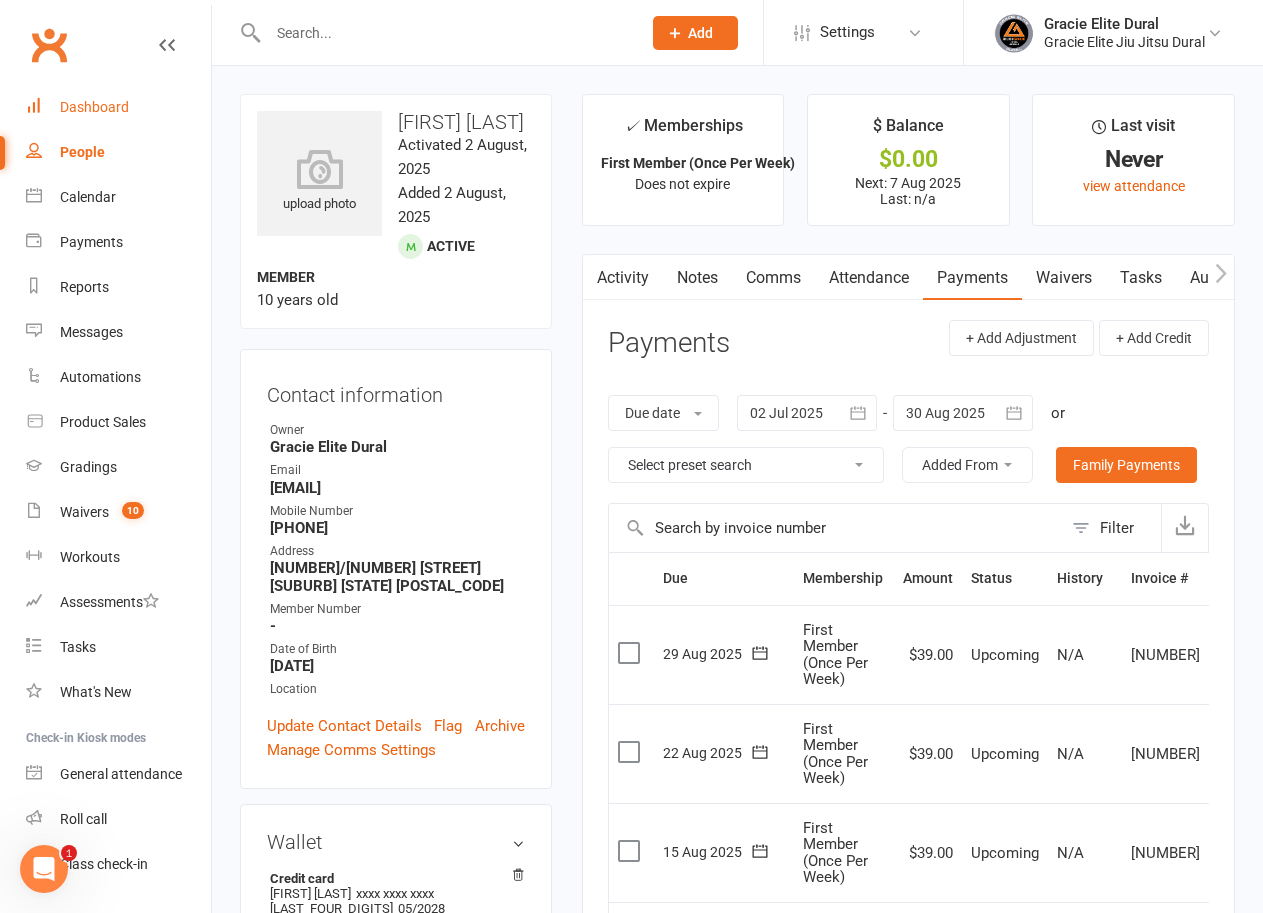 click on "Dashboard" at bounding box center [94, 107] 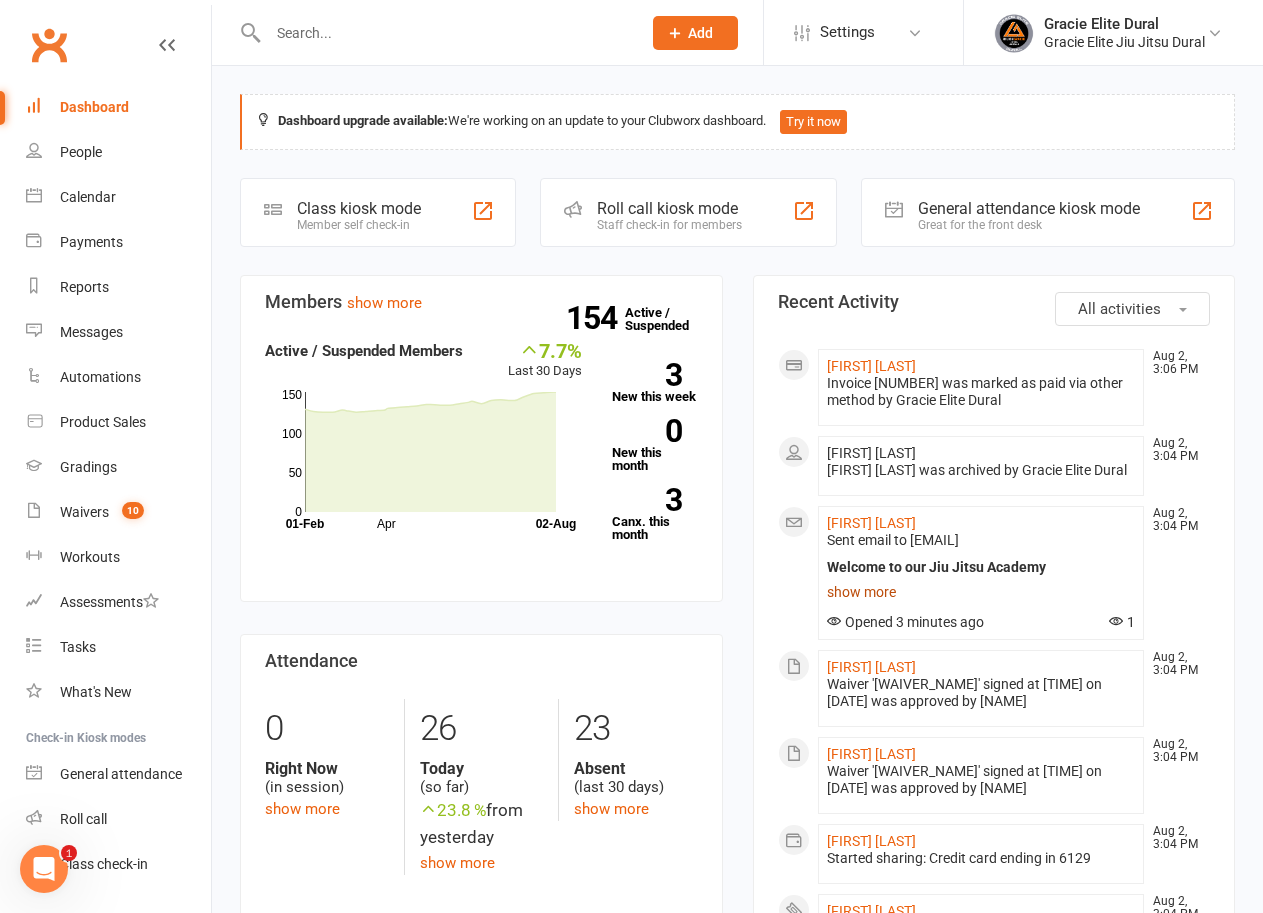 click on "show more" 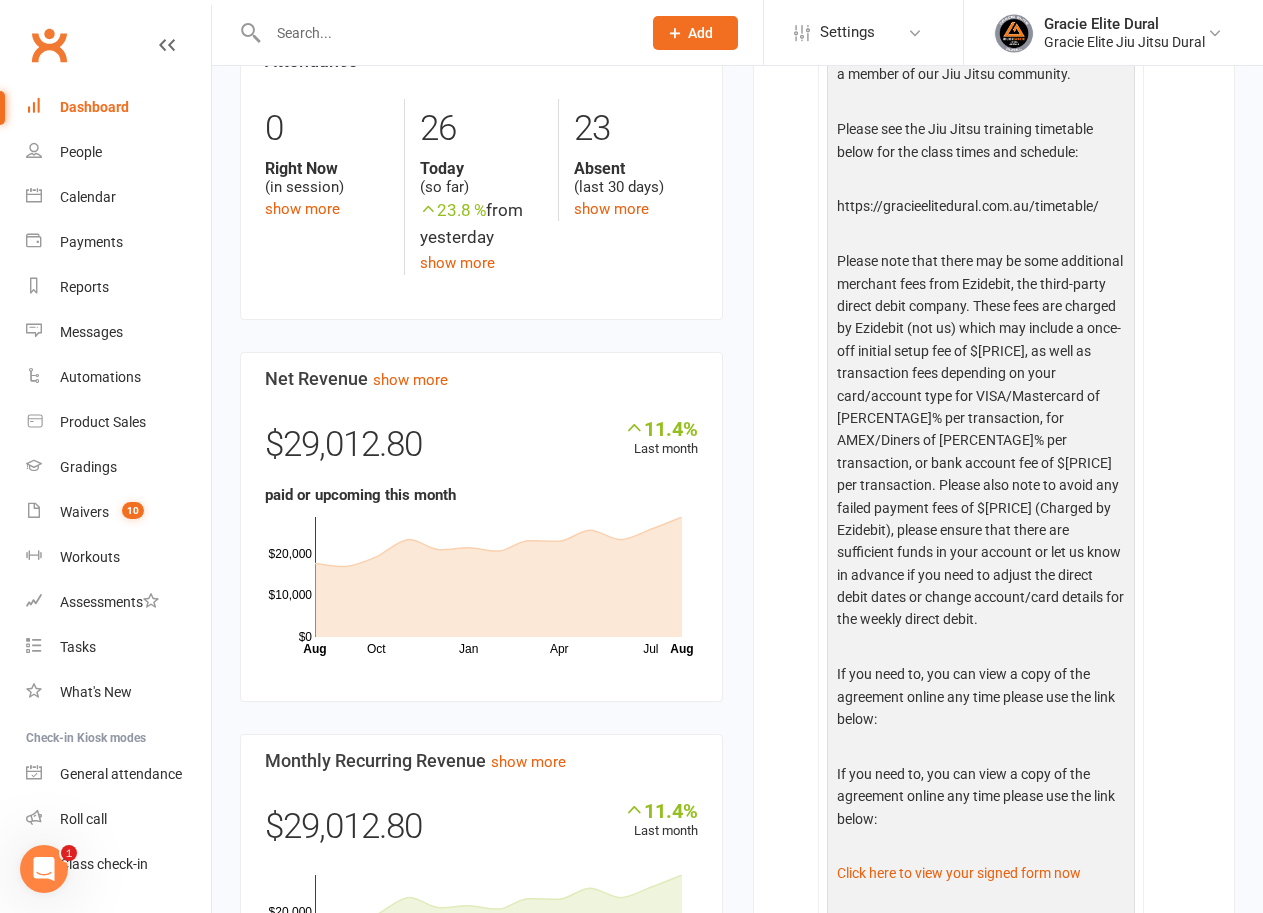 scroll, scrollTop: 900, scrollLeft: 0, axis: vertical 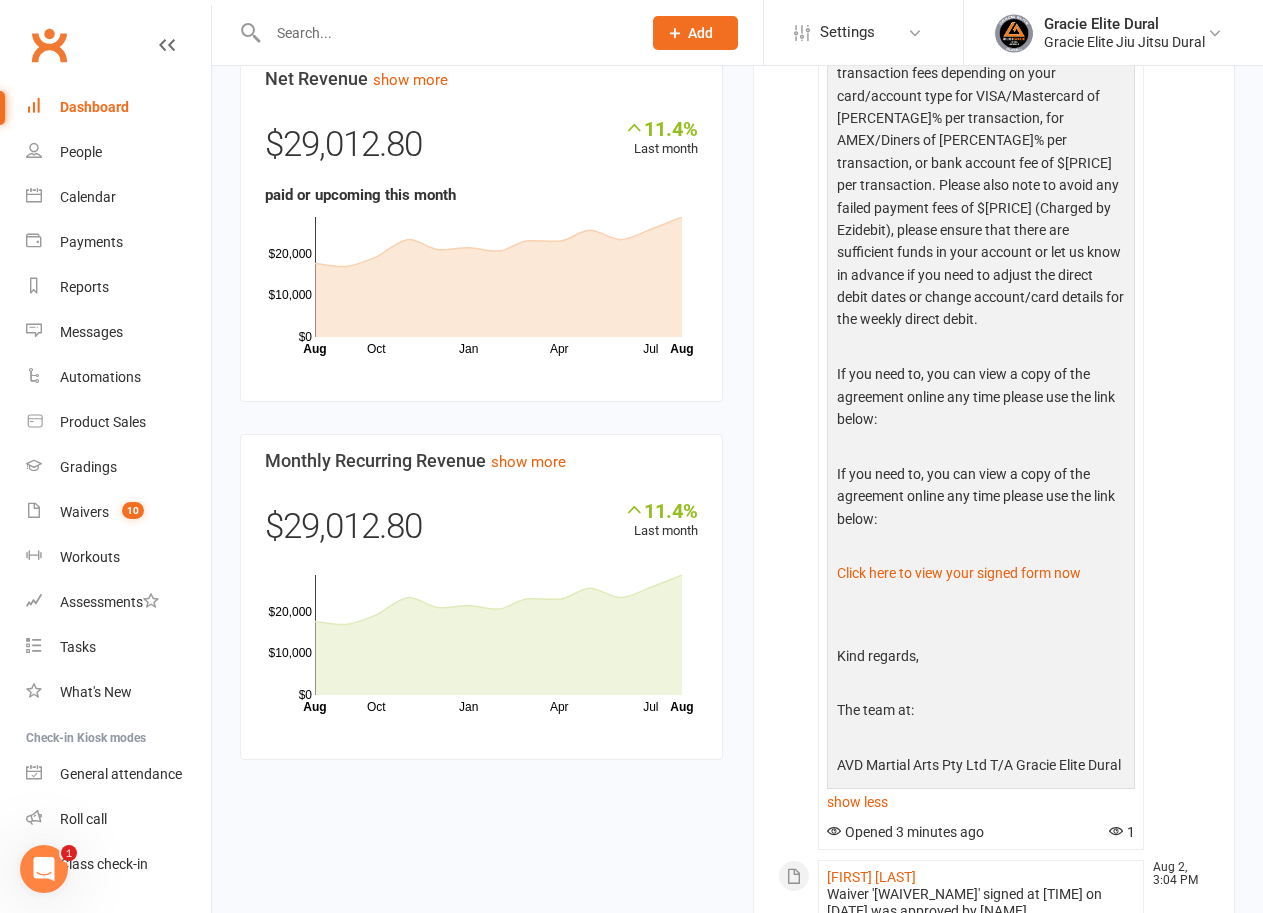 drag, startPoint x: 845, startPoint y: 344, endPoint x: 866, endPoint y: 519, distance: 176.2555 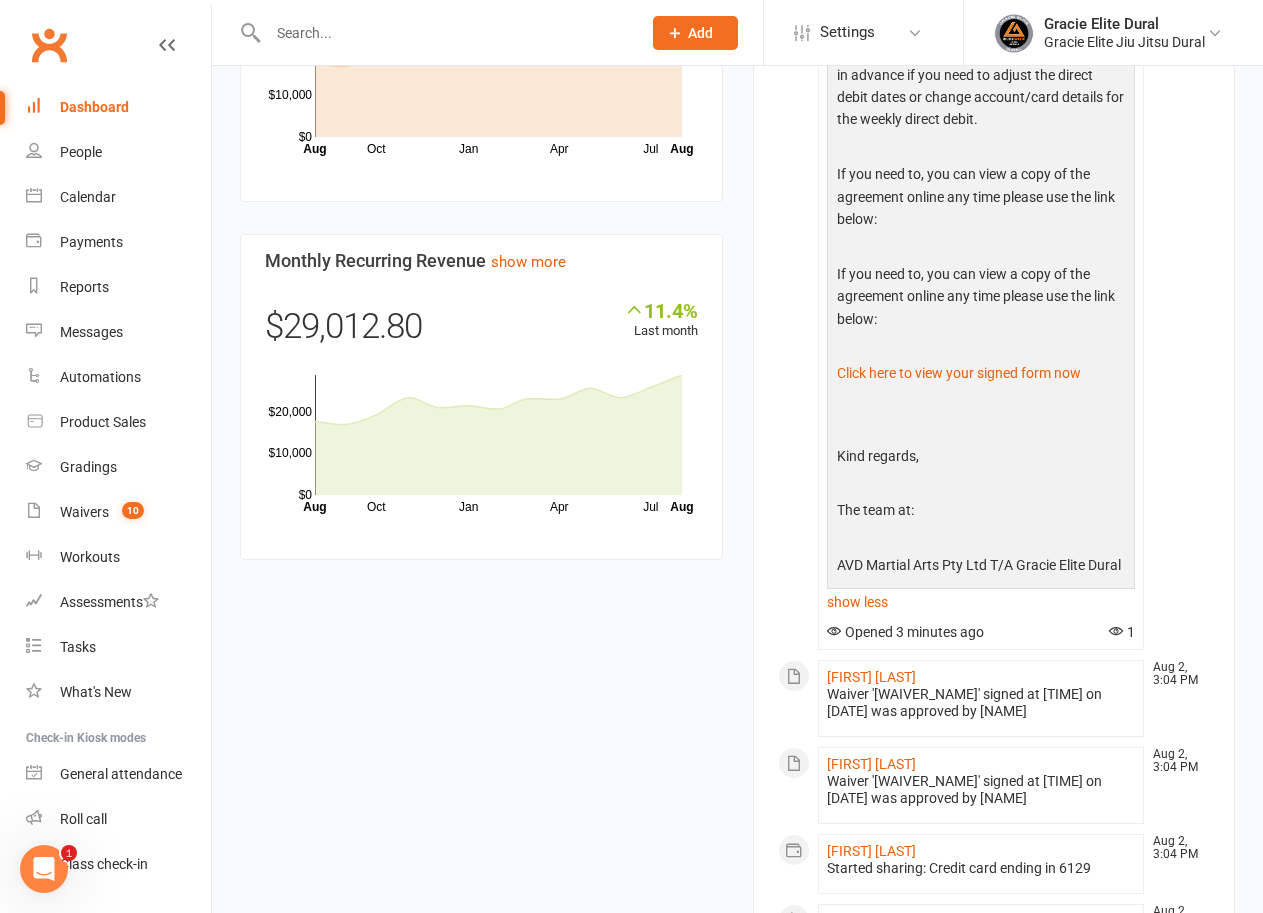 drag, startPoint x: 865, startPoint y: 358, endPoint x: 1029, endPoint y: 631, distance: 318.47293 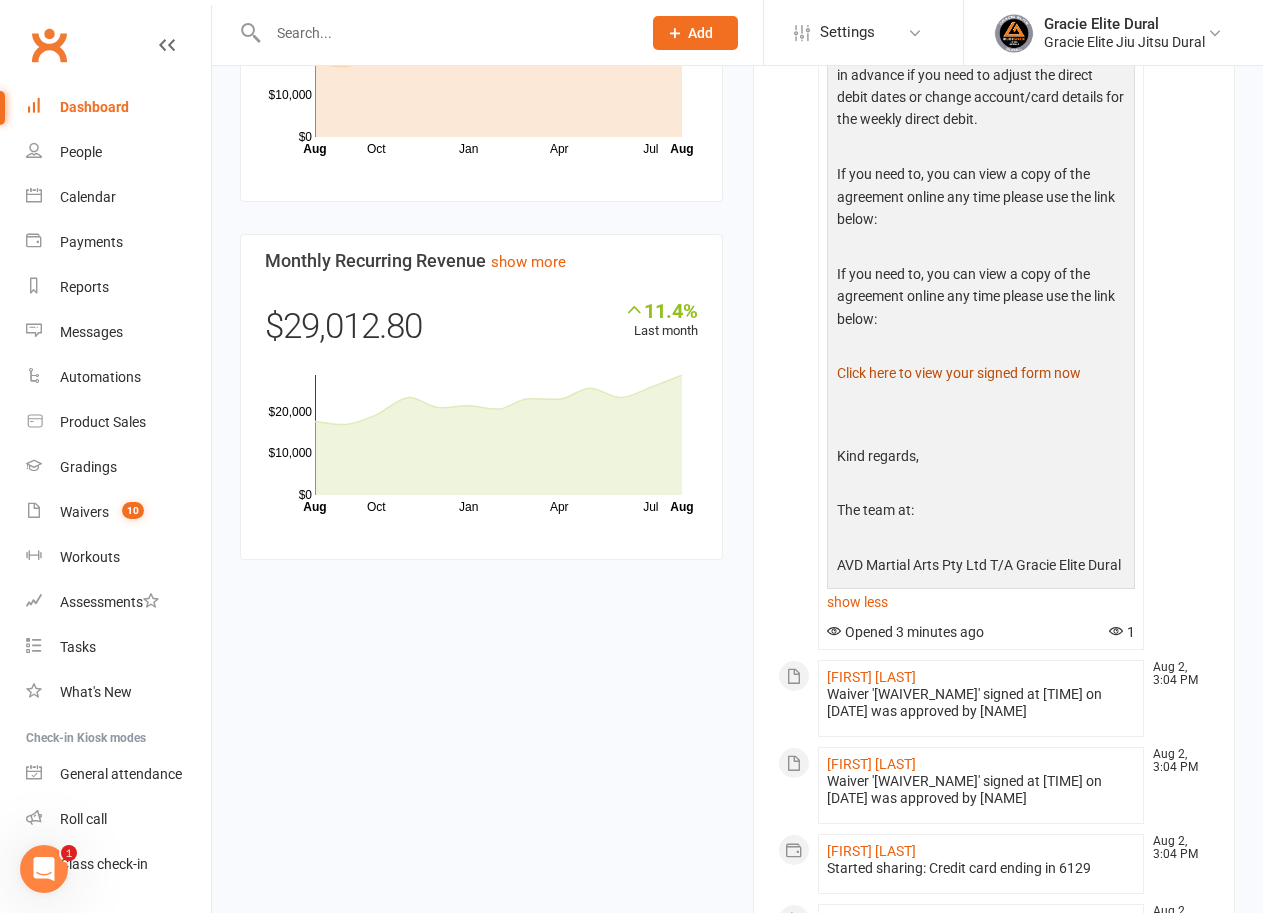 click on "Click here to view your signed form now" 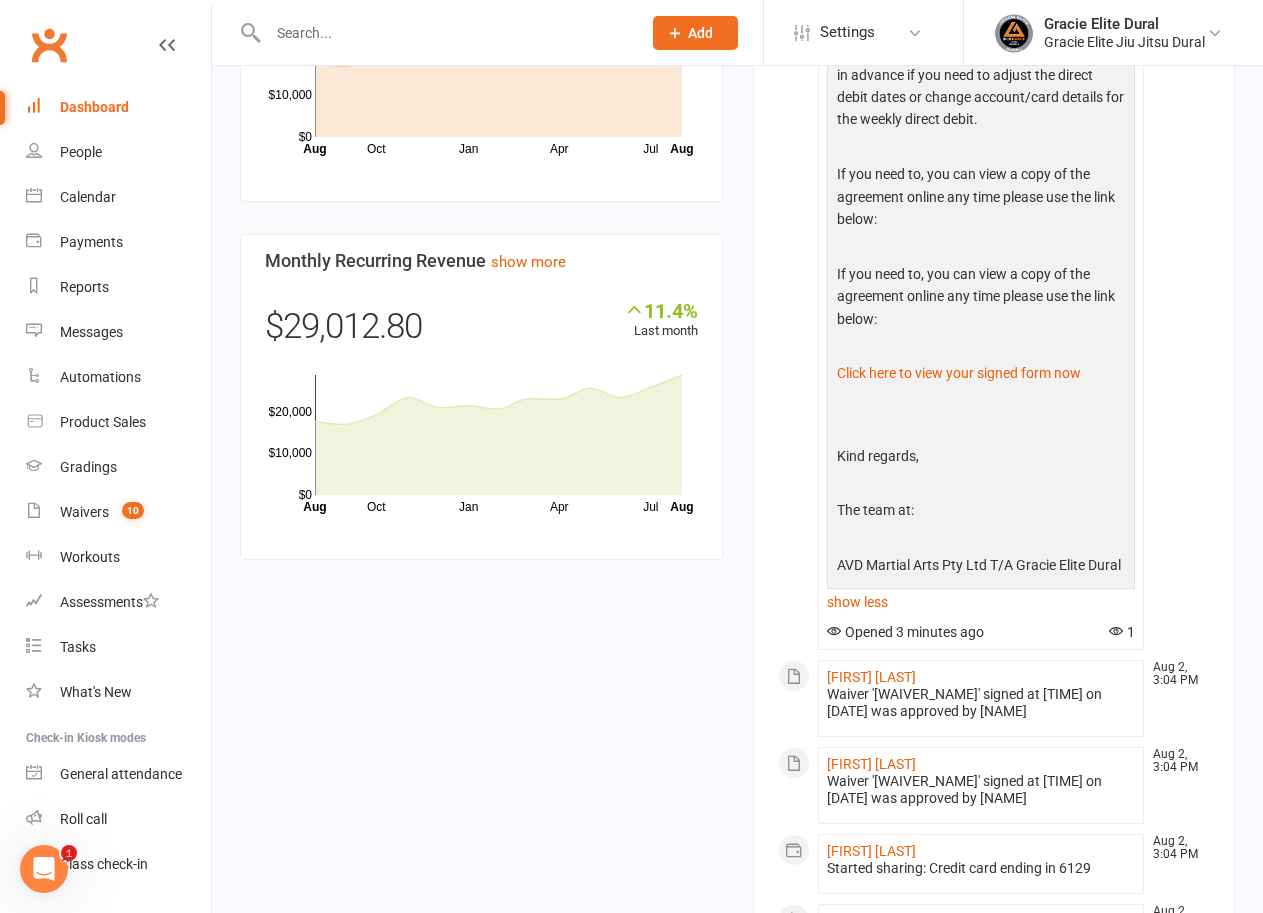 click on "If you need to, you can view a copy of the agreement online any time please use the link below:" 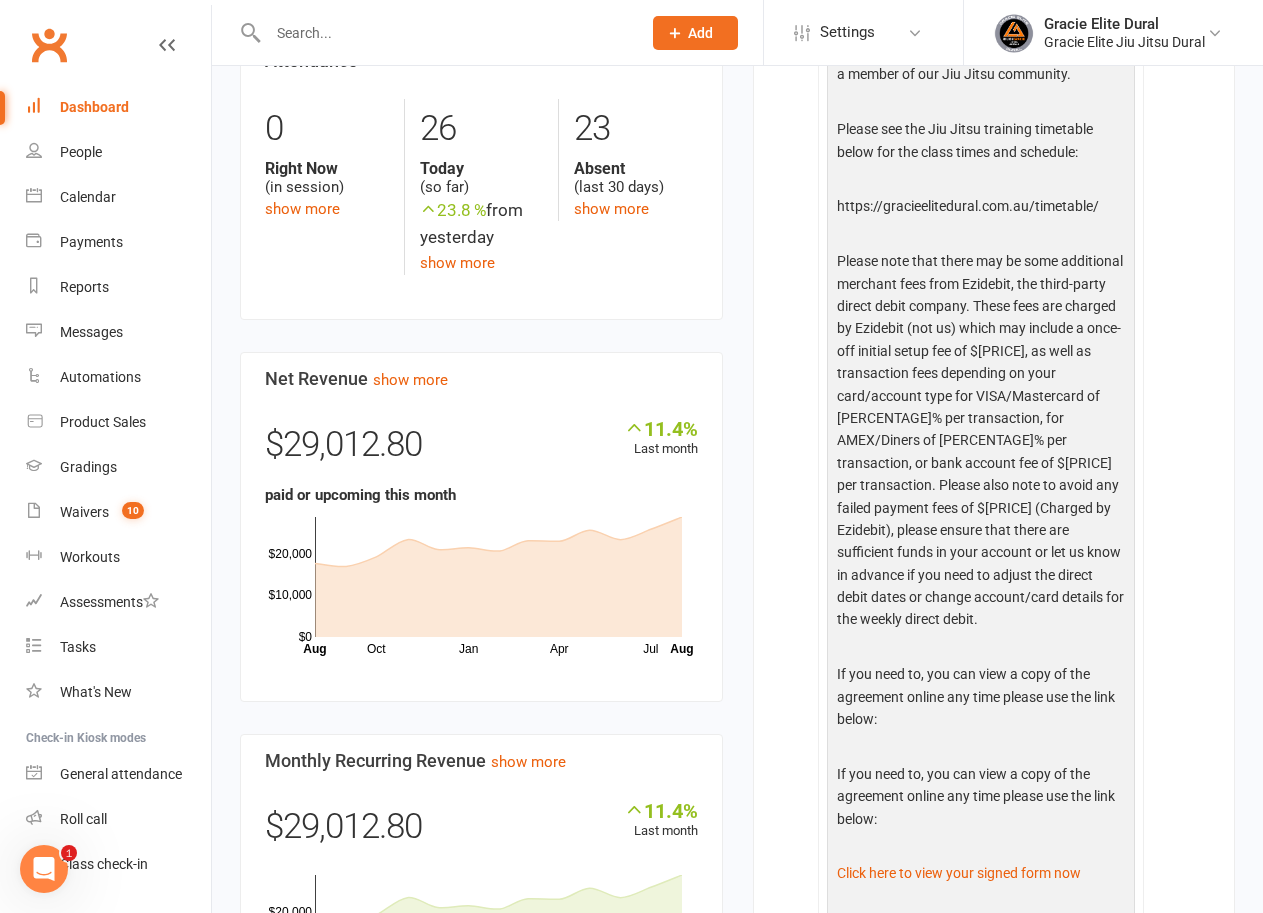 scroll, scrollTop: 0, scrollLeft: 0, axis: both 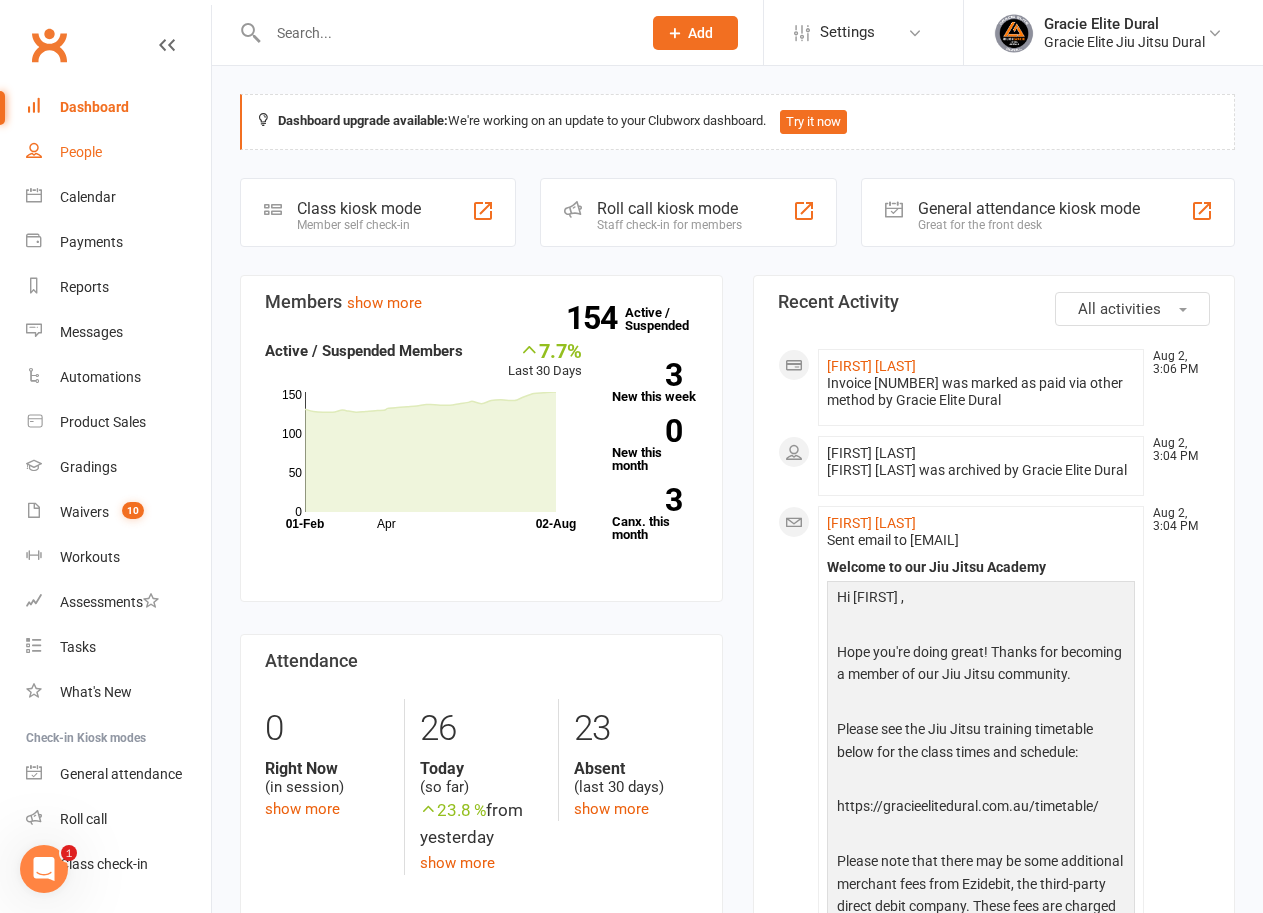 click on "People" at bounding box center (118, 152) 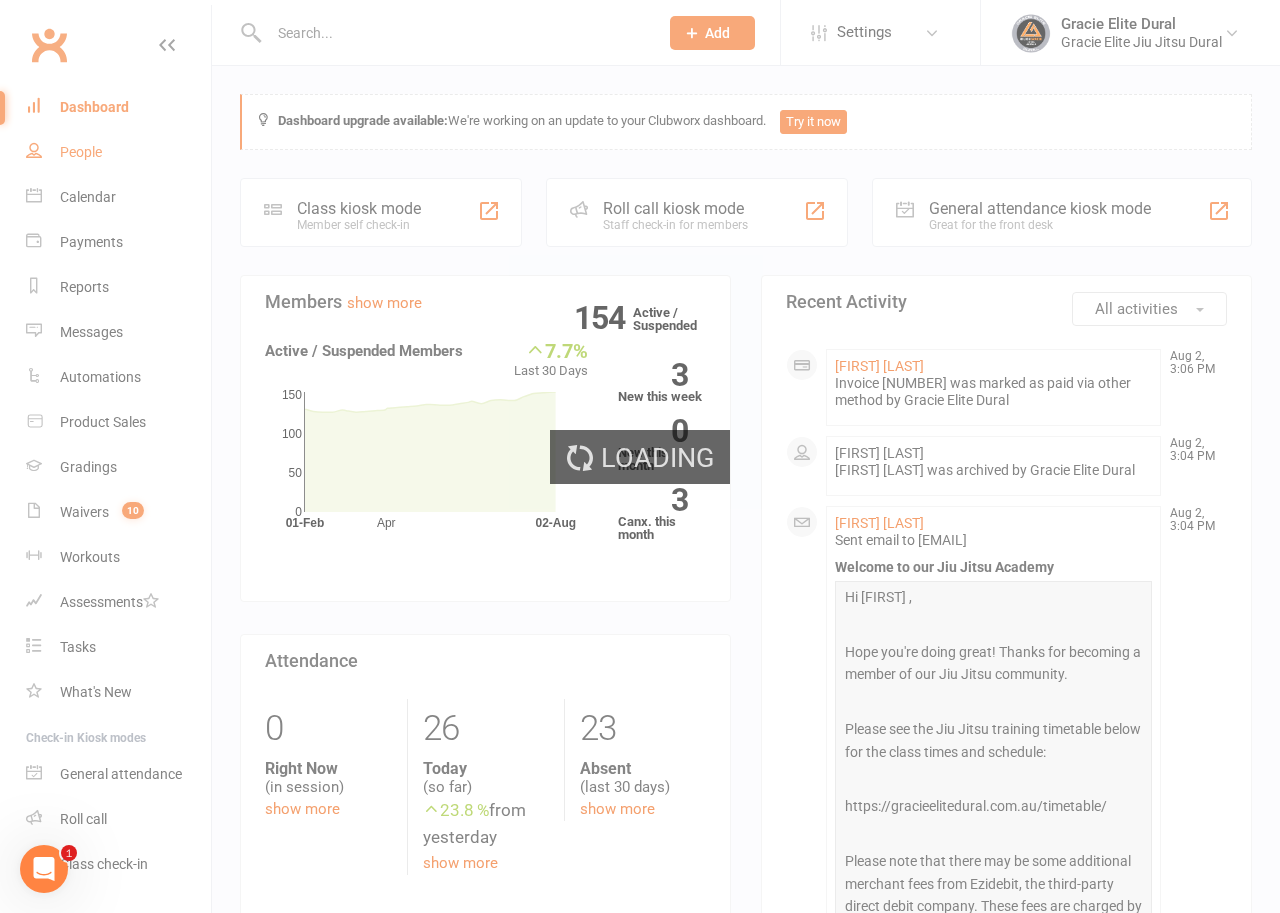 select on "100" 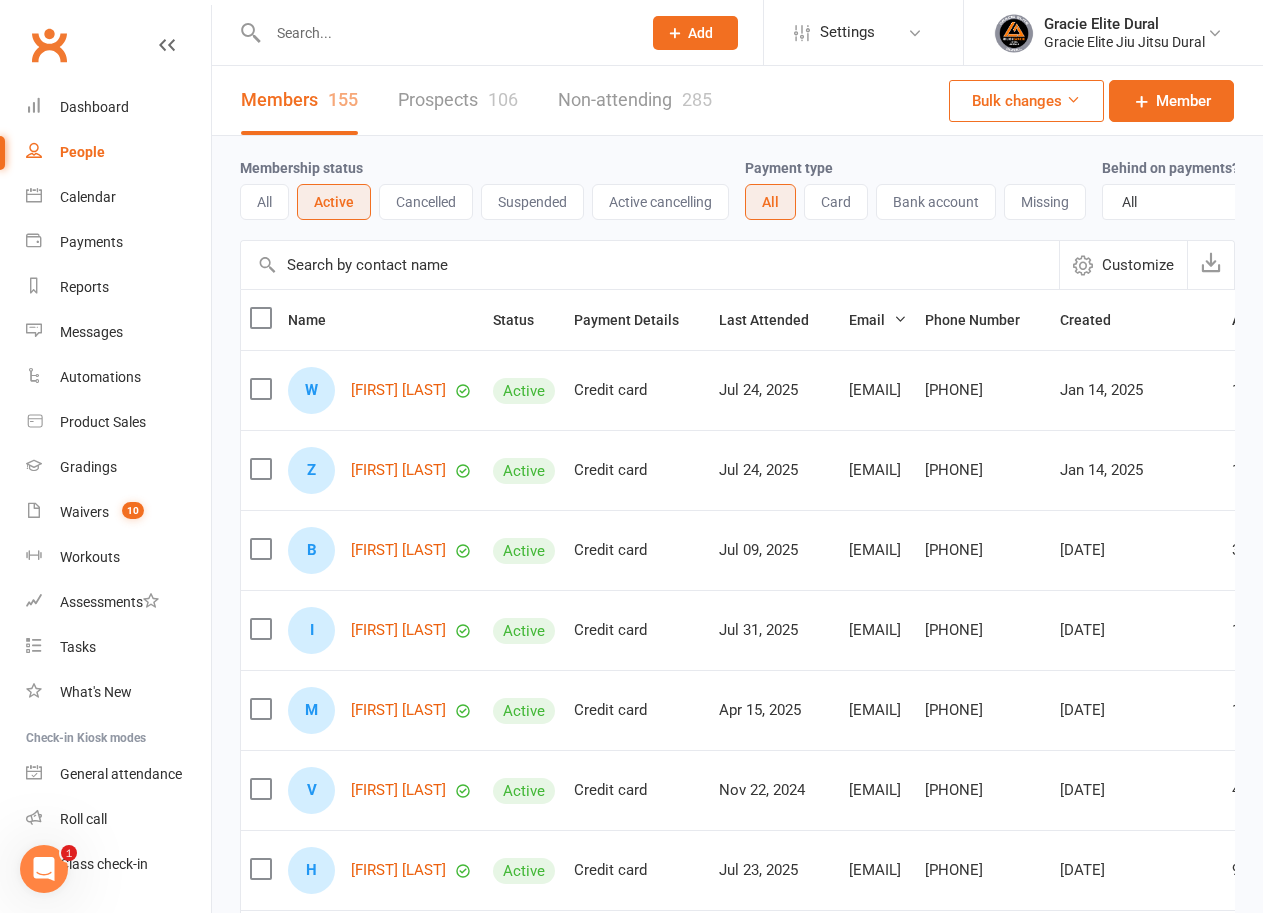 click at bounding box center (444, 33) 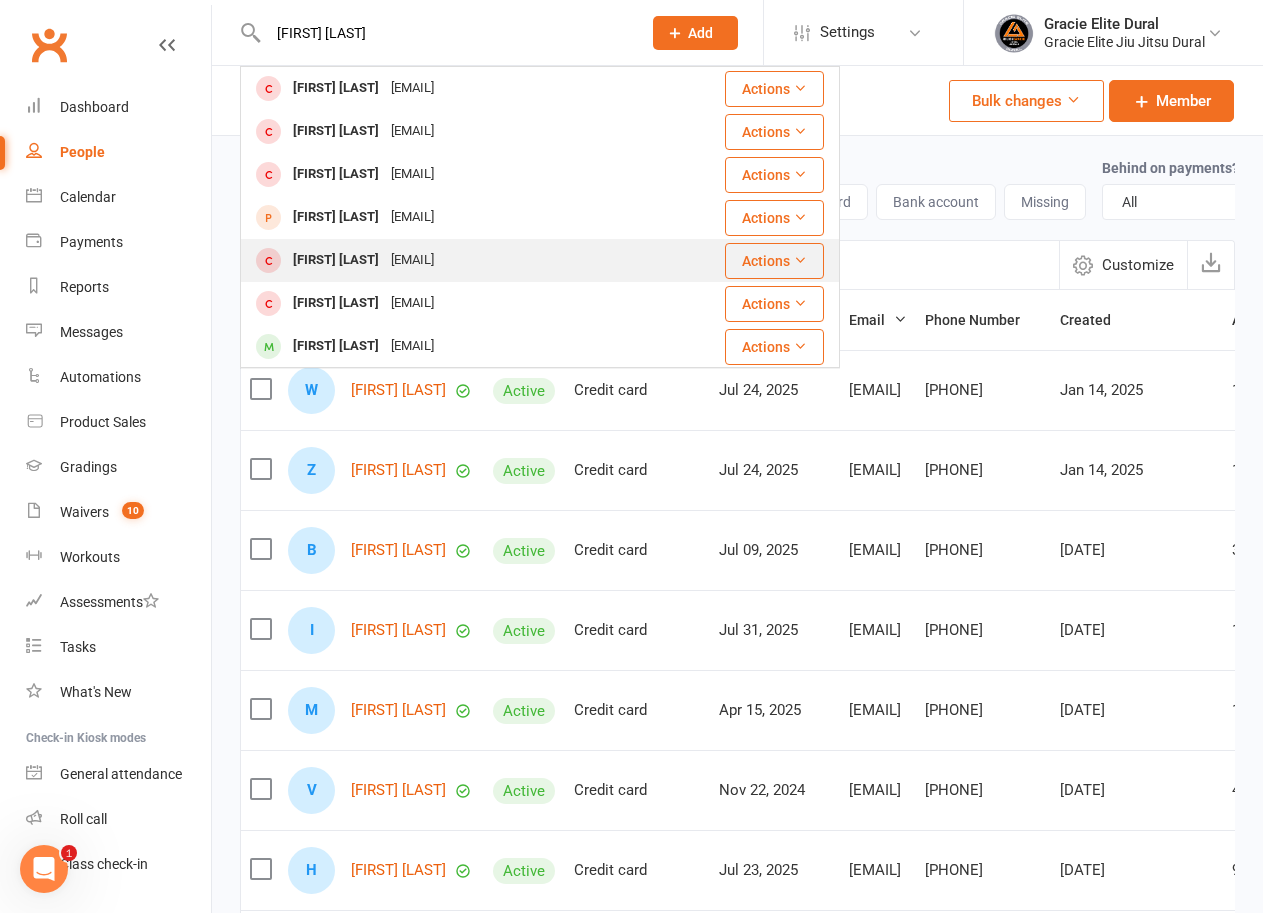 type on "hugo s" 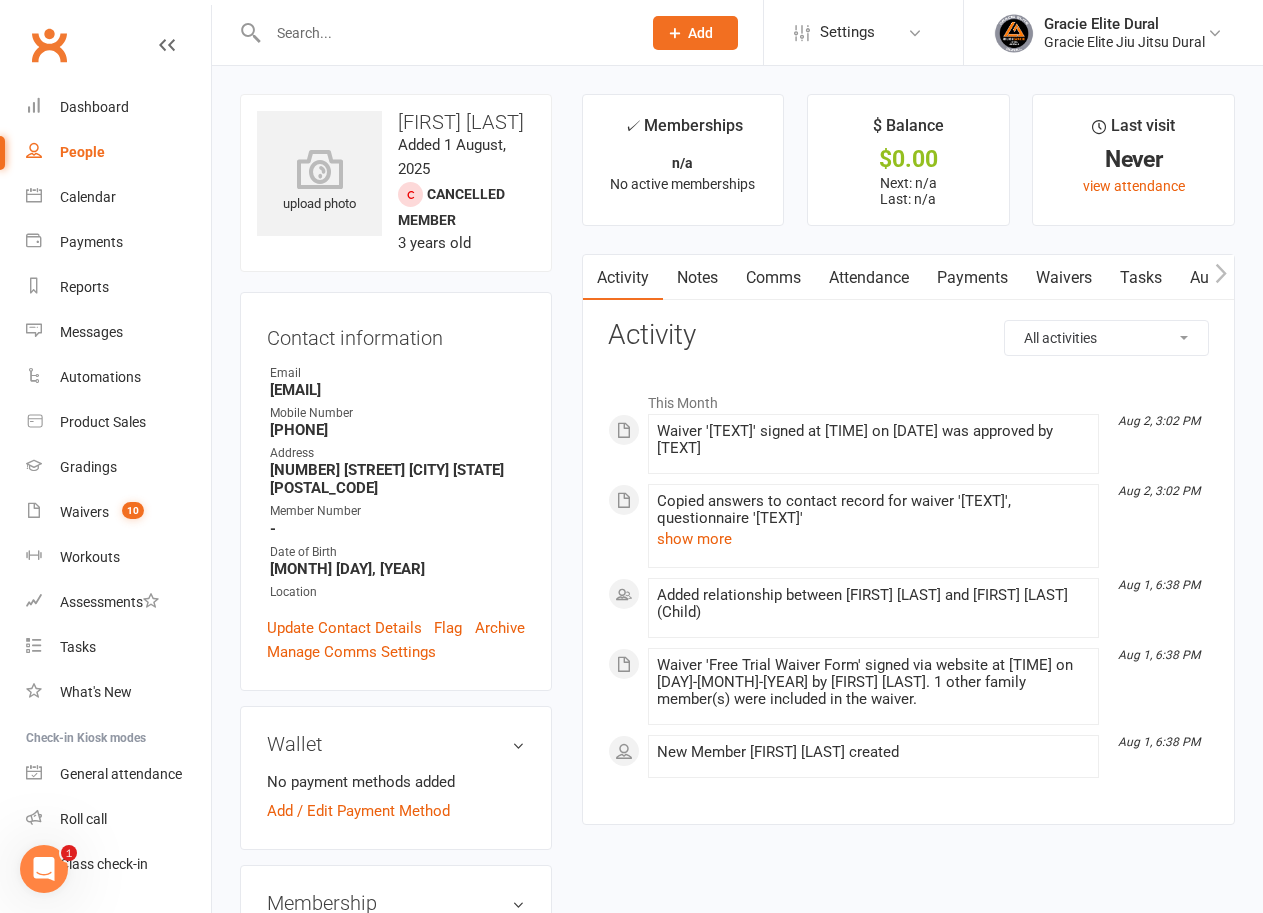 click on "Waivers" at bounding box center [1064, 278] 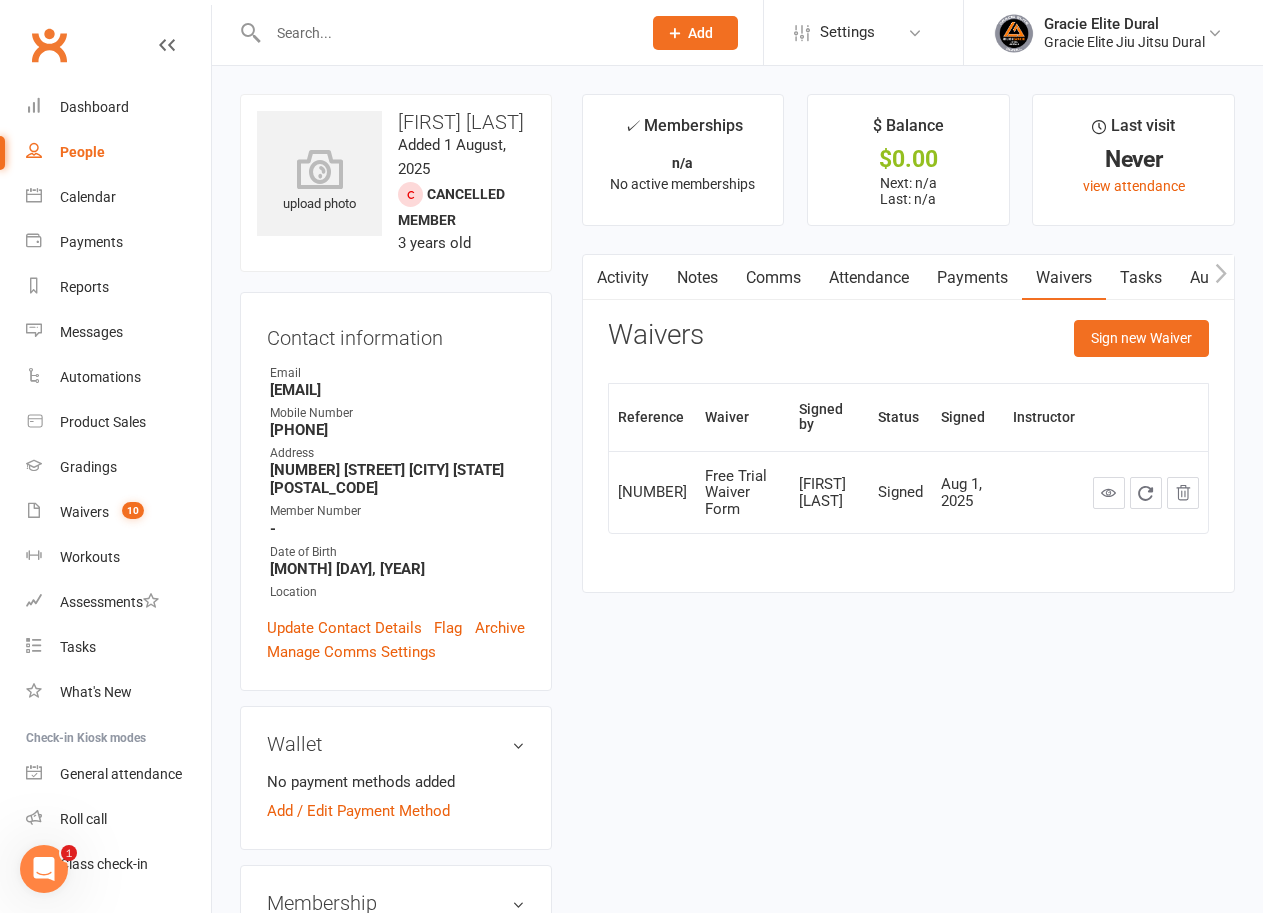 click on "Activity" at bounding box center (623, 278) 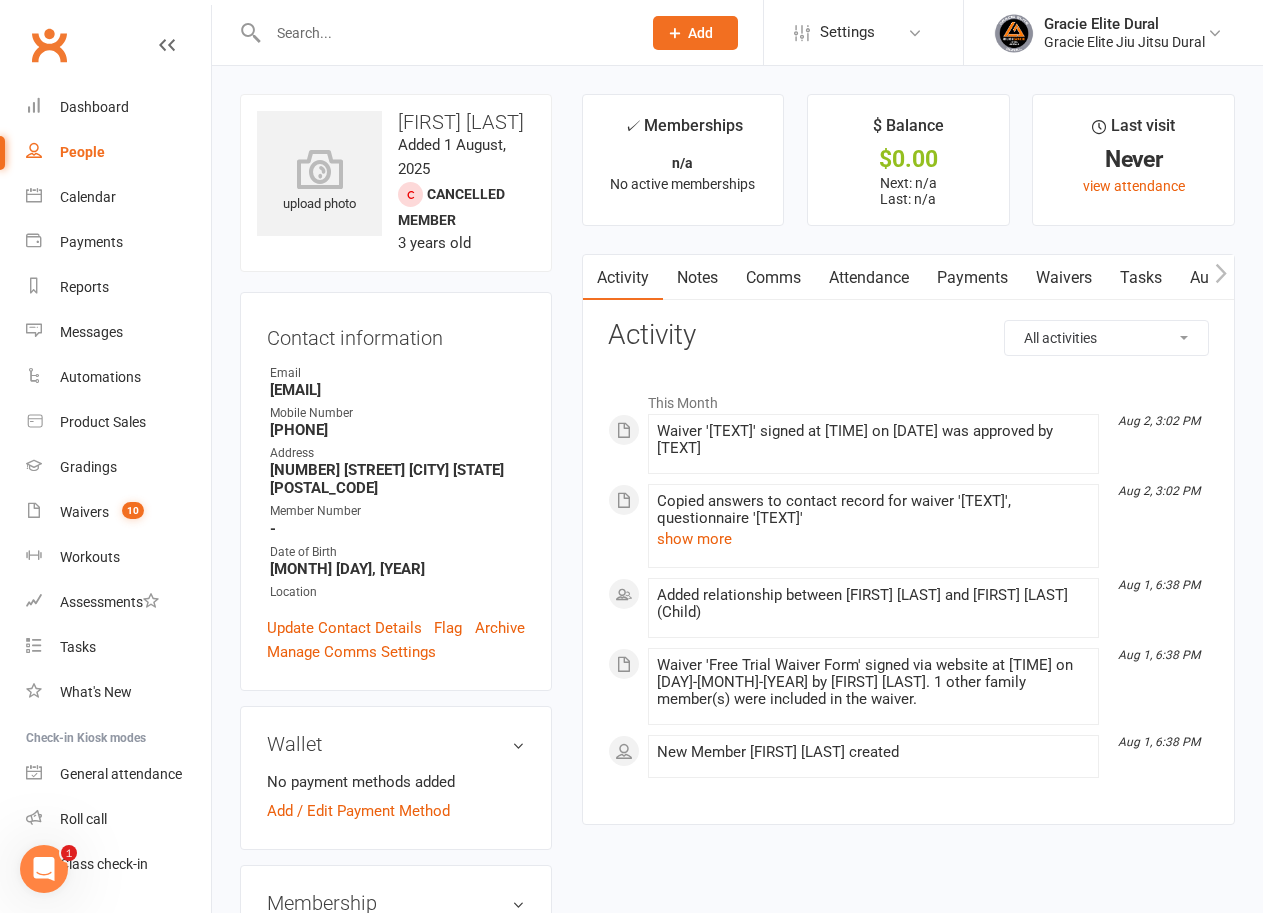 click at bounding box center [444, 33] 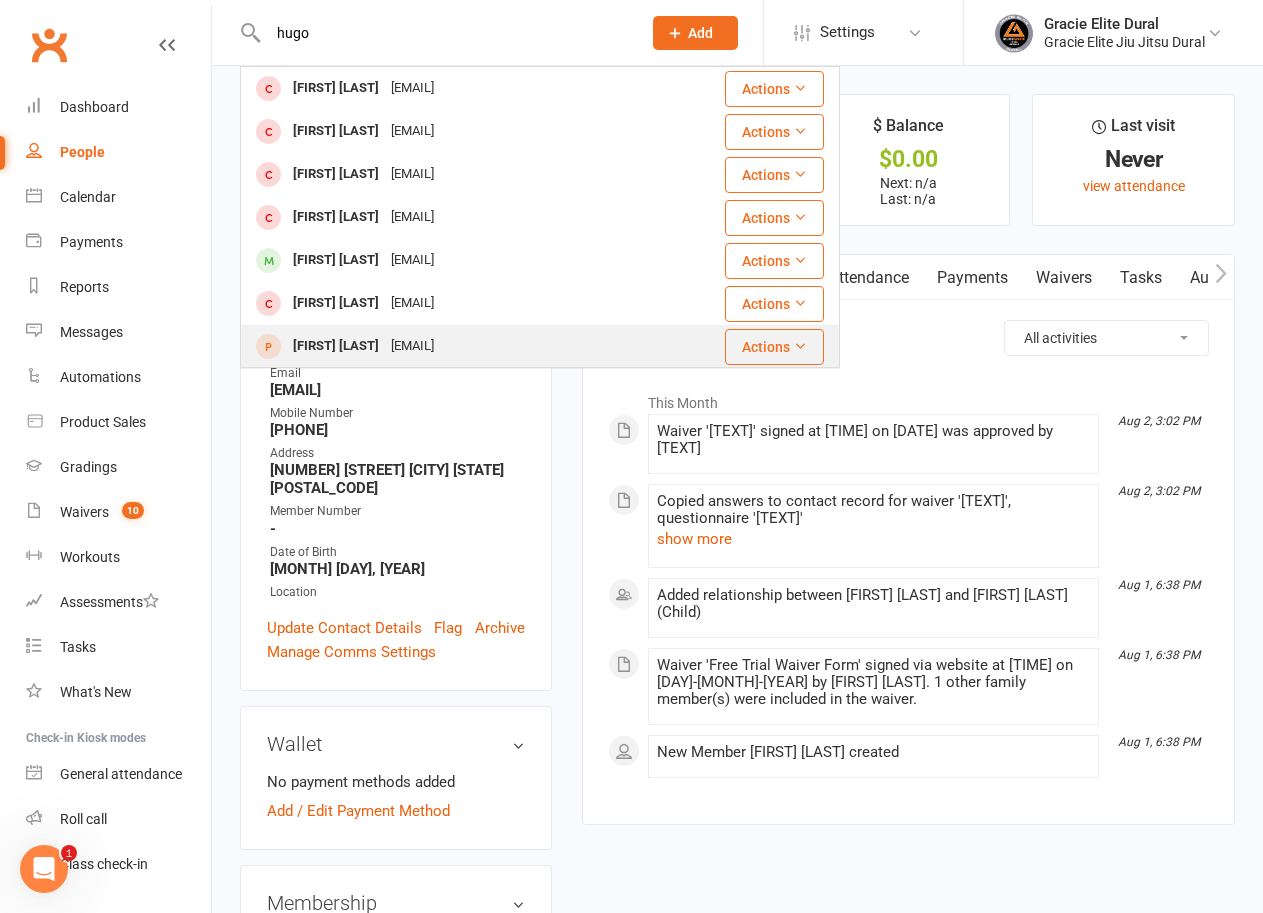type on "hugo" 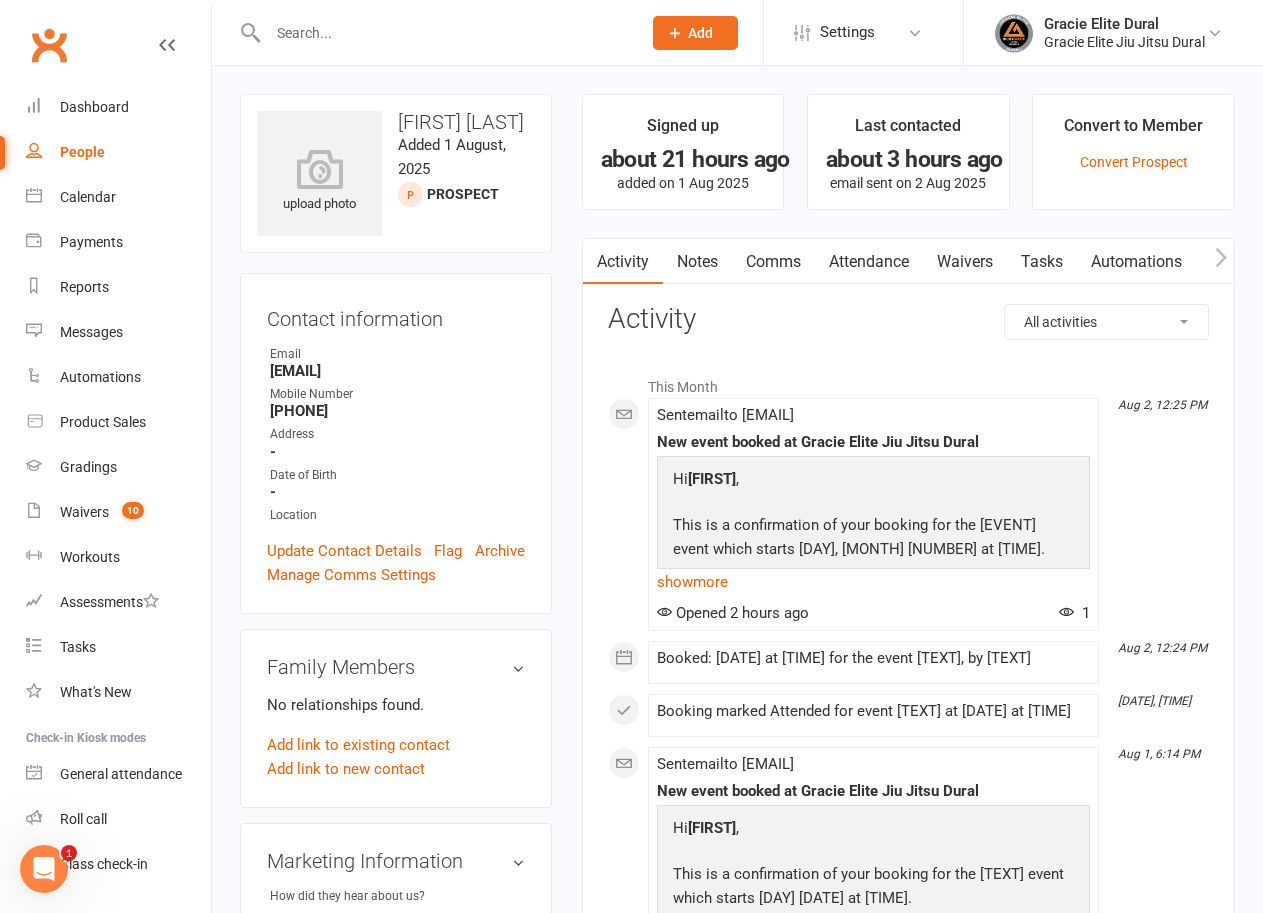 click on "Waivers" at bounding box center (965, 262) 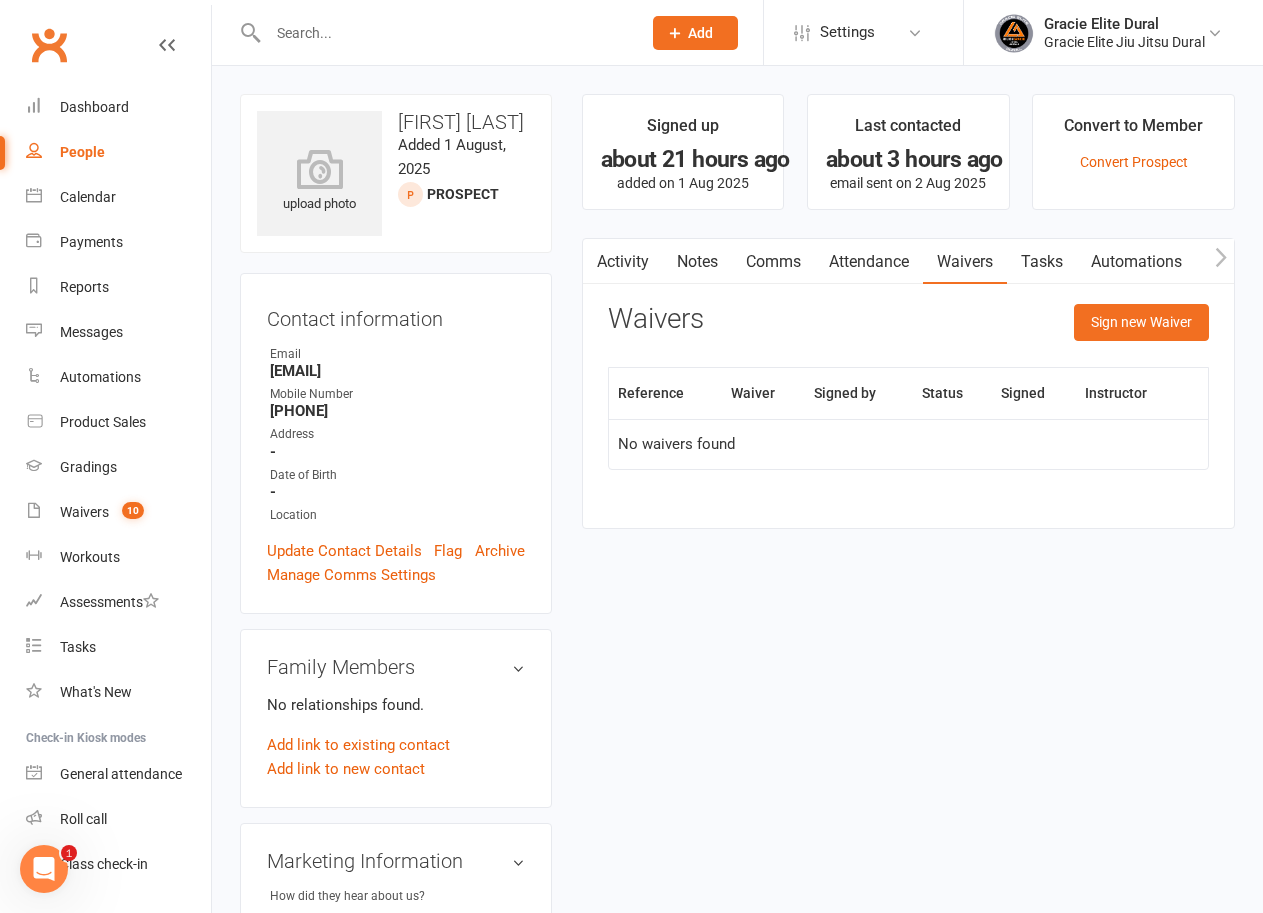 click on "Activity" at bounding box center [623, 262] 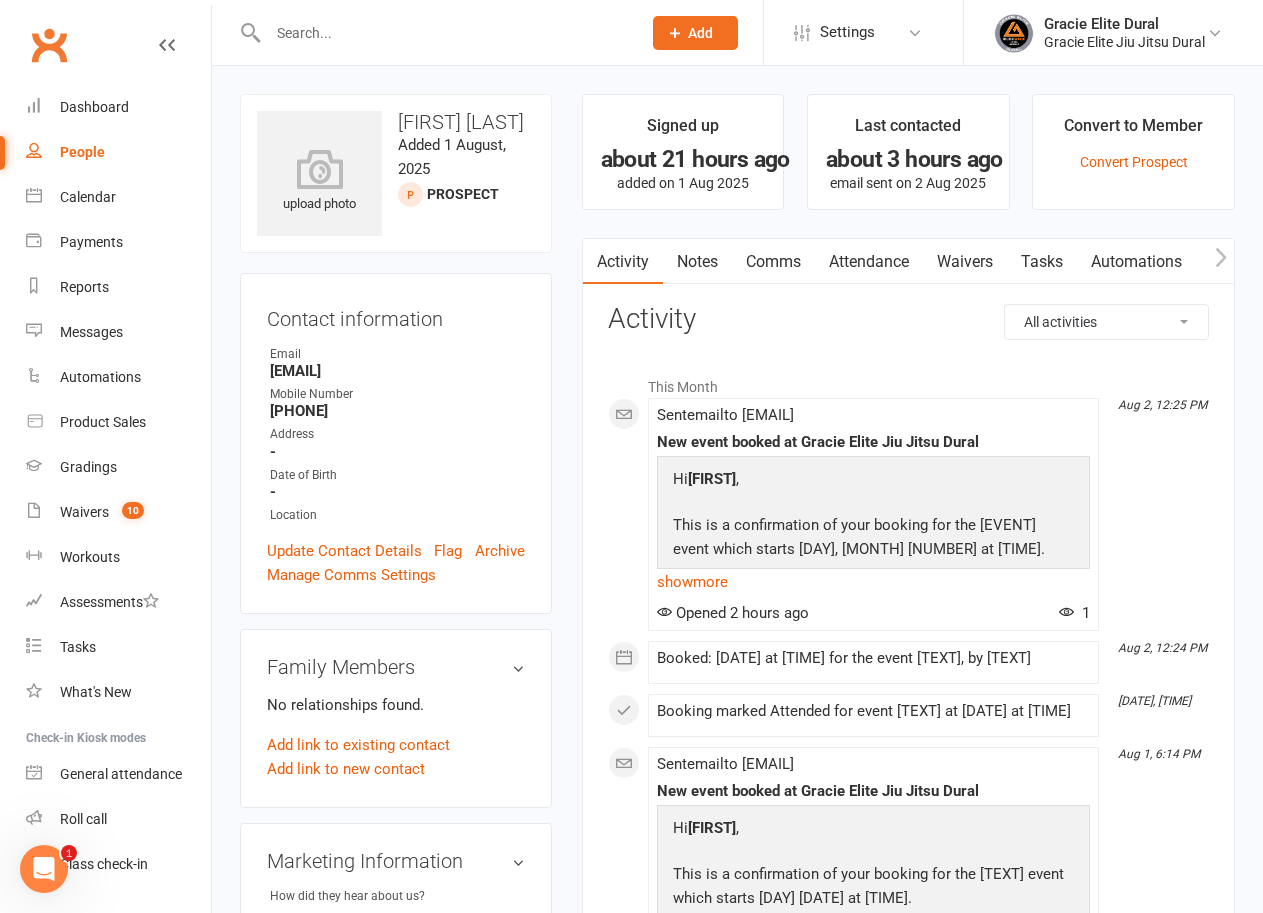 click on "Waivers" at bounding box center [965, 262] 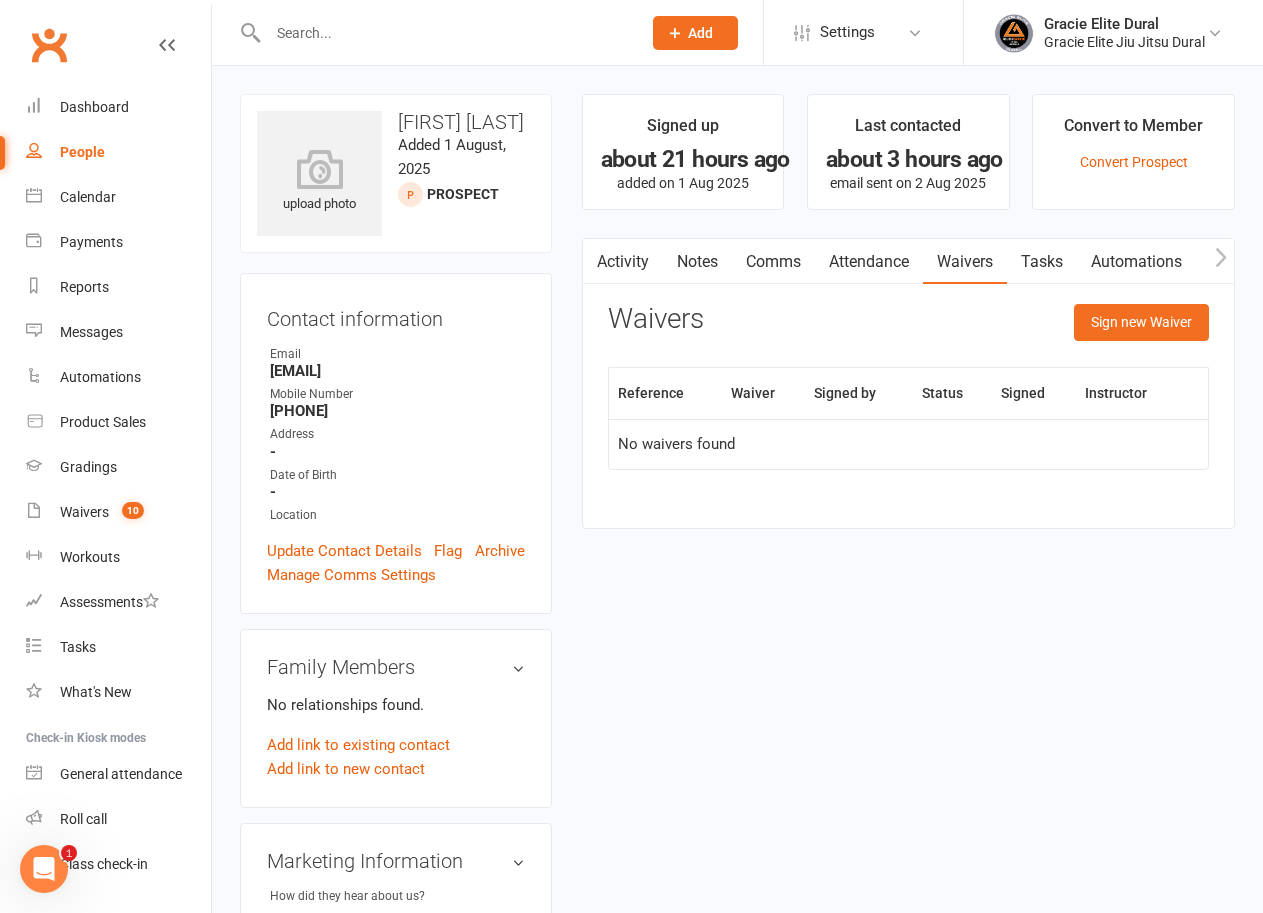 scroll, scrollTop: 100, scrollLeft: 0, axis: vertical 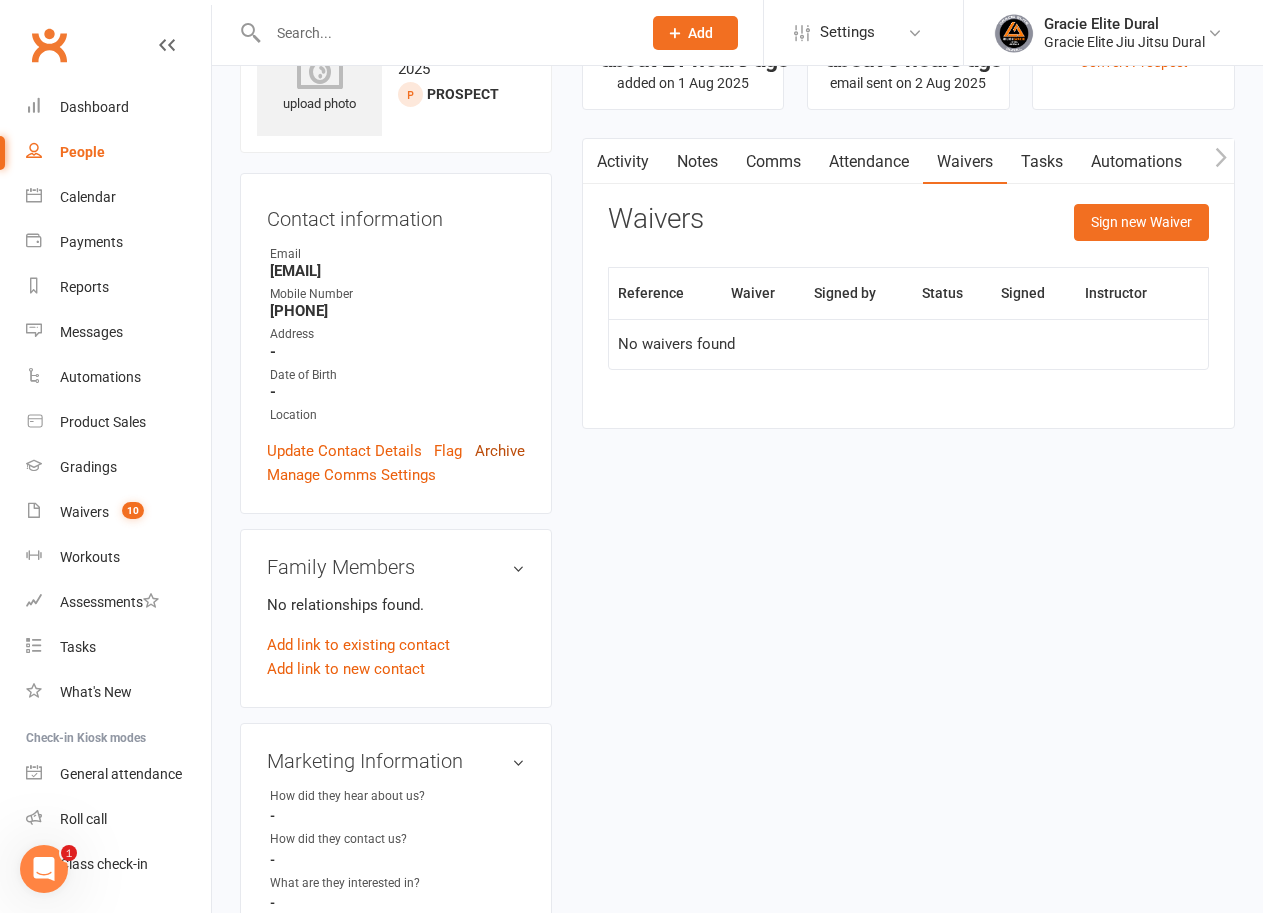 click on "Archive" at bounding box center (500, 451) 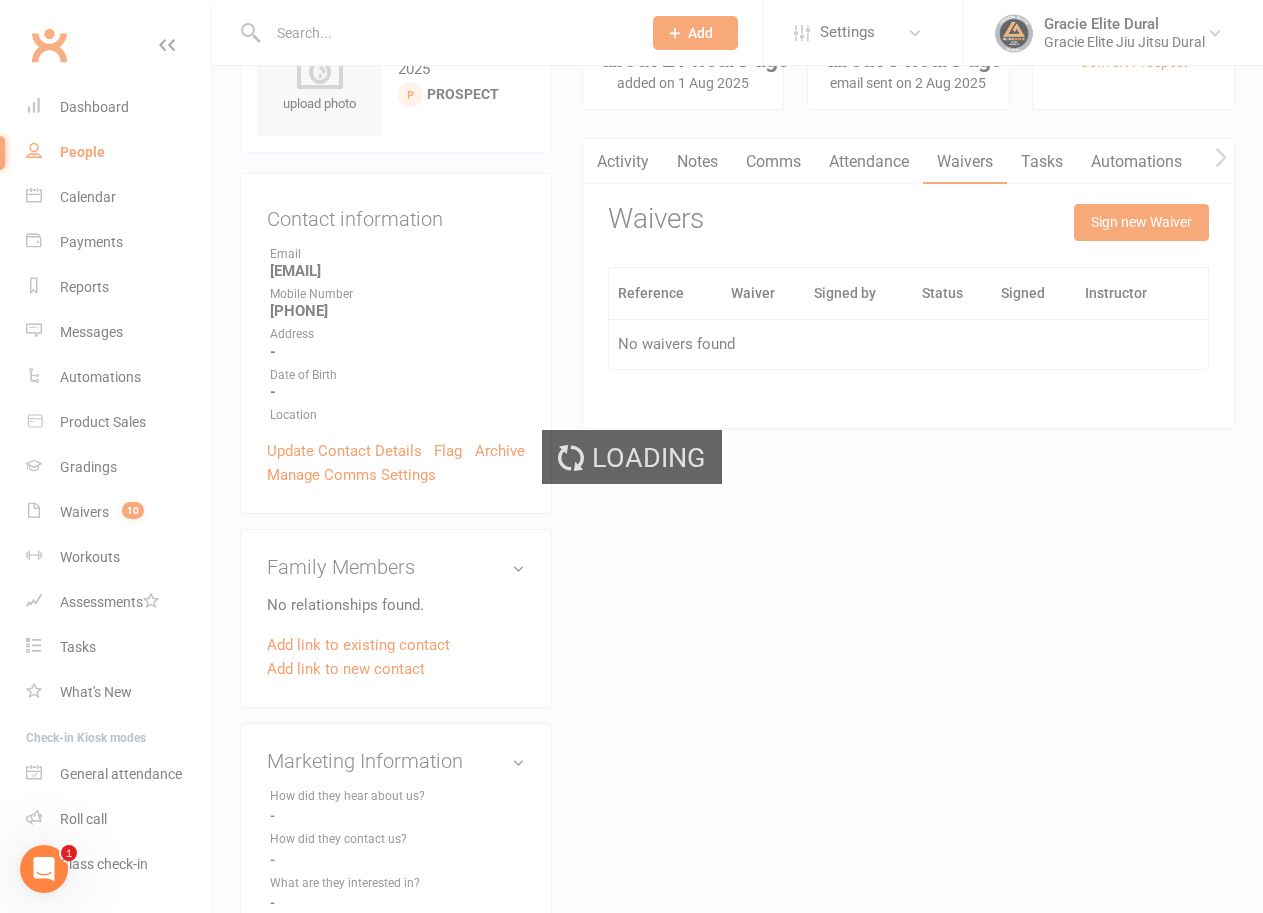 scroll, scrollTop: 0, scrollLeft: 0, axis: both 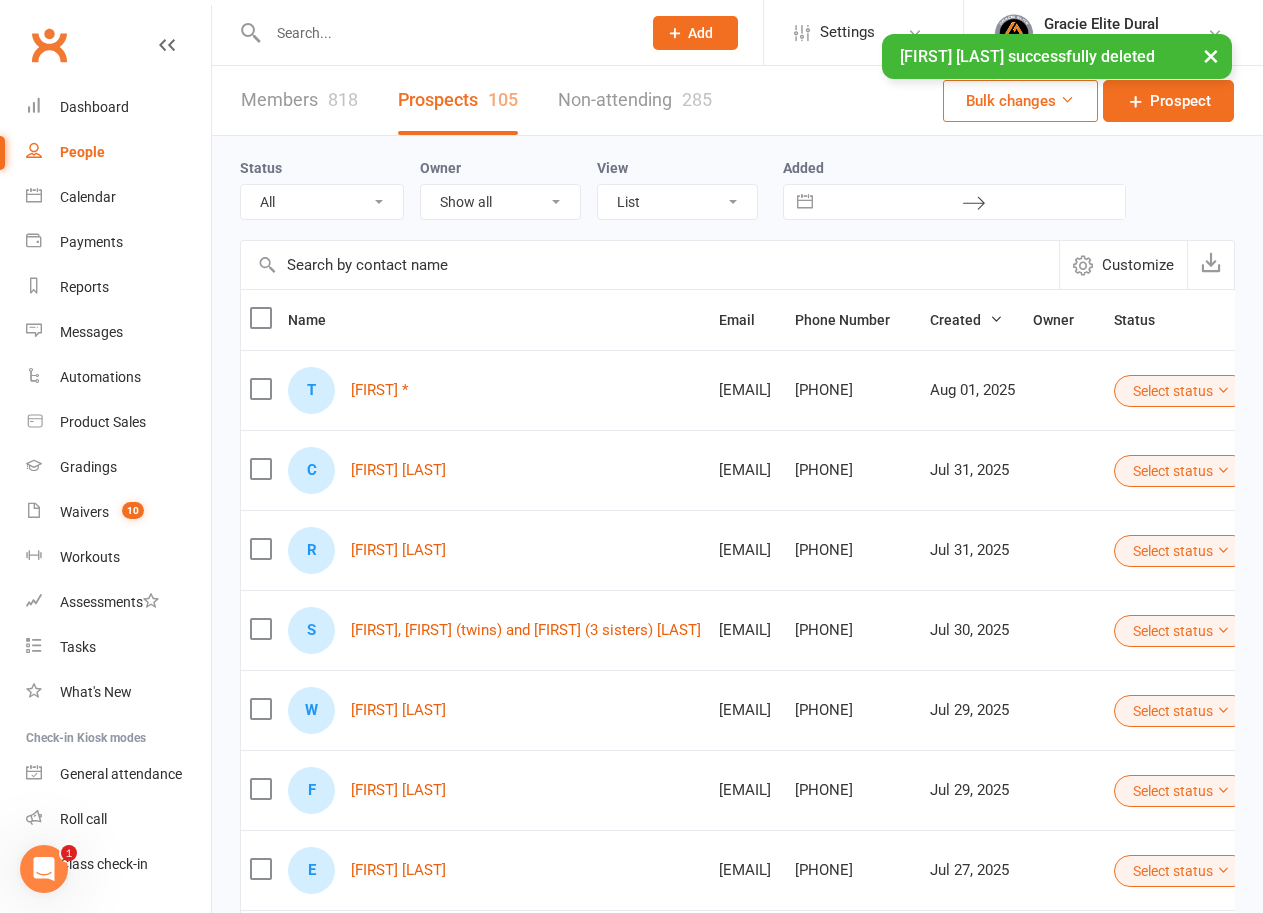 click at bounding box center (444, 33) 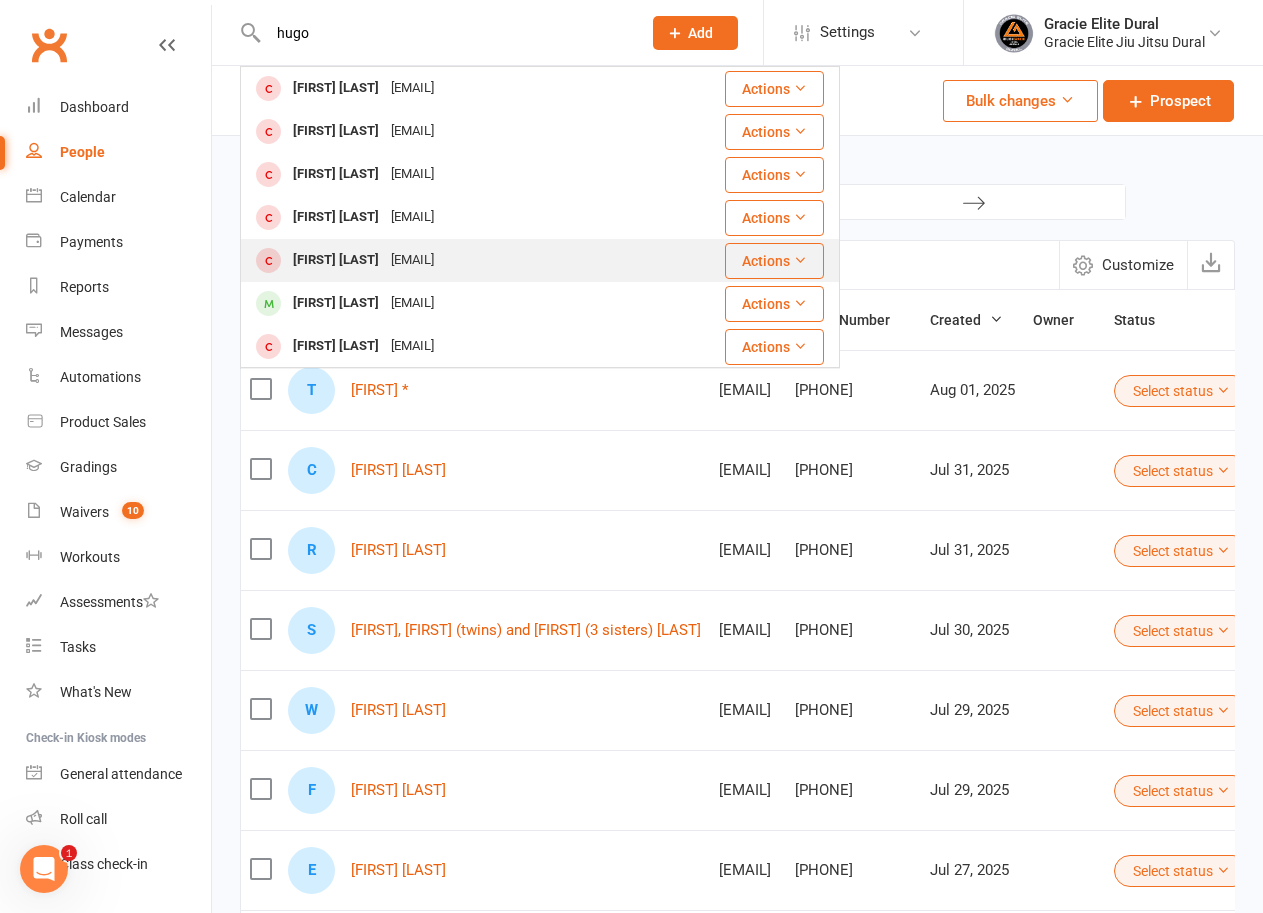 type on "hugo" 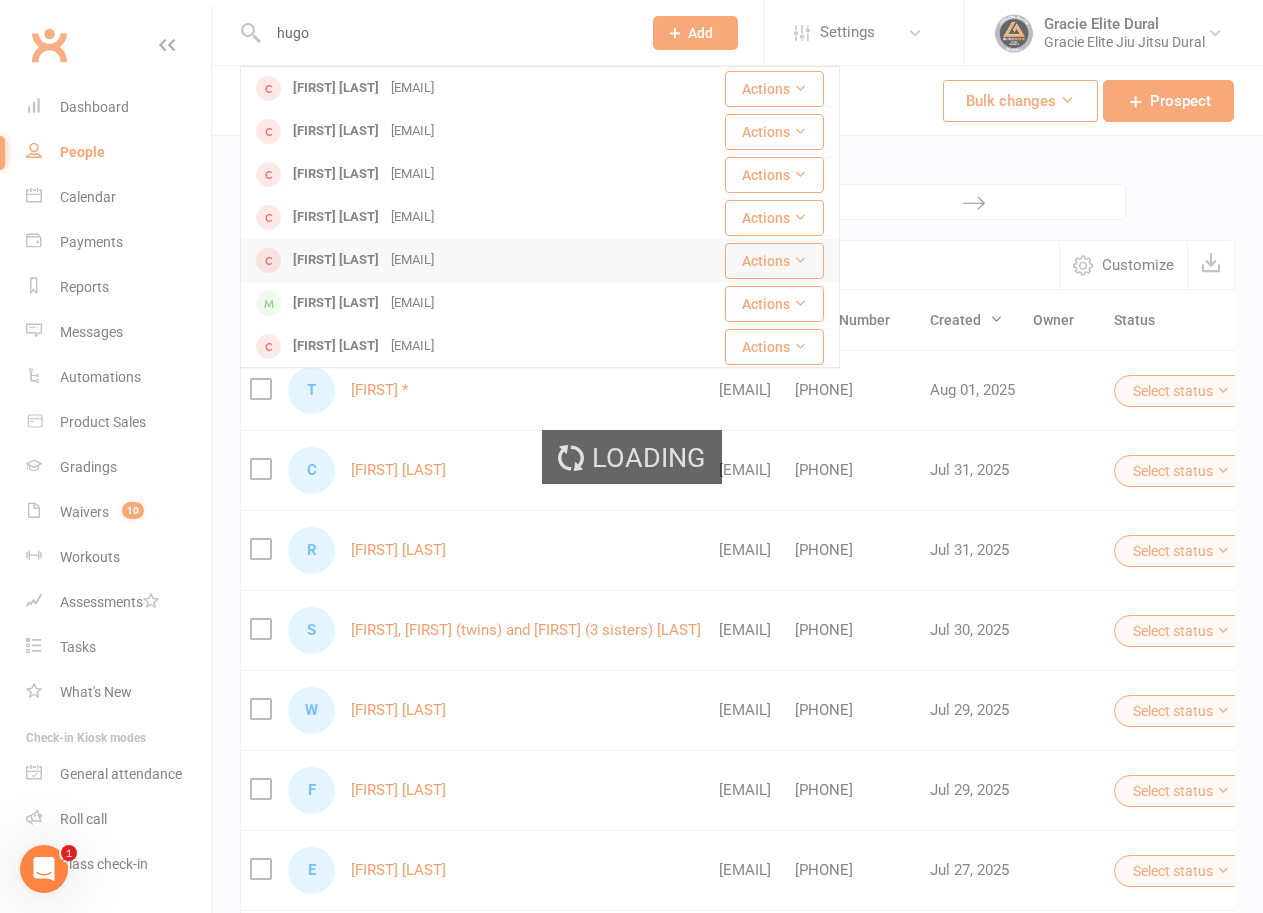 type 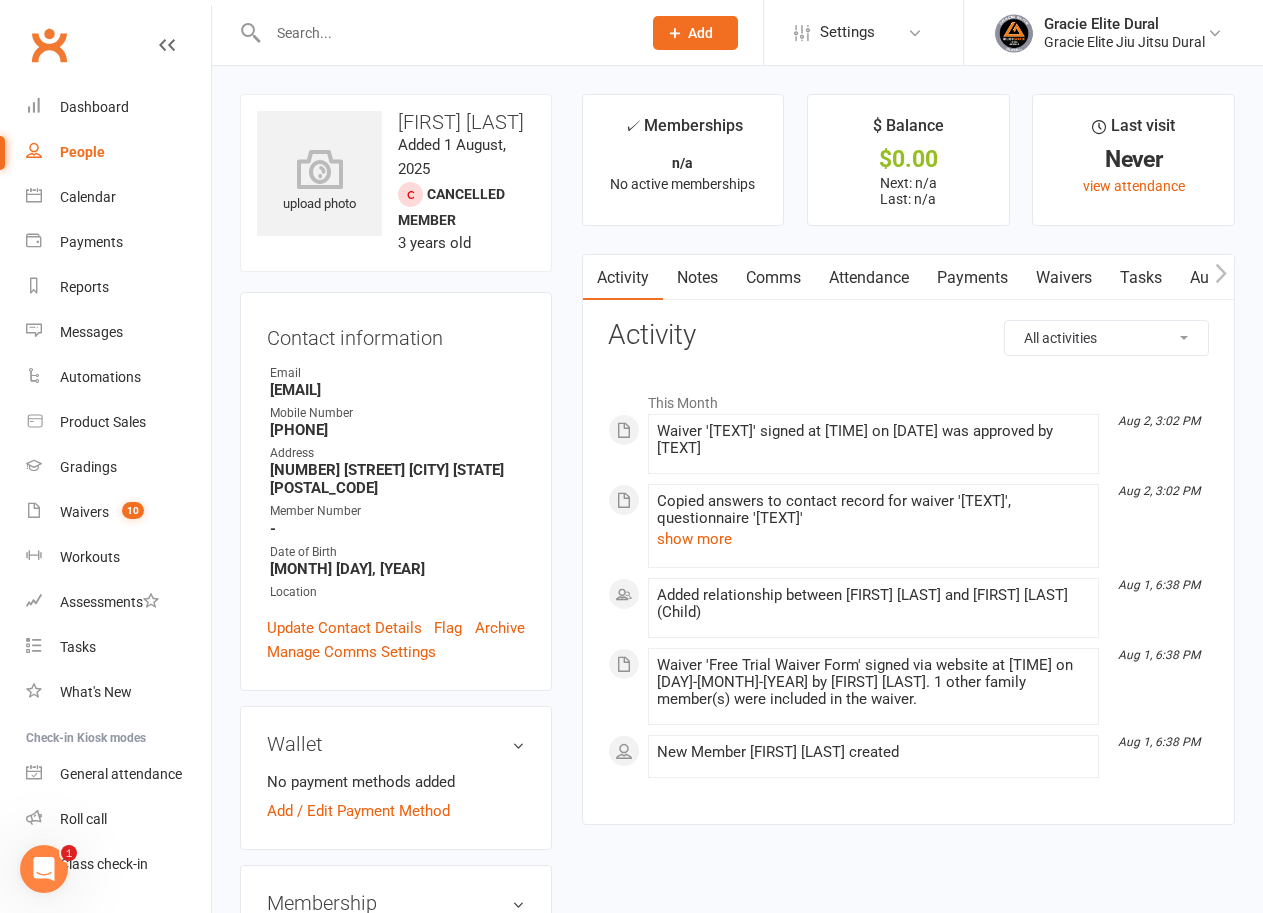 click on "Waivers" at bounding box center [1064, 278] 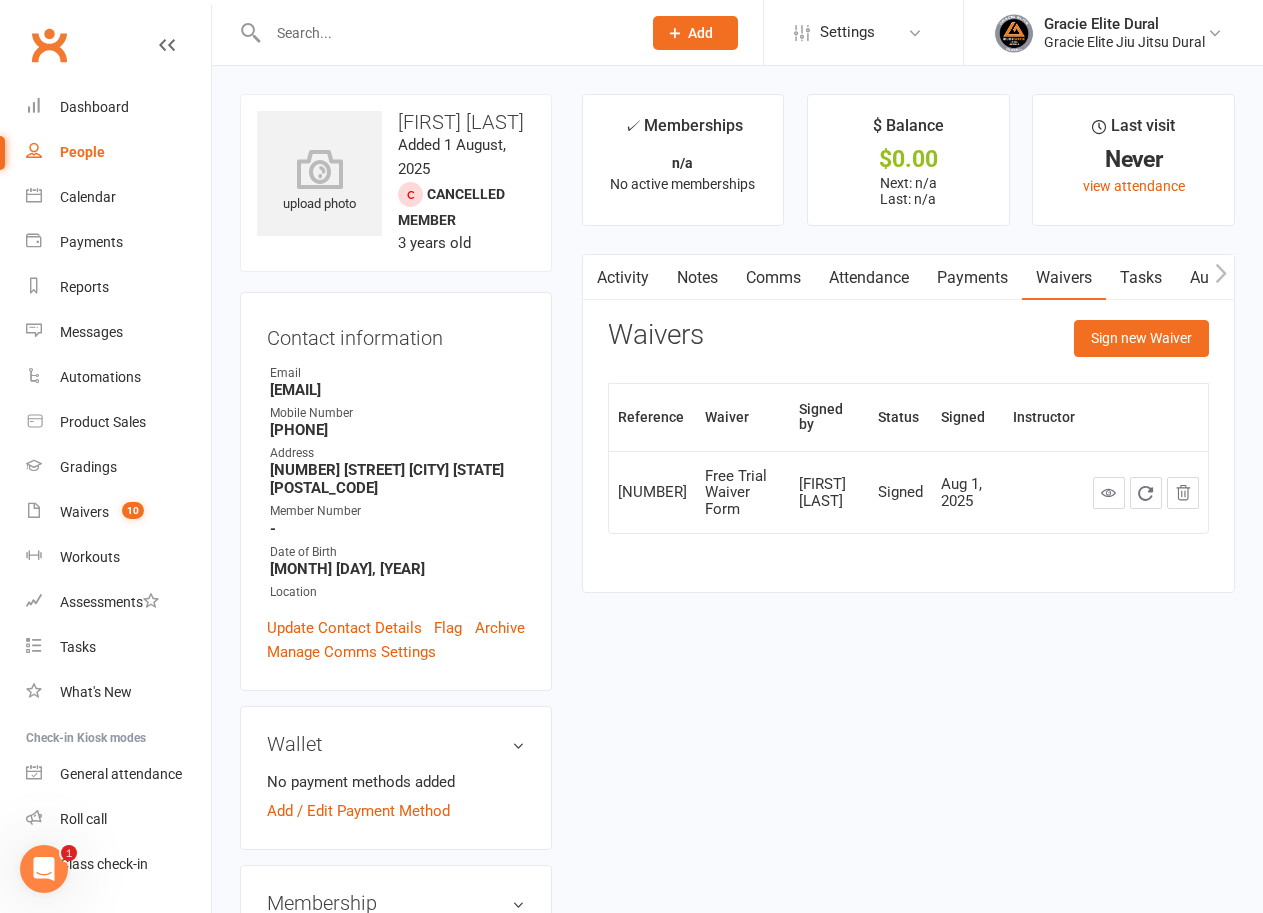 click on "Activity" at bounding box center (623, 278) 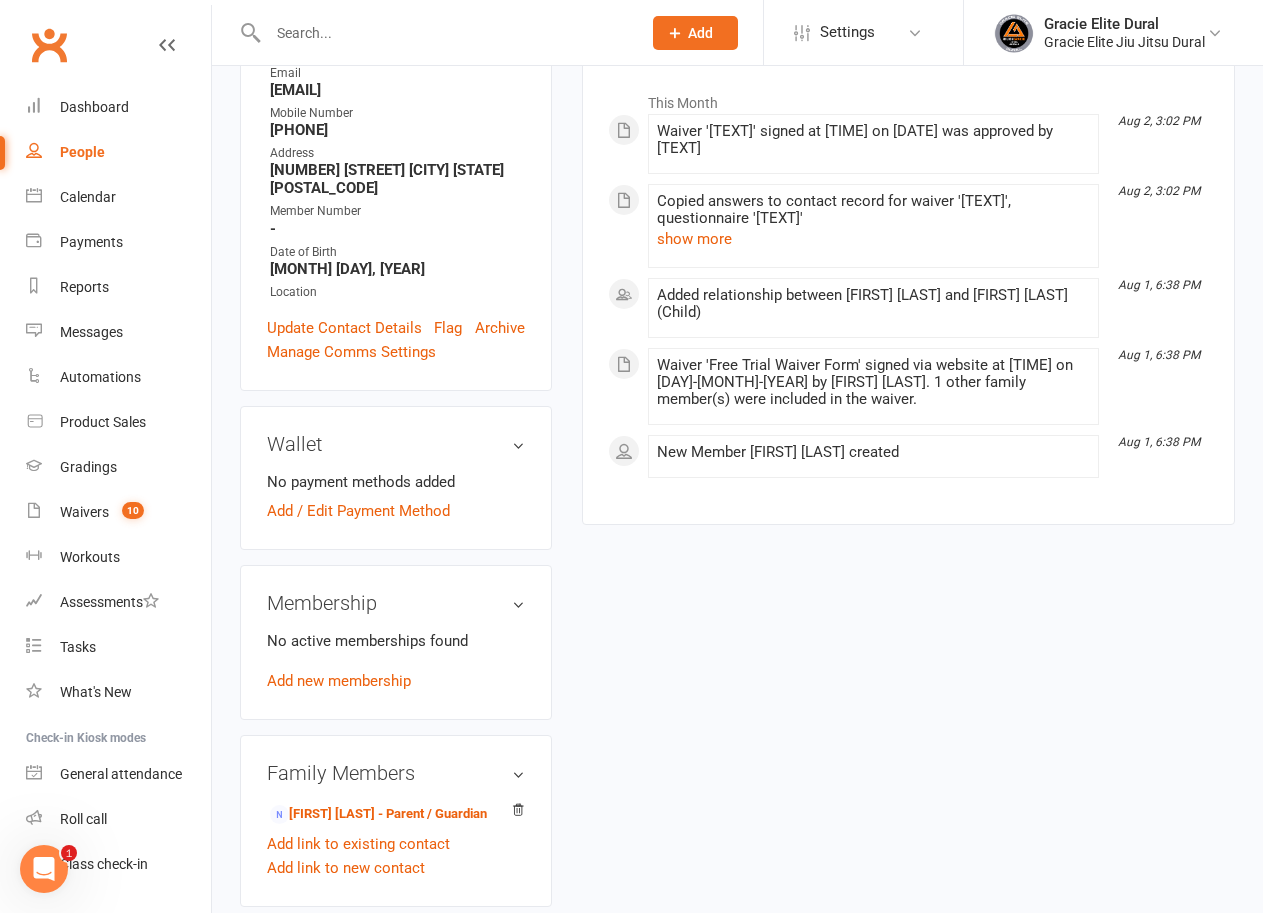 scroll, scrollTop: 100, scrollLeft: 0, axis: vertical 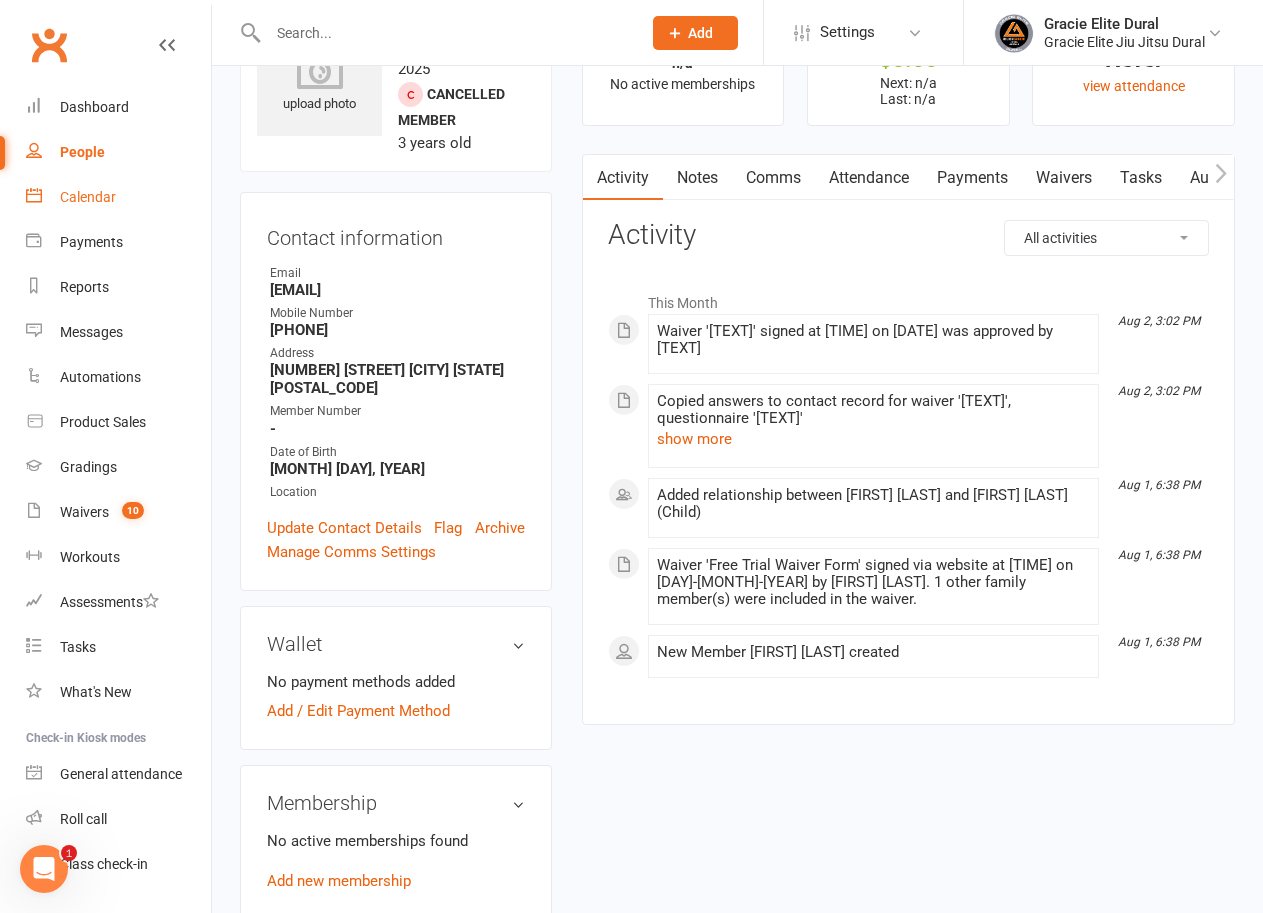 click on "Calendar" at bounding box center [88, 197] 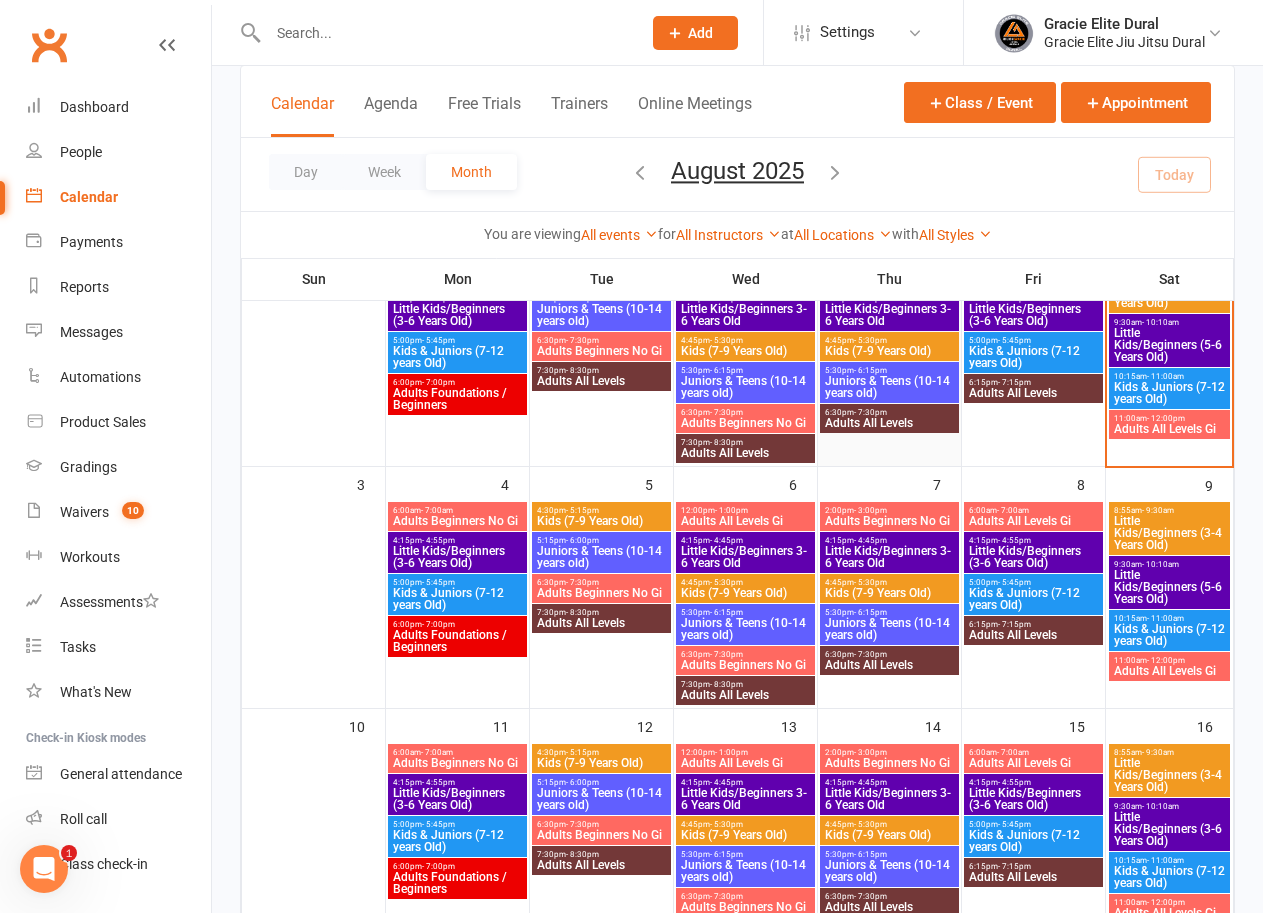 scroll, scrollTop: 300, scrollLeft: 0, axis: vertical 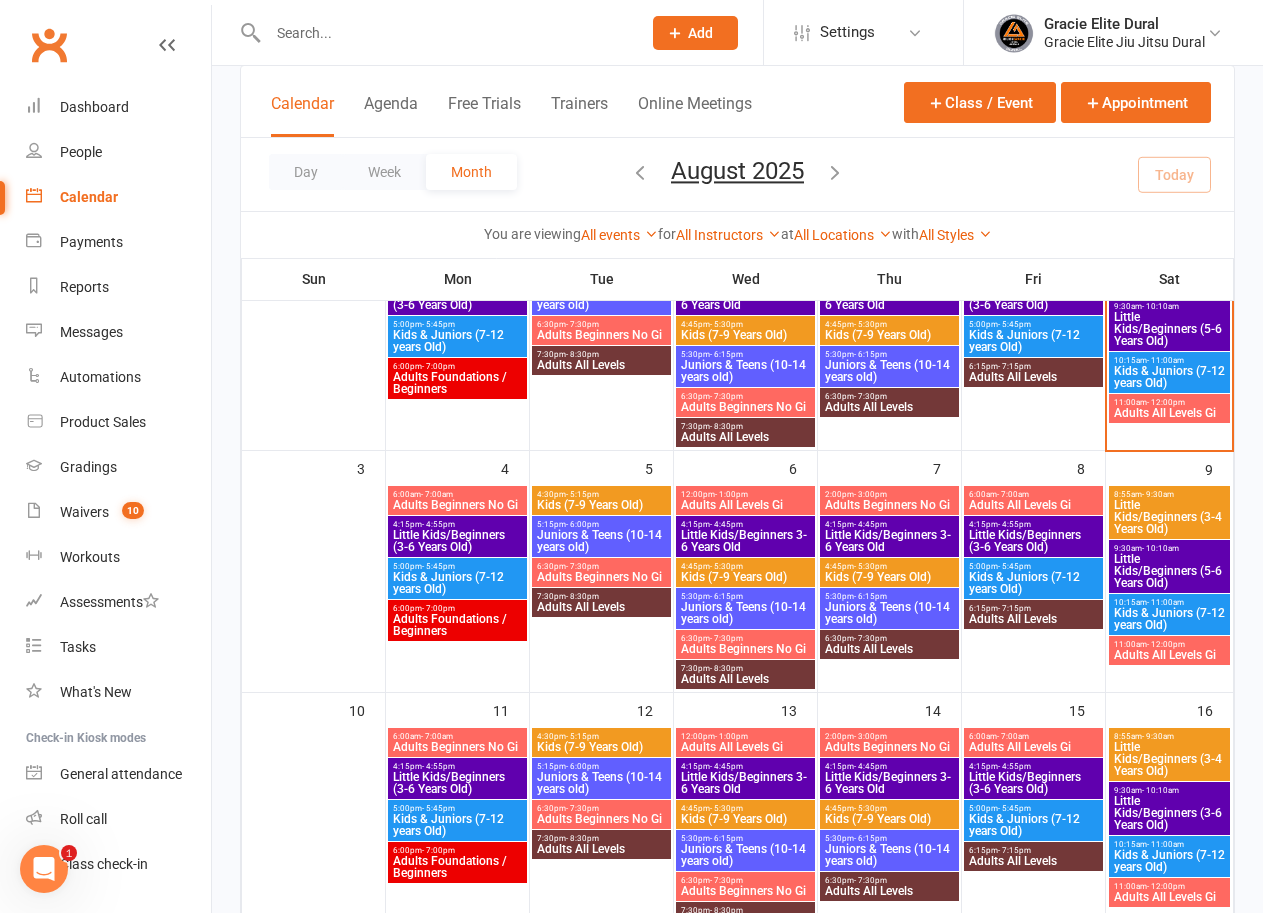 click on "Little Kids/Beginners 3-6 Years Old" at bounding box center [745, 541] 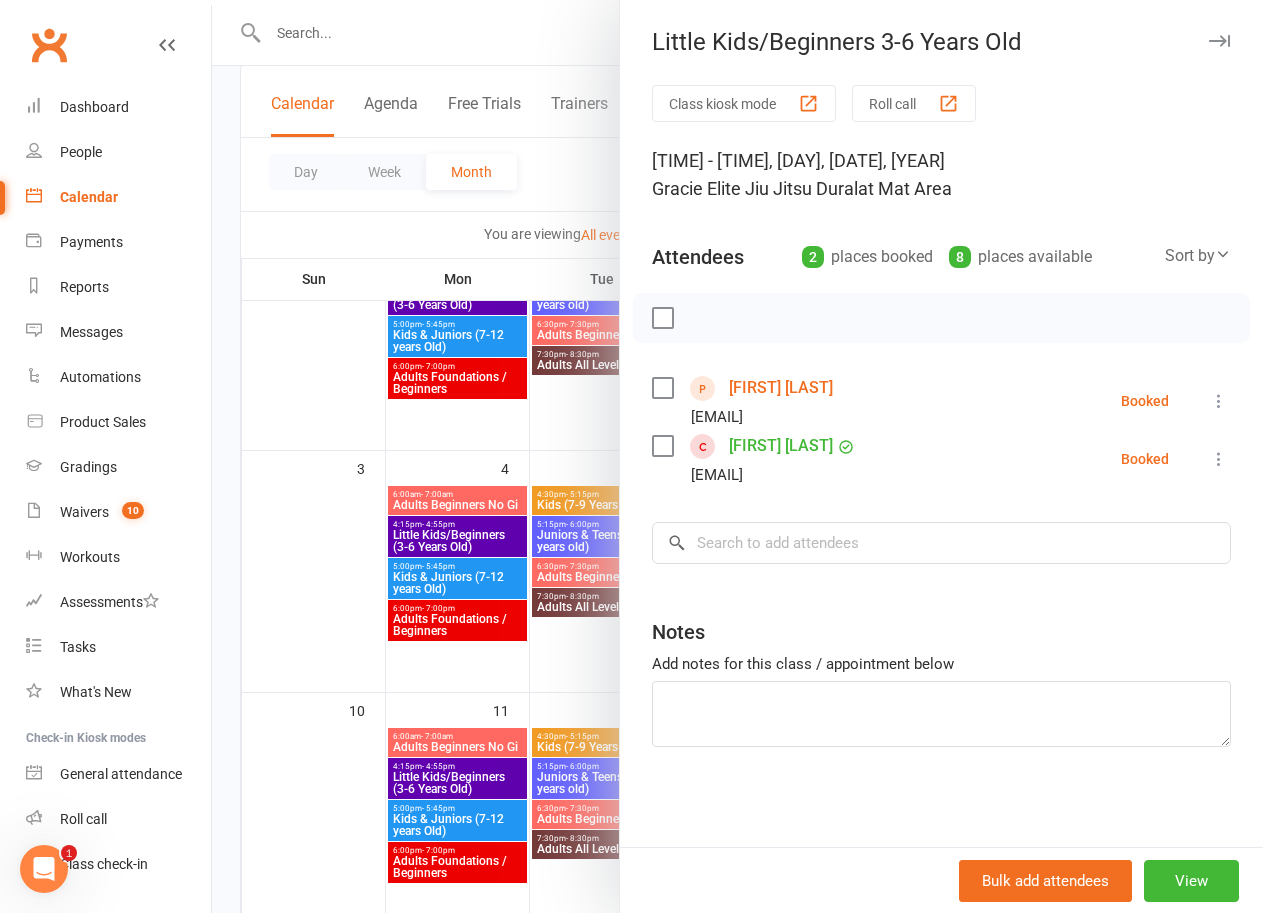 click at bounding box center (737, 456) 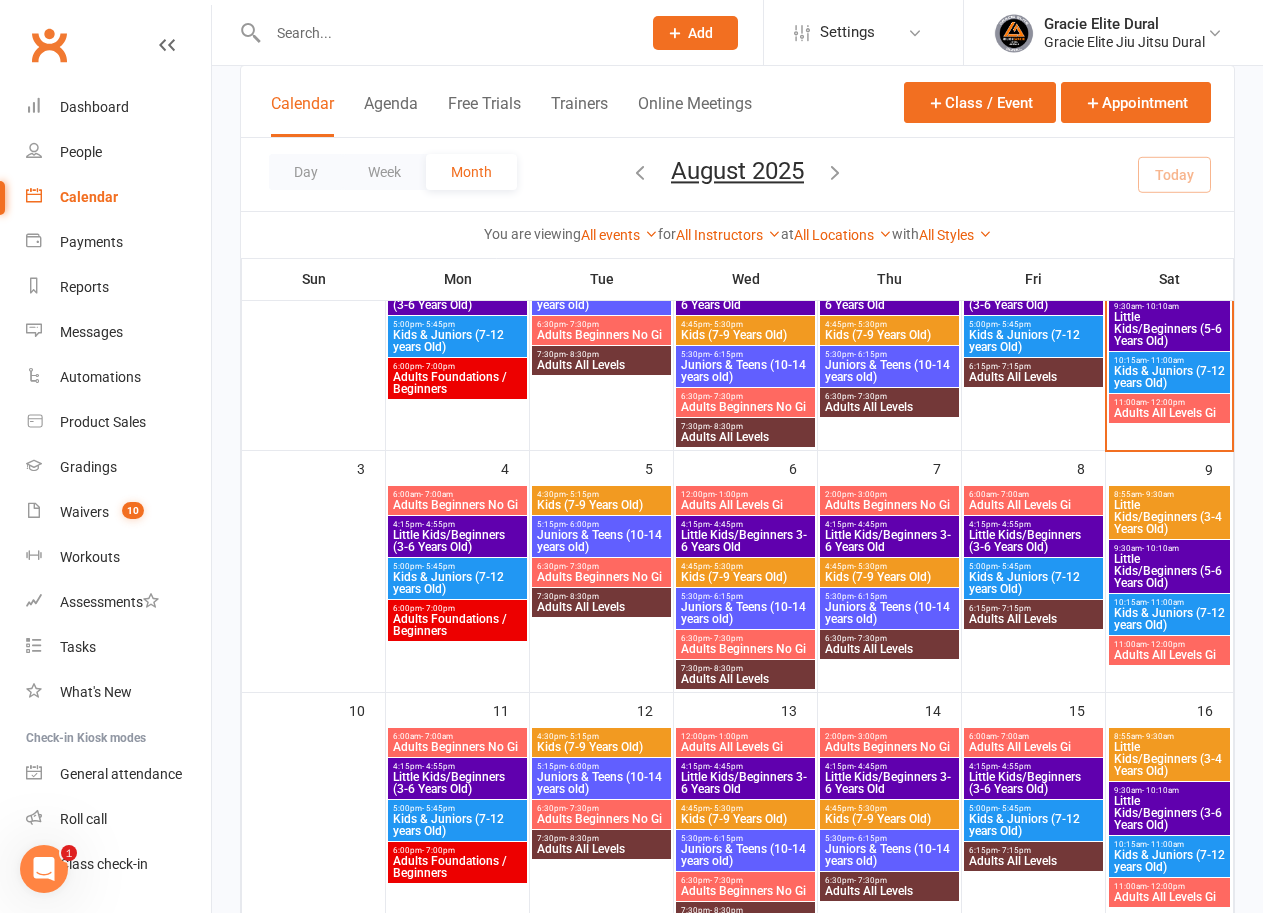 click on "Little Kids/Beginners 3-6 Years Old" at bounding box center [889, 541] 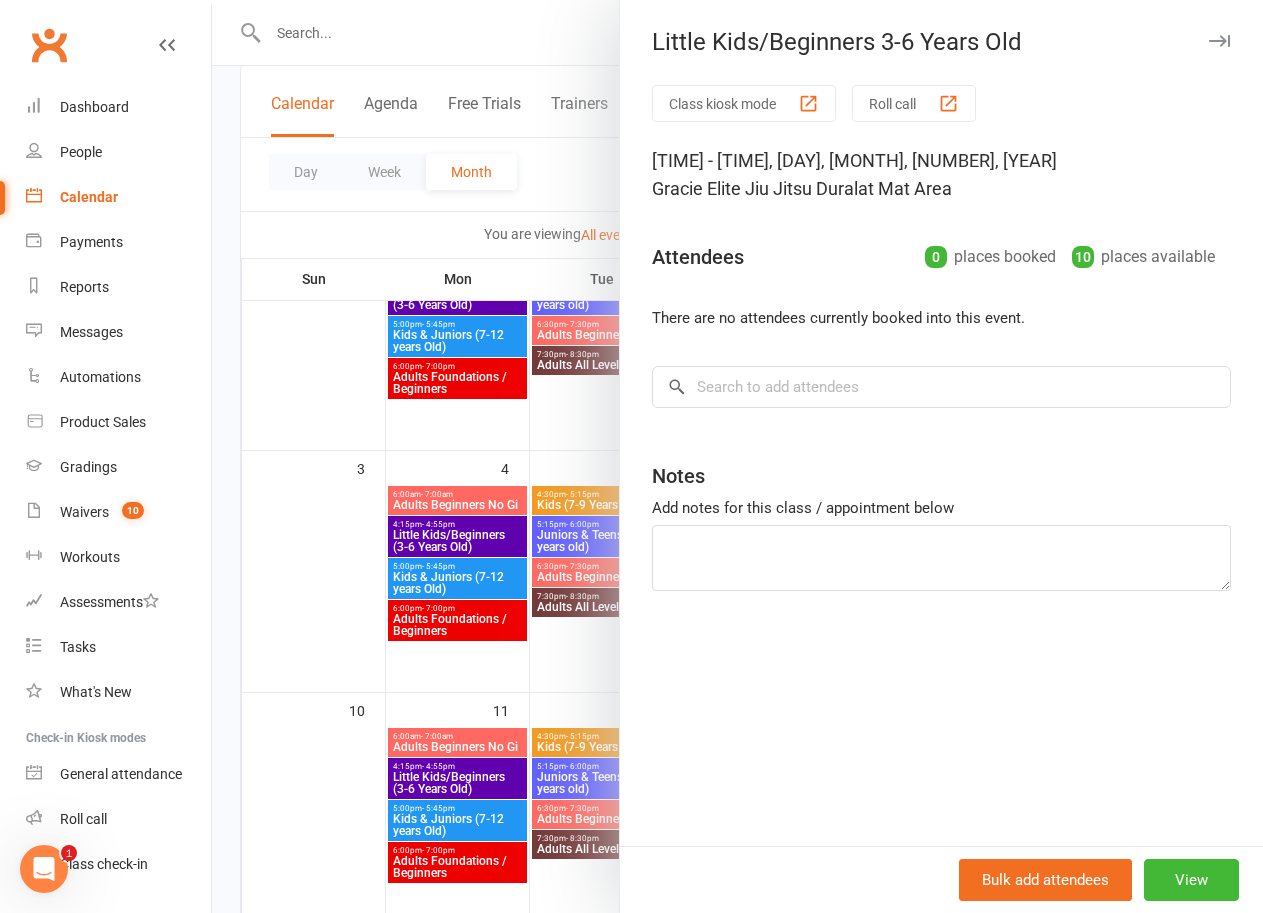 click at bounding box center (737, 456) 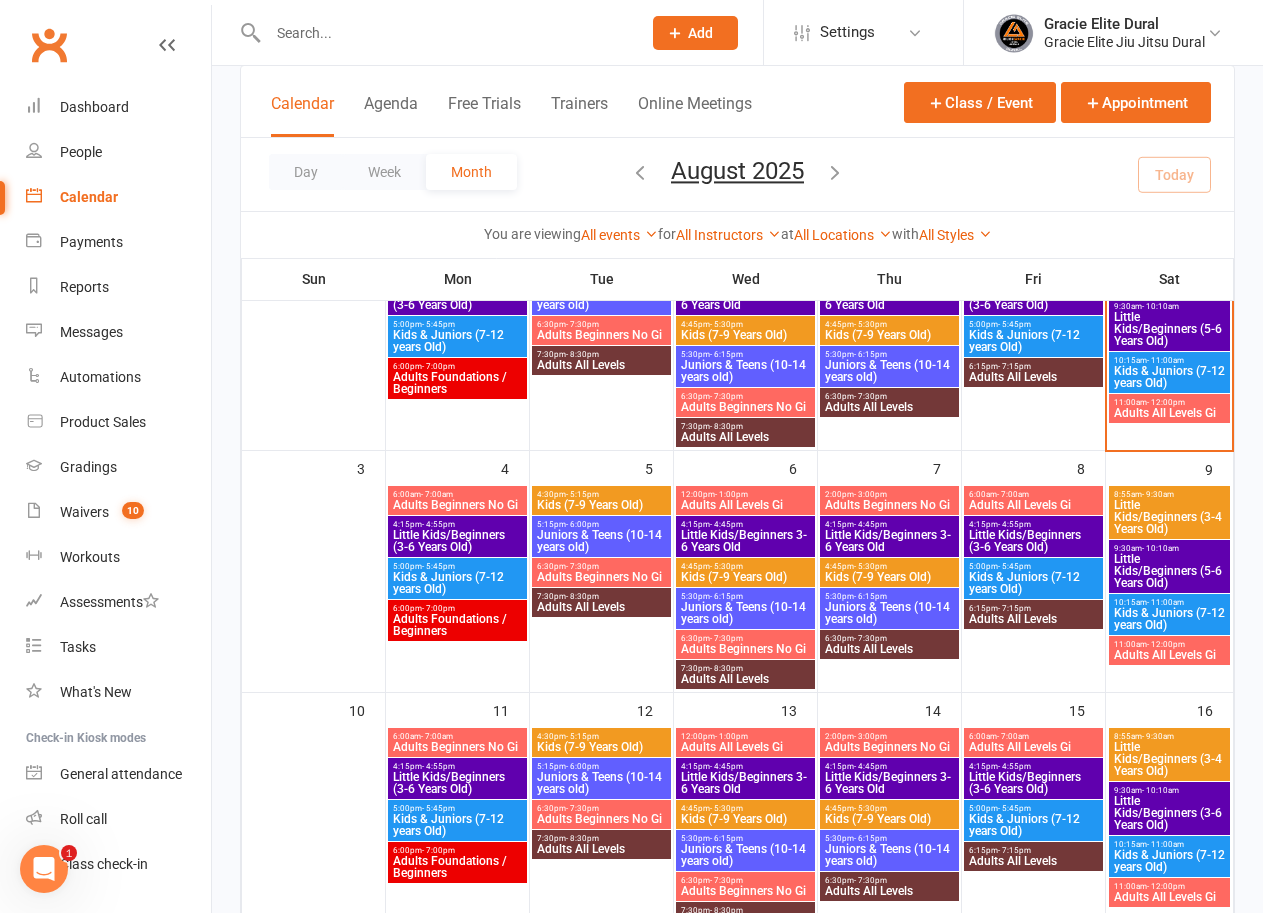 click on "Little Kids/Beginners (3-6 Years Old)" at bounding box center (457, 541) 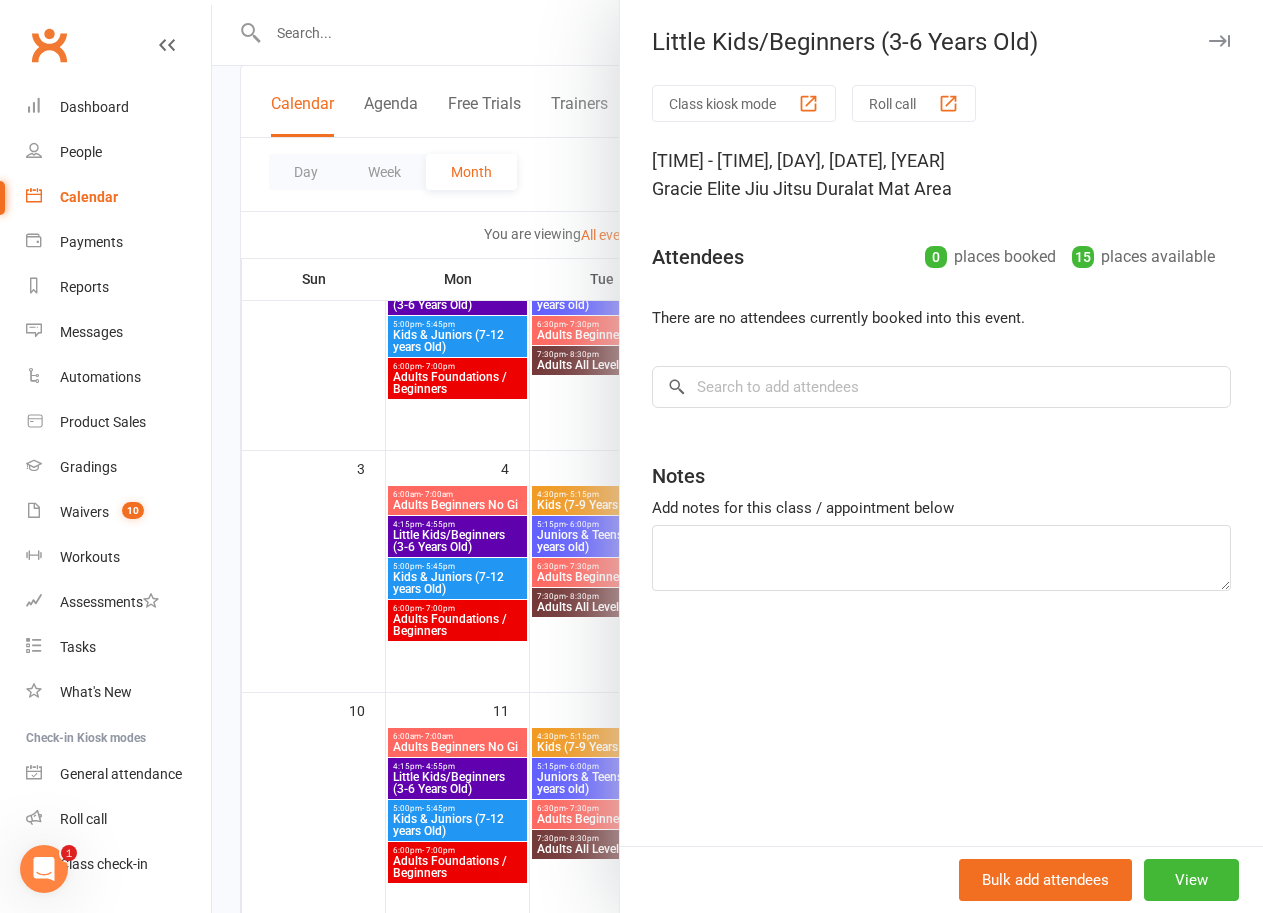 click at bounding box center [737, 456] 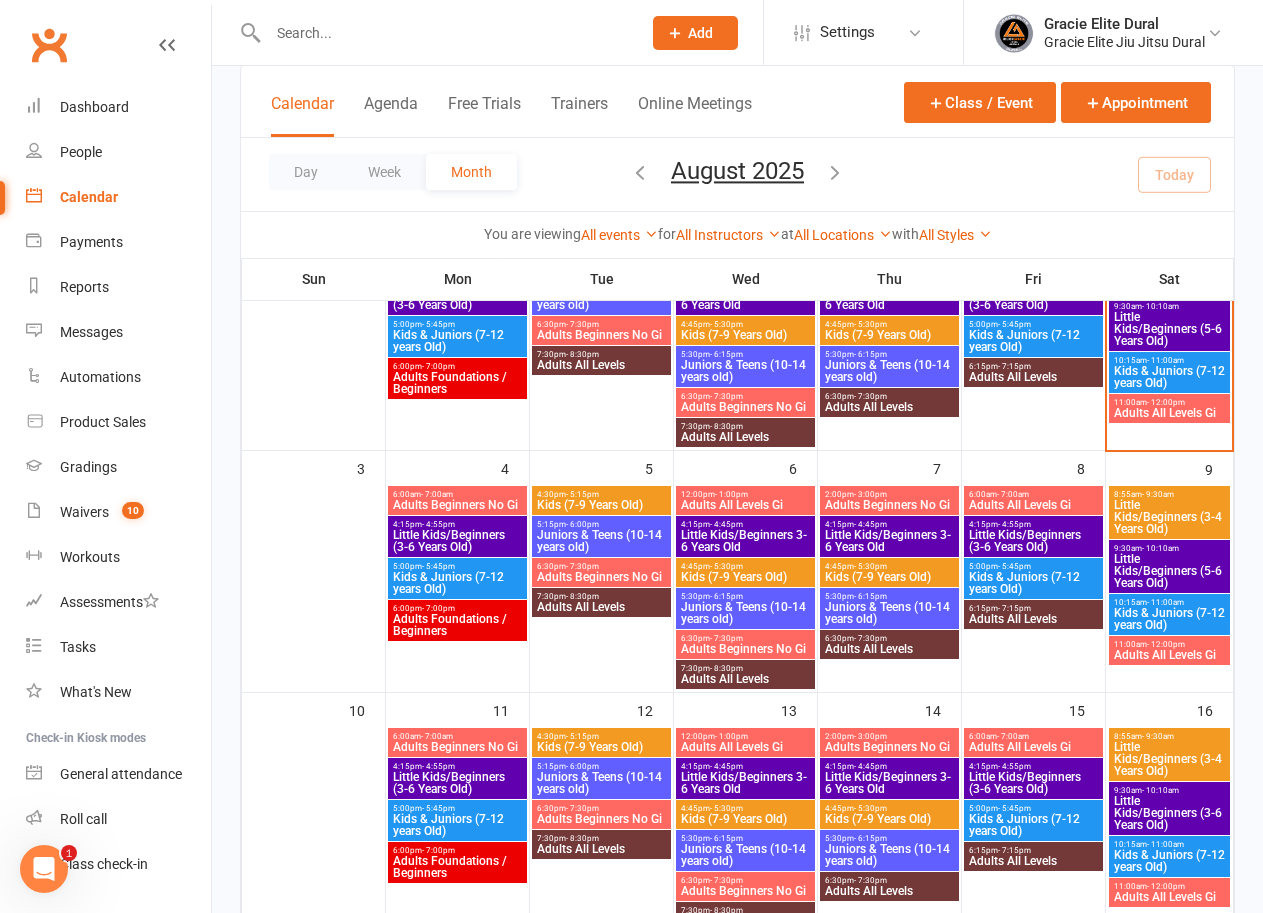 click on "Little Kids/Beginners (3-6 Years Old)" at bounding box center (1033, 541) 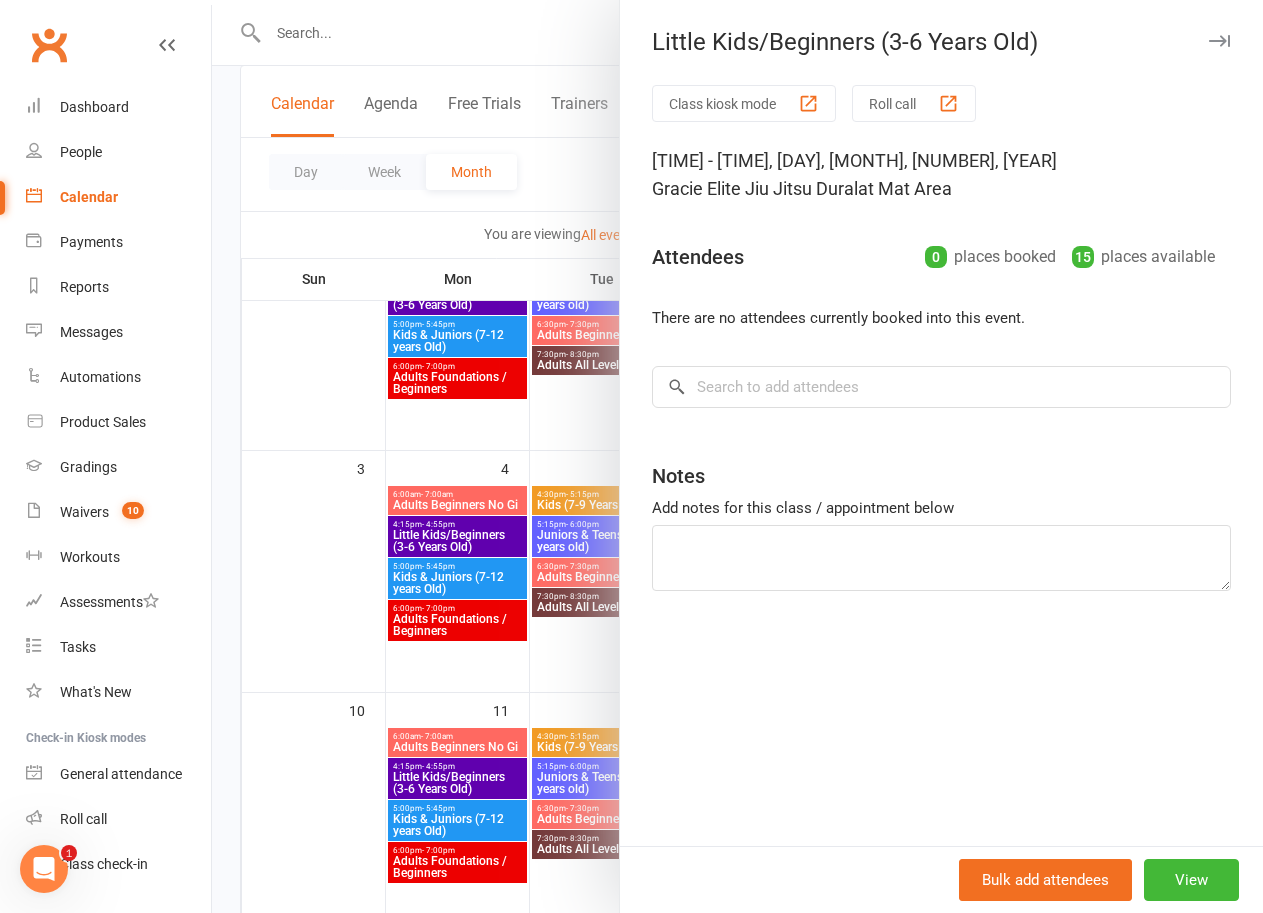 click at bounding box center [737, 456] 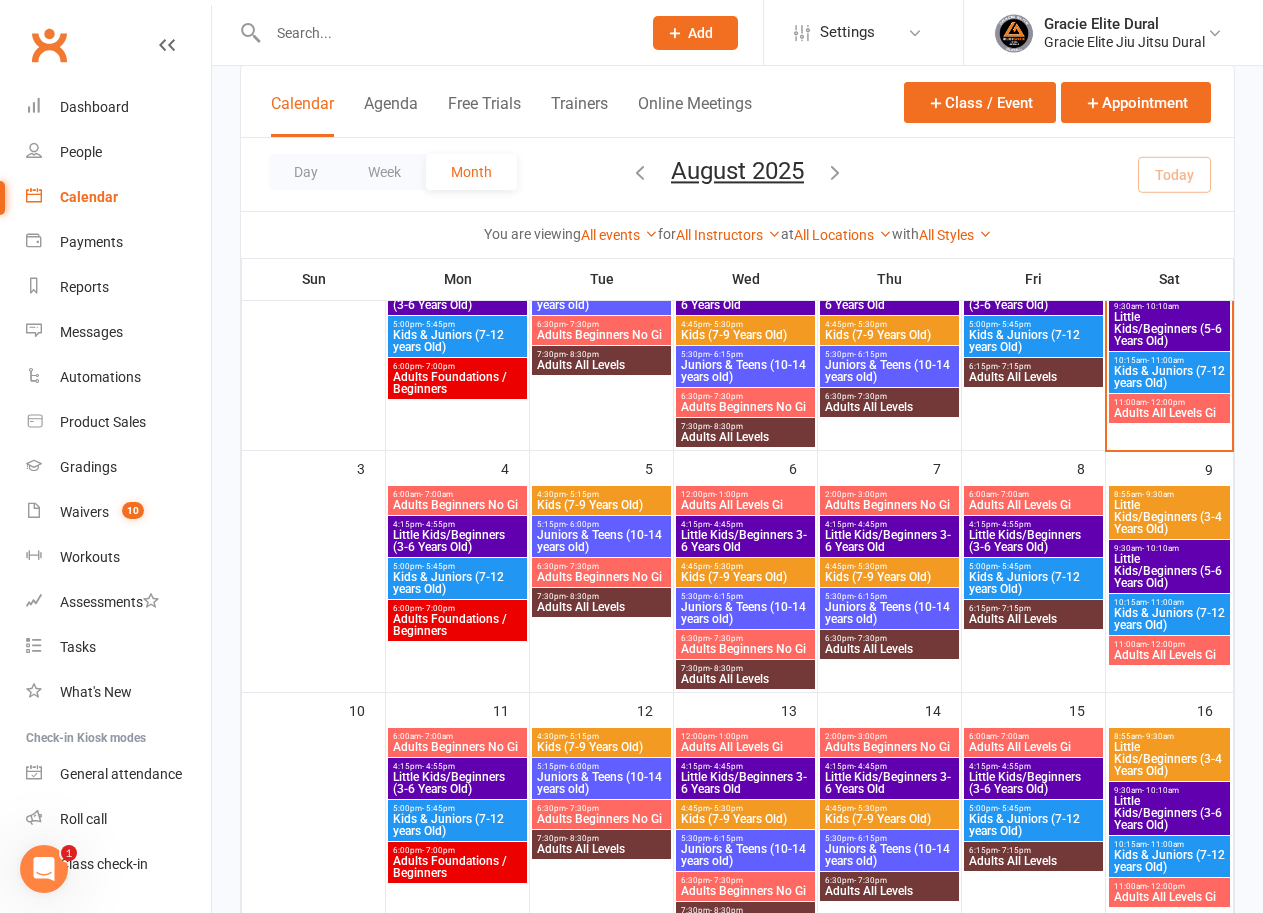click on "Little Kids/Beginners 3-6 Years Old" at bounding box center (889, 541) 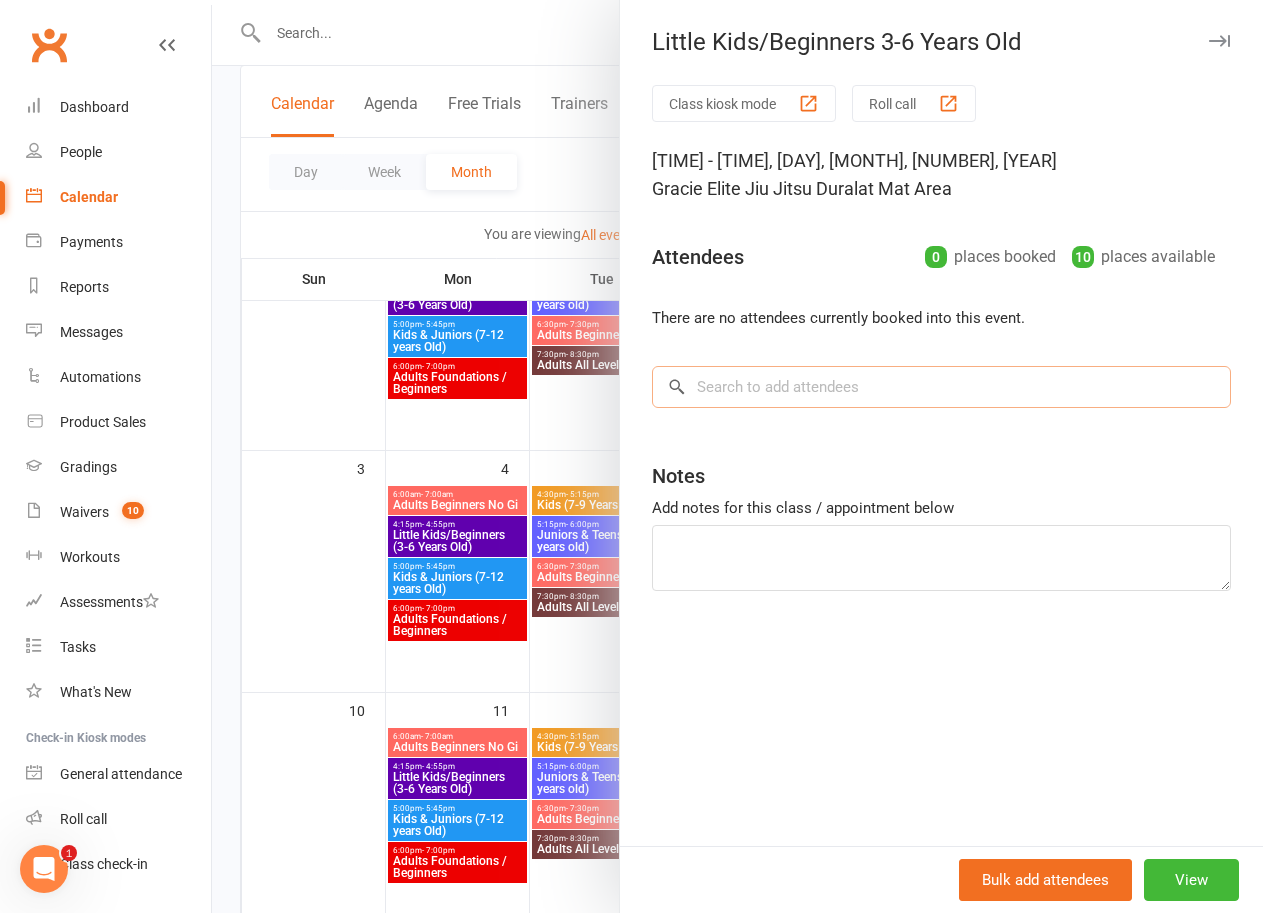 click at bounding box center (941, 387) 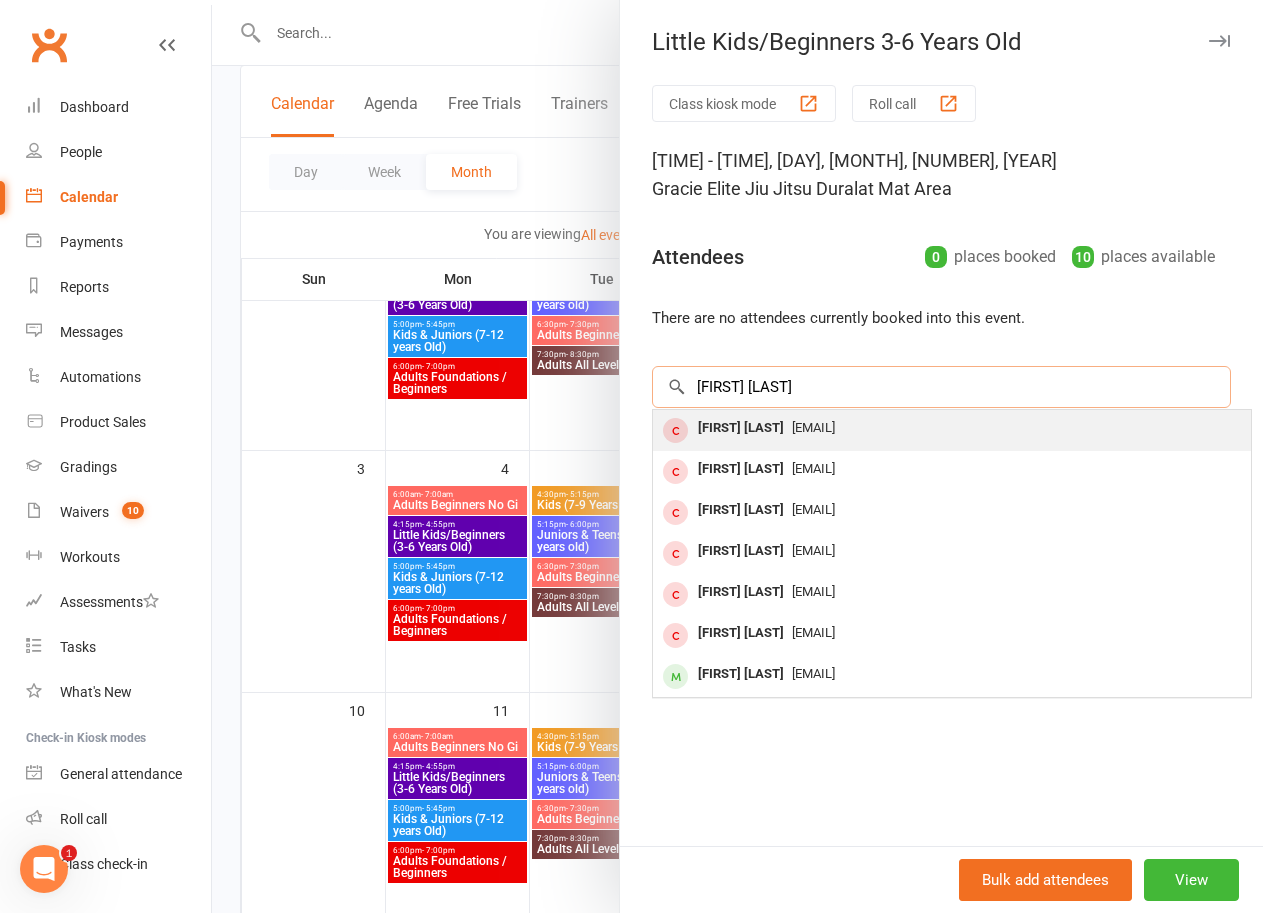 type on "hugo sakk" 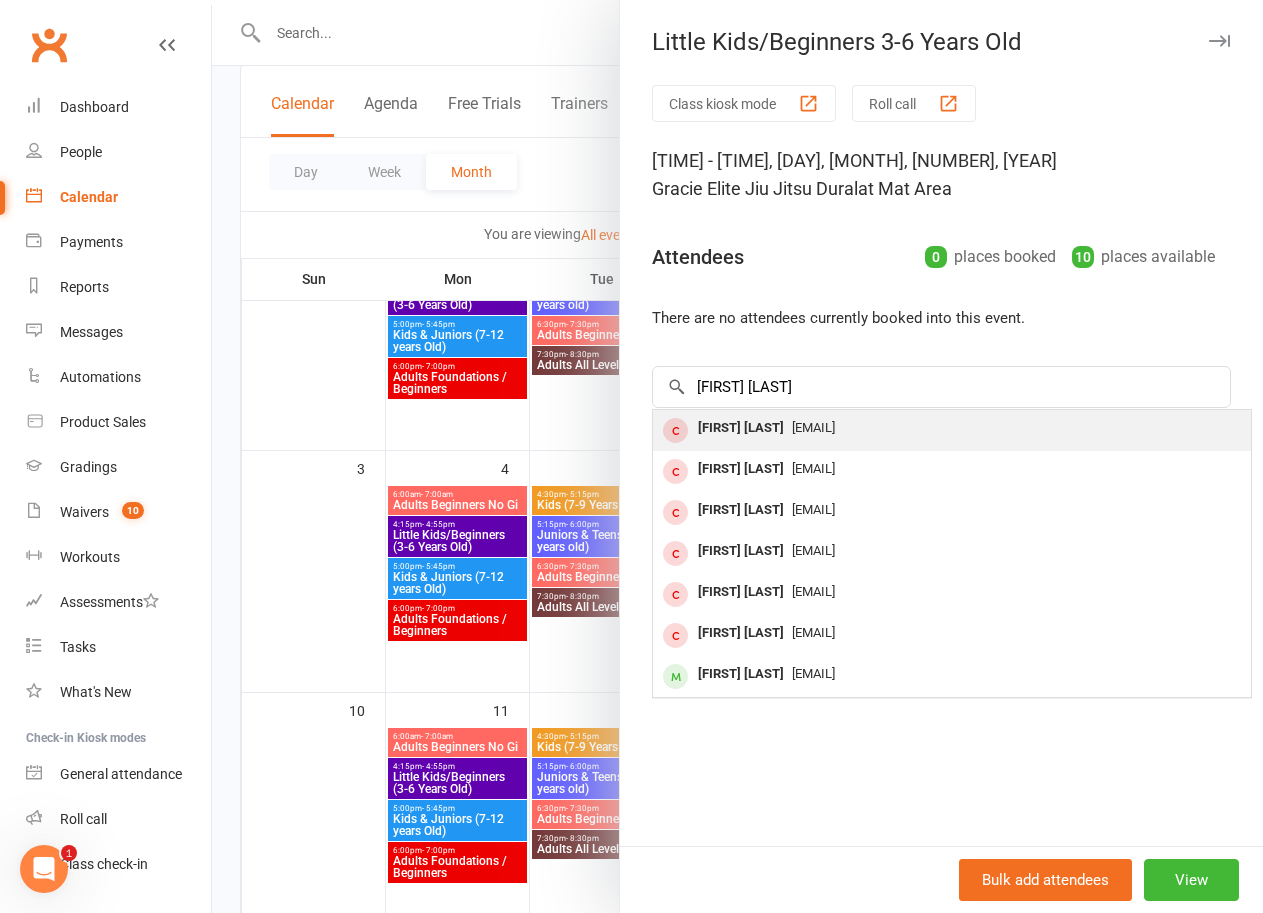 click on "thesakkalfsmiky@gmail.com" at bounding box center [813, 427] 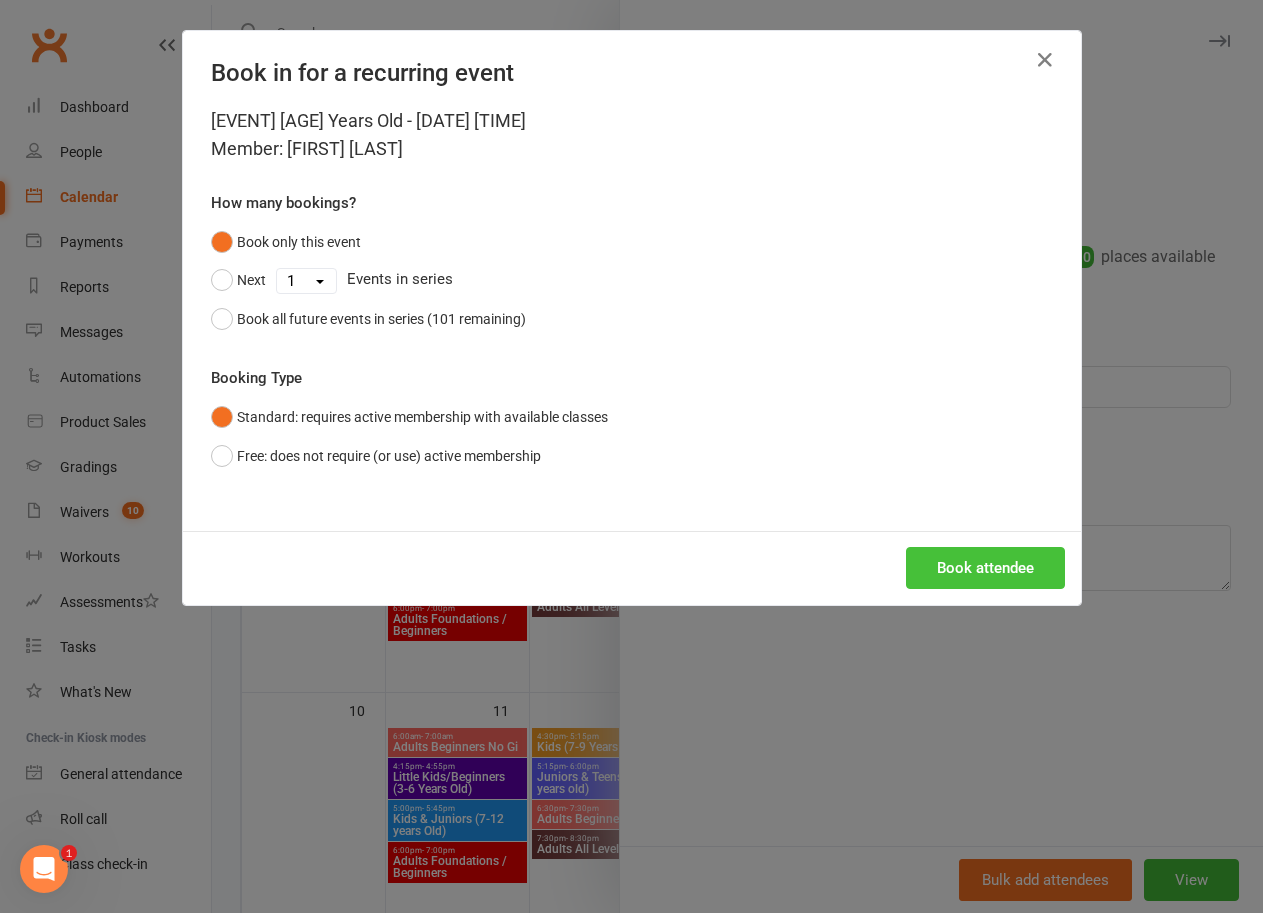 click on "Book attendee" at bounding box center [985, 568] 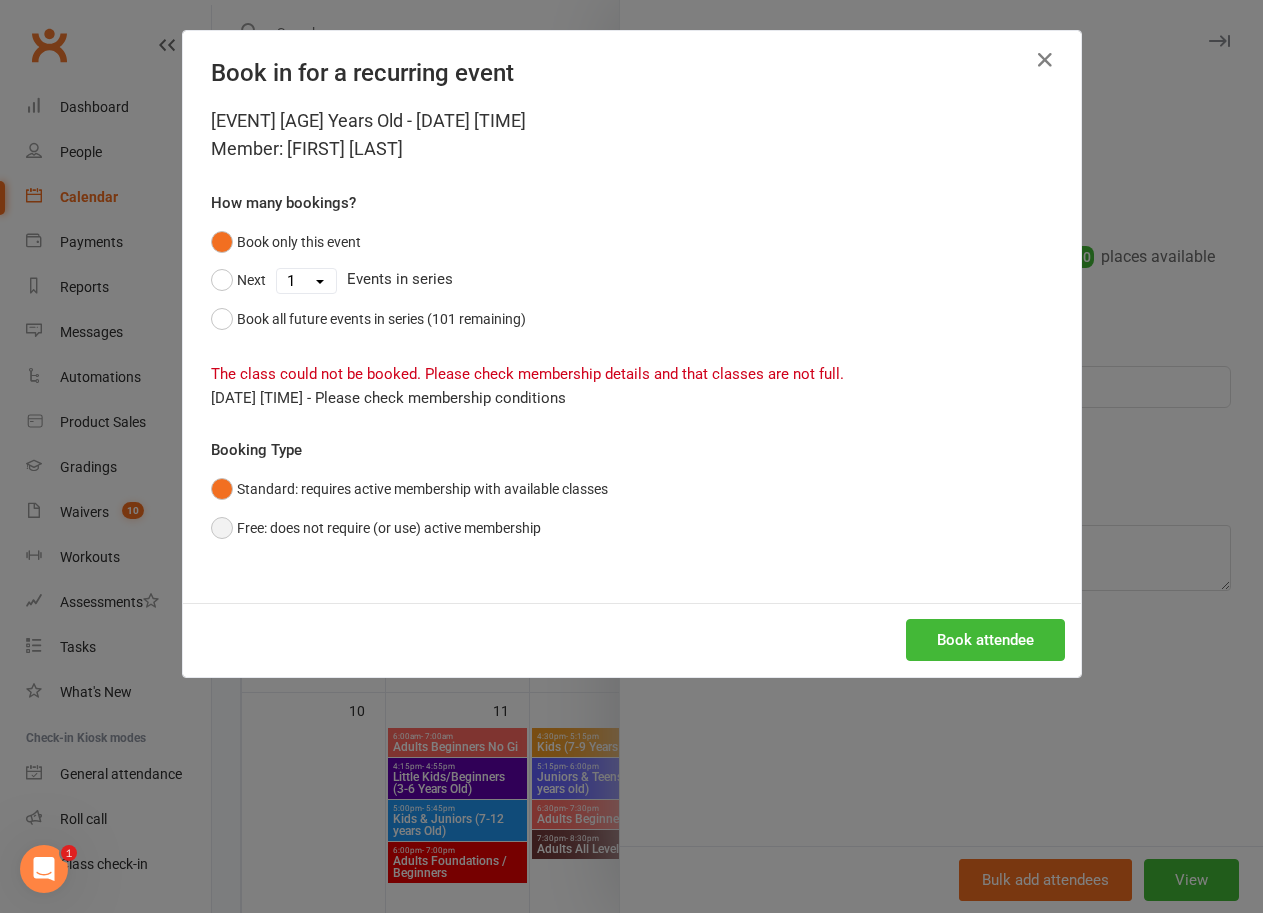 click on "Free: does not require (or use) active membership" at bounding box center [376, 528] 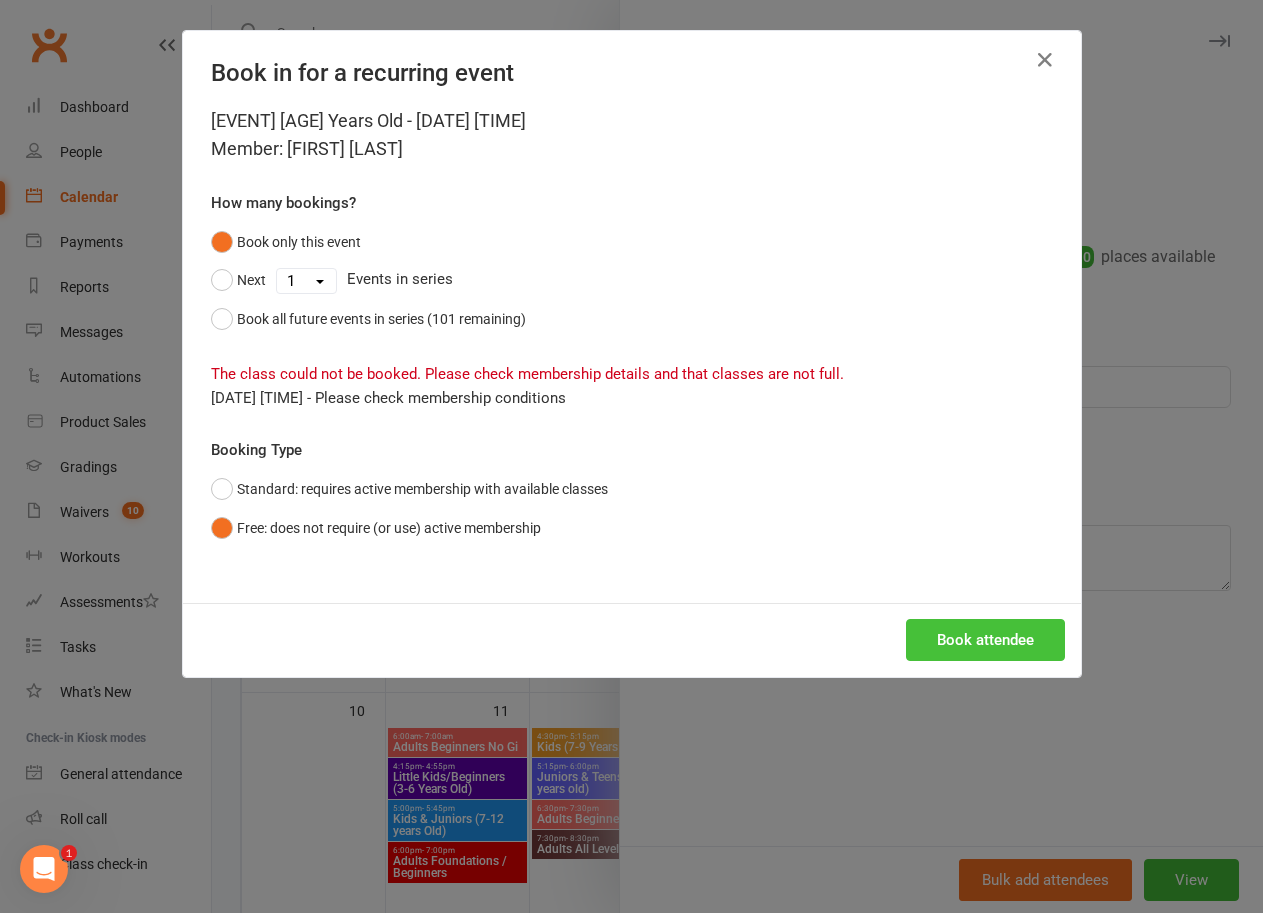 click on "Book attendee" at bounding box center [985, 640] 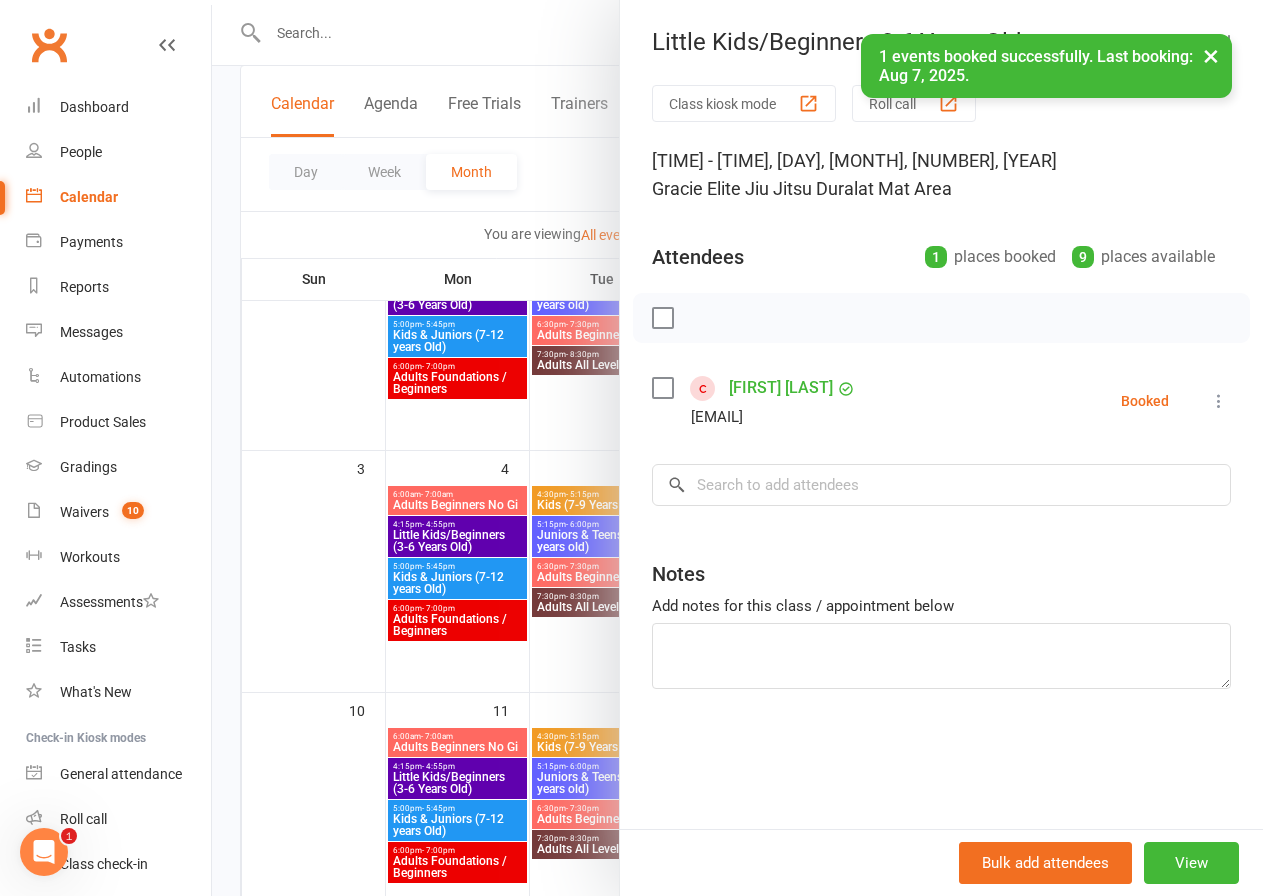 click on "×" at bounding box center [1211, 55] 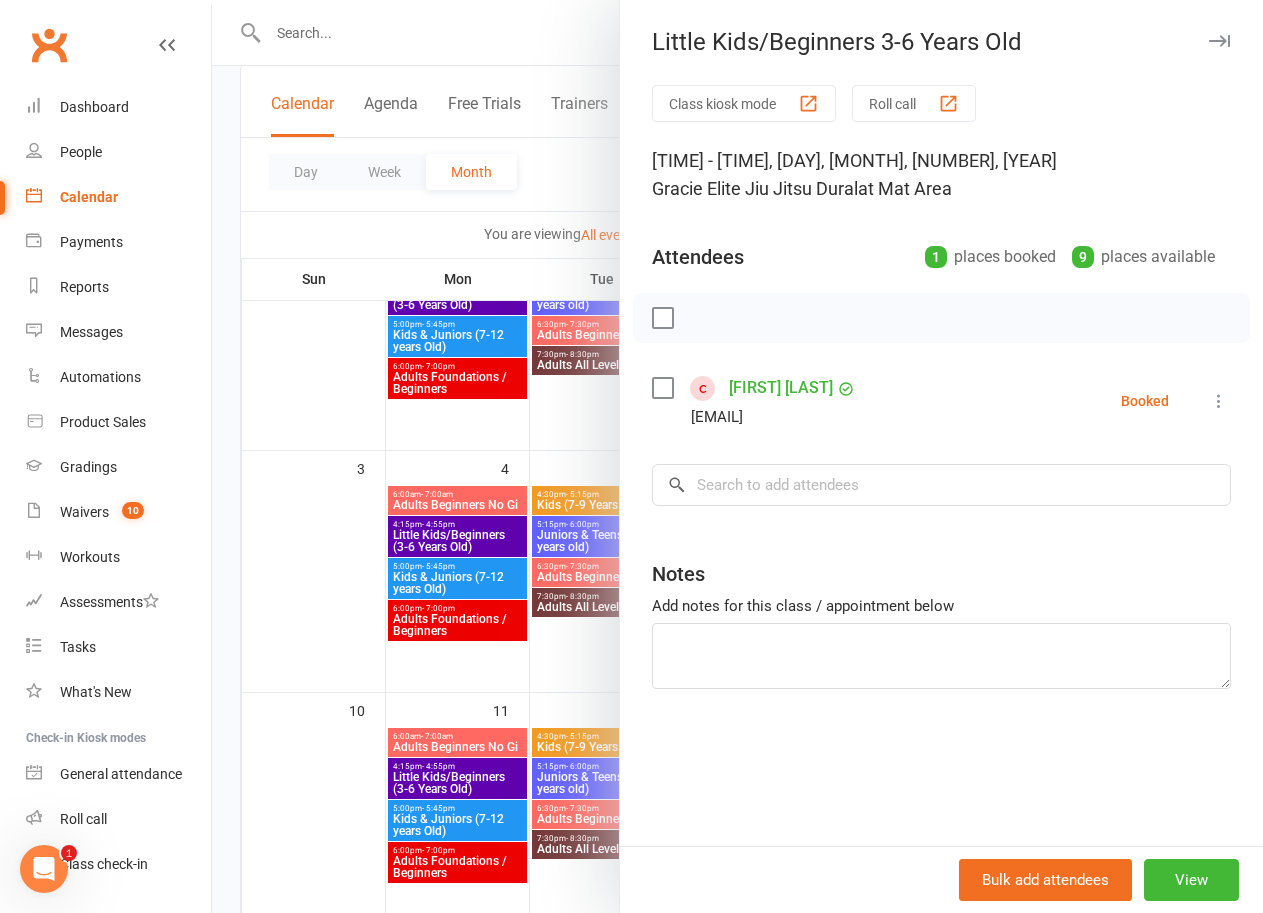 click at bounding box center [737, 456] 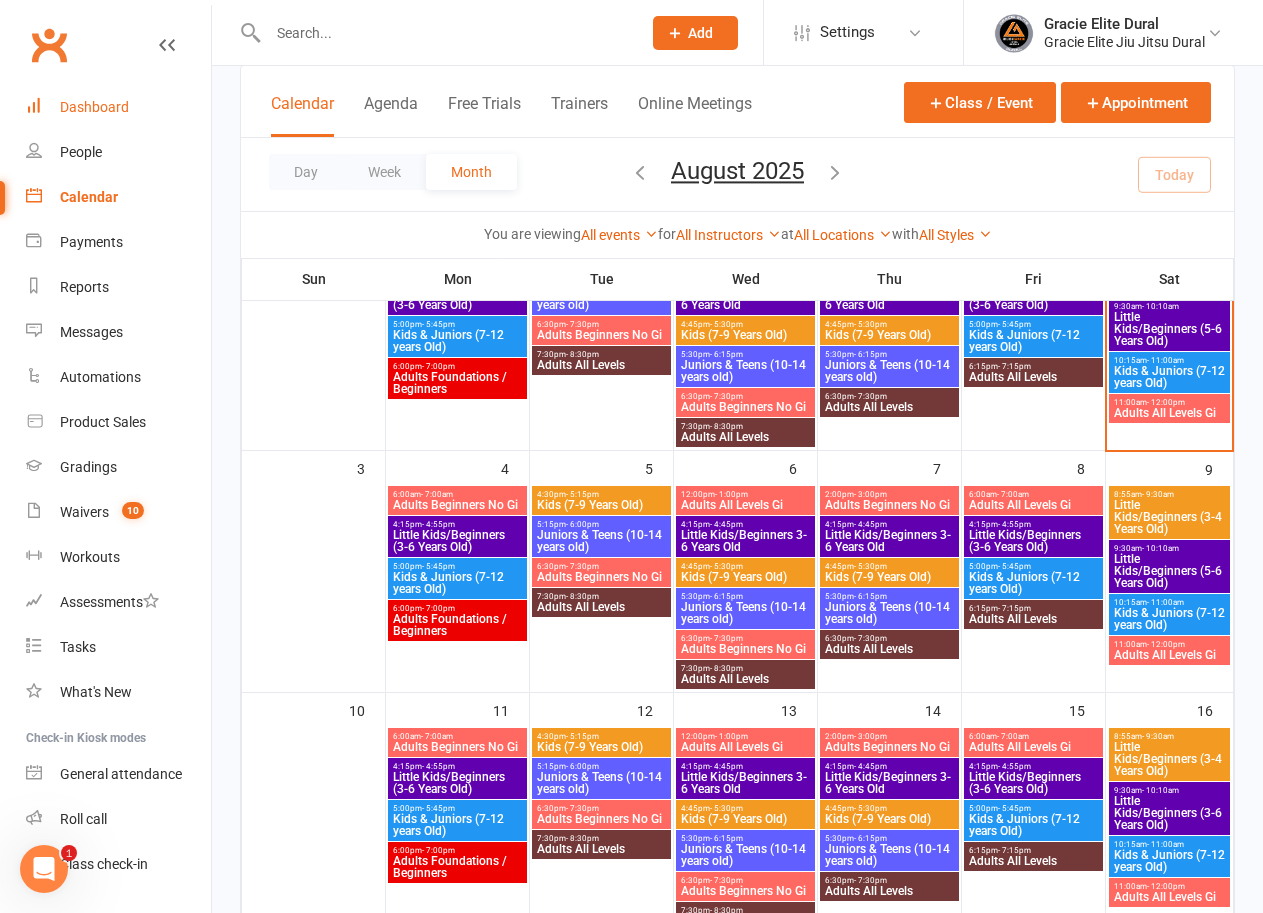 click on "Dashboard" at bounding box center [118, 107] 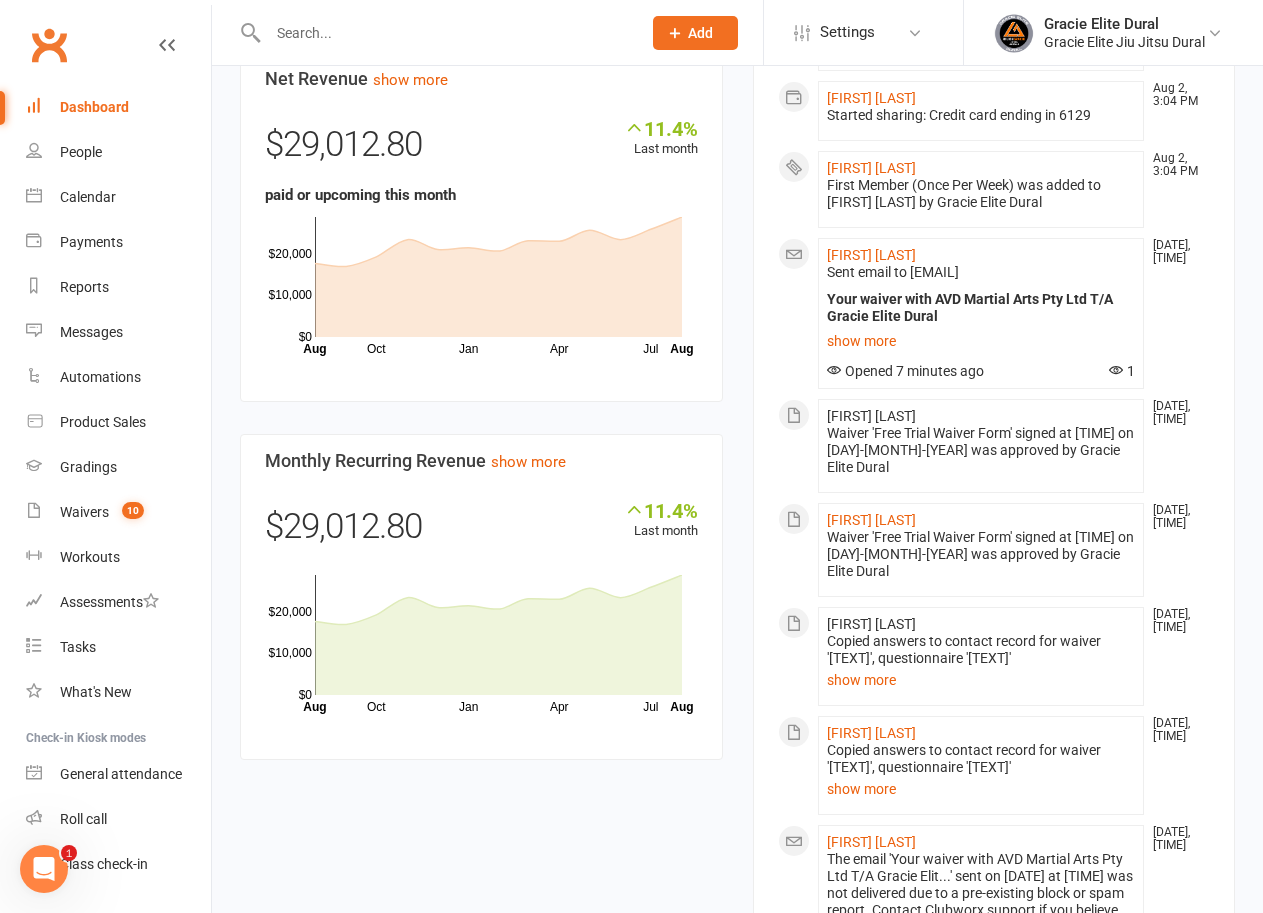 scroll, scrollTop: 1300, scrollLeft: 0, axis: vertical 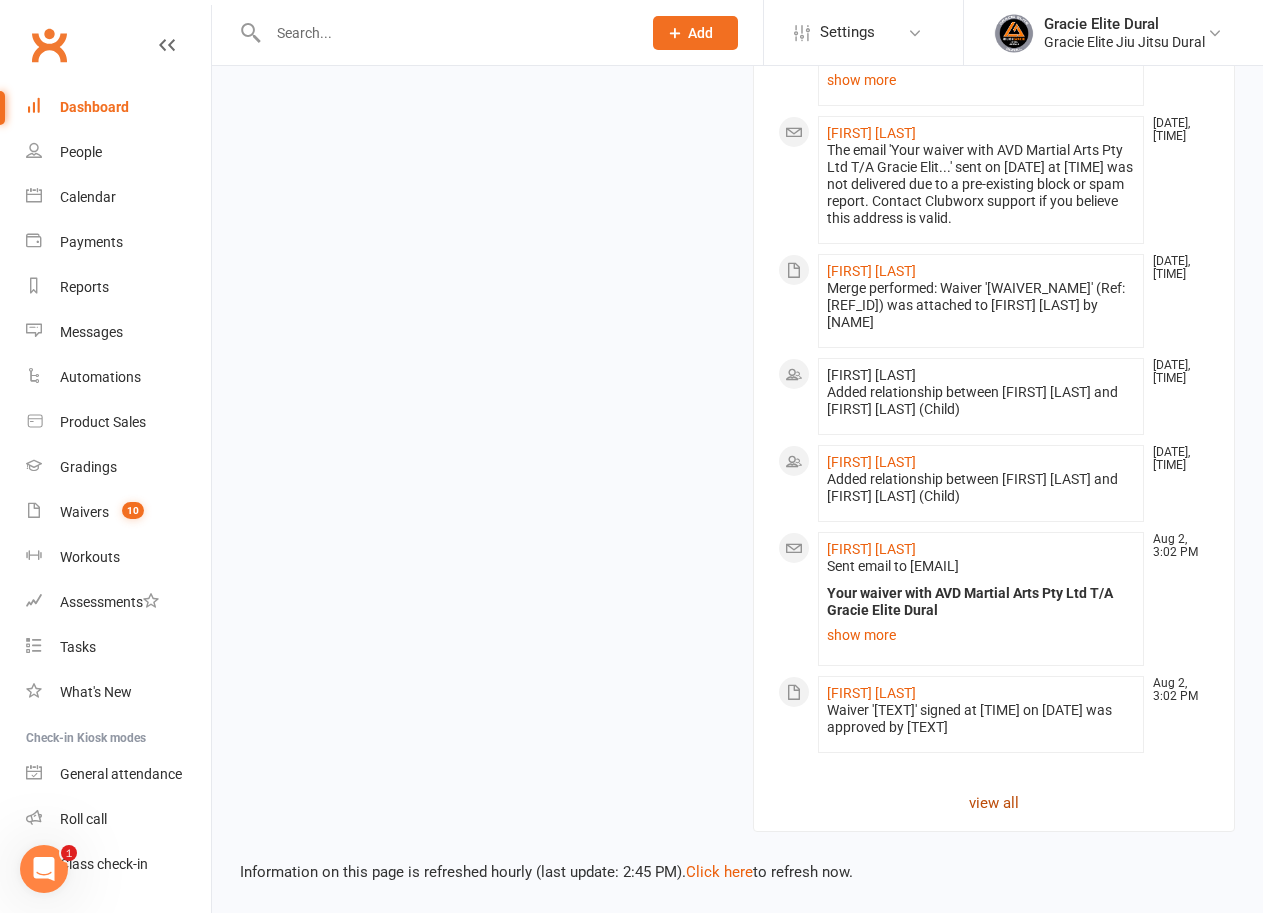 click on "view all" 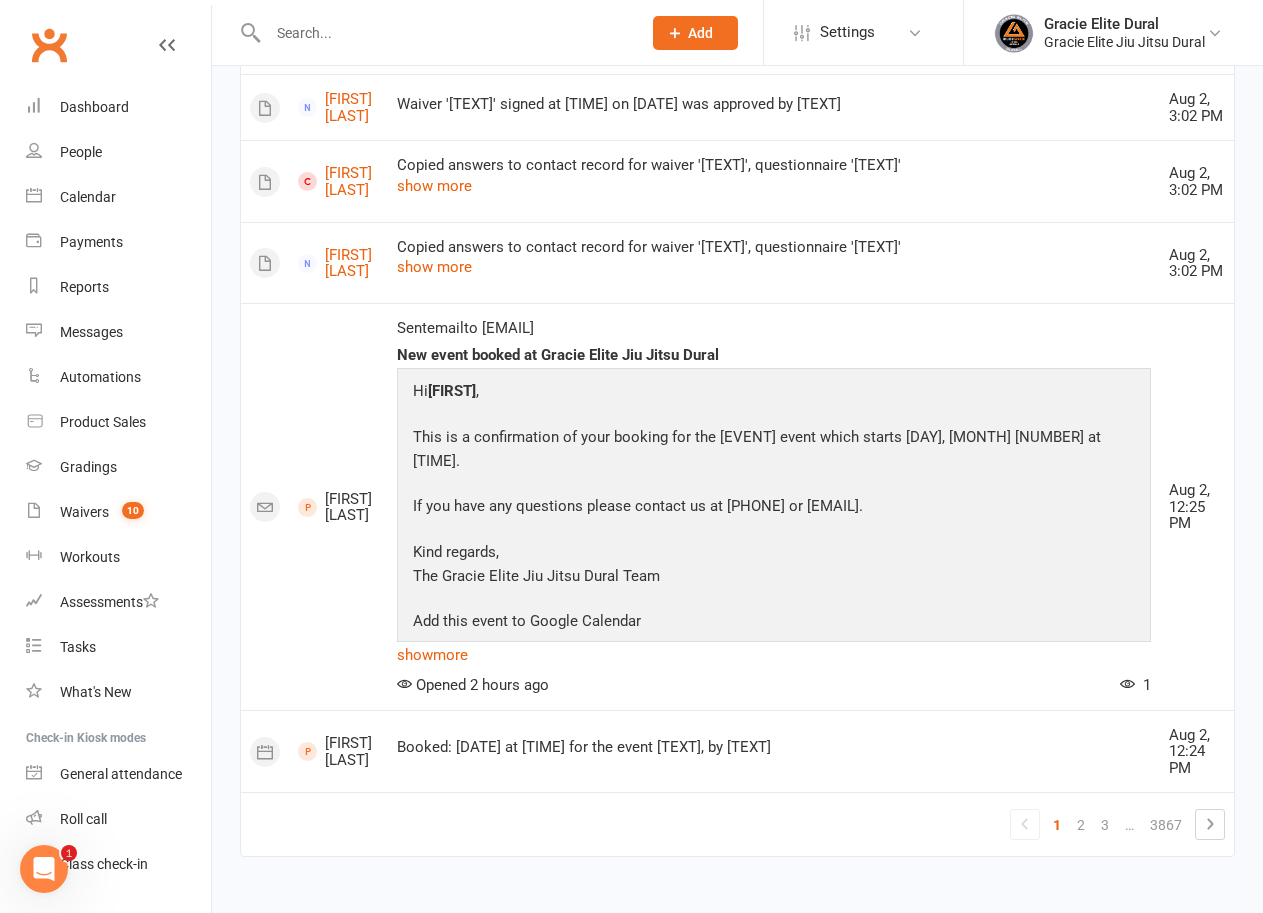 scroll, scrollTop: 2569, scrollLeft: 0, axis: vertical 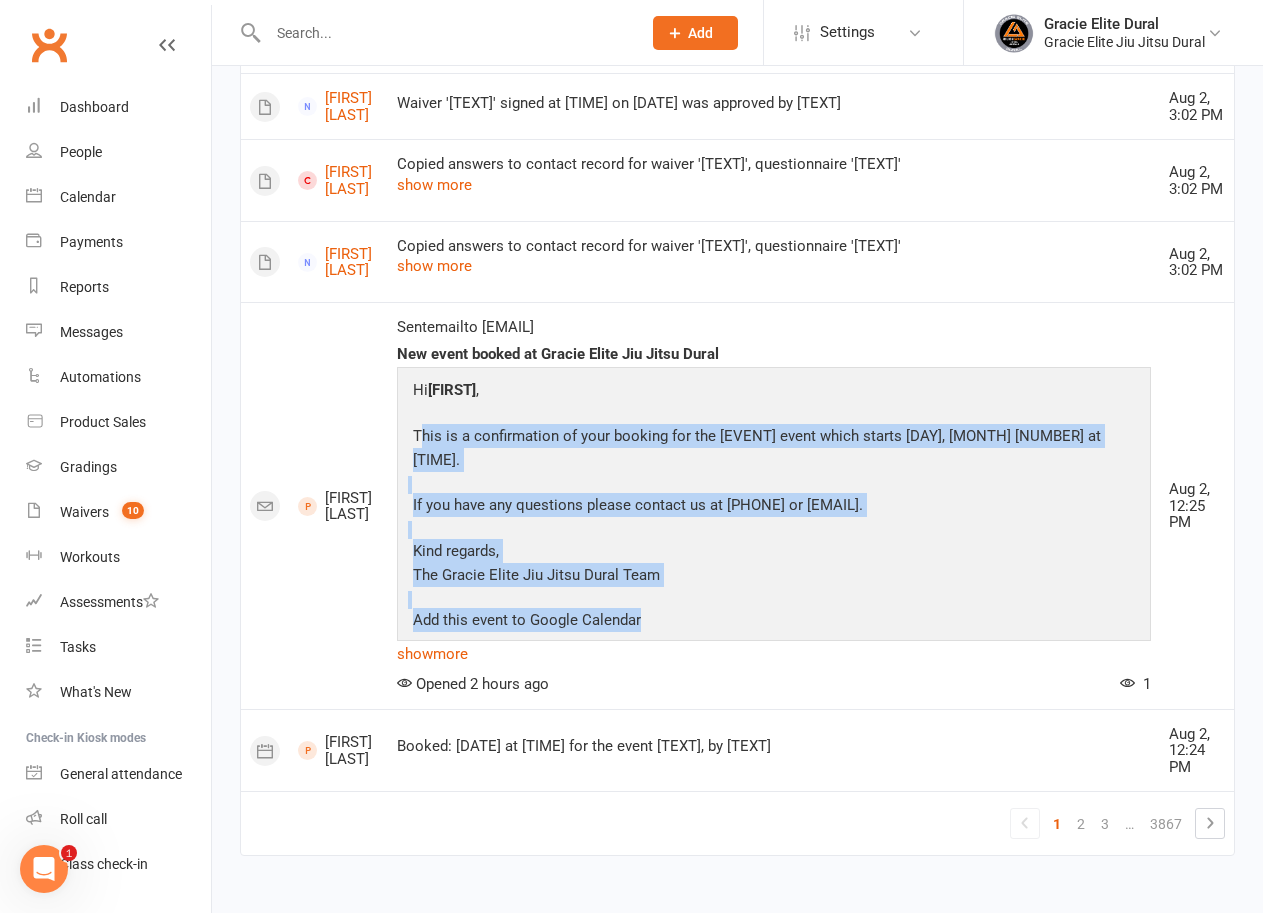 drag, startPoint x: 430, startPoint y: 436, endPoint x: 750, endPoint y: 610, distance: 364.24716 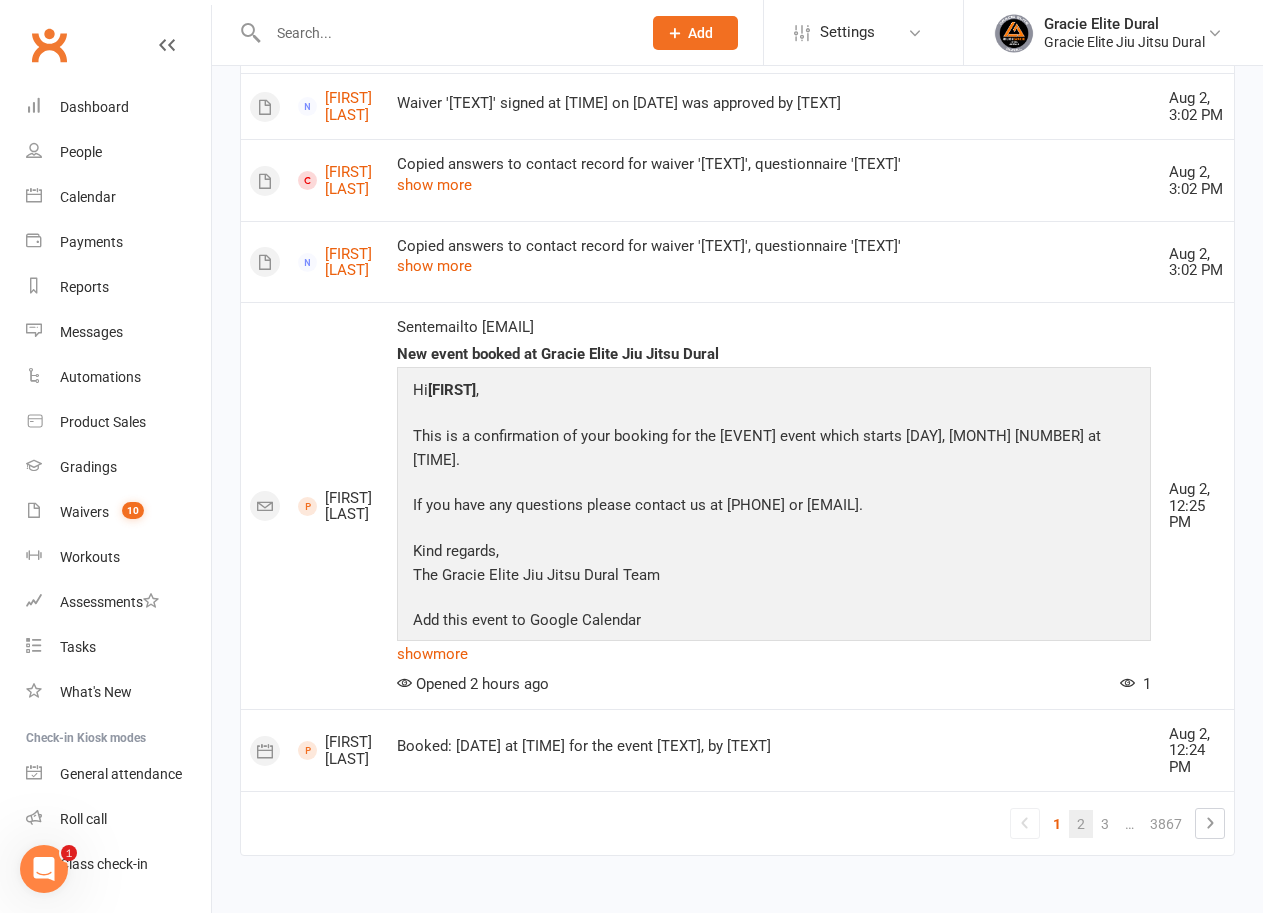 click on "2" at bounding box center (1081, 824) 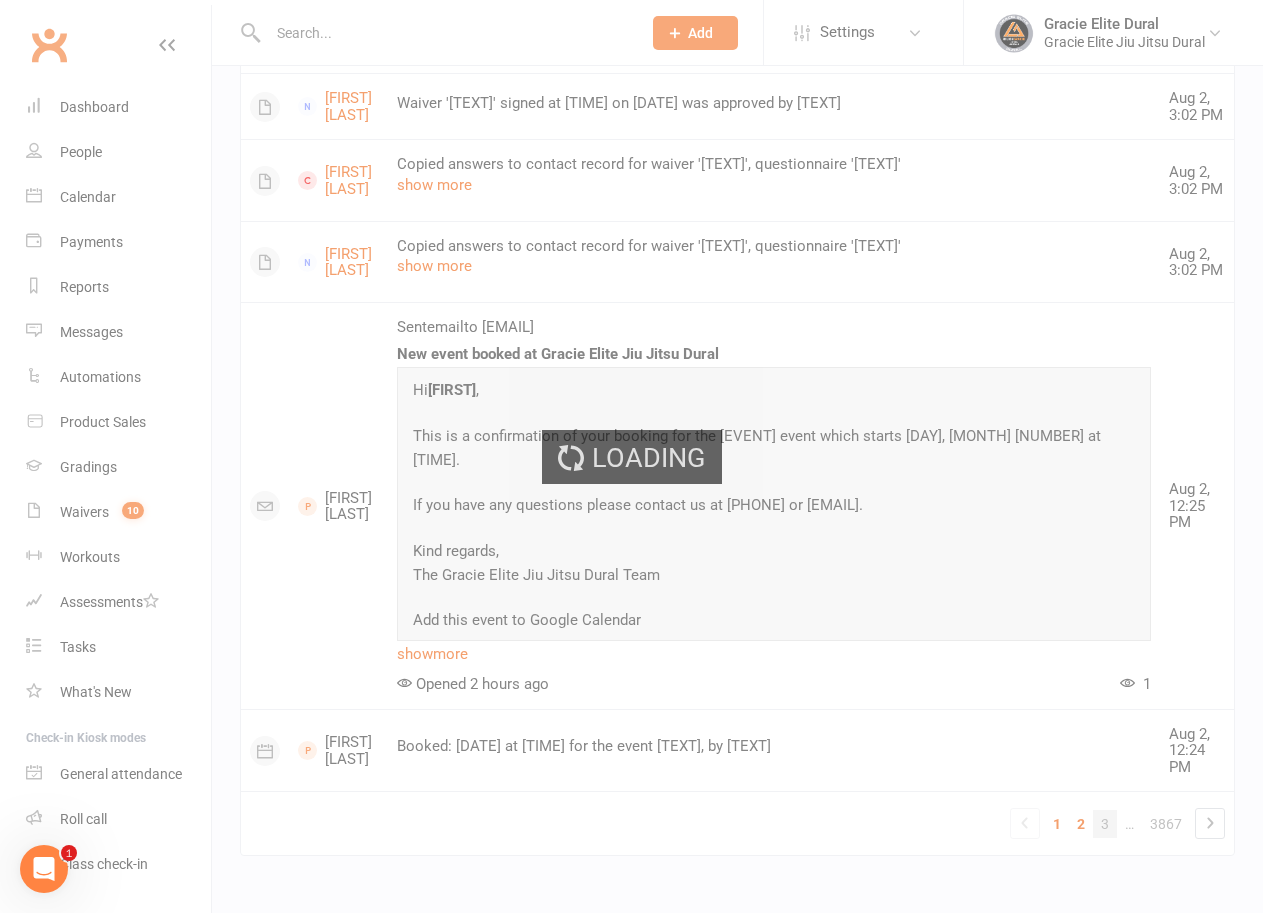 scroll, scrollTop: 1142, scrollLeft: 0, axis: vertical 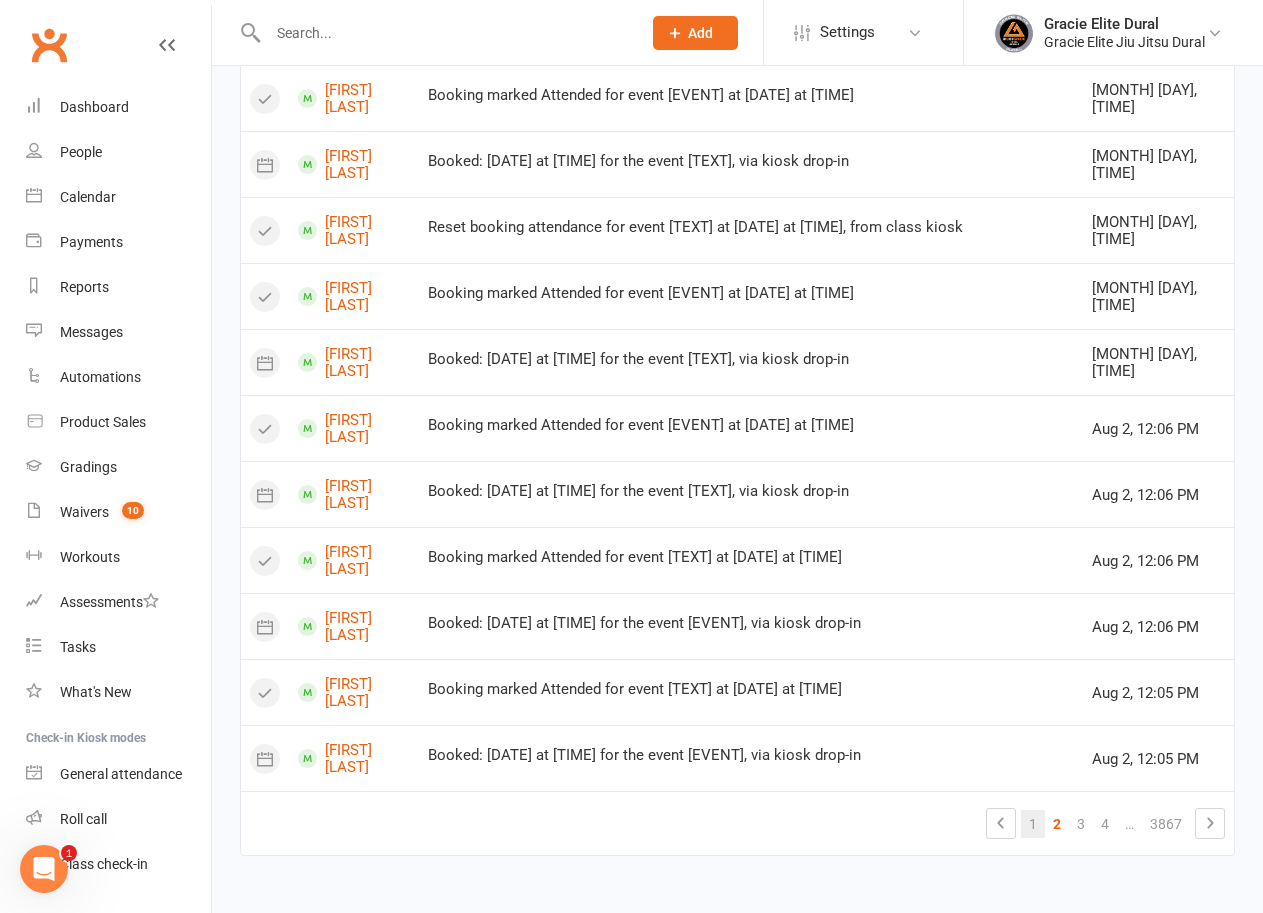 click on "1" at bounding box center [1033, 824] 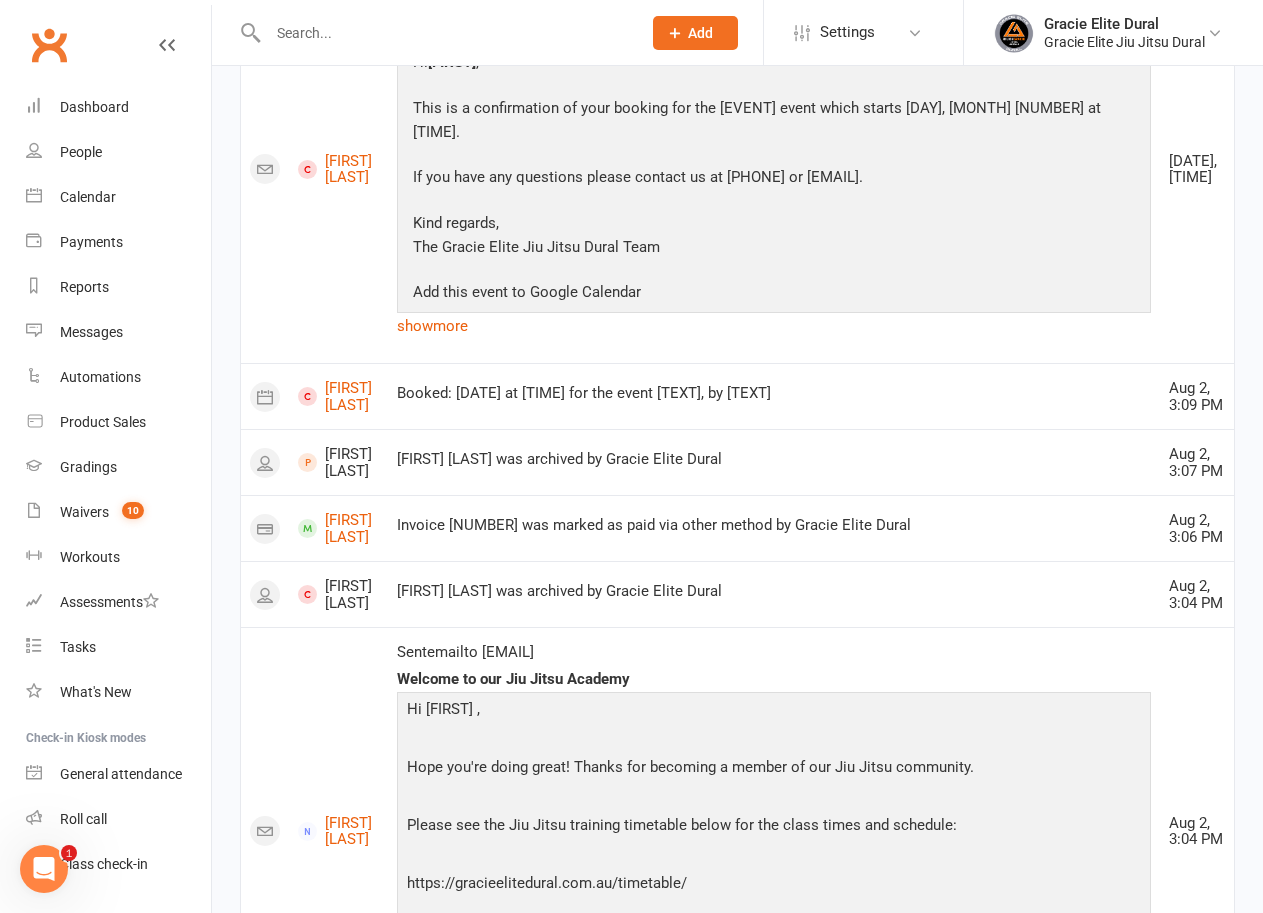 scroll, scrollTop: 0, scrollLeft: 0, axis: both 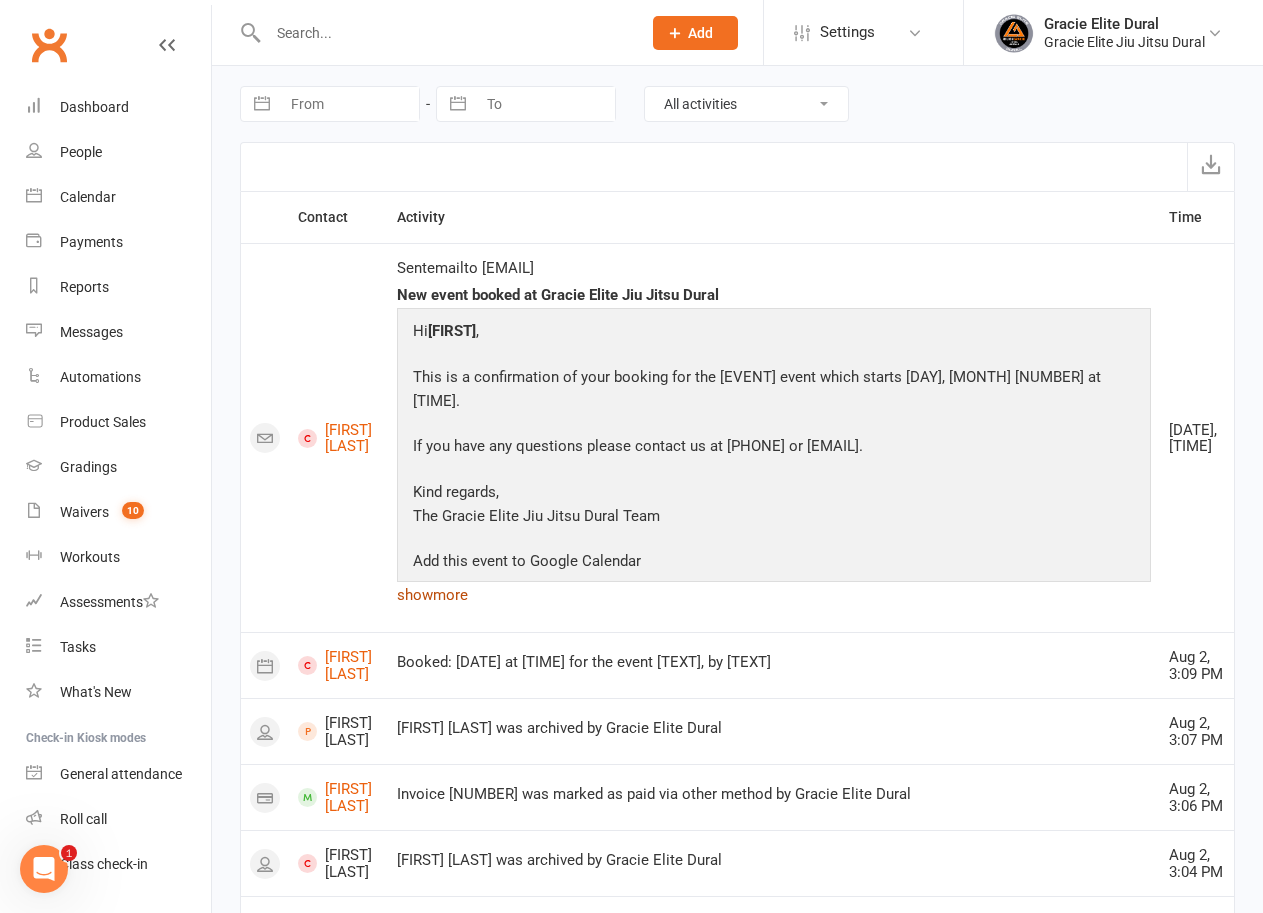 click on "show  more" at bounding box center (774, 595) 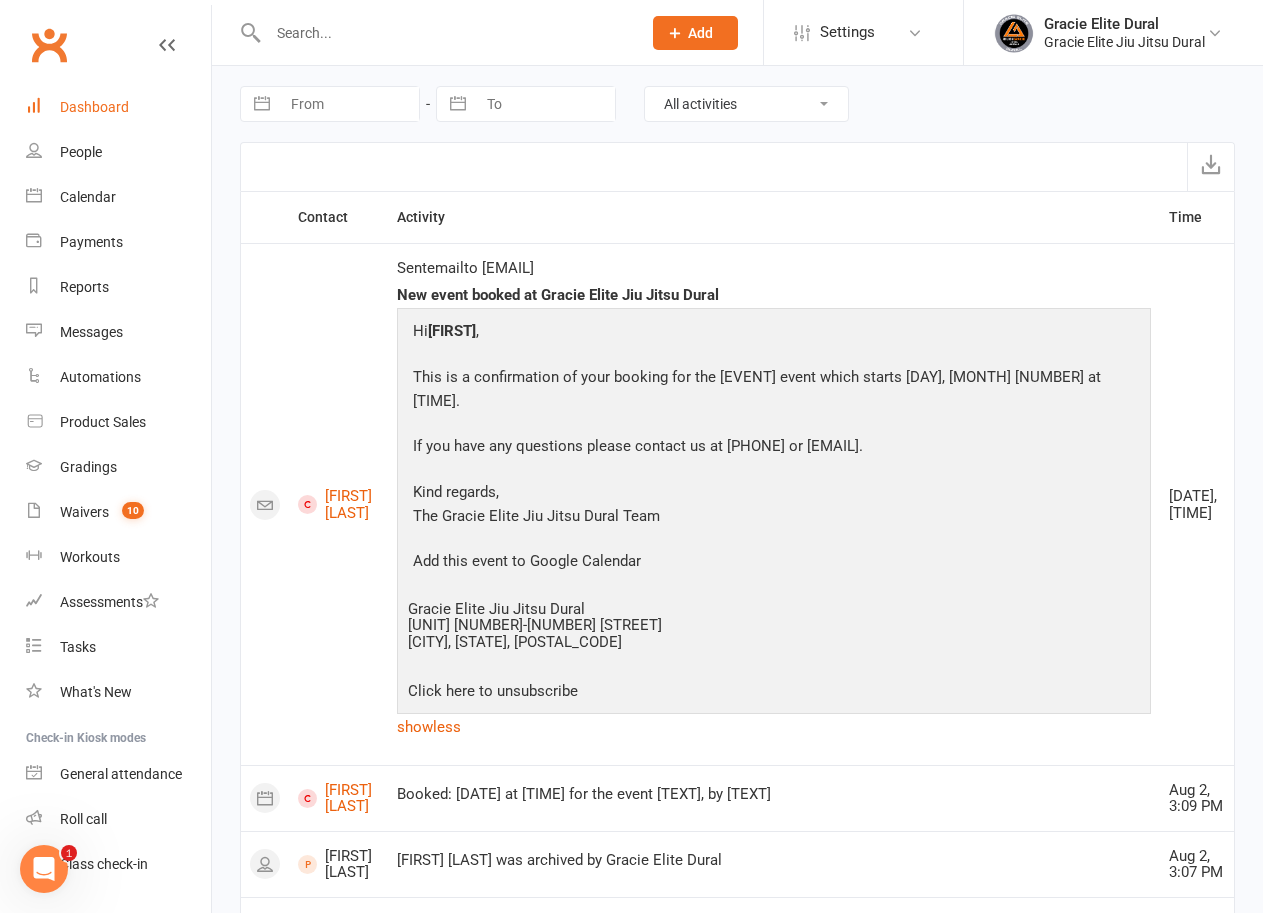 click on "Dashboard" at bounding box center (94, 107) 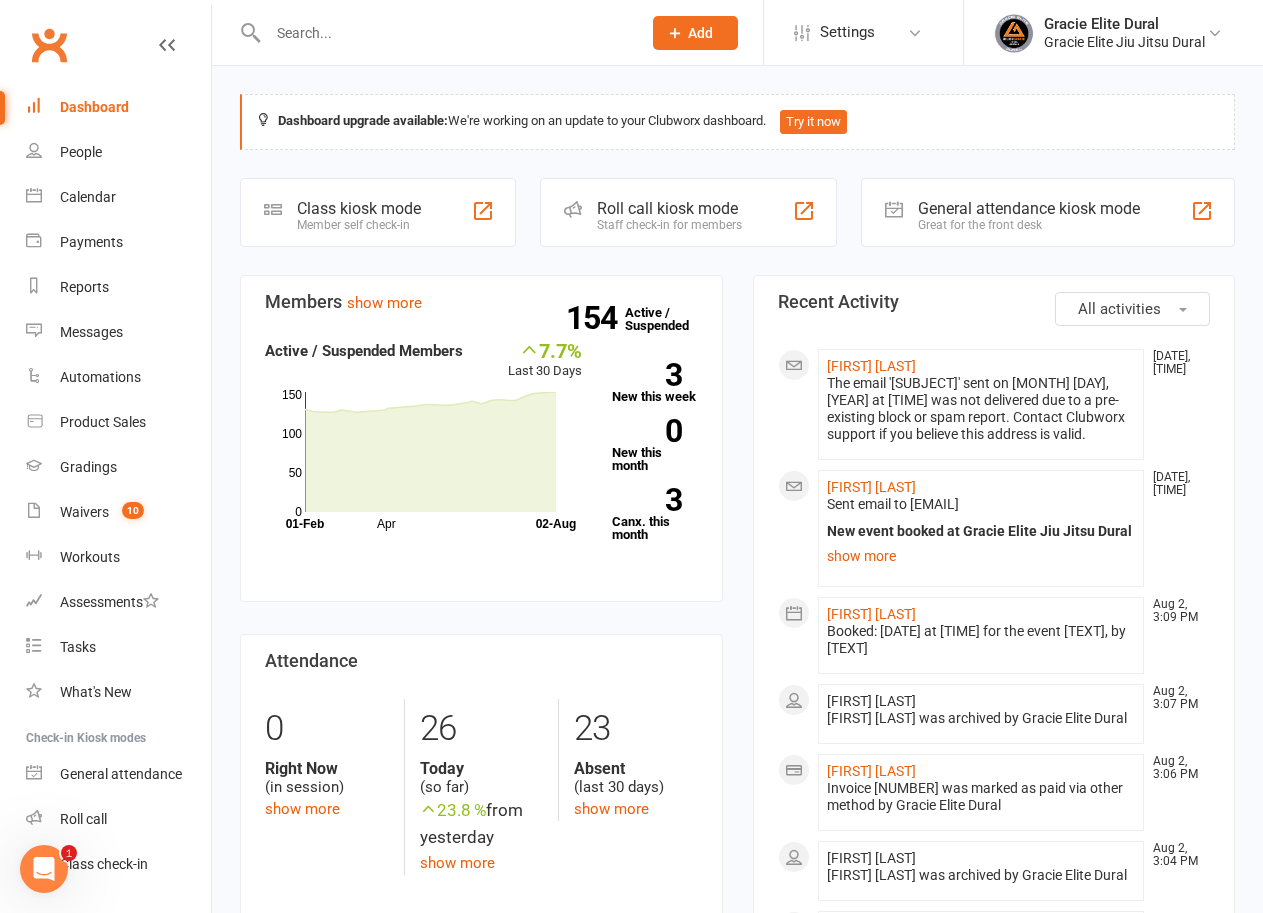 scroll, scrollTop: 600, scrollLeft: 0, axis: vertical 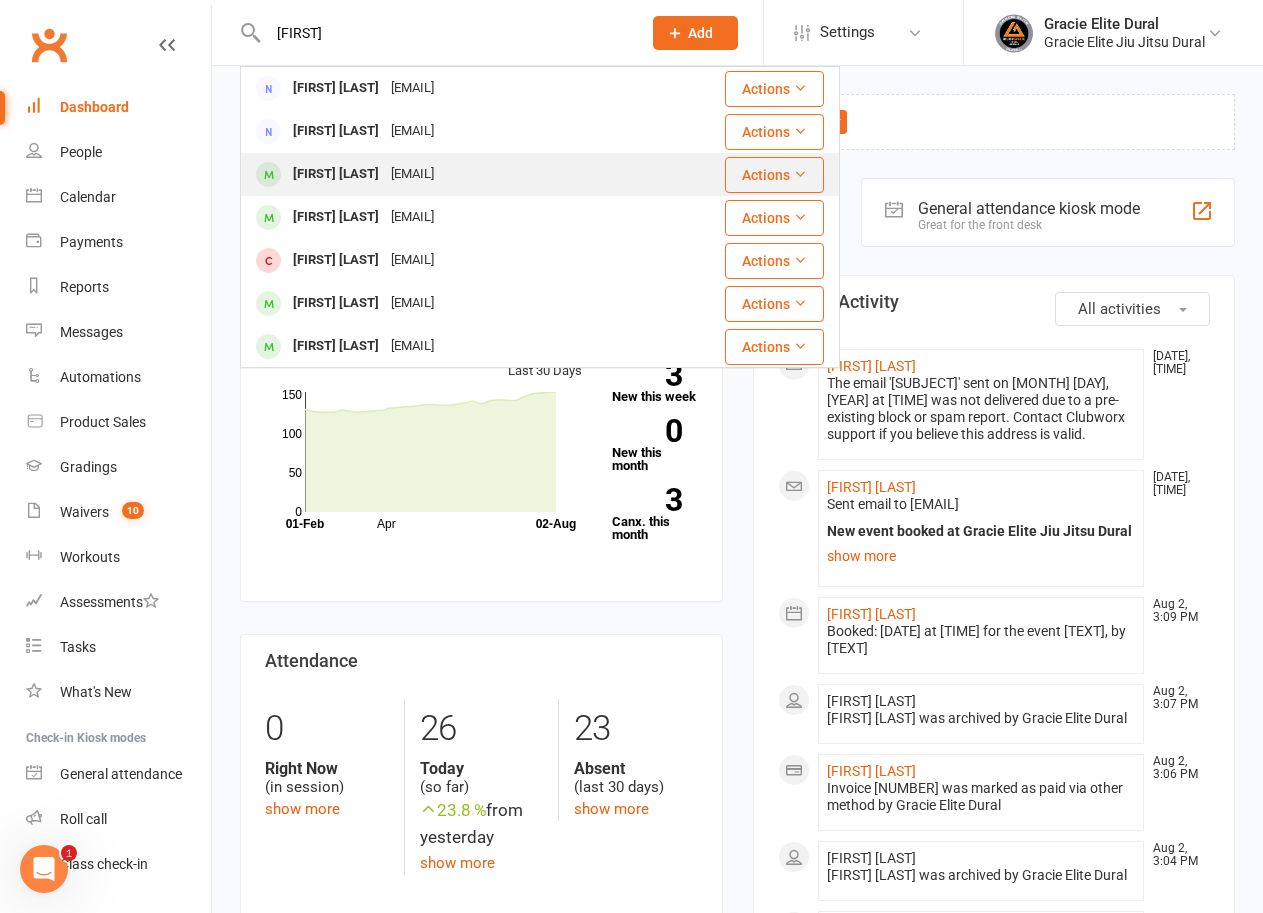 type on "Evelyn" 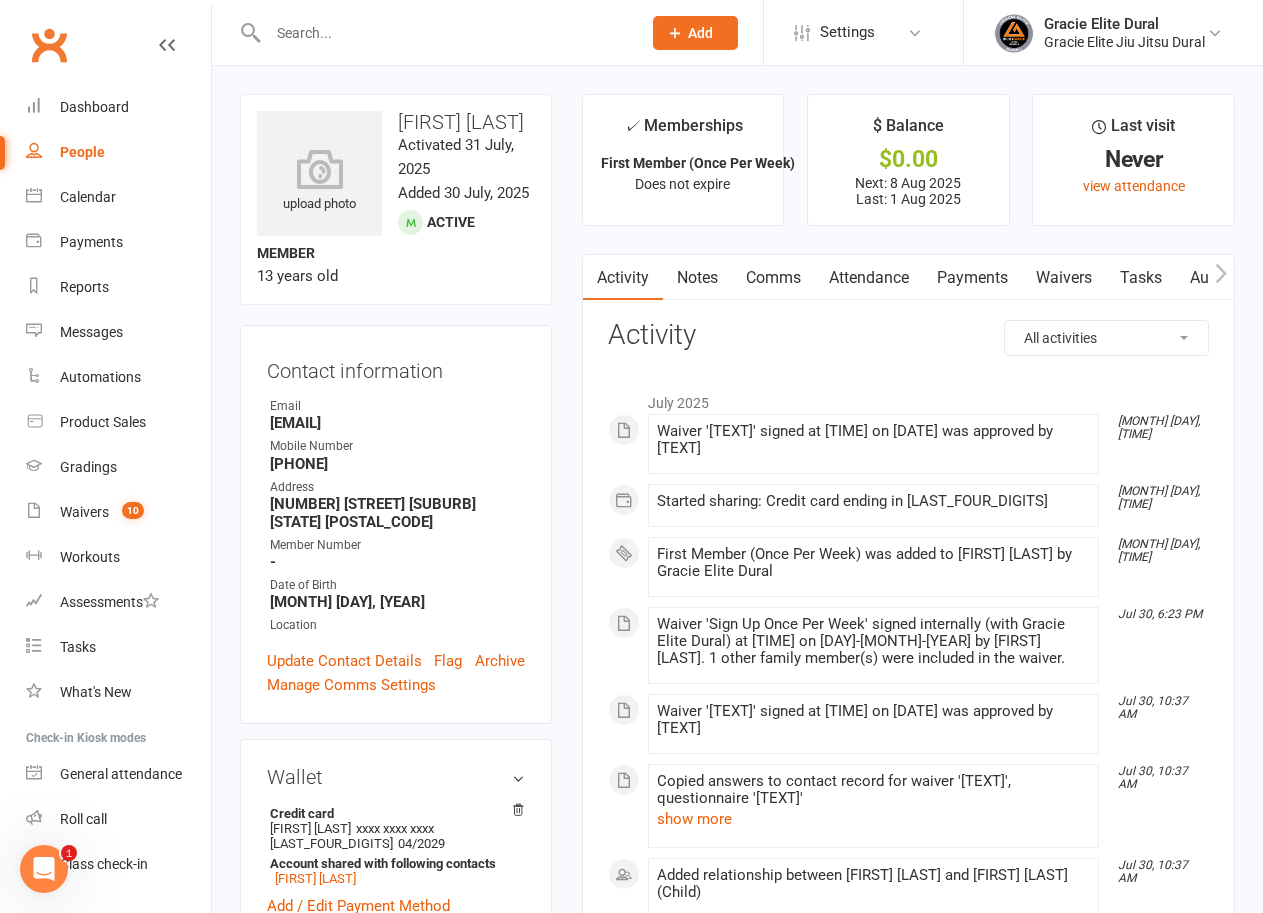 click on "Payments" at bounding box center [972, 278] 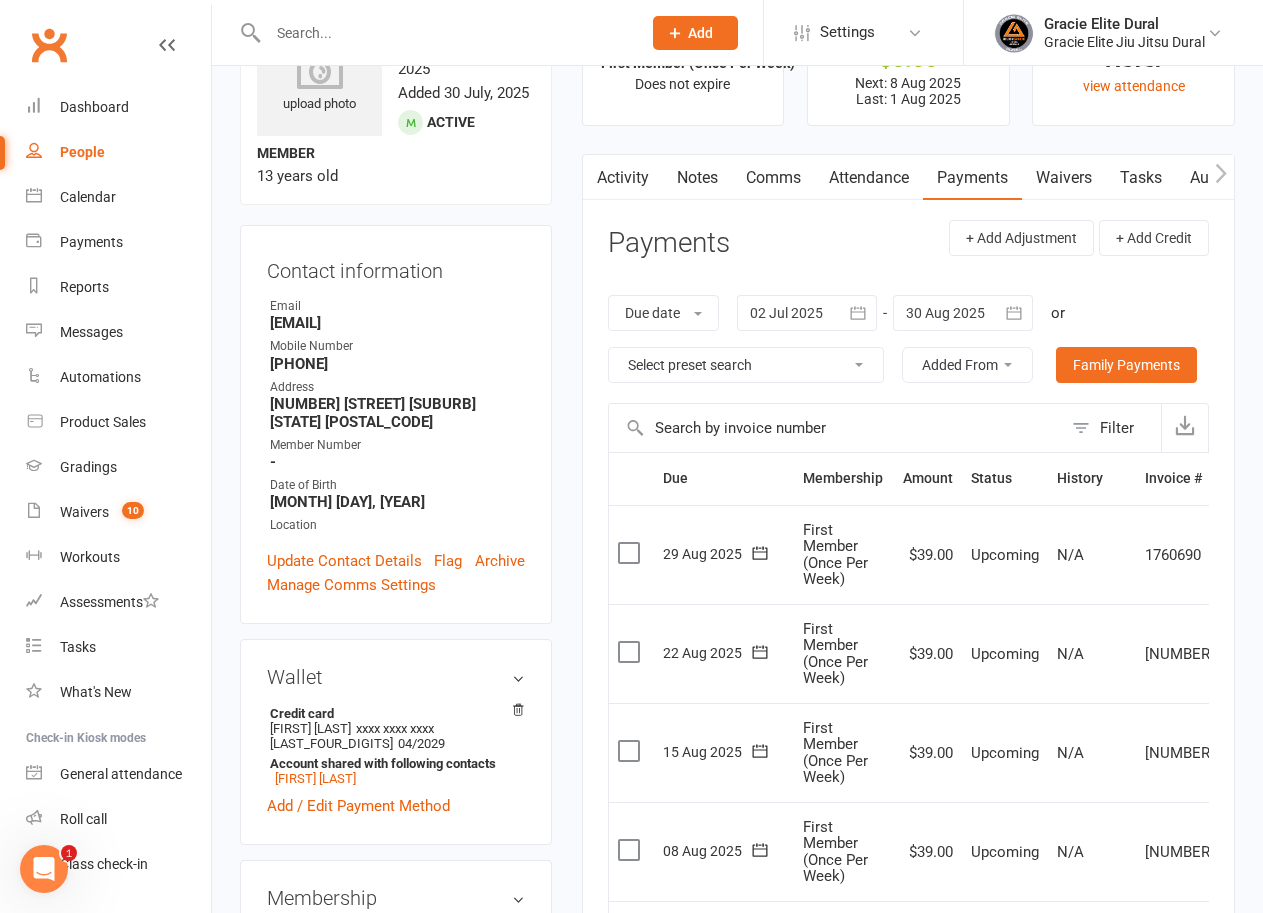scroll, scrollTop: 0, scrollLeft: 0, axis: both 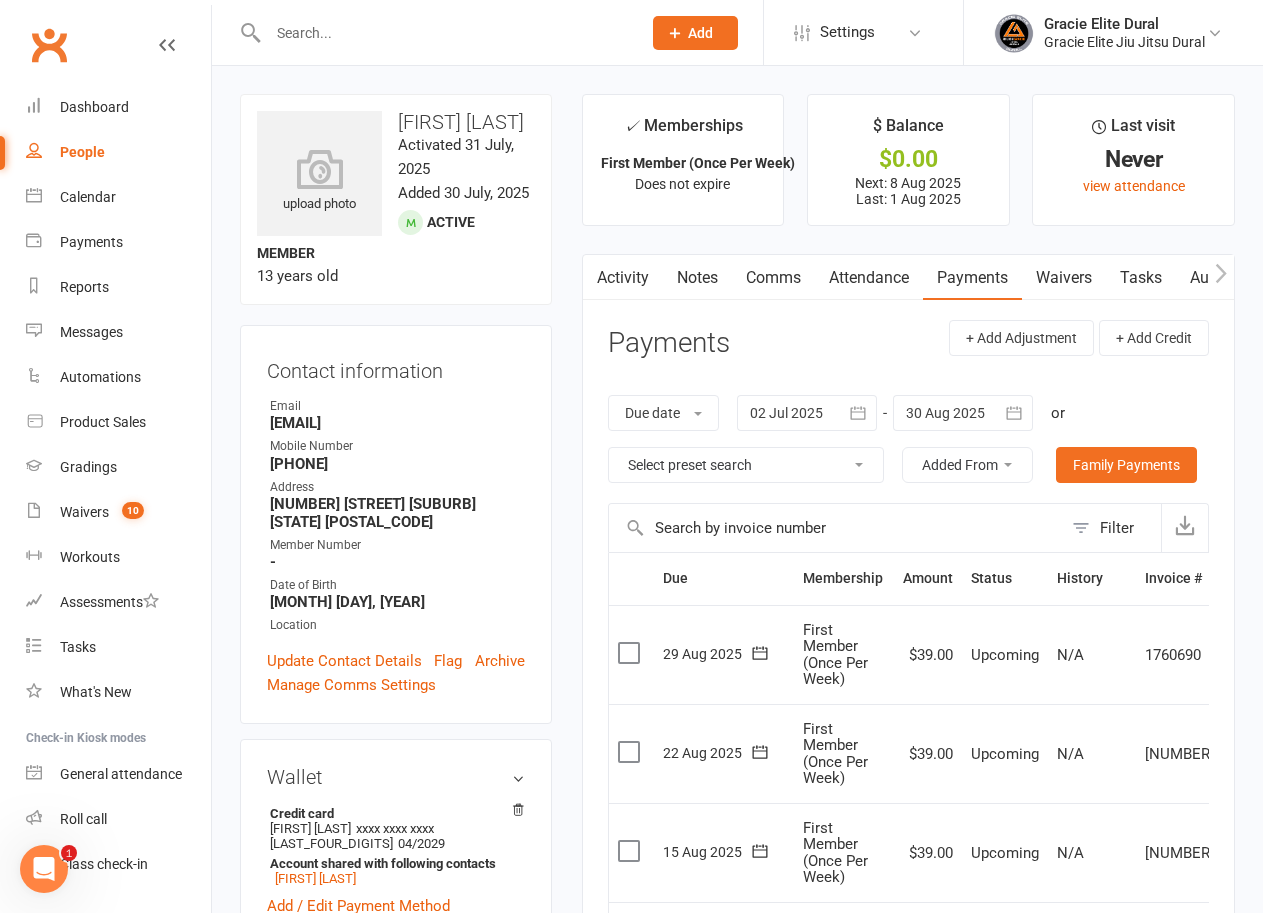 click on "Waivers" at bounding box center [1064, 278] 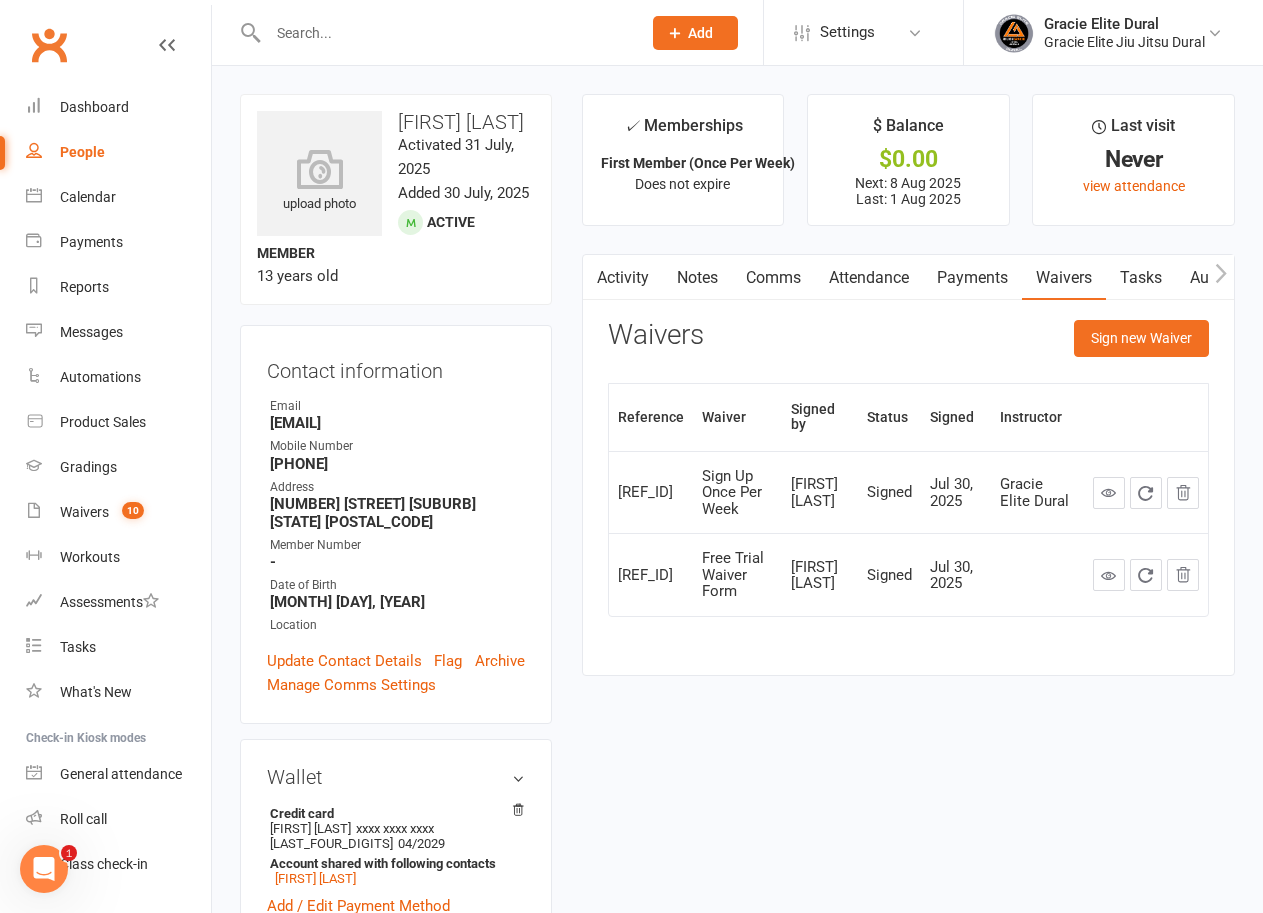 click at bounding box center (444, 33) 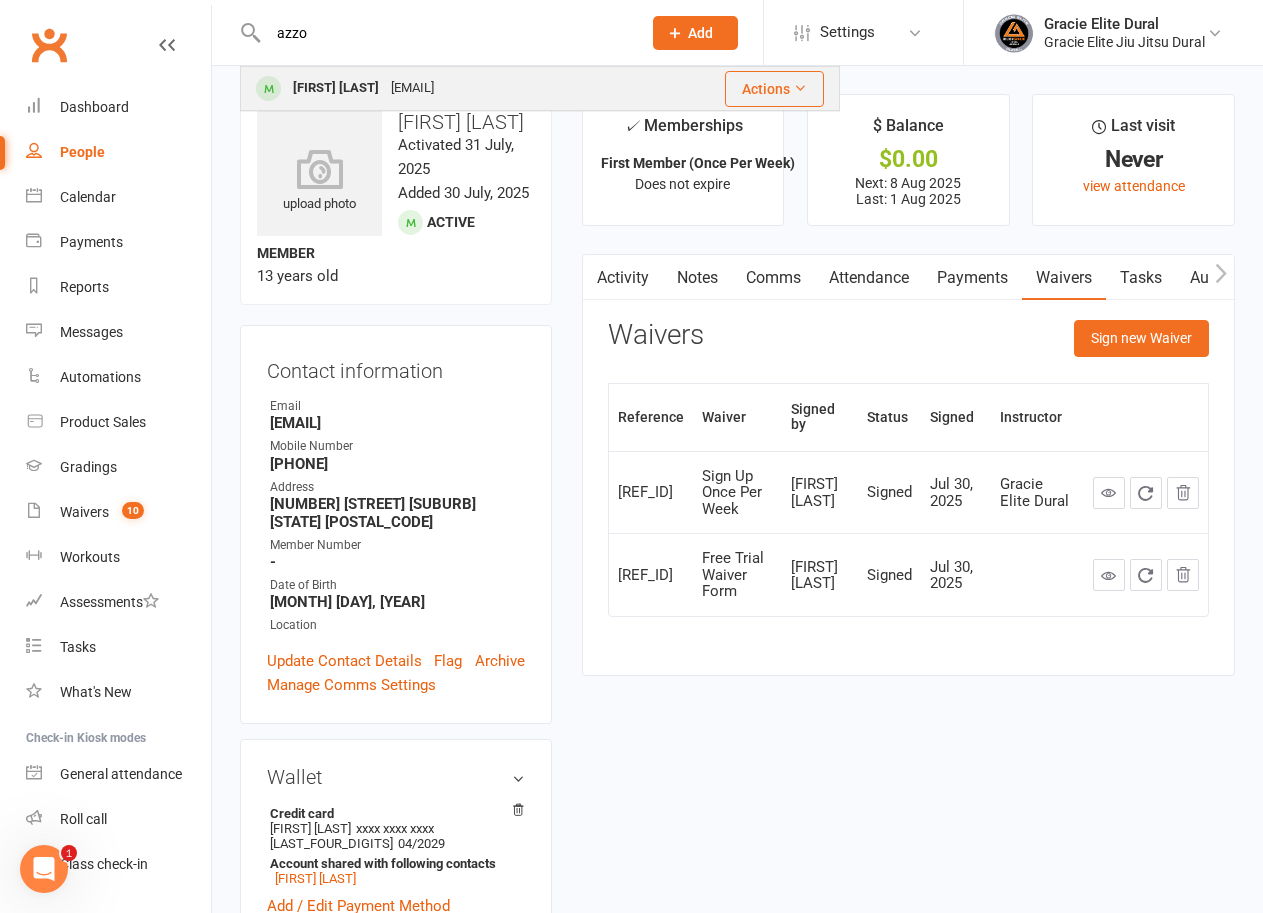 type on "azzo" 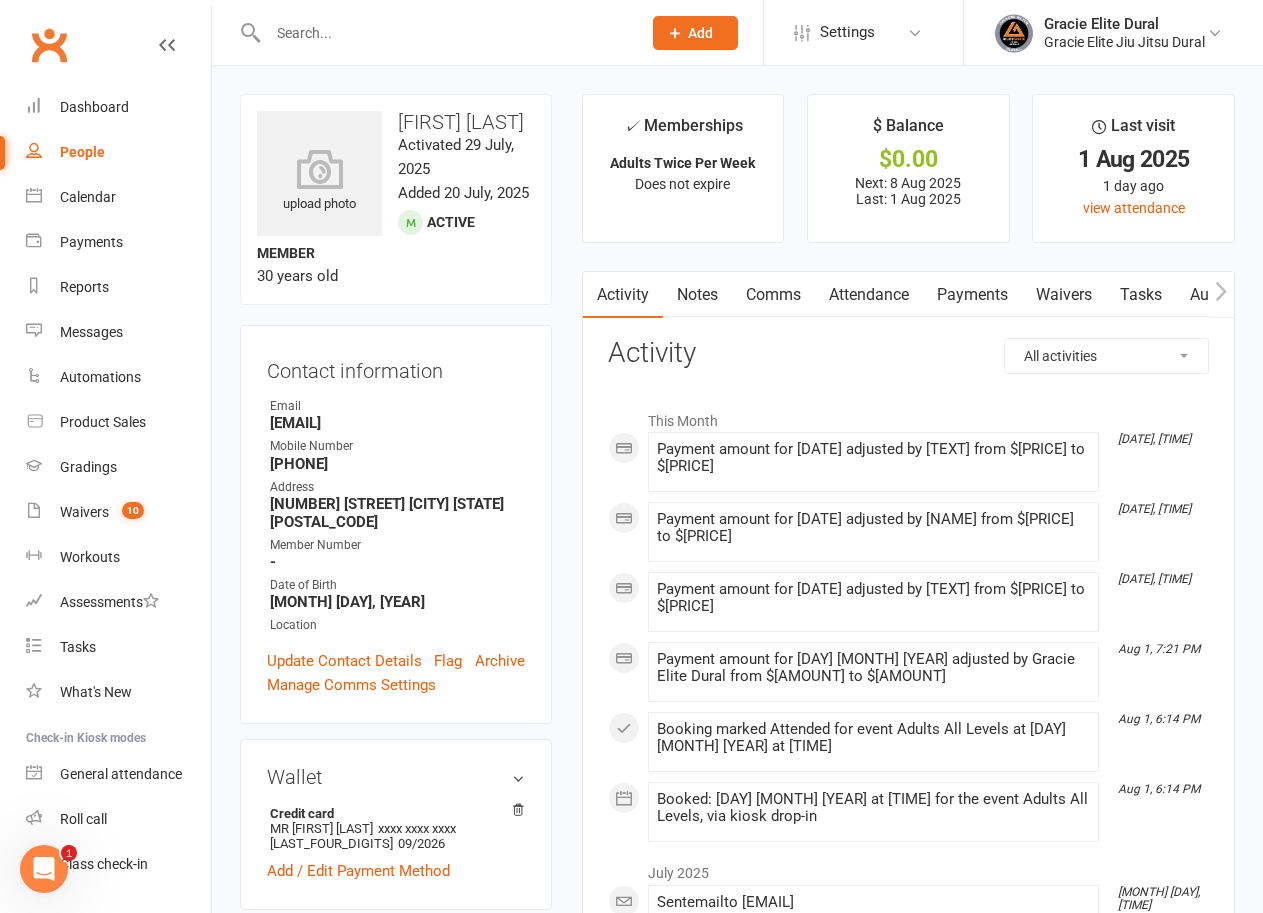 click on "Payments" at bounding box center (972, 295) 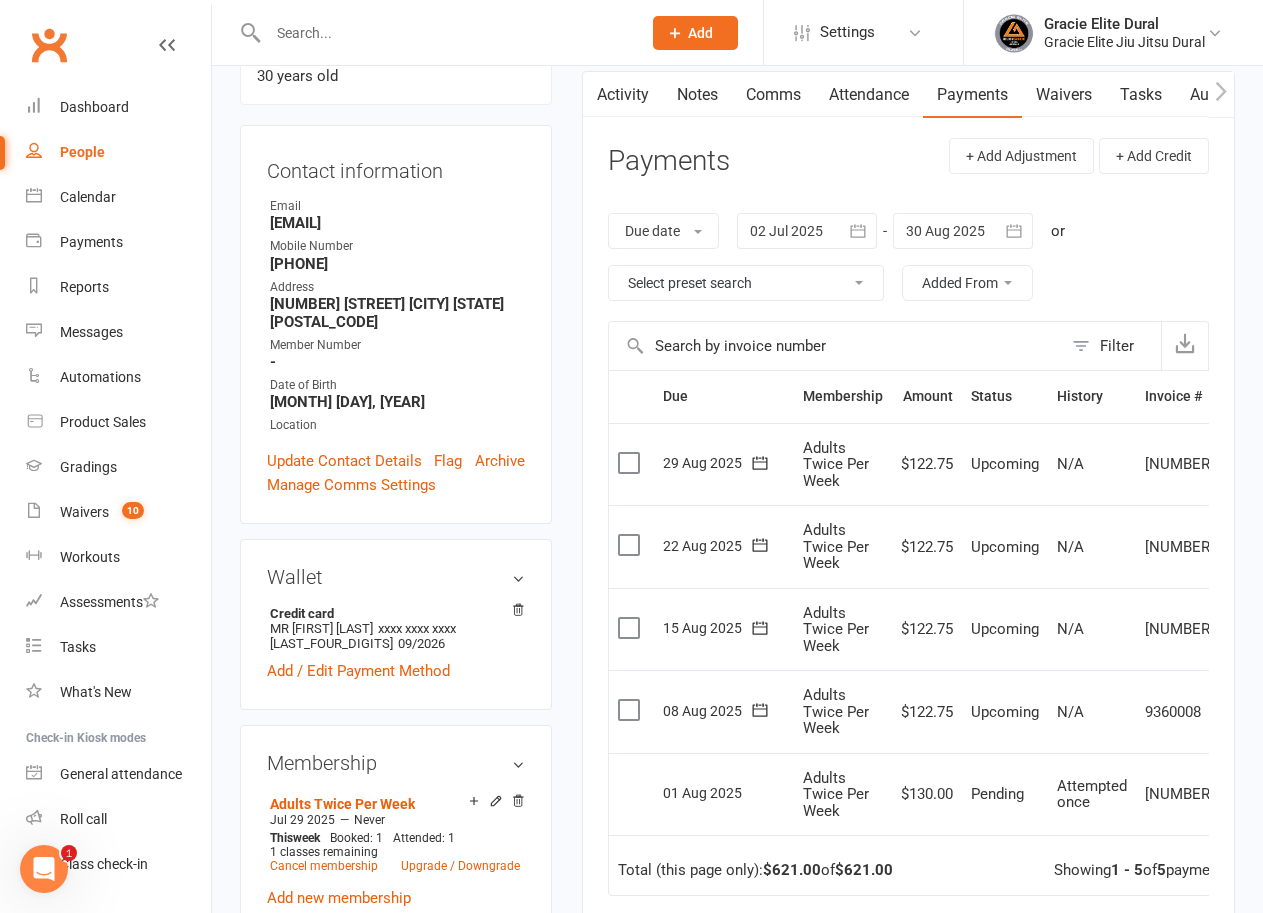 scroll, scrollTop: 0, scrollLeft: 0, axis: both 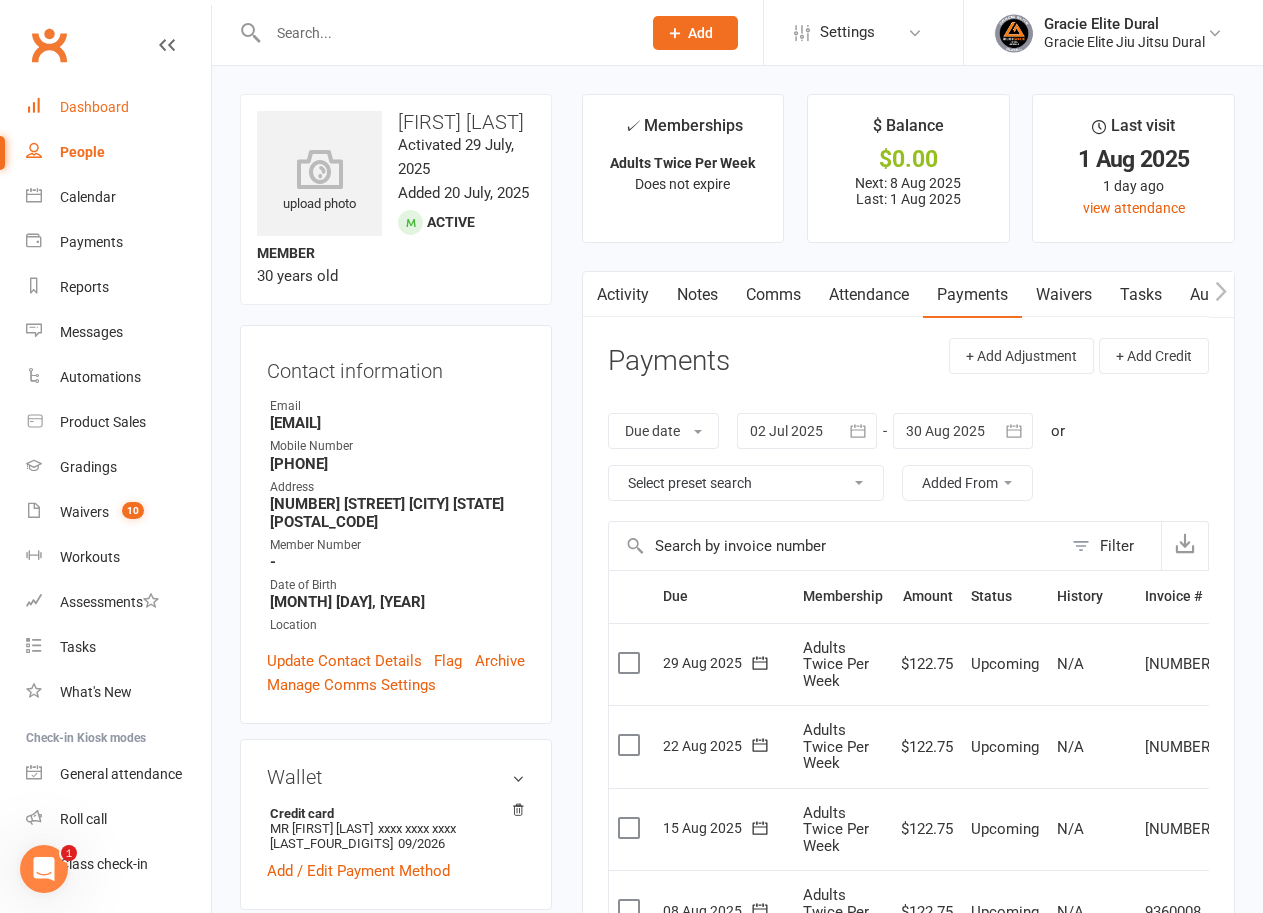 click on "Dashboard" at bounding box center [94, 107] 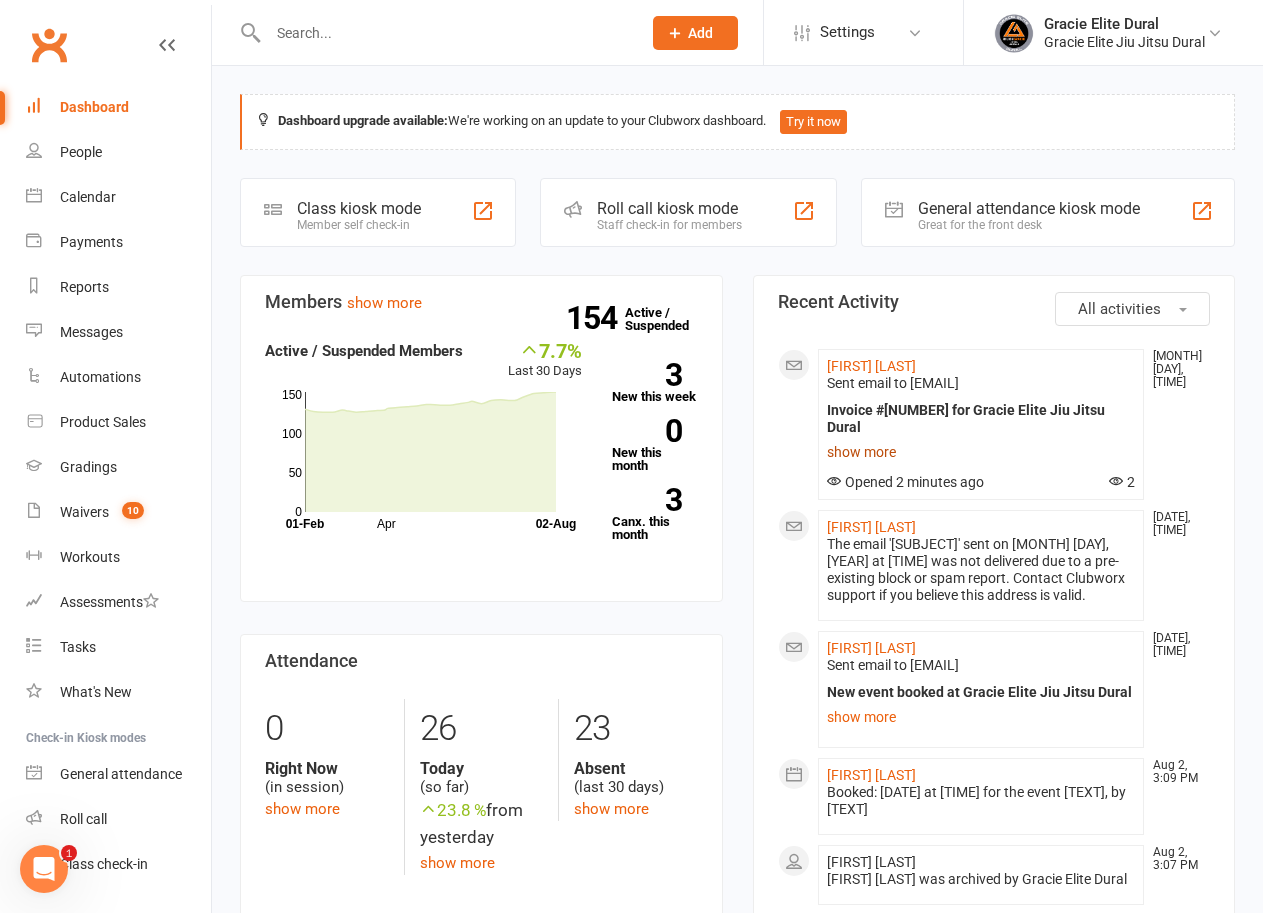 click on "show more" 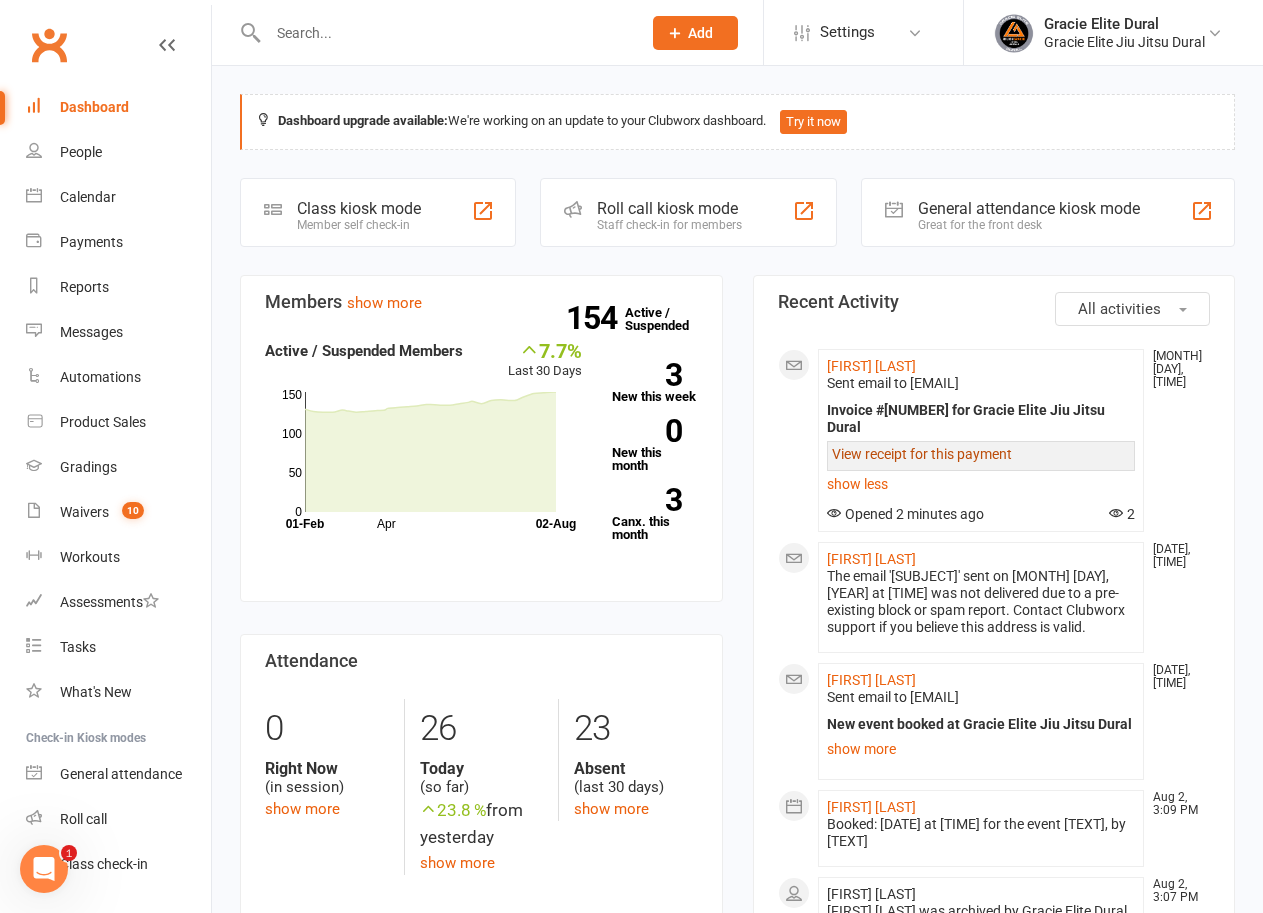 click on "View receipt for this payment" 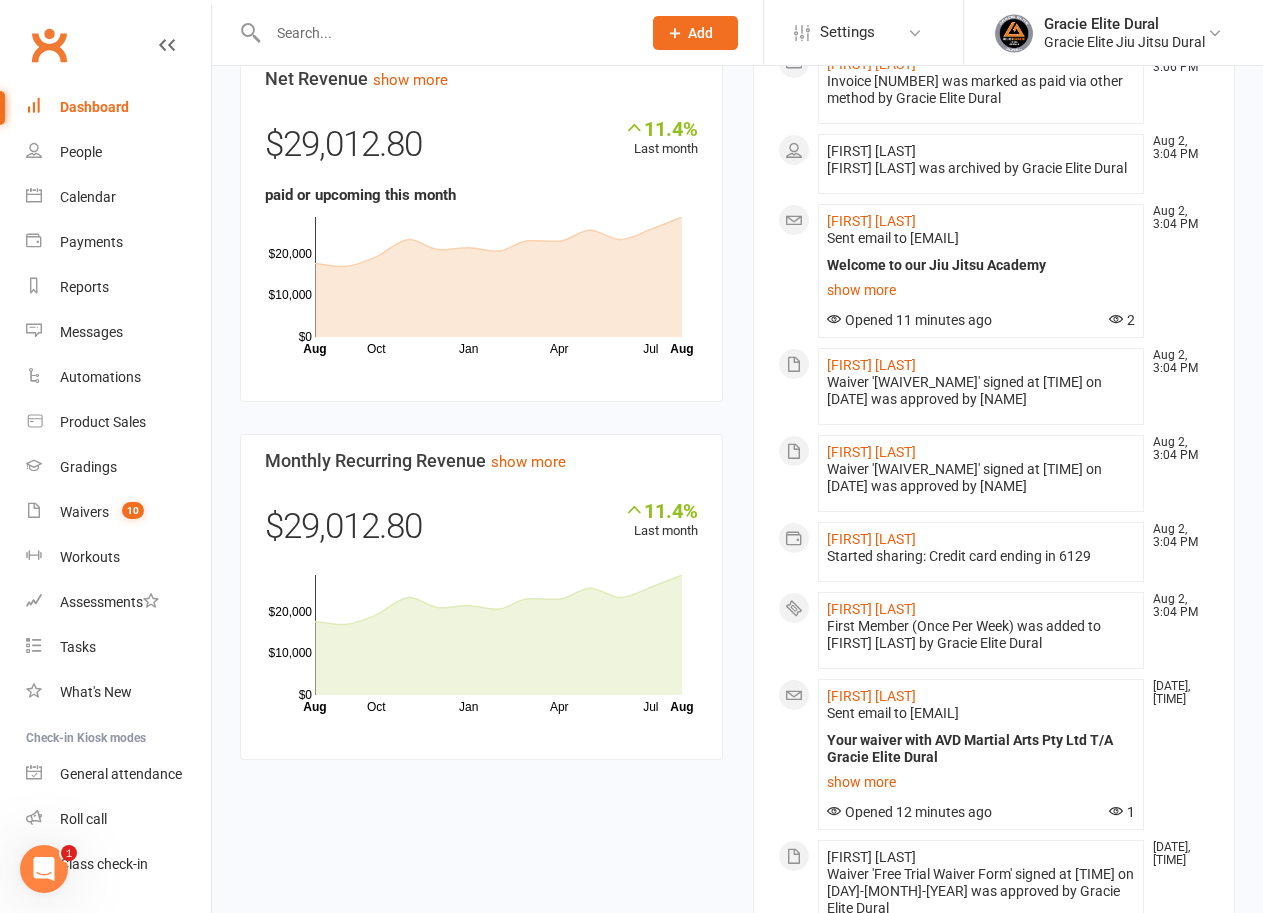 scroll, scrollTop: 1100, scrollLeft: 0, axis: vertical 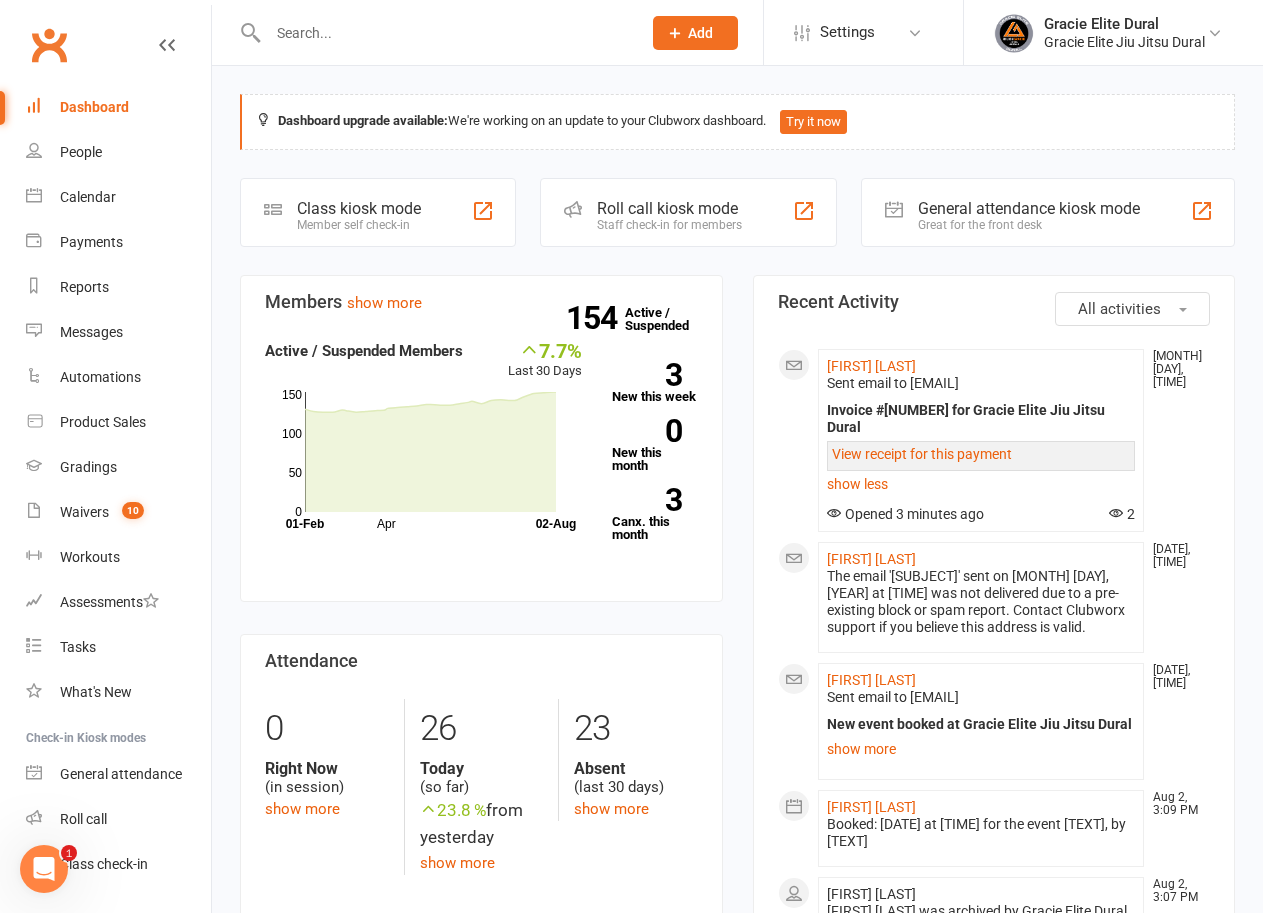 click on "Class kiosk mode" 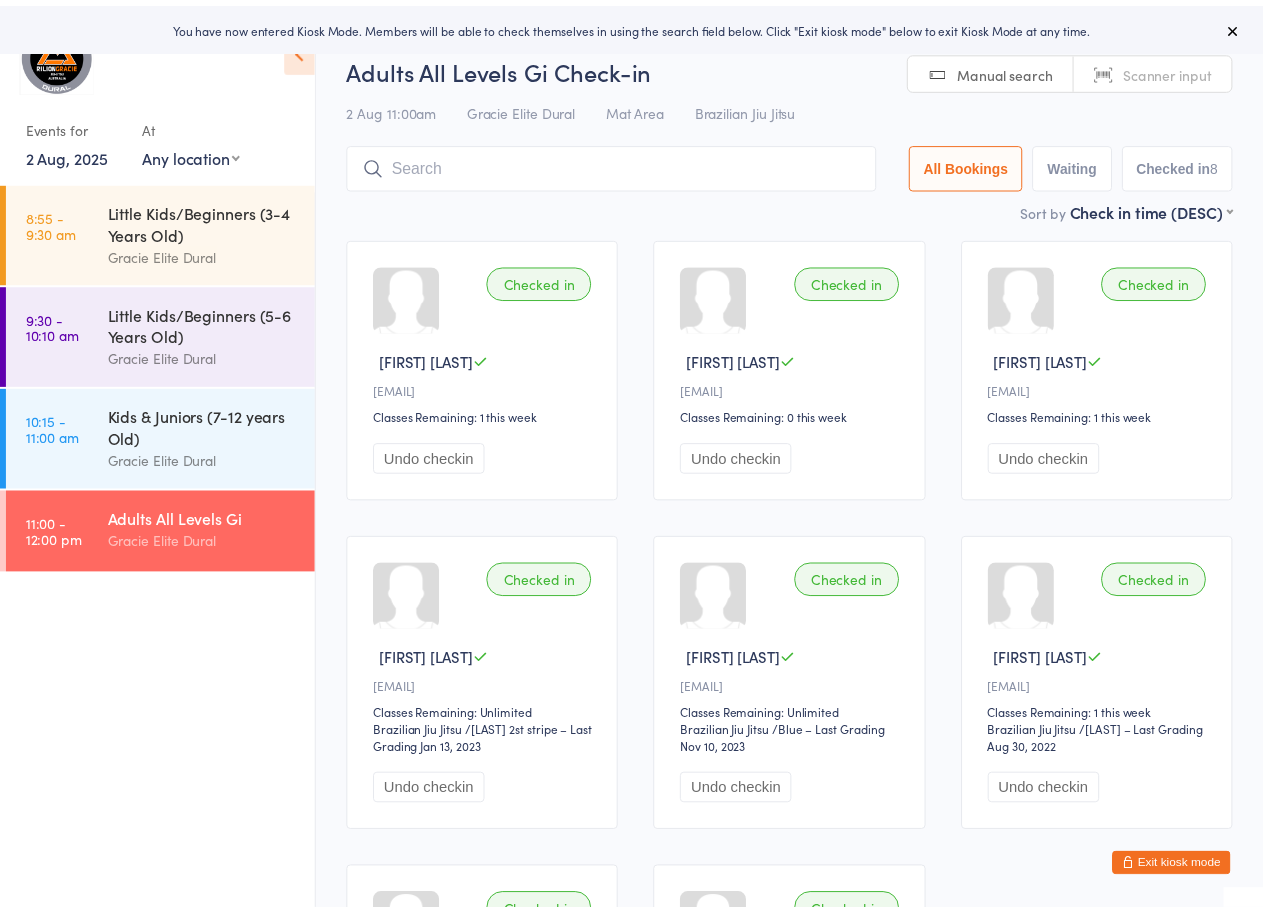 scroll, scrollTop: 0, scrollLeft: 0, axis: both 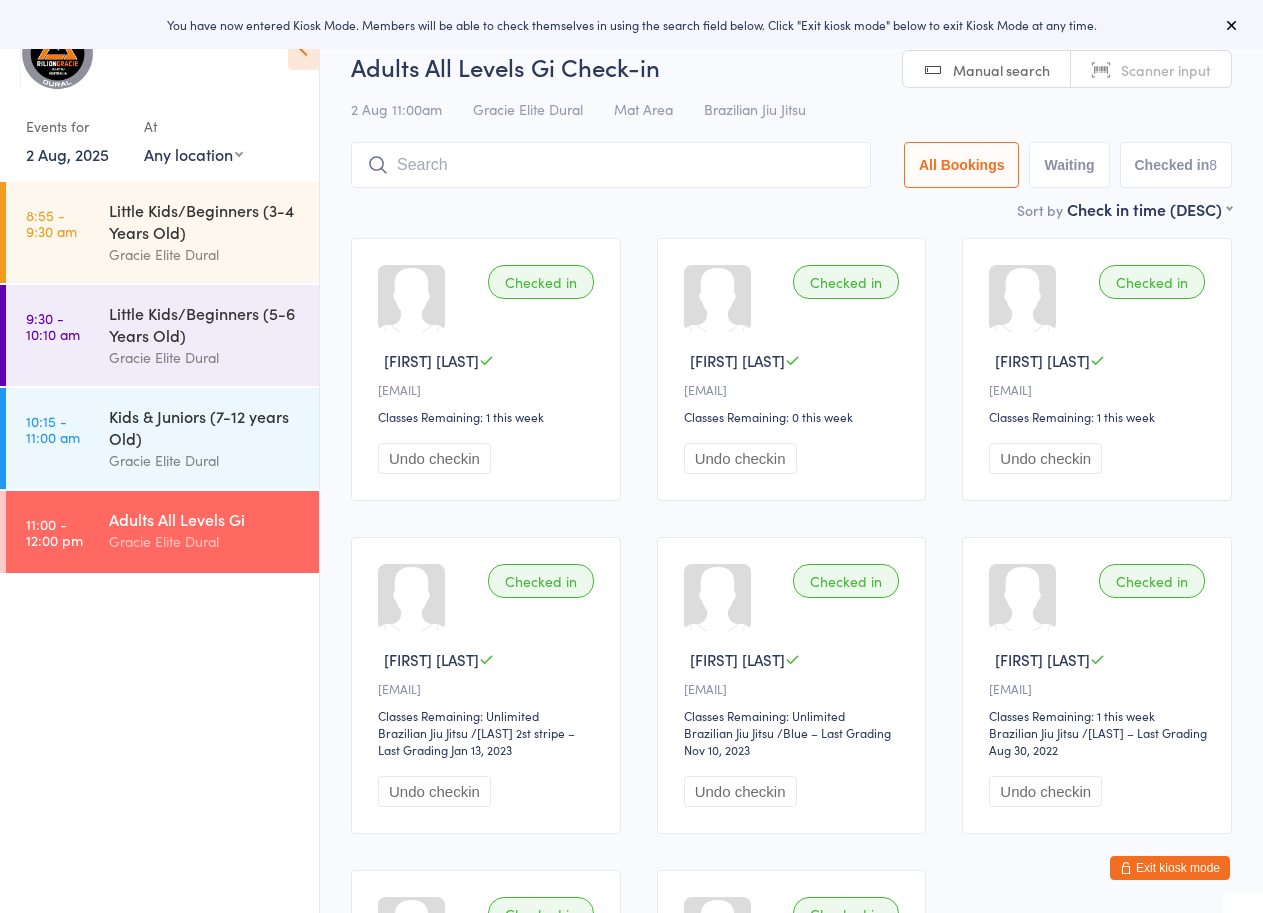 click on "2 Aug, 2025" at bounding box center [67, 154] 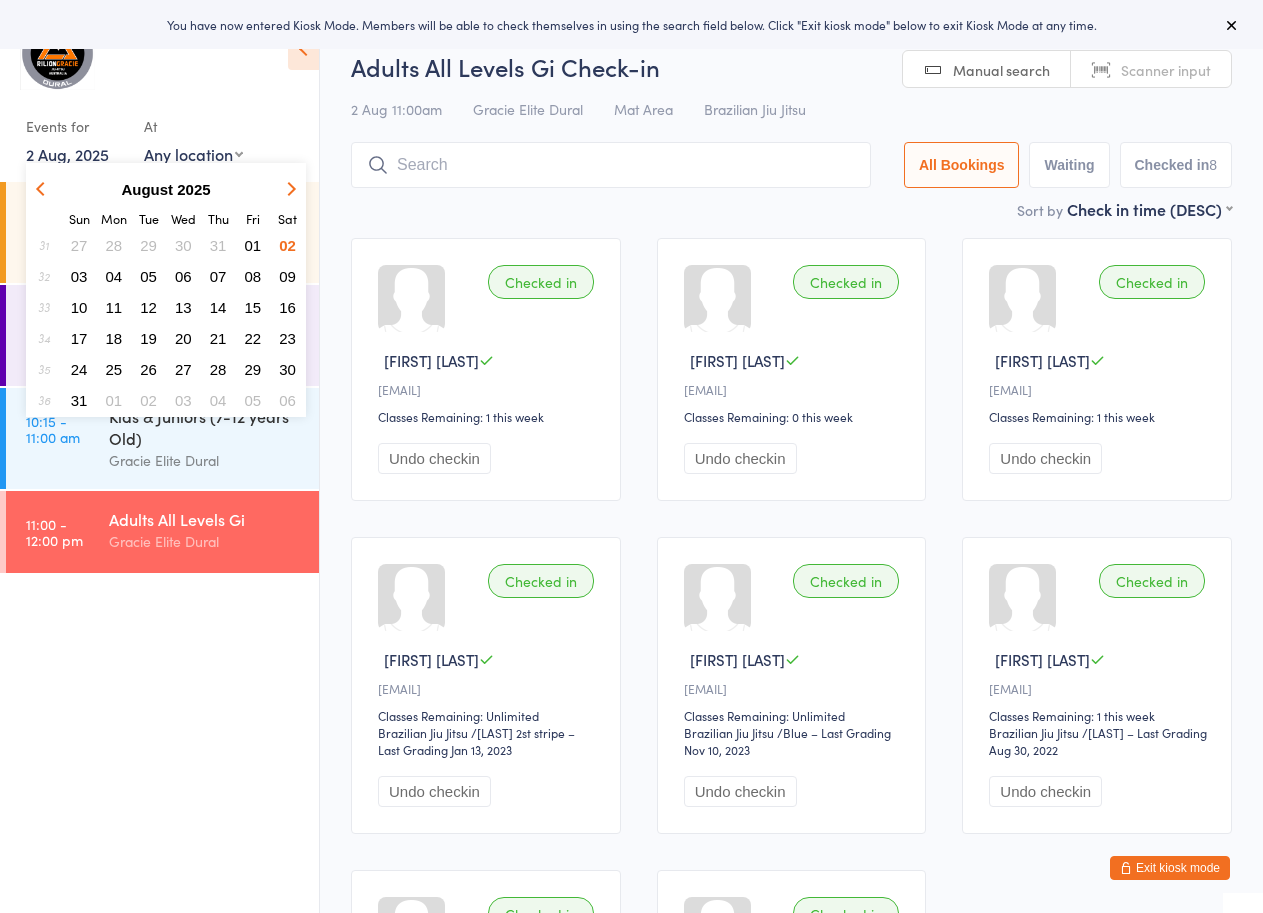 click on "04" at bounding box center (114, 276) 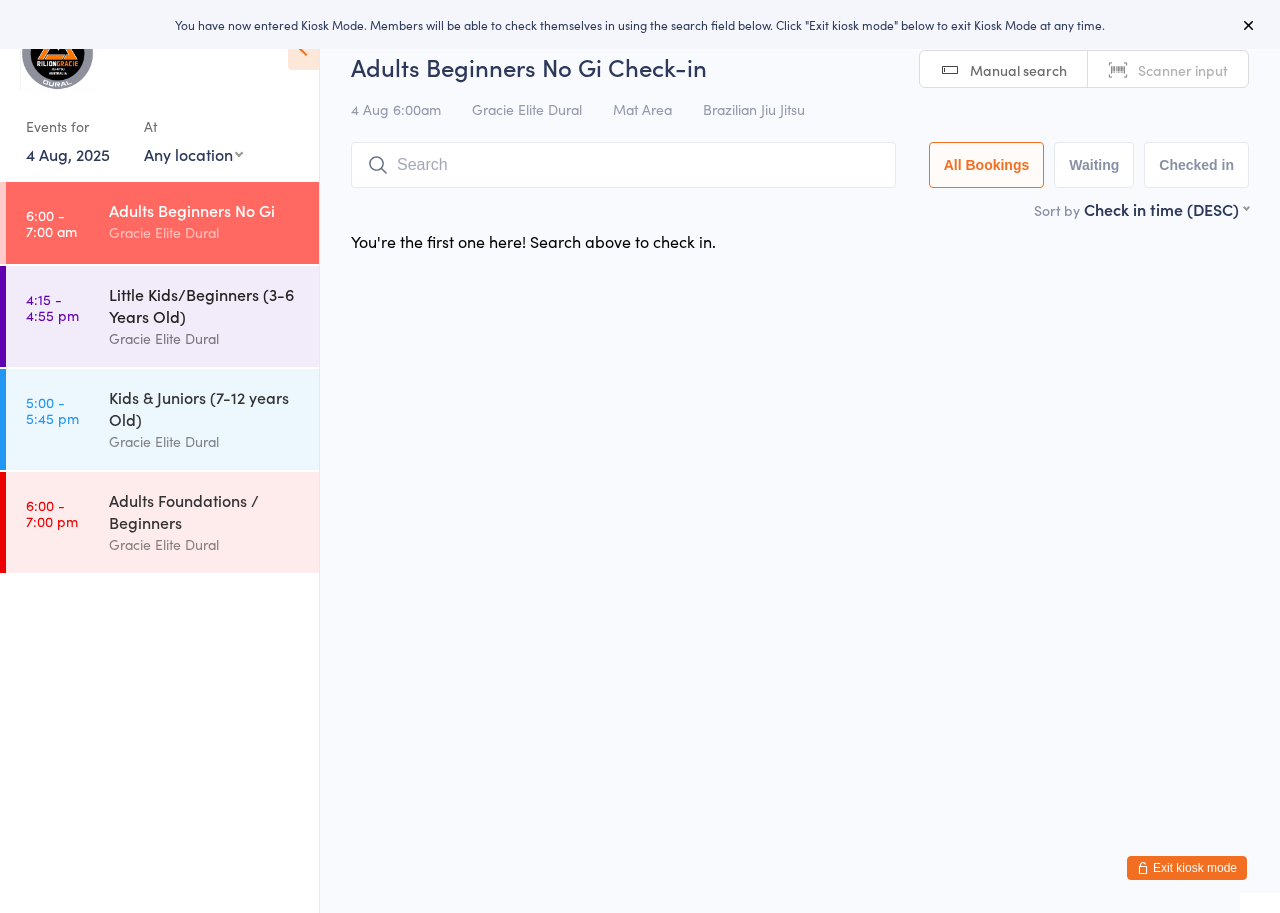 click on "Little Kids/Beginners (3-6 Years Old)" at bounding box center [205, 305] 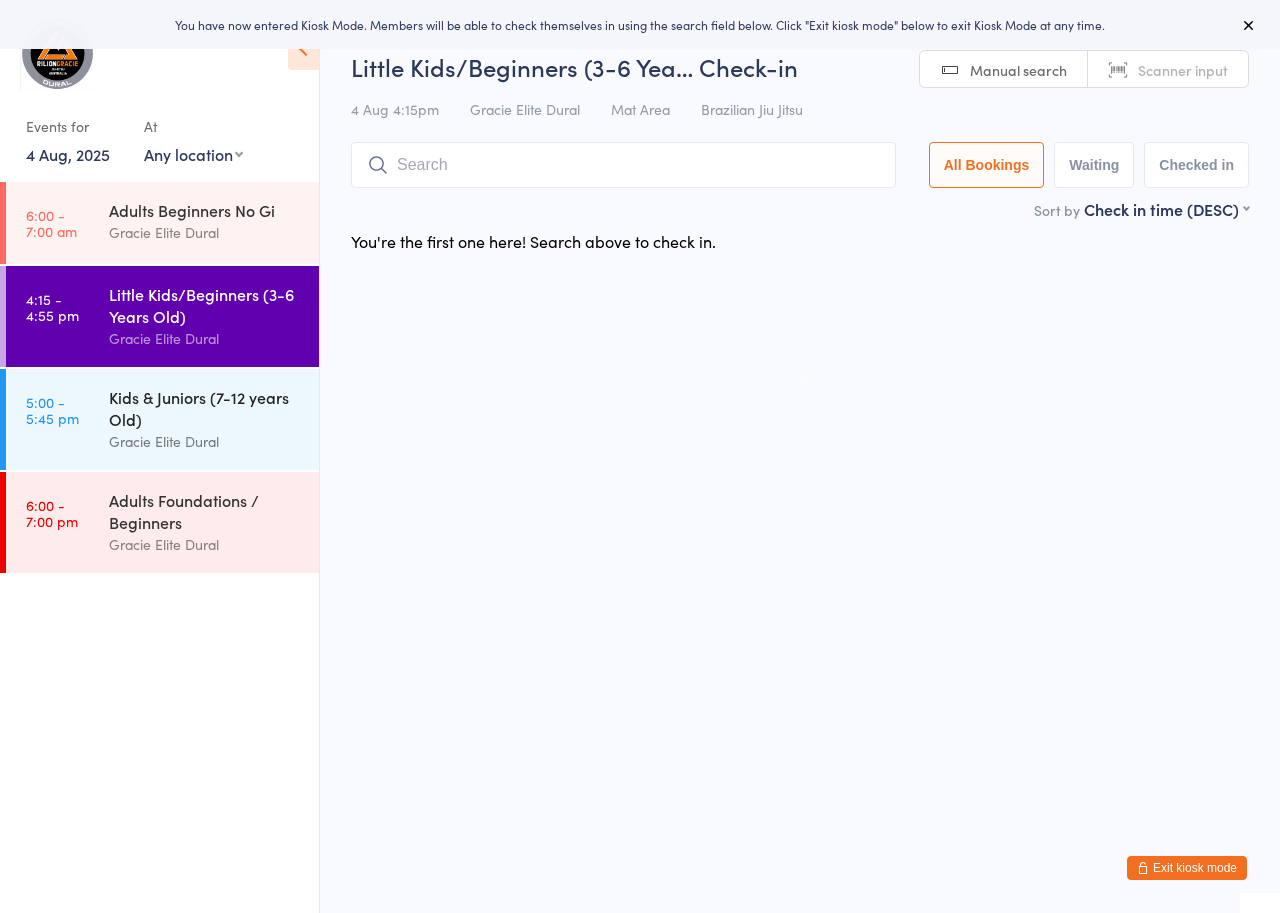 click on "Kids & Juniors (7-12 years Old)" at bounding box center [205, 408] 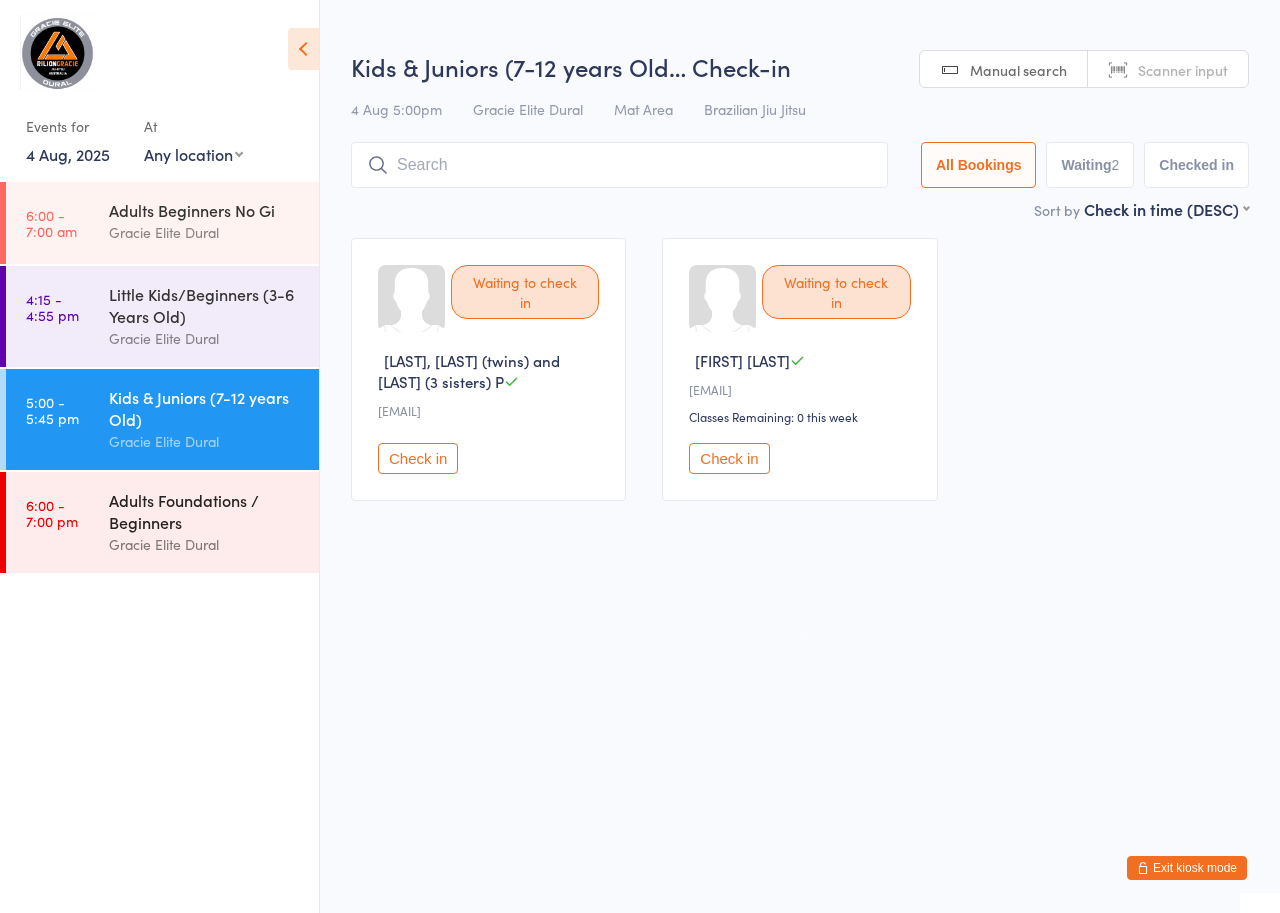 click on "Adults Foundations / Beginners" at bounding box center (205, 511) 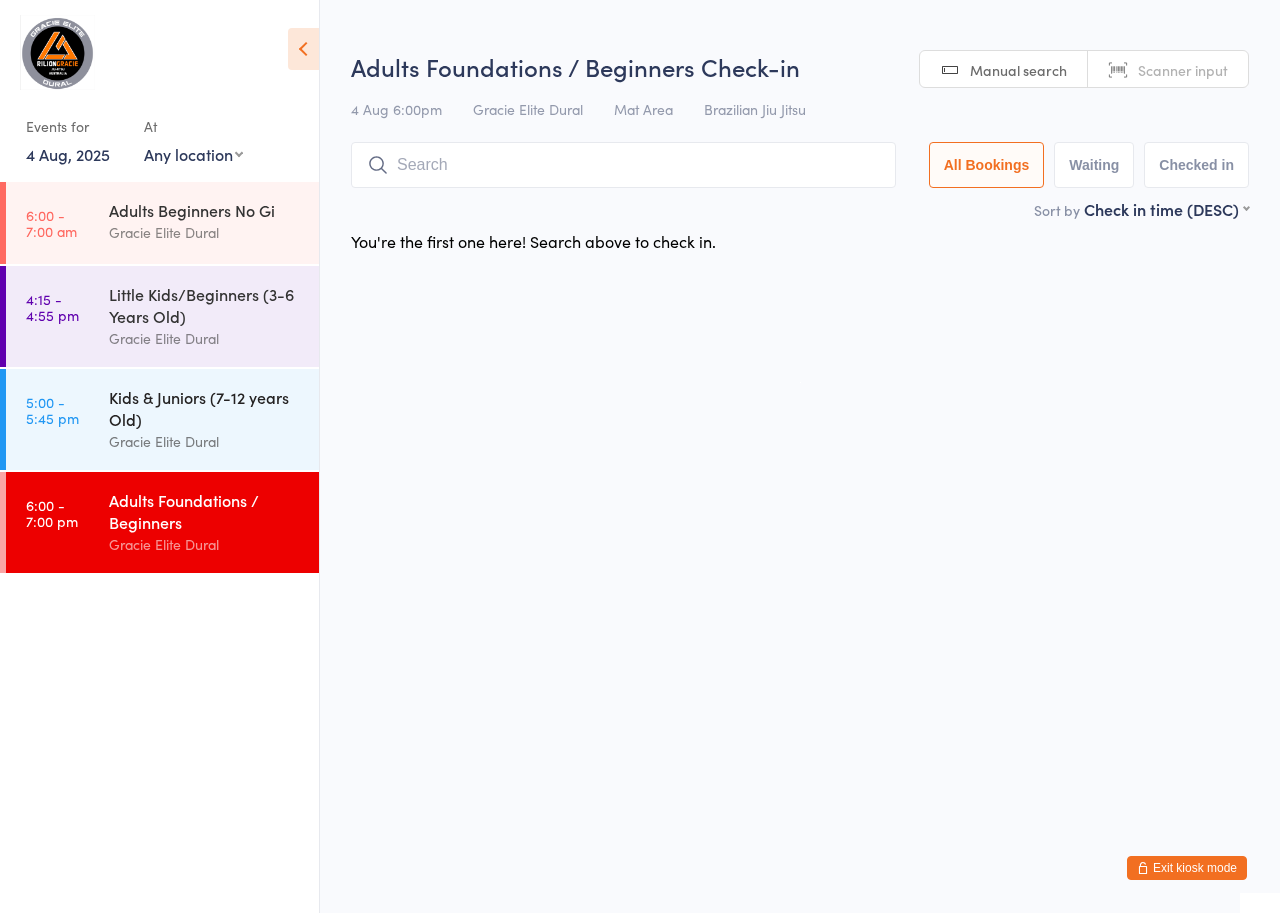 click on "Kids & Juniors (7-12 years Old)" at bounding box center [205, 408] 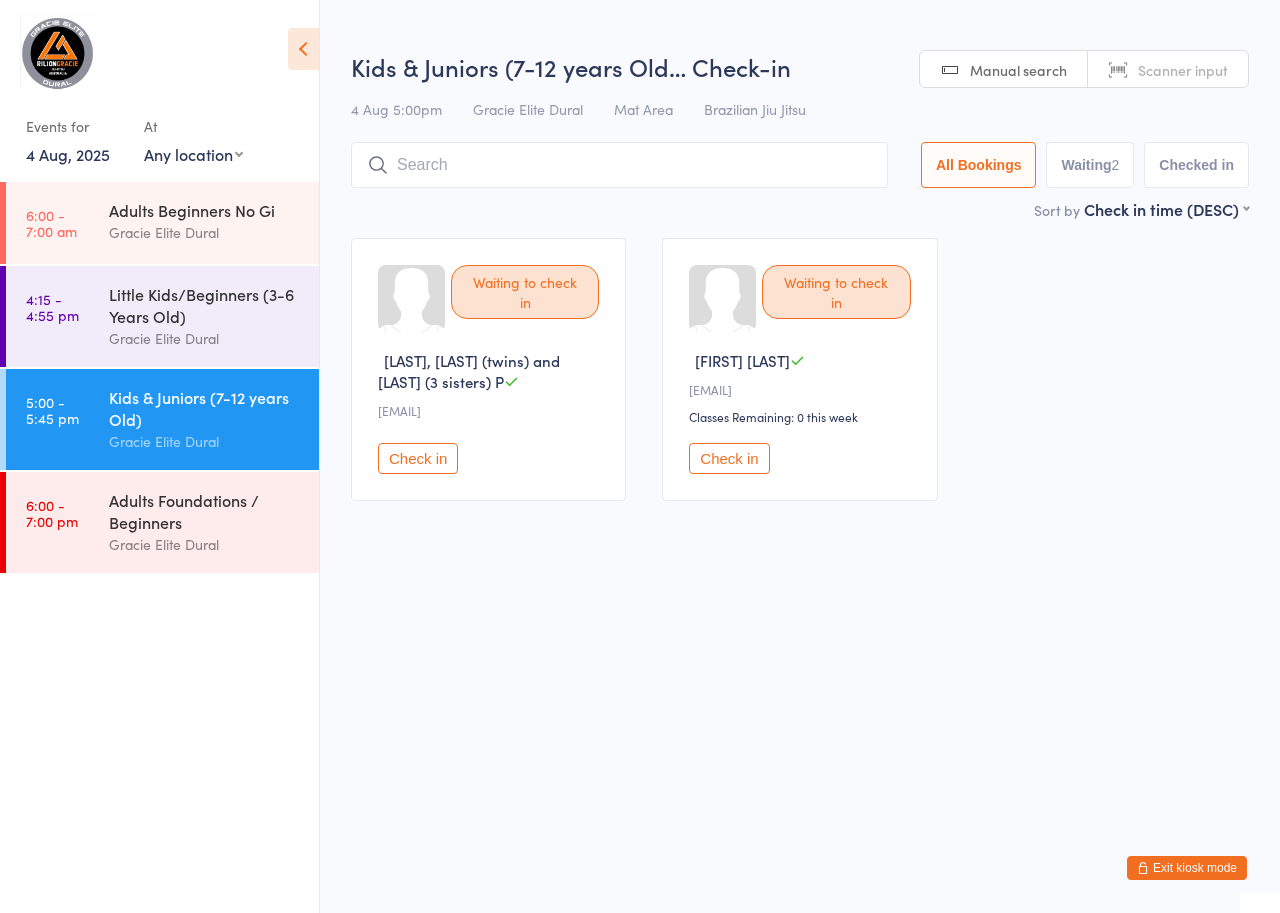 click on "4 Aug, 2025" at bounding box center (68, 154) 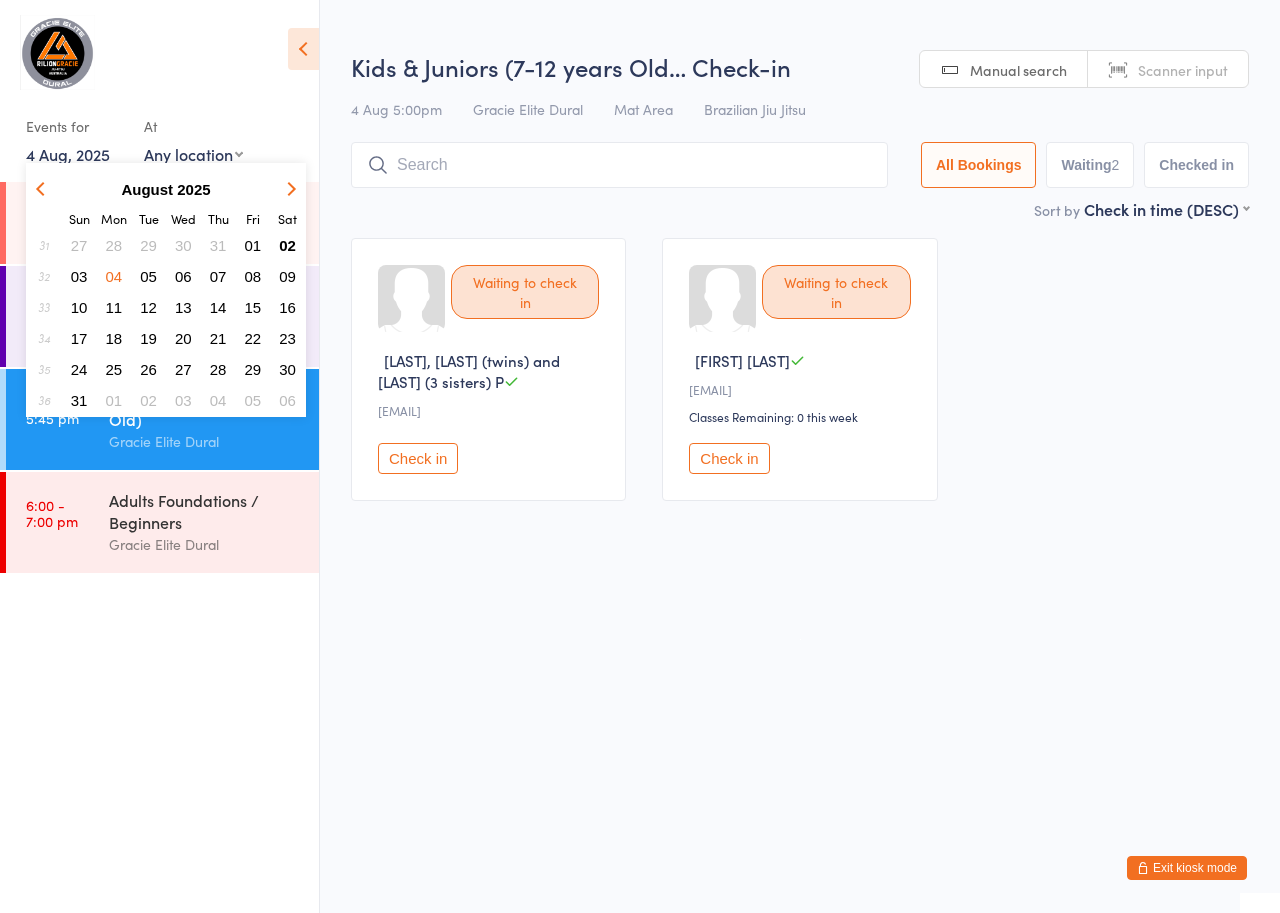 click on "05" at bounding box center [148, 276] 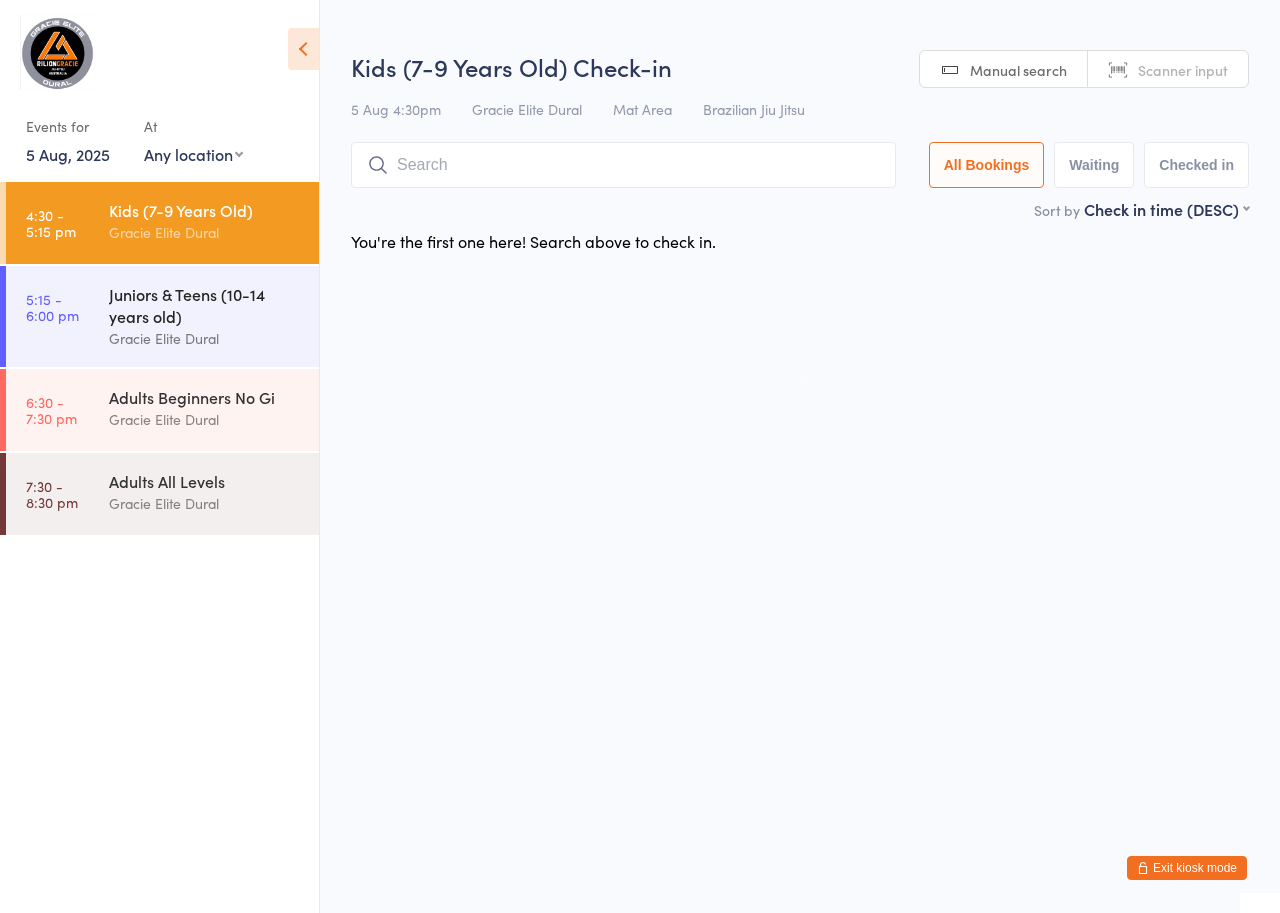 click on "Juniors & Teens (10-14 years old)" at bounding box center [205, 305] 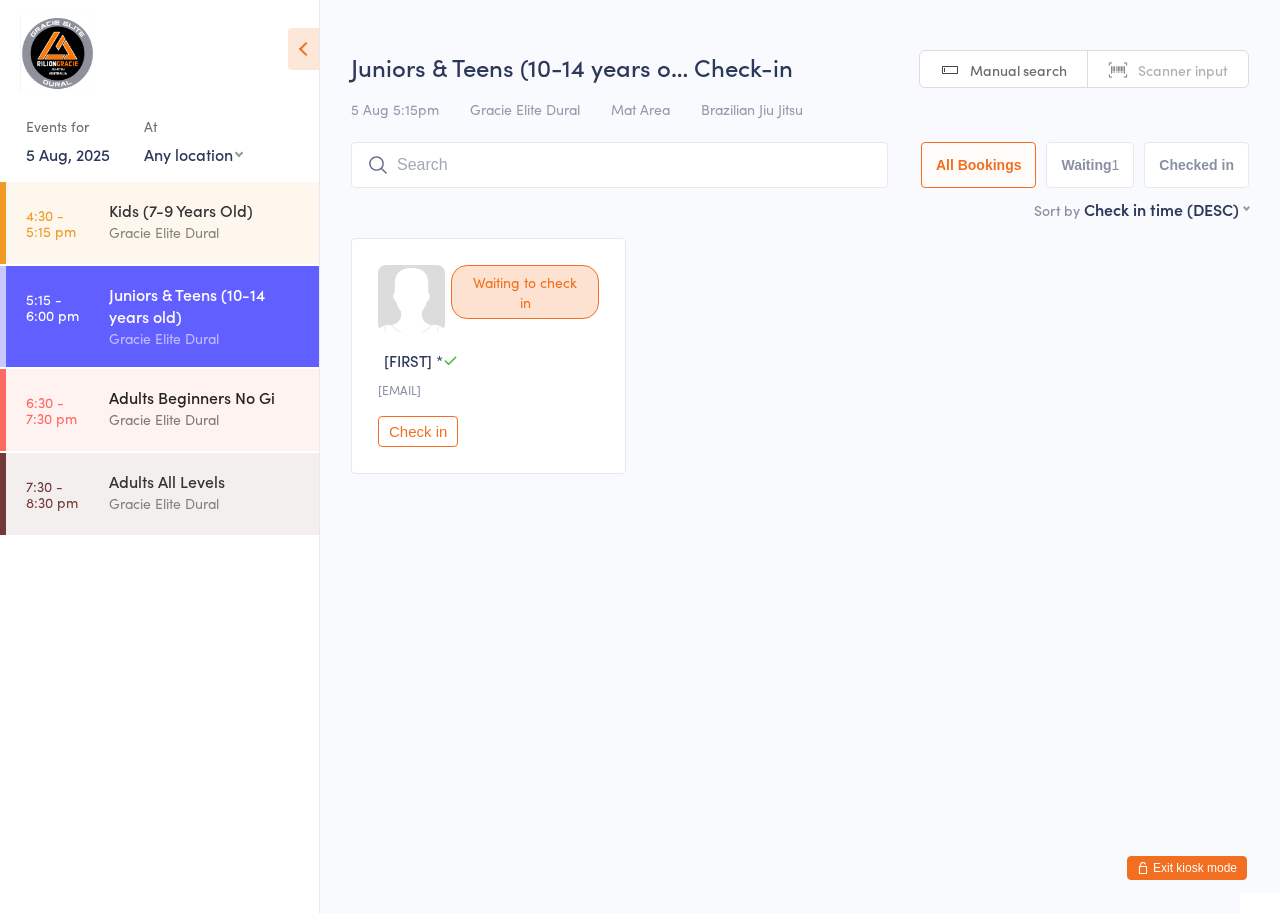 click on "Adults Beginners No Gi" at bounding box center (205, 397) 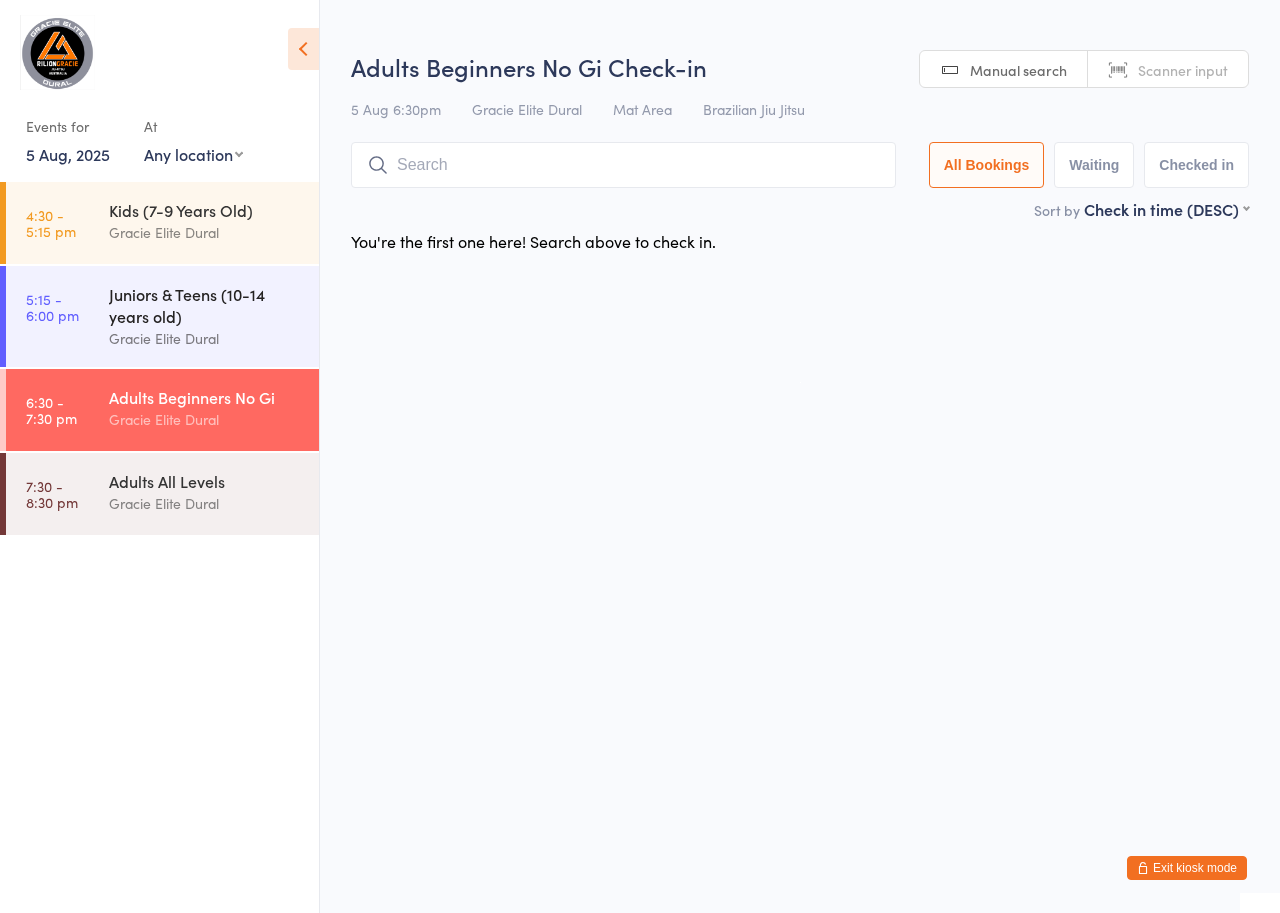 click on "Juniors & Teens (10-14 years old)" at bounding box center [205, 305] 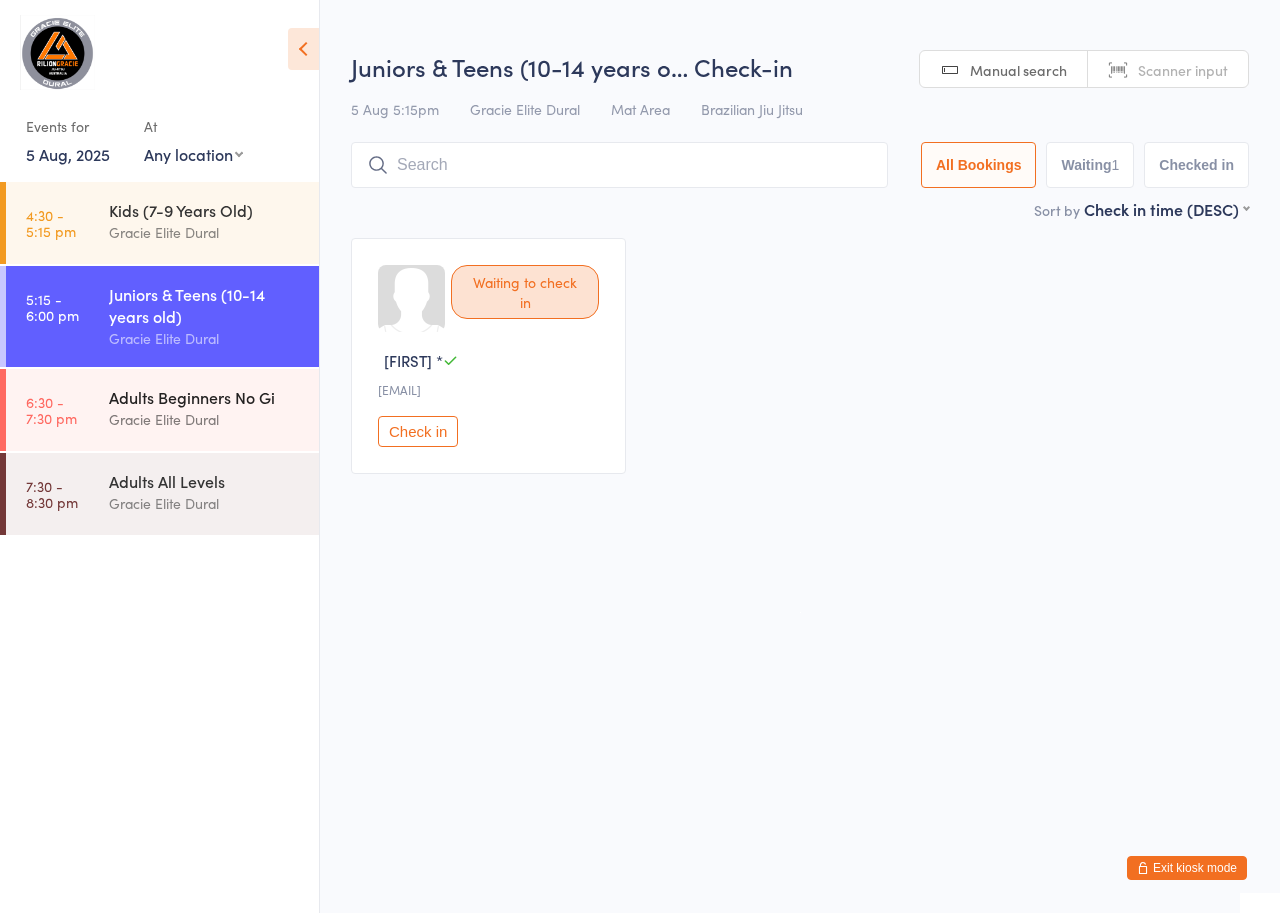 click on "Gracie Elite Dural" at bounding box center [205, 419] 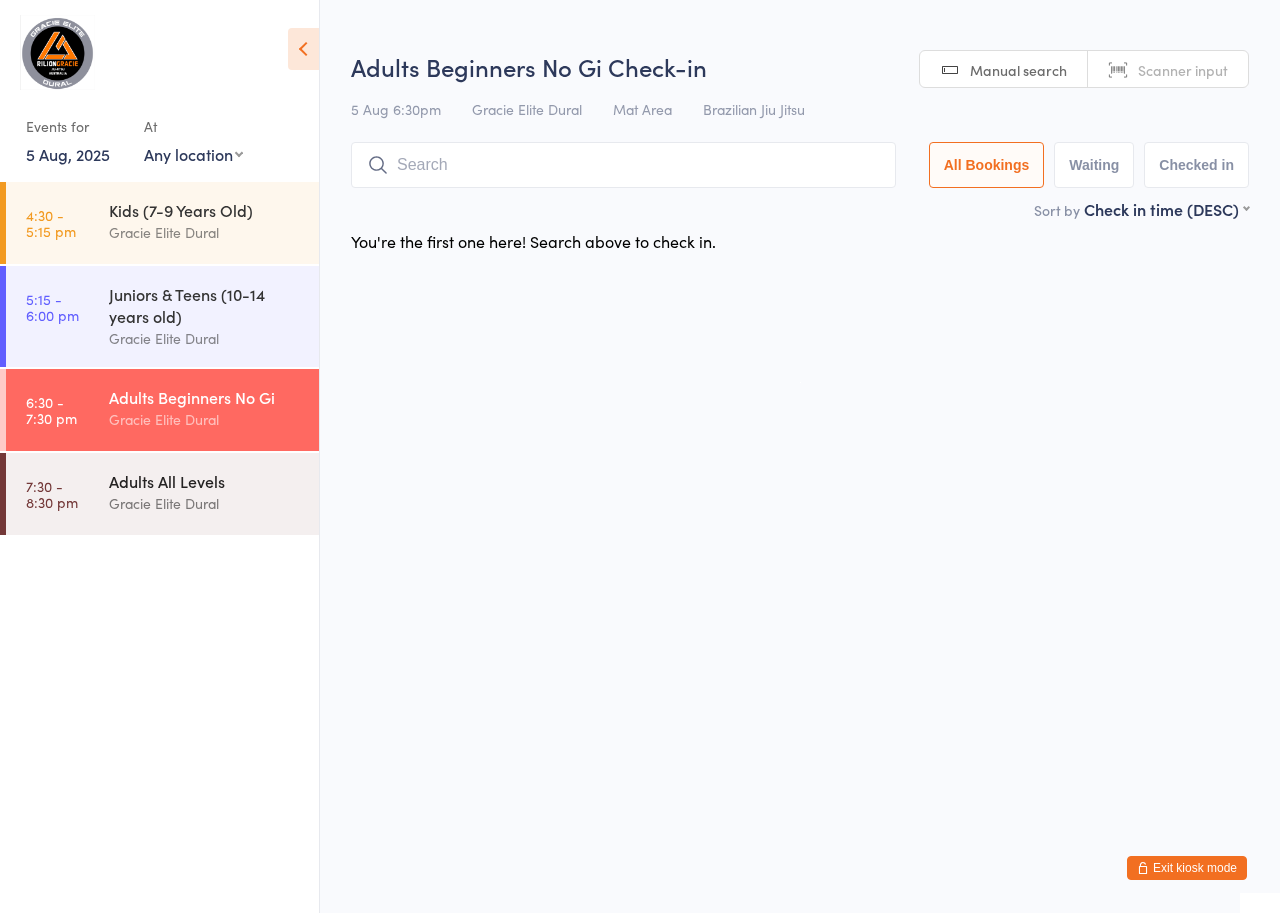 click on "Adults All Levels" at bounding box center (205, 481) 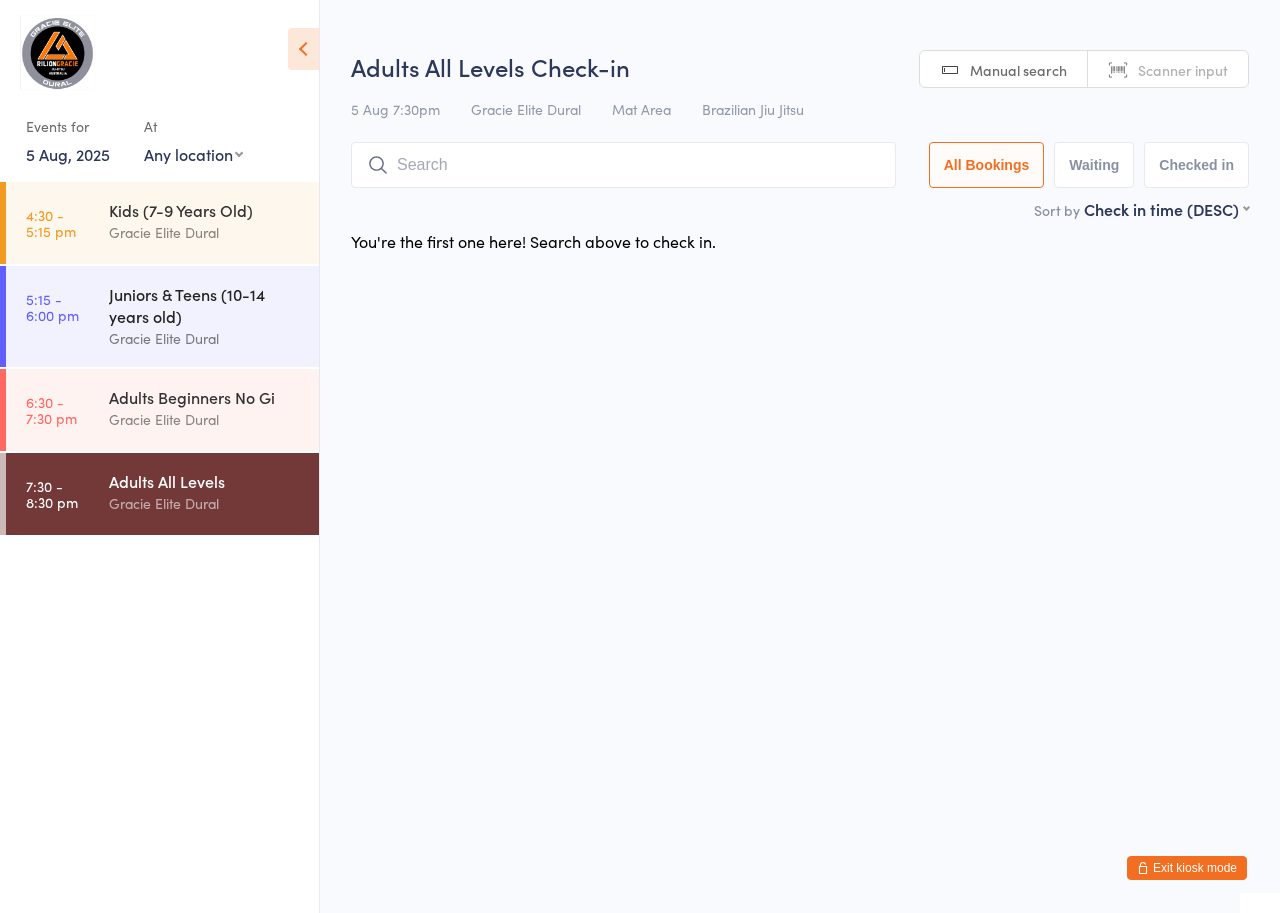 click on "Juniors & Teens (10-14 years old)" at bounding box center (205, 305) 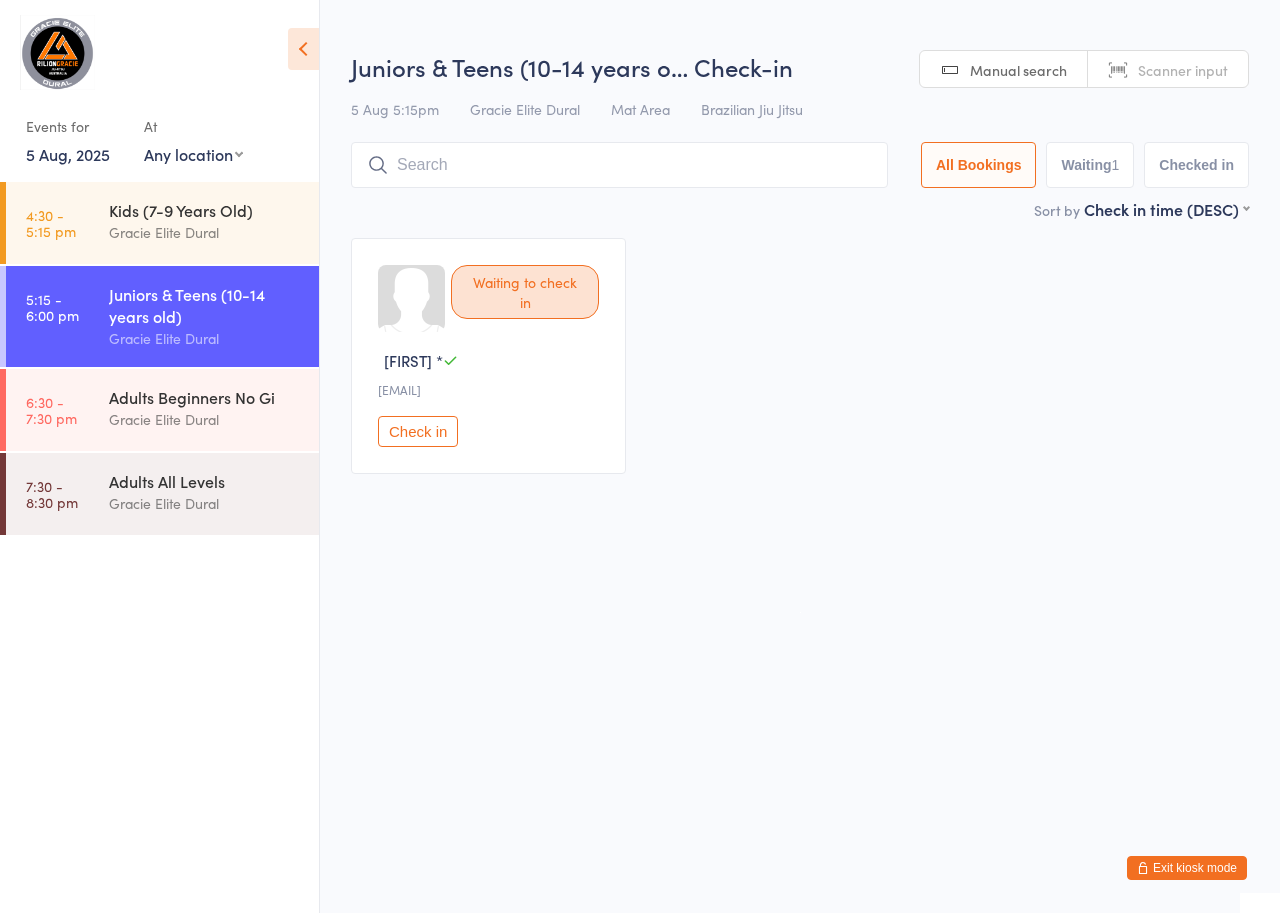 click on "5 Aug, 2025" at bounding box center (68, 154) 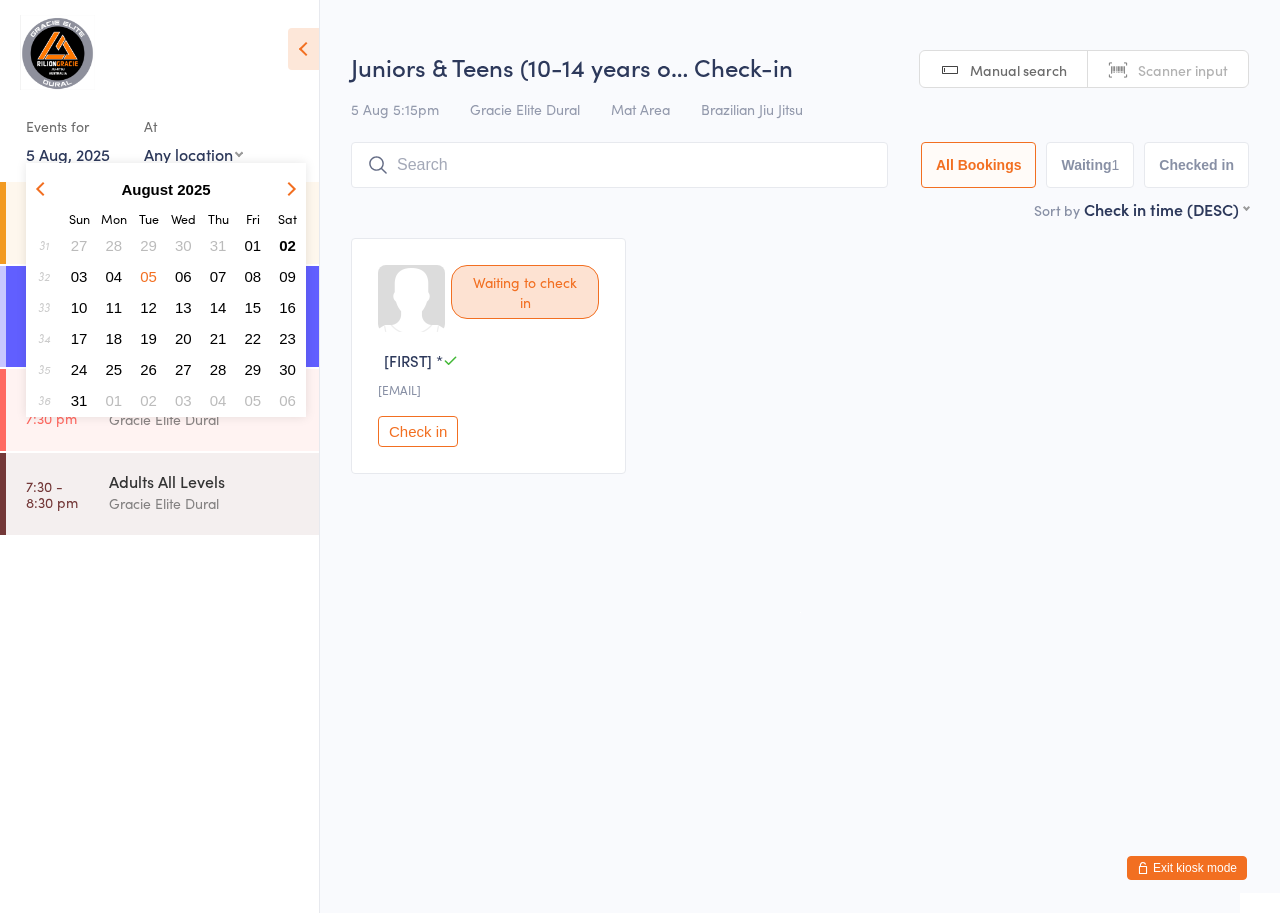 click on "06" at bounding box center [183, 276] 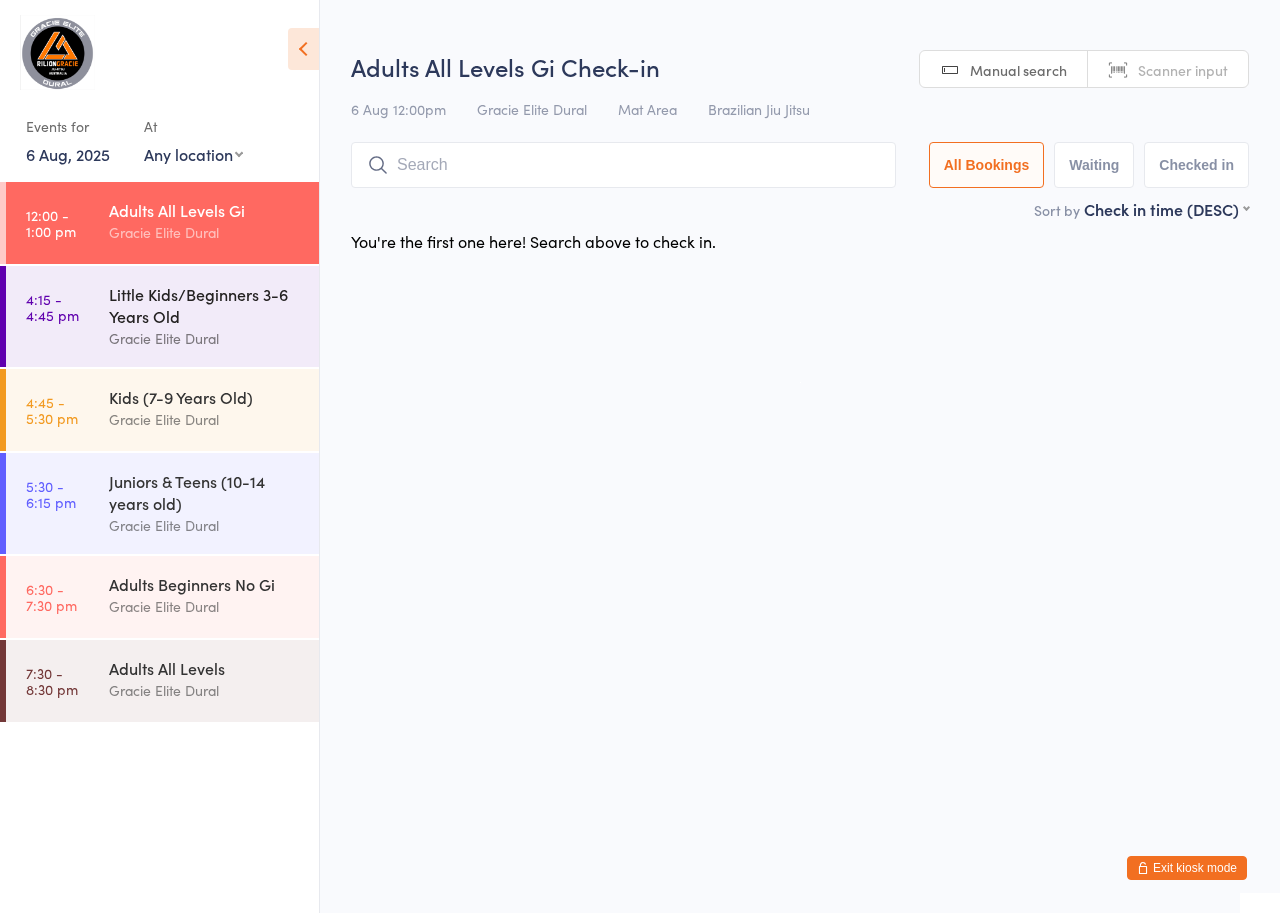 click on "Little Kids/Beginners 3-6 Years Old" at bounding box center [205, 305] 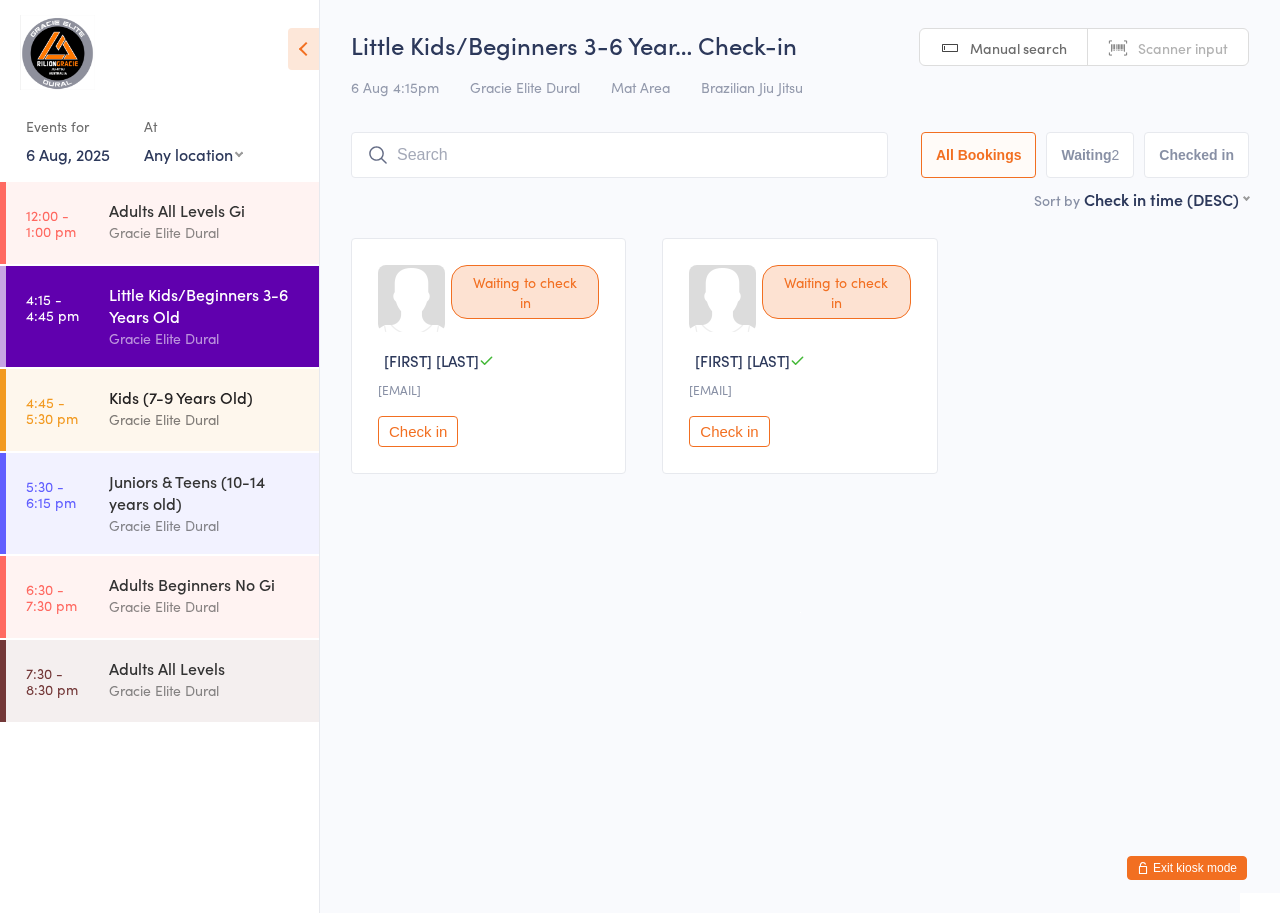 click on "Gracie Elite Dural" at bounding box center (205, 419) 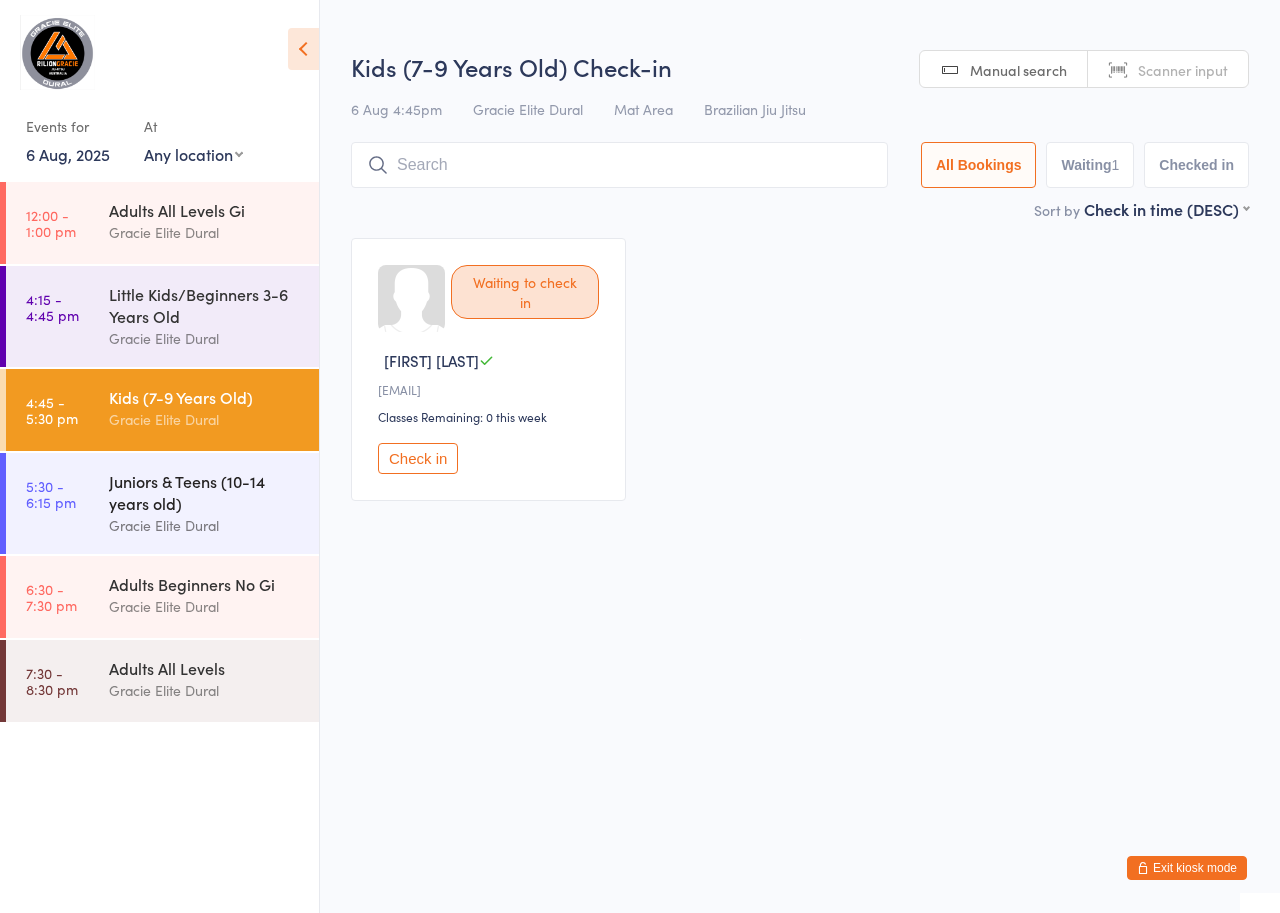 click on "Juniors & Teens (10-14 years old)" at bounding box center (205, 492) 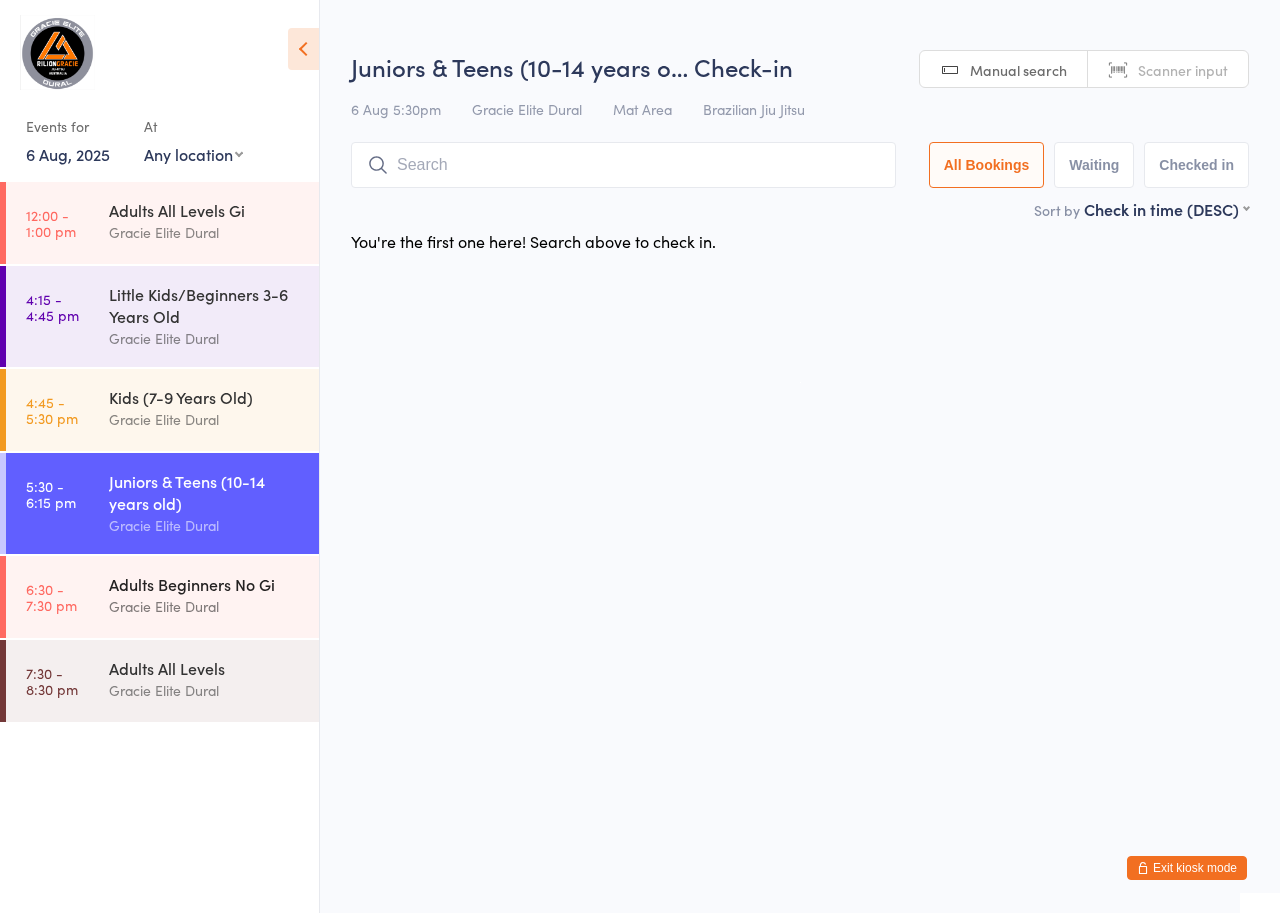 click on "Adults Beginners No Gi" at bounding box center [205, 584] 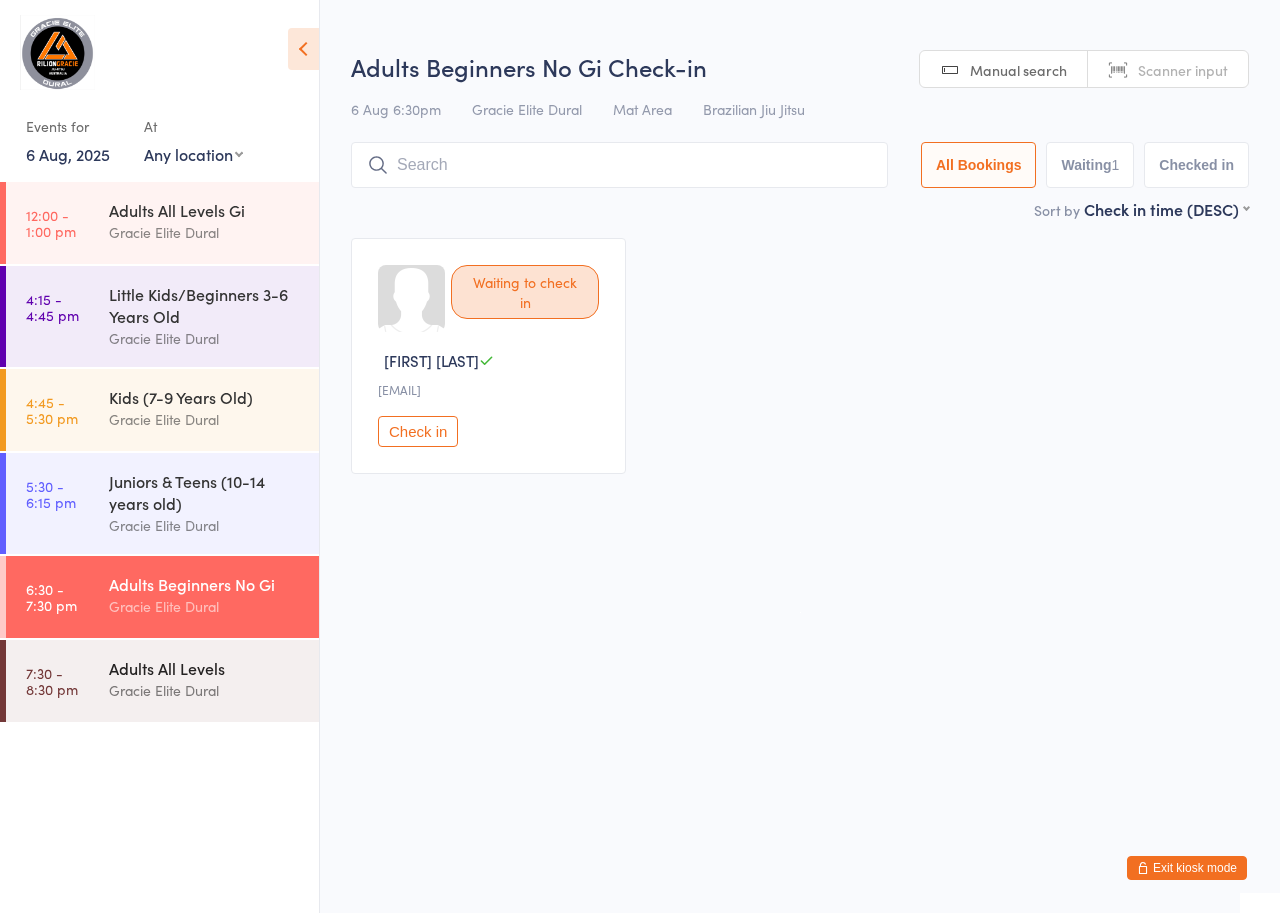 click on "Adults All Levels" at bounding box center (205, 668) 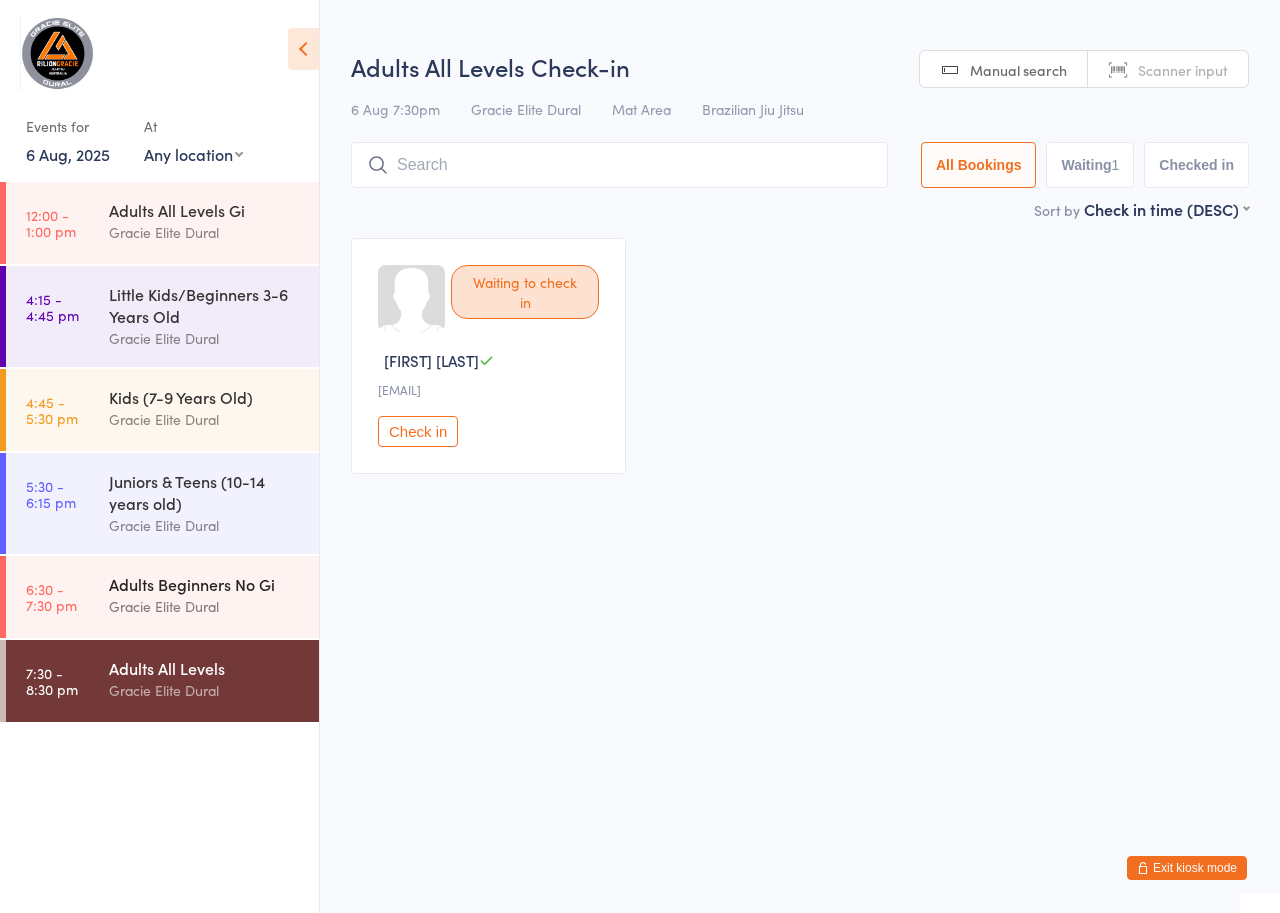 click on "Adults Beginners No Gi" at bounding box center [205, 584] 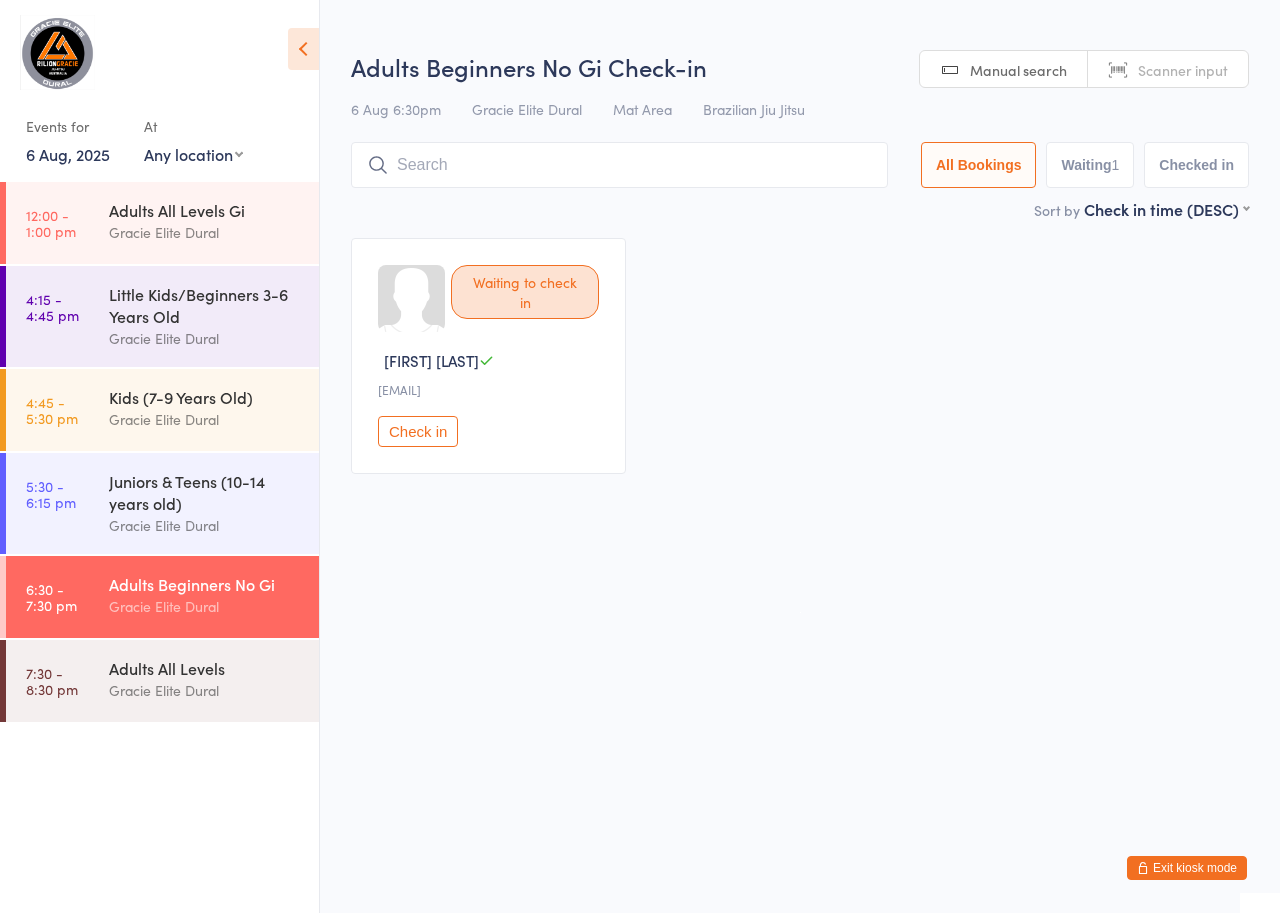 click on "6 Aug, 2025" at bounding box center [68, 154] 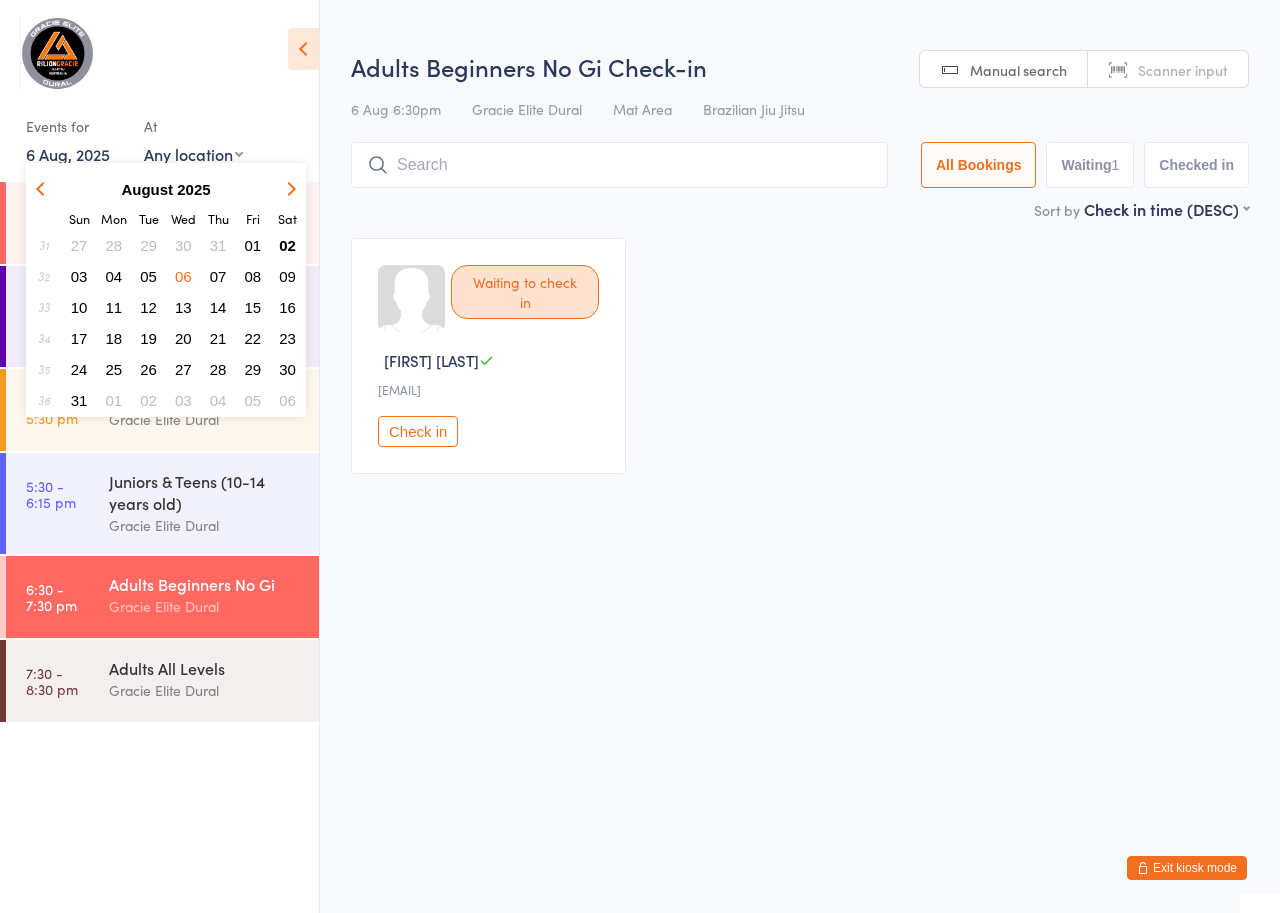 click on "07" at bounding box center [218, 276] 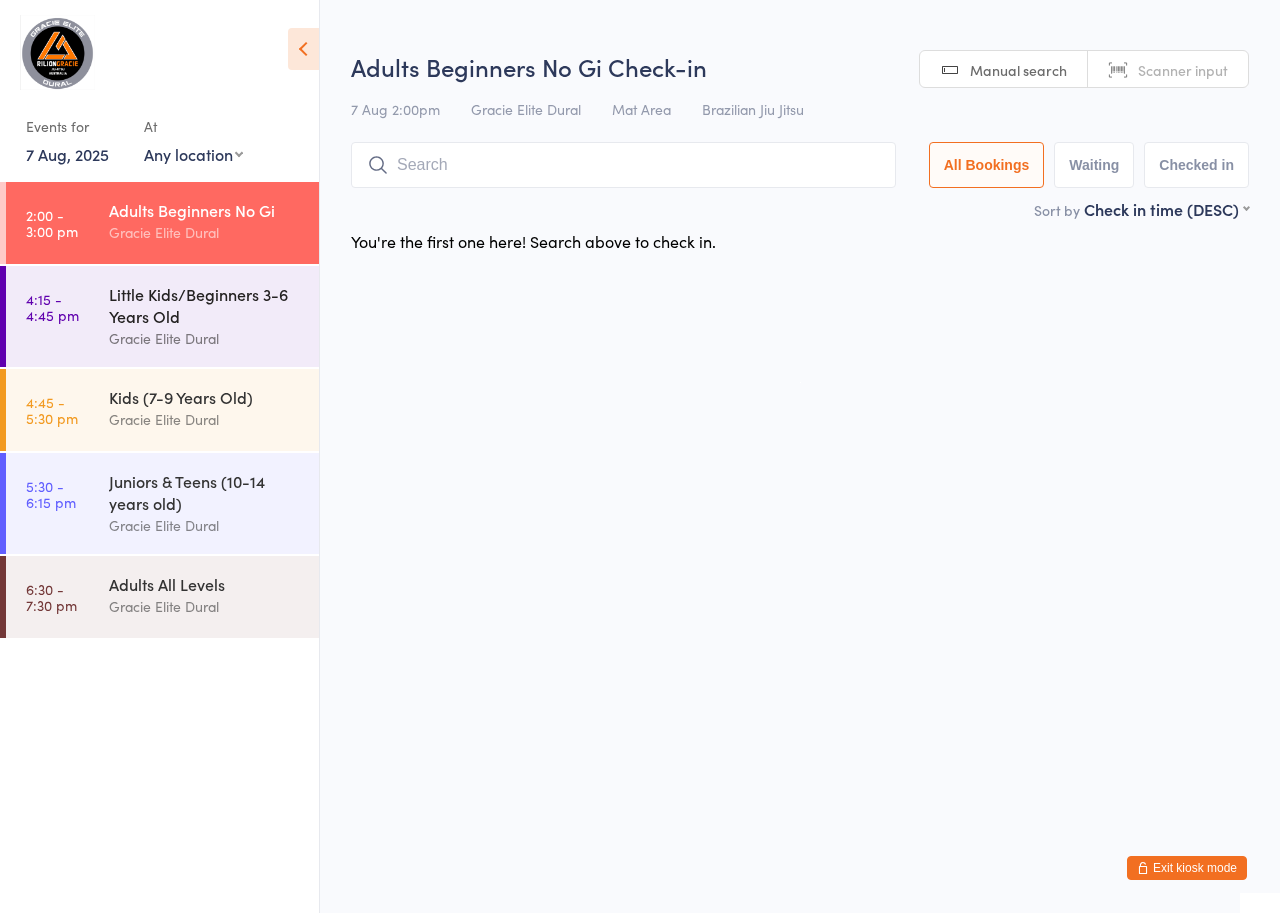 click on "Little Kids/Beginners 3-6 Years Old" at bounding box center [205, 305] 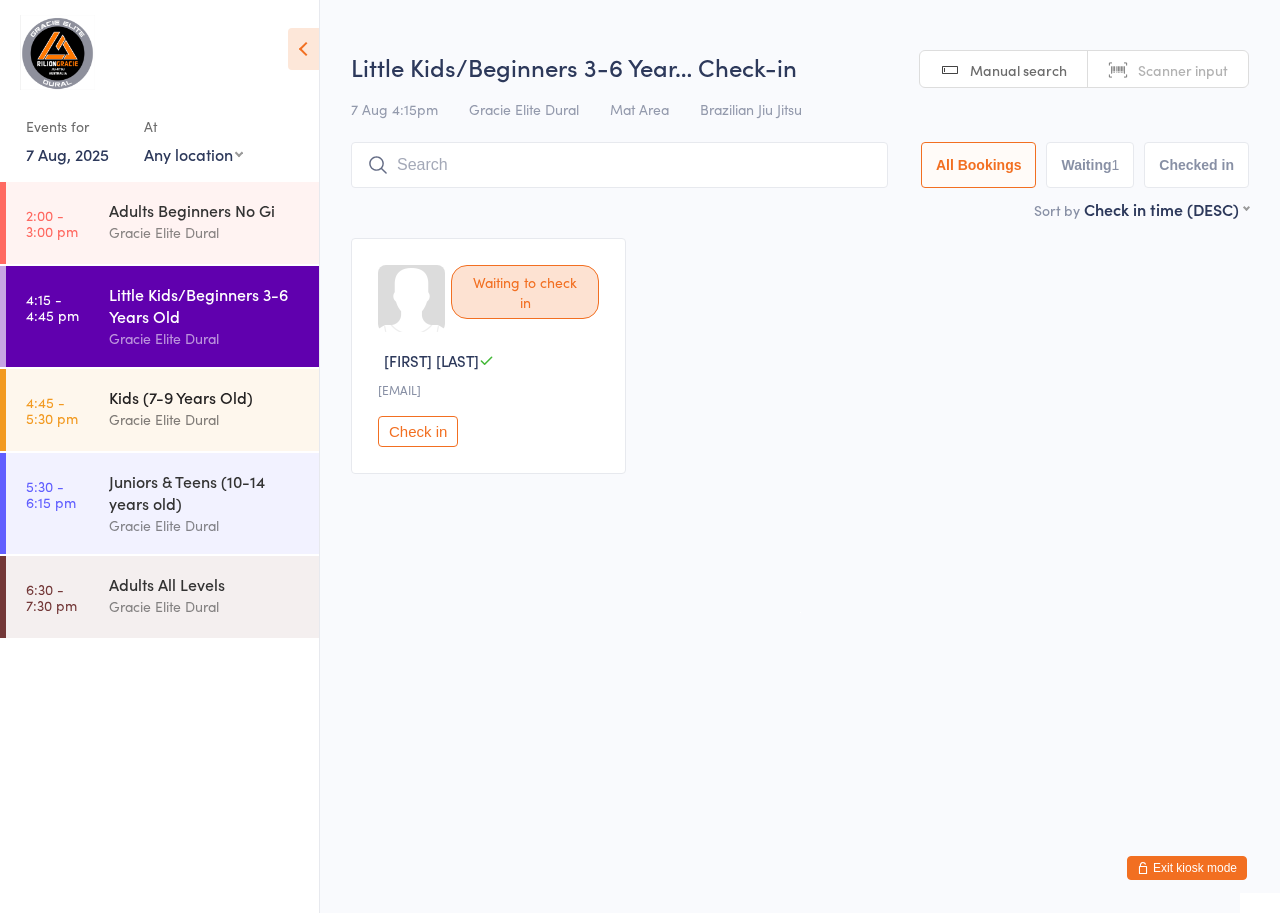 click on "Gracie Elite Dural" at bounding box center (205, 419) 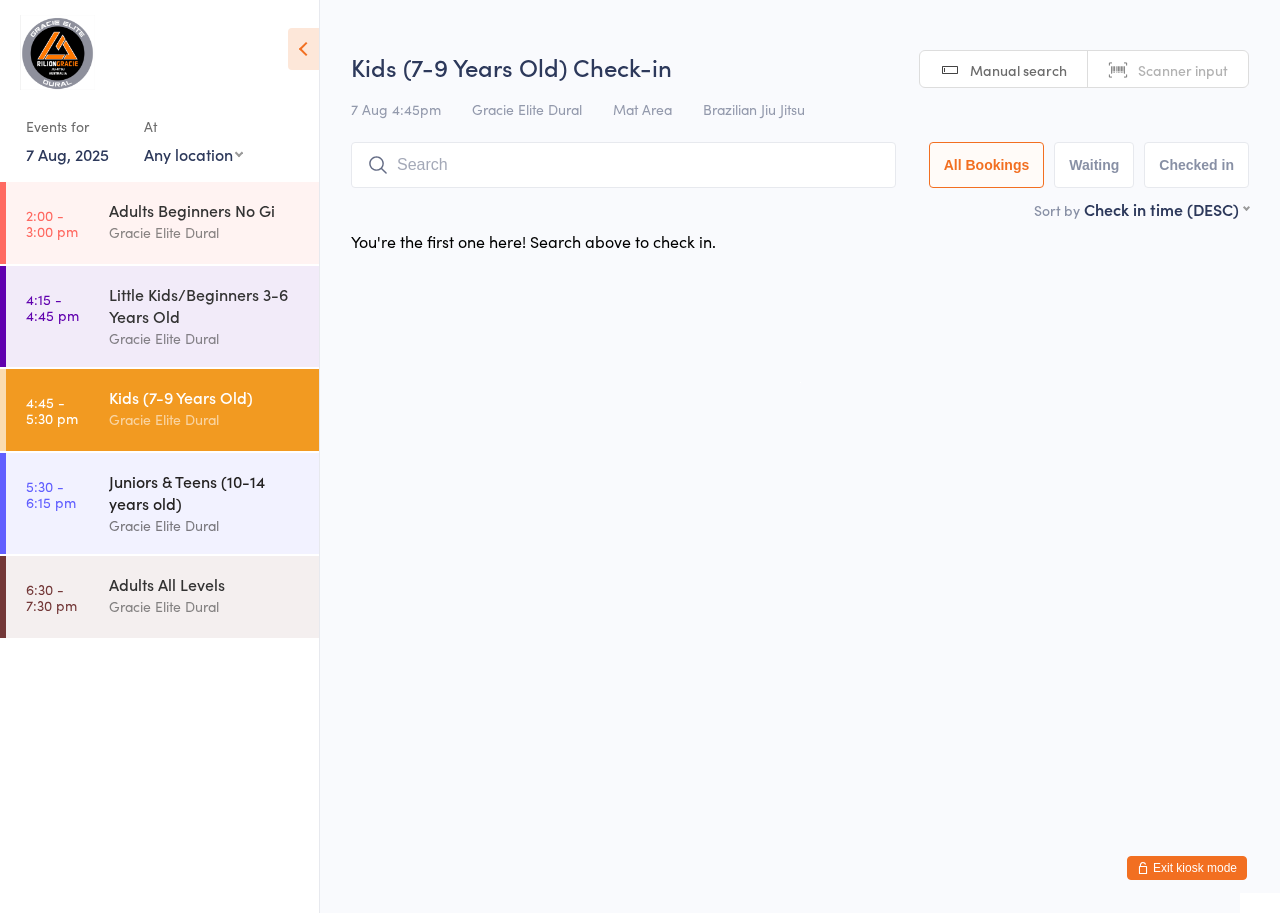click on "Juniors & Teens (10-14 years old)" at bounding box center [205, 492] 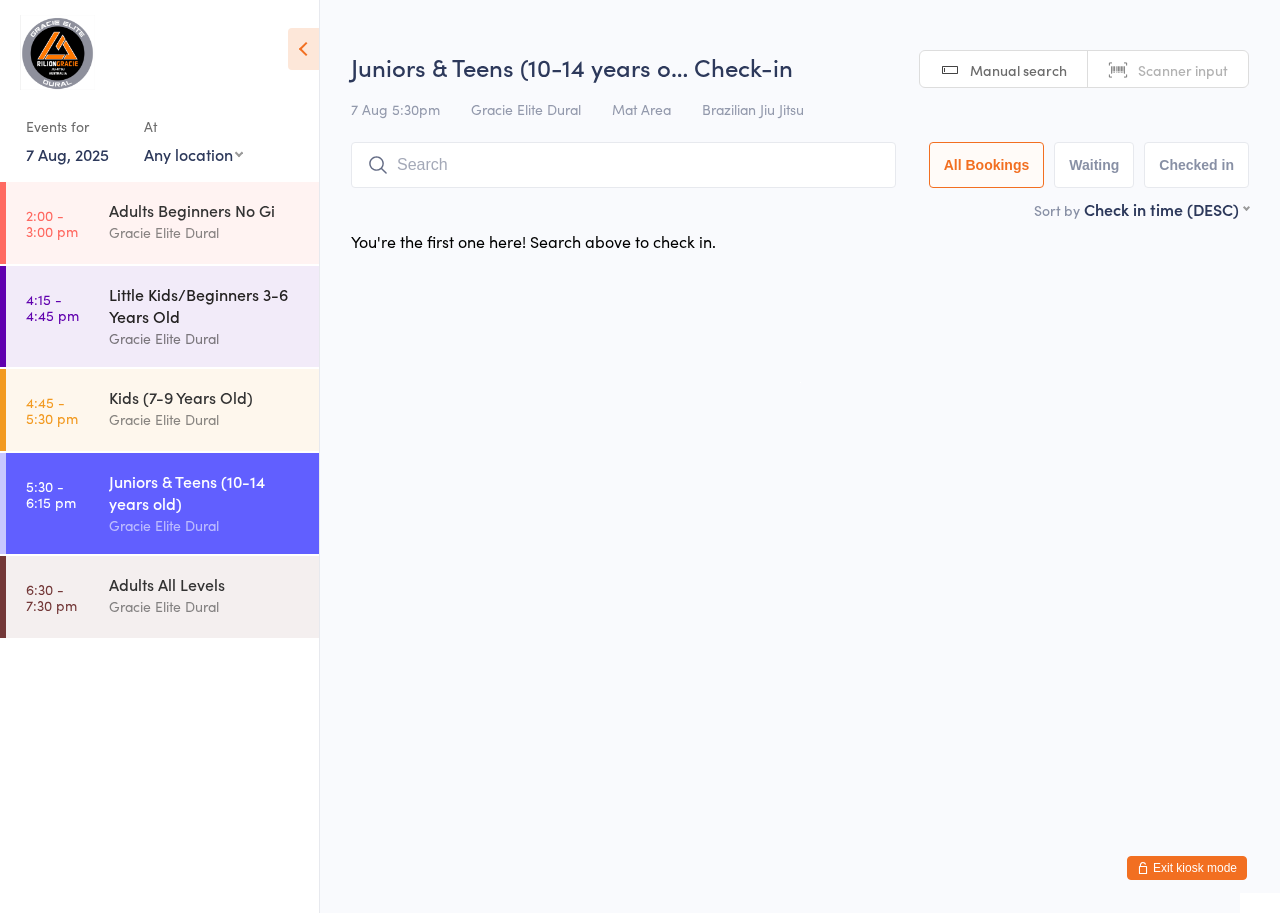 click on "Little Kids/Beginners 3-6 Years Old" at bounding box center (205, 305) 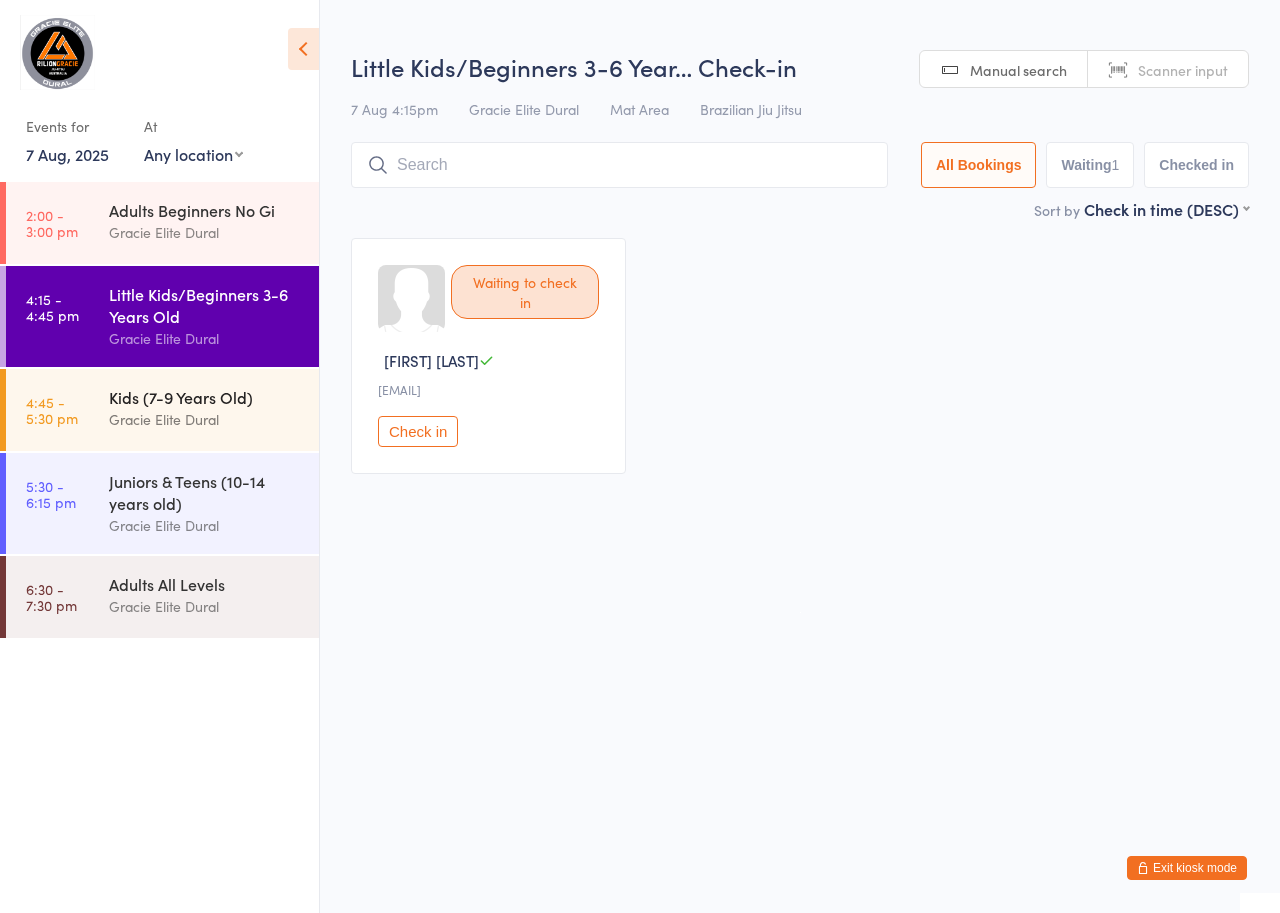 click on "Gracie Elite Dural" at bounding box center (205, 419) 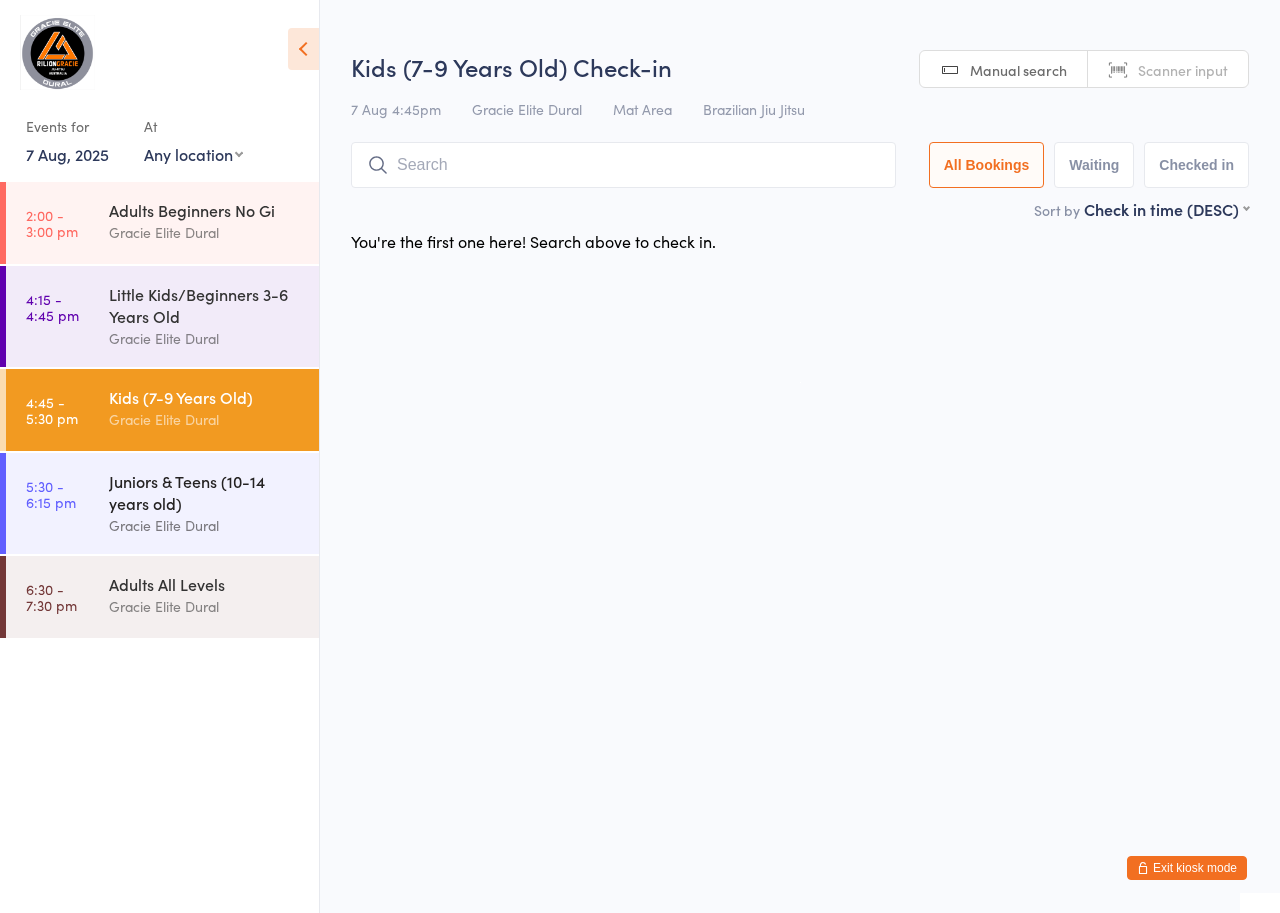 click on "Juniors & Teens (10-14 years old)" at bounding box center [205, 492] 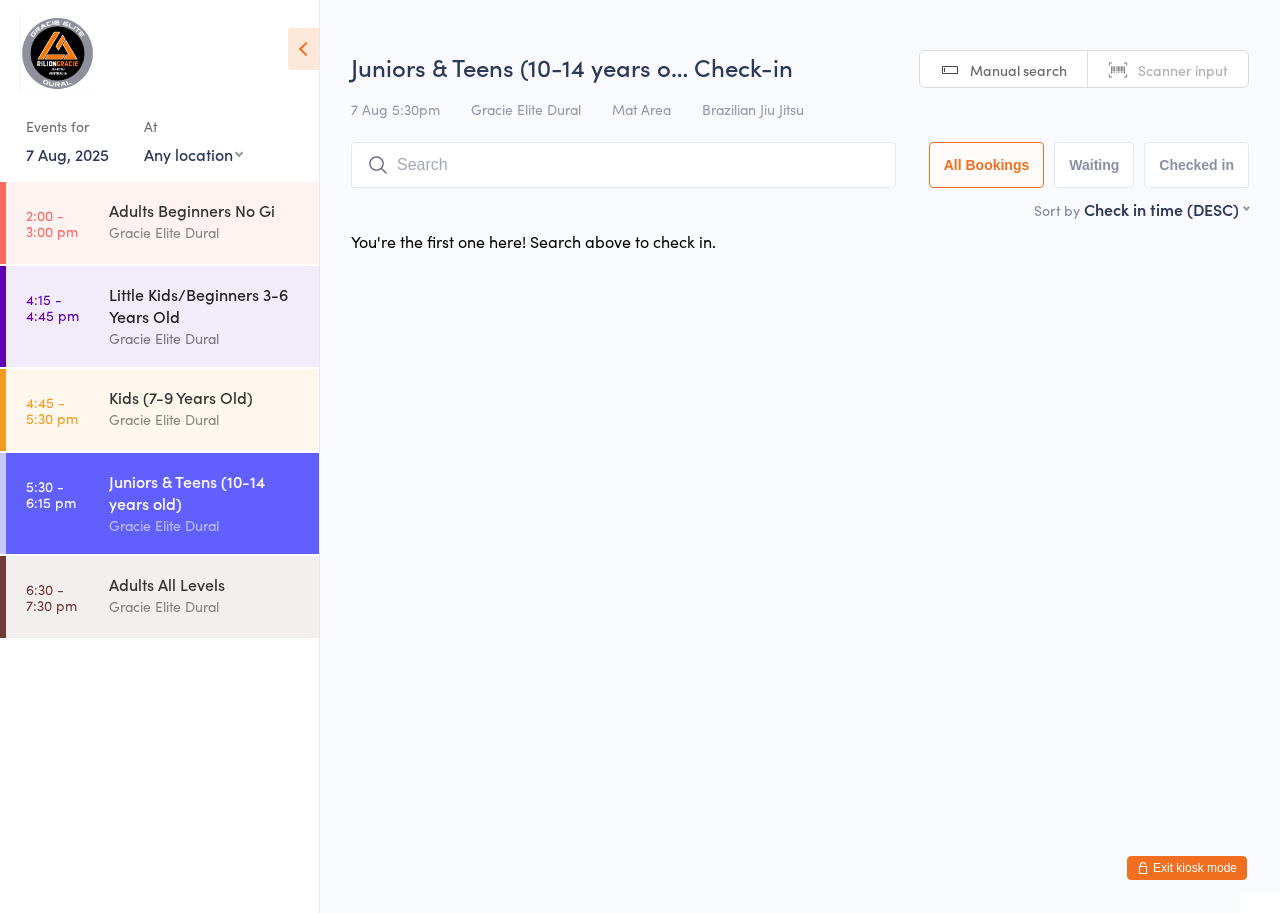 click on "Little Kids/Beginners 3-6 Years Old" at bounding box center [205, 305] 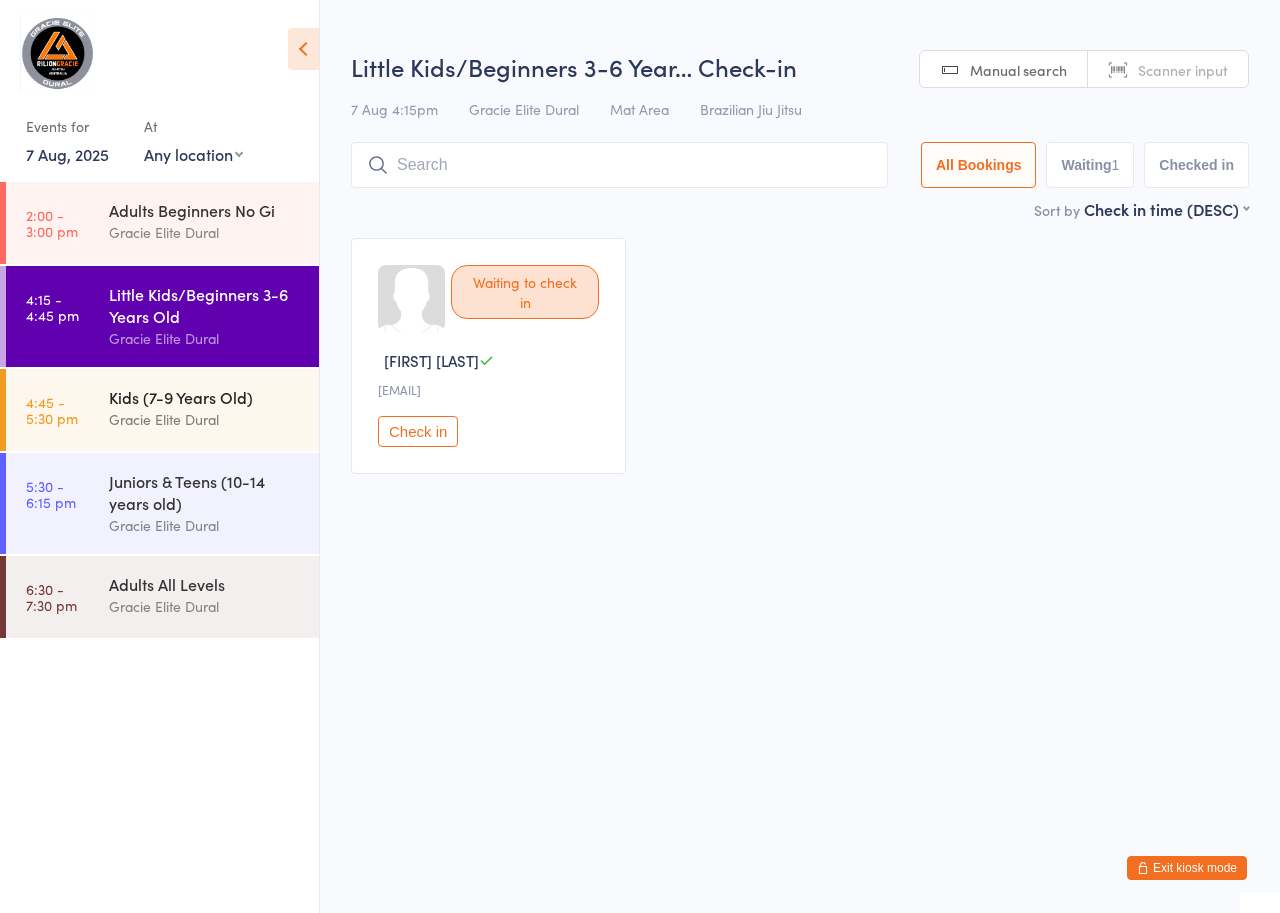 click on "4:45 - 5:30 pm Kids (7-9 Years Old) Gracie Elite Dural" at bounding box center [162, 410] 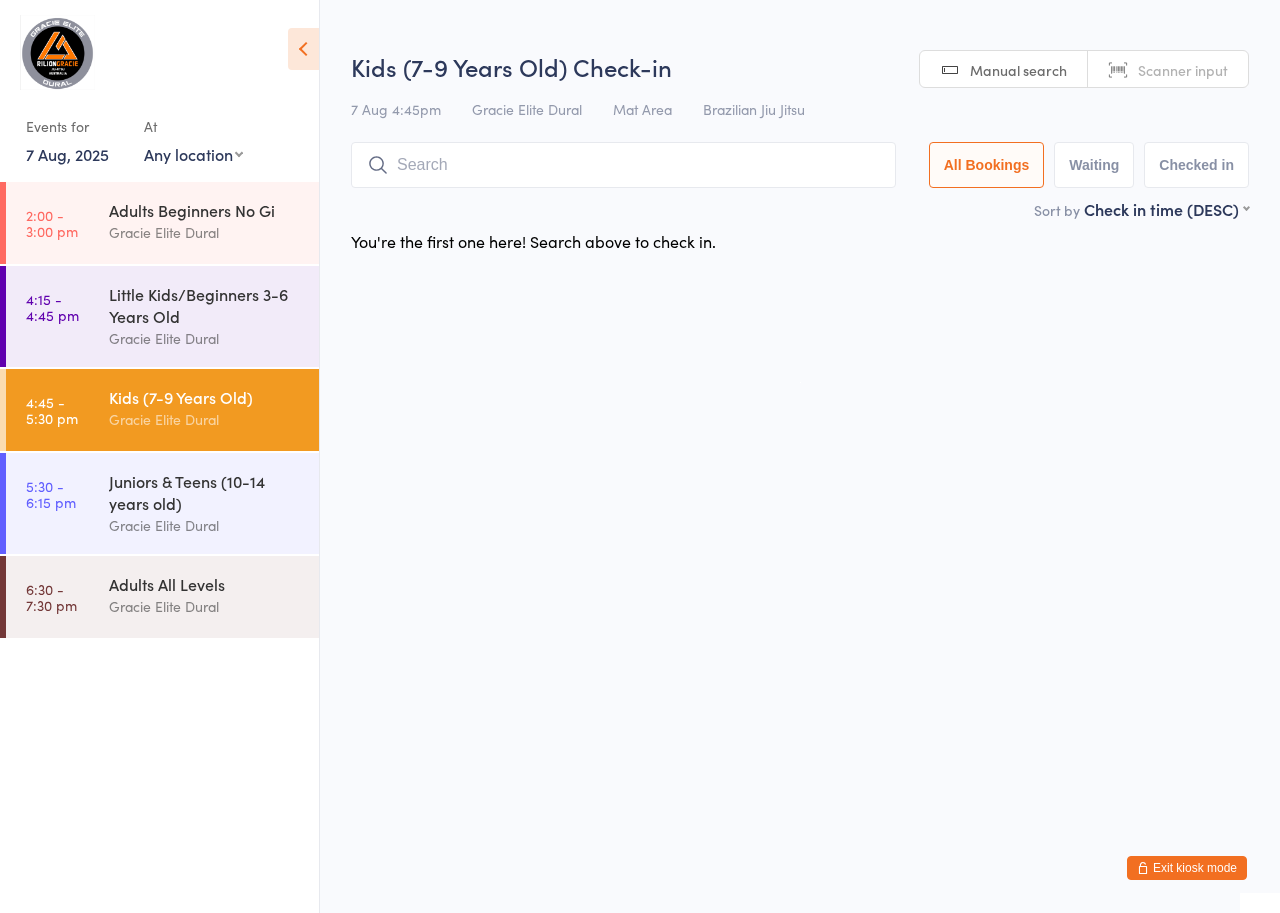 drag, startPoint x: 79, startPoint y: 147, endPoint x: 85, endPoint y: 158, distance: 12.529964 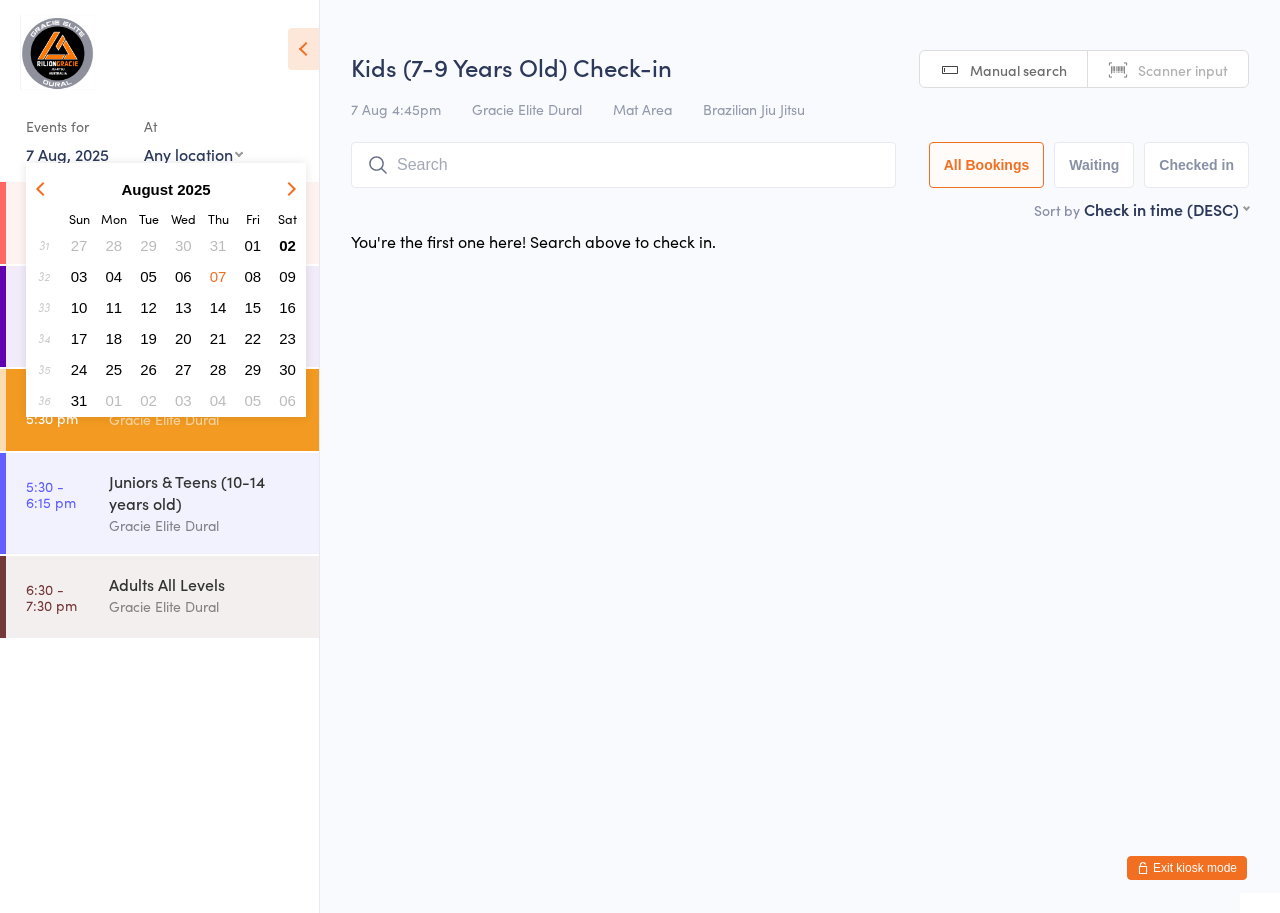 click on "08" at bounding box center (253, 276) 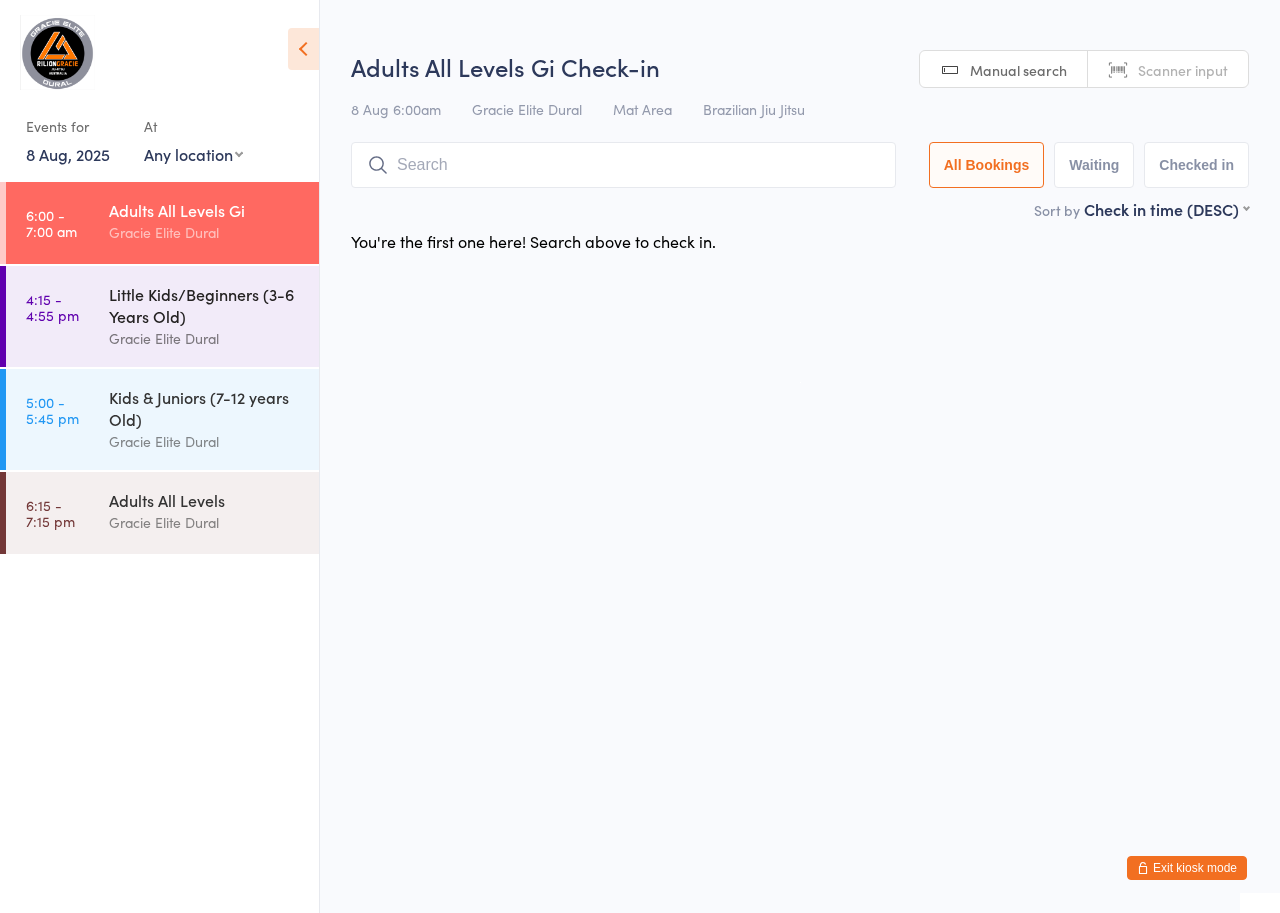 click on "Little Kids/Beginners (3-6 Years Old)" at bounding box center (205, 305) 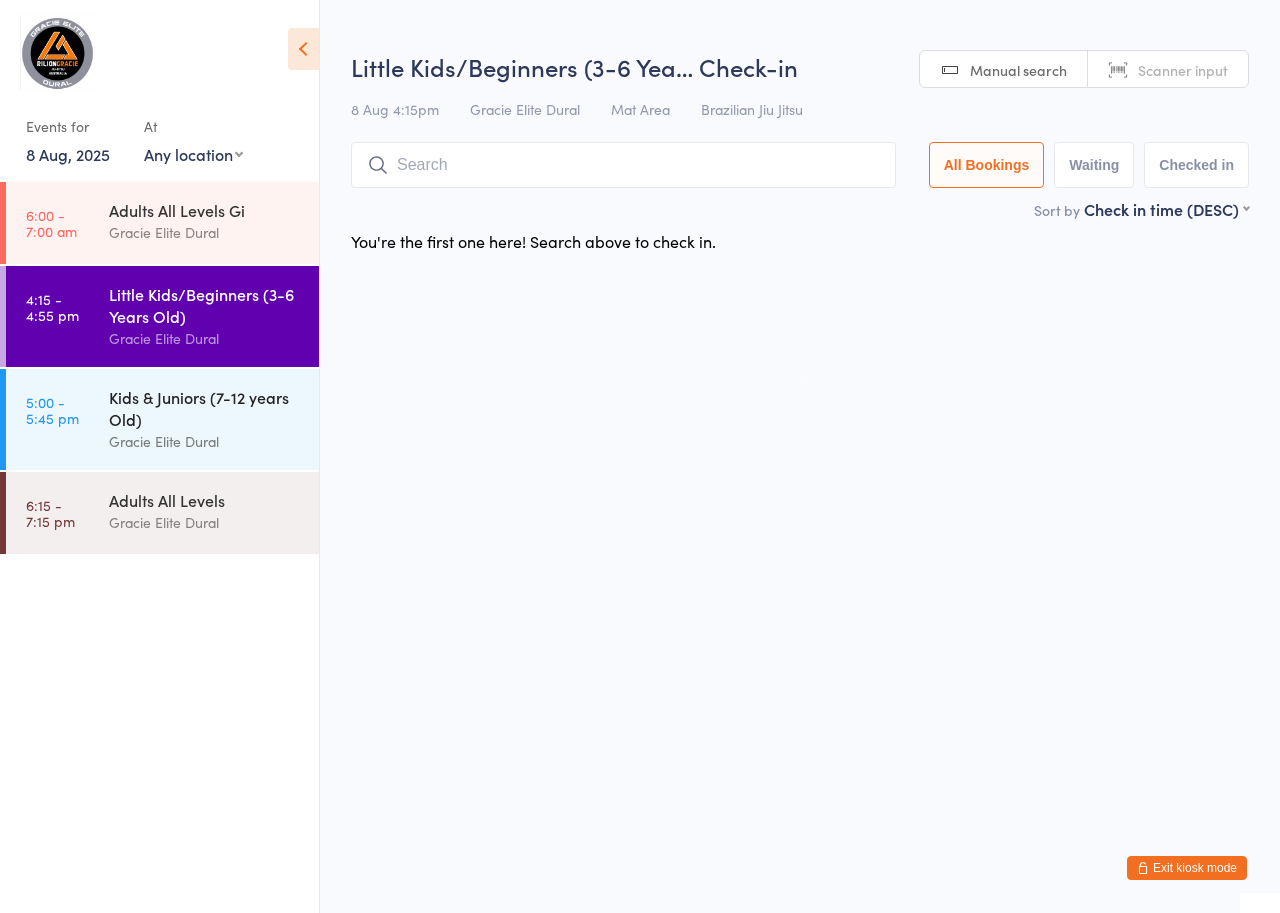 click on "Kids & Juniors (7-12 years Old)" at bounding box center [205, 408] 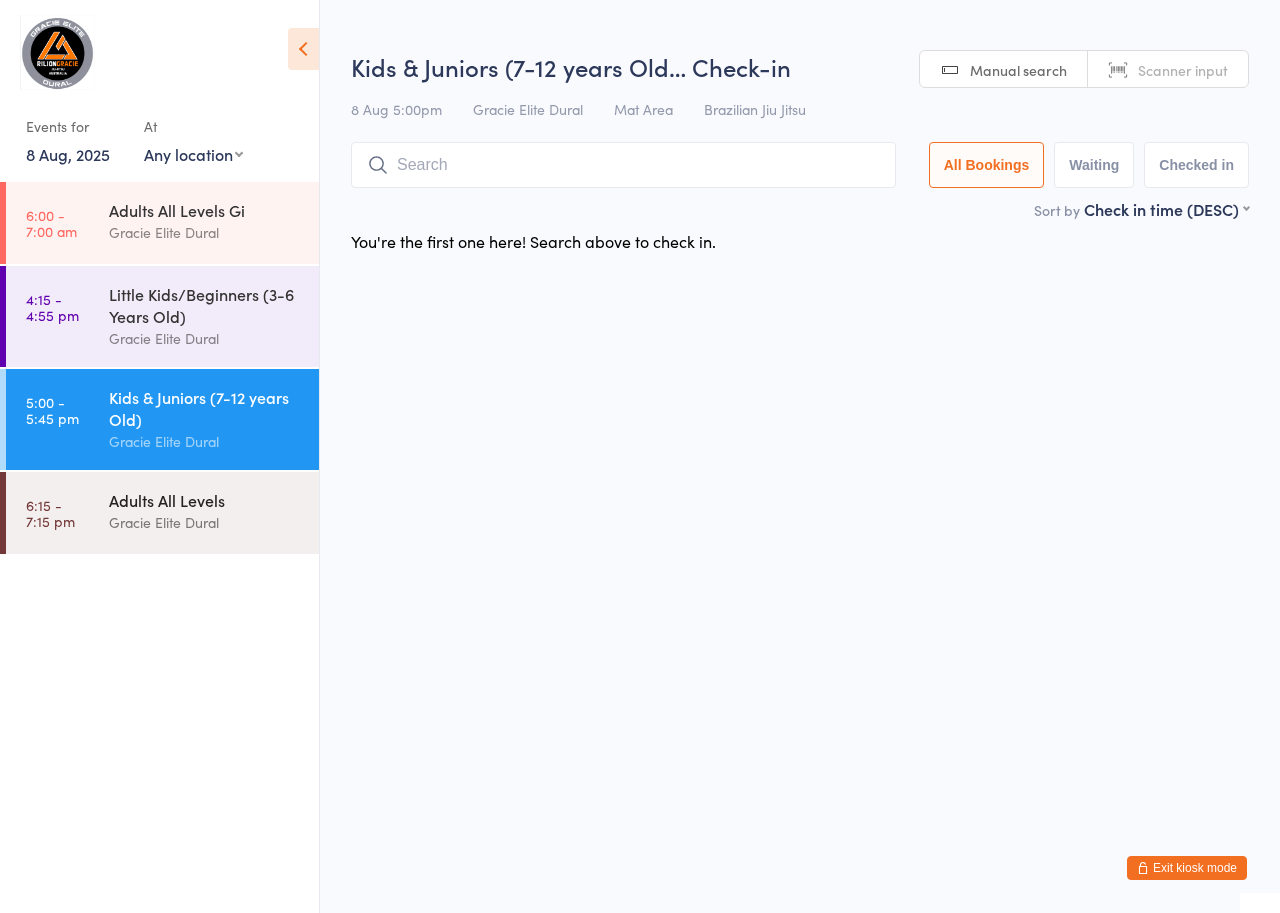 click on "Adults All Levels" at bounding box center [205, 500] 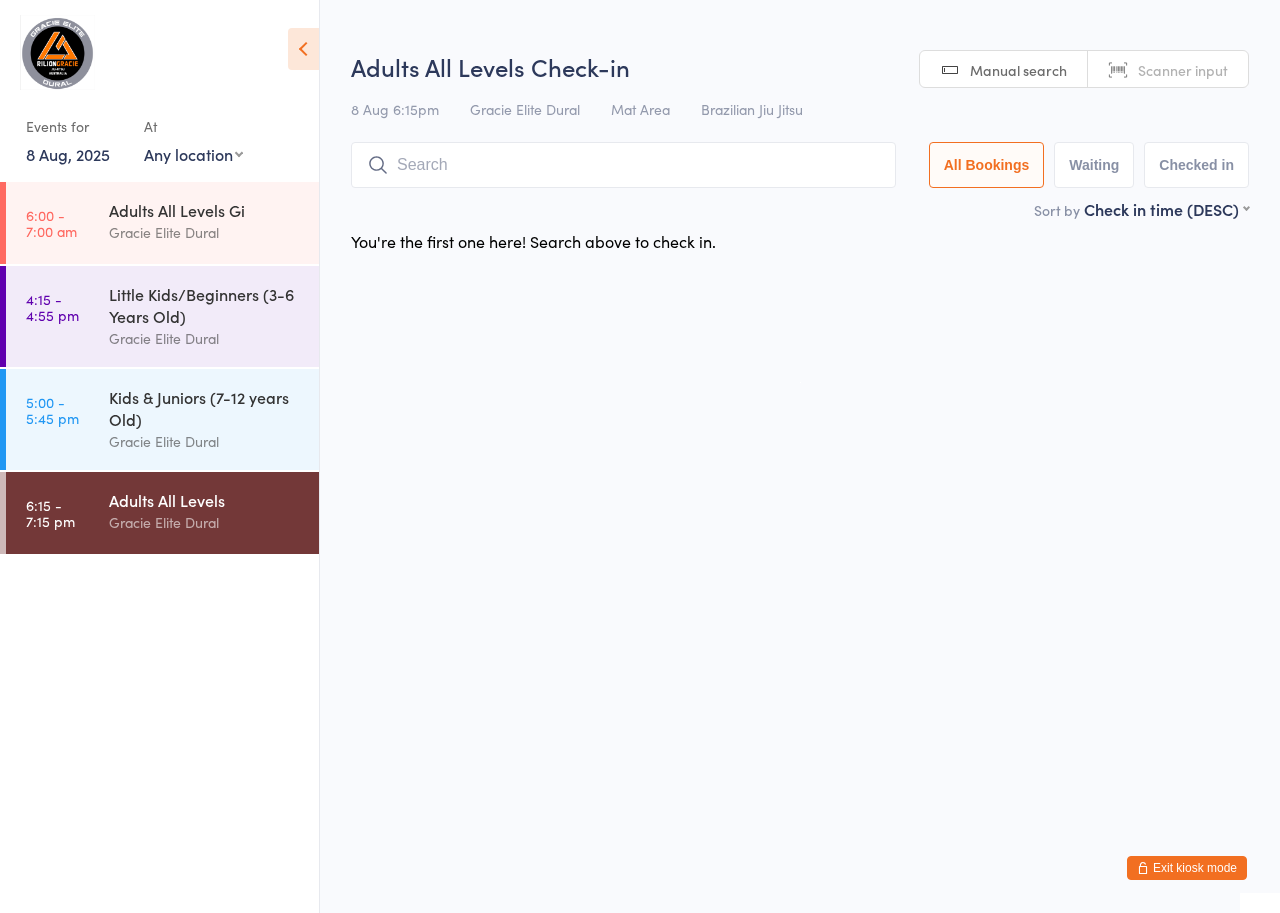 click on "8 Aug, 2025" at bounding box center [68, 154] 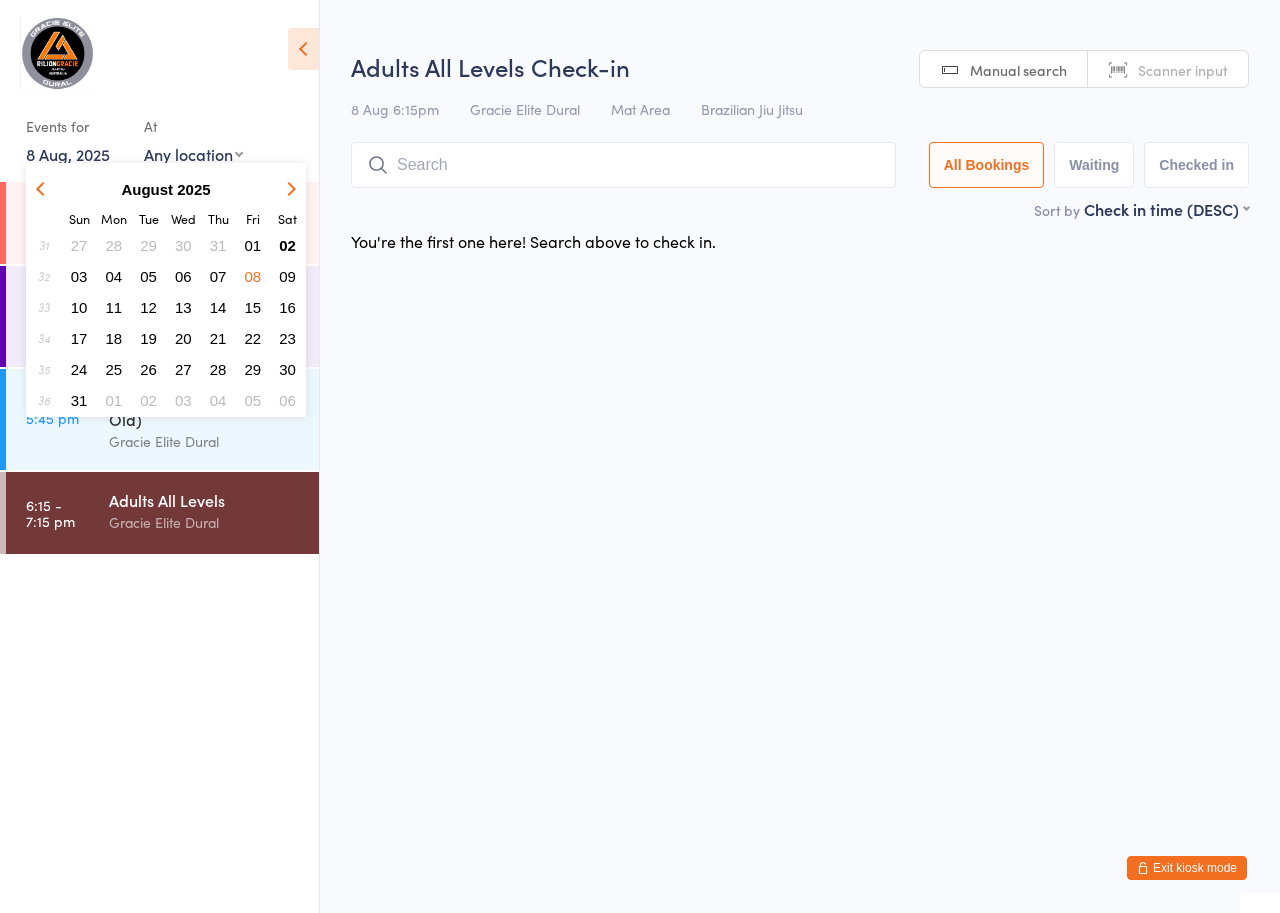 click on "09" at bounding box center (287, 276) 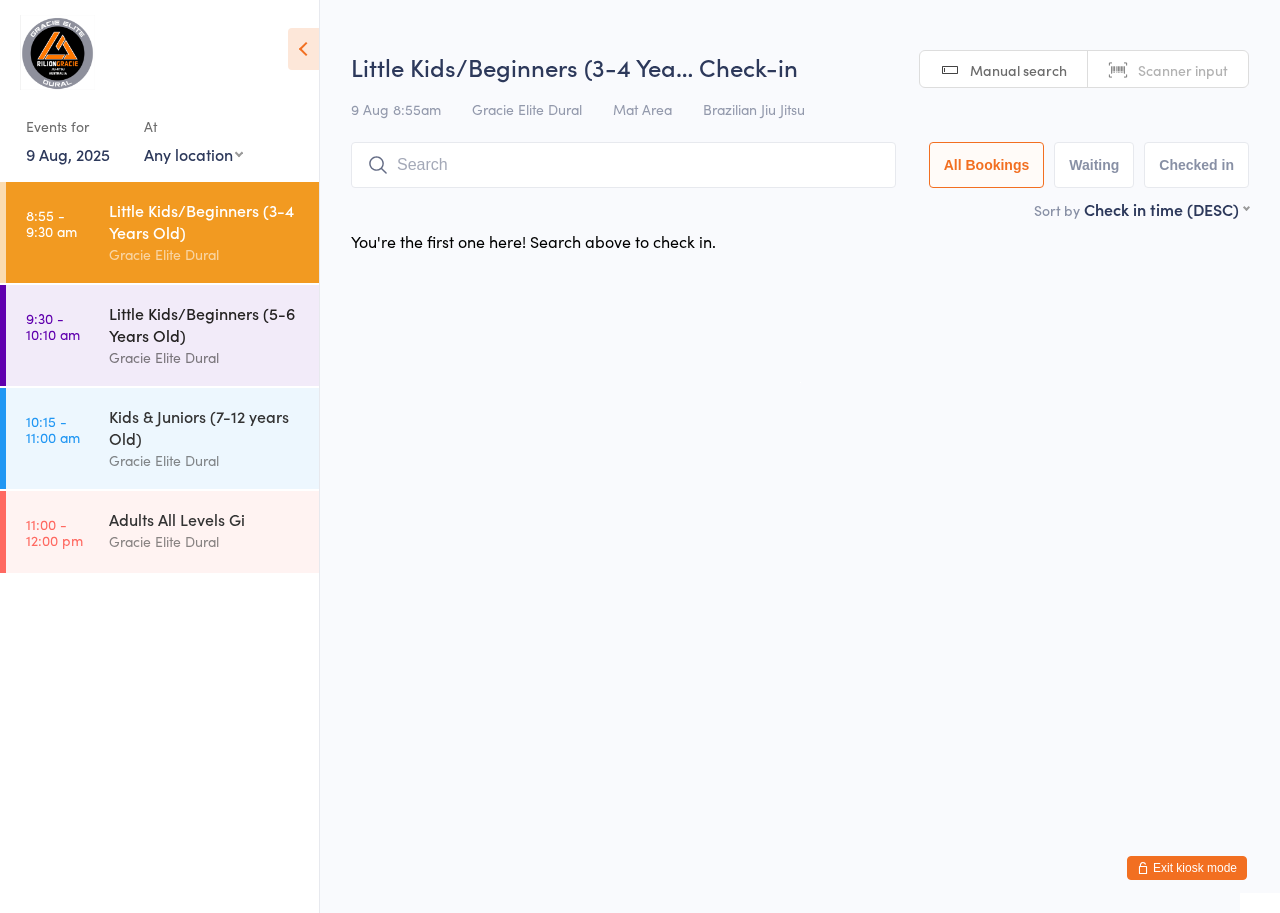 click on "Little Kids/Beginners (5-6 Years Old)" at bounding box center [205, 324] 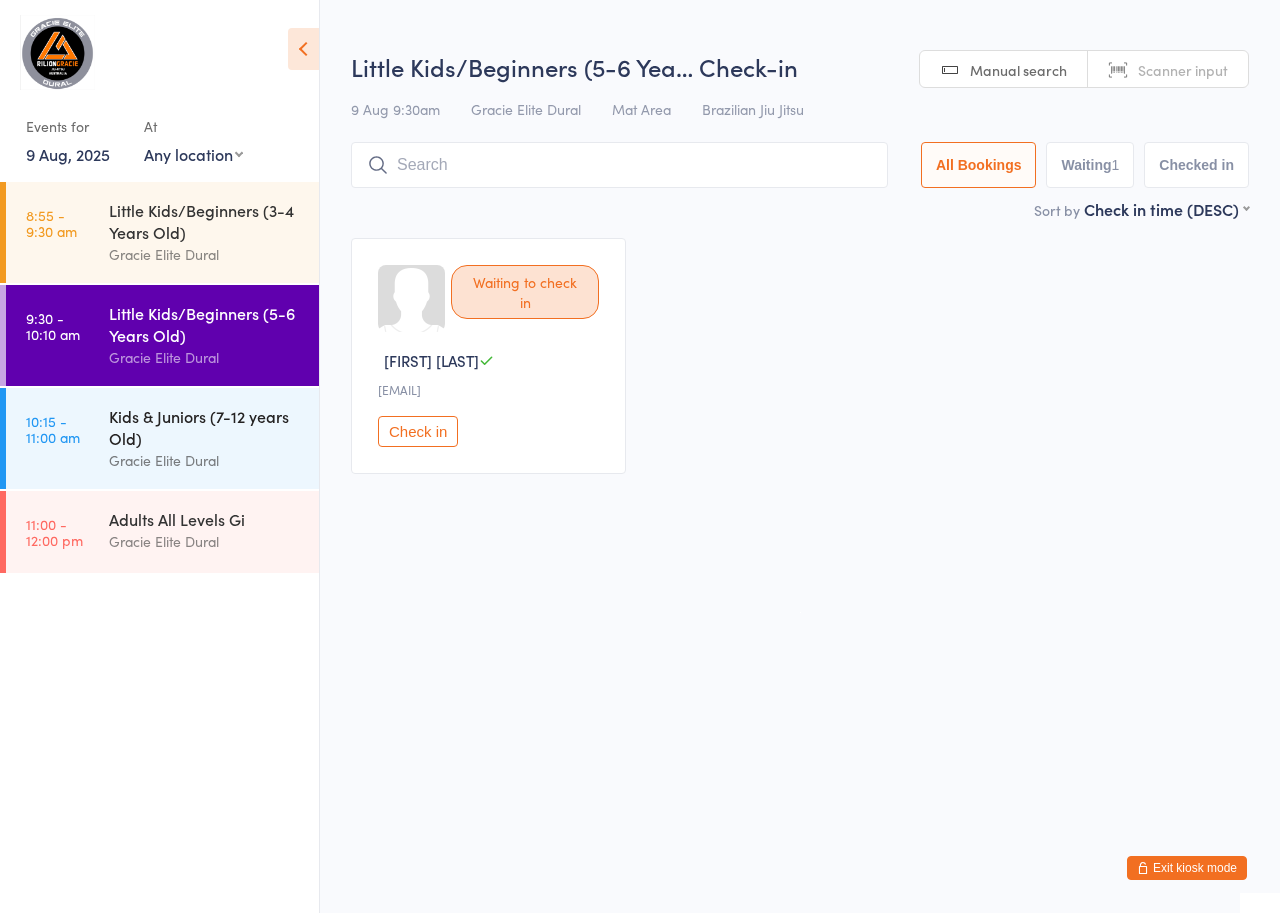 click on "Kids & Juniors (7-12 years Old)" at bounding box center [205, 427] 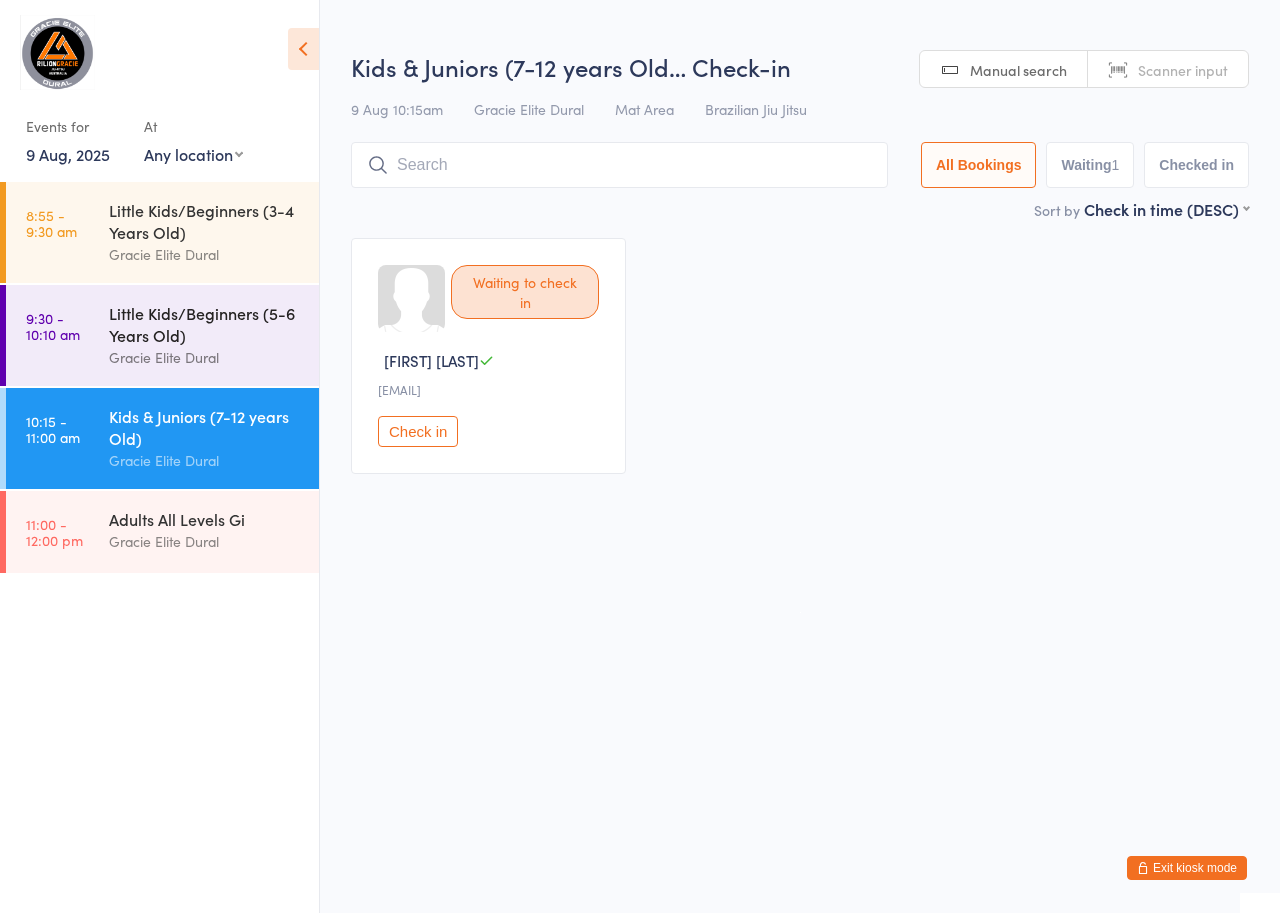 click on "Little Kids/Beginners (5-6 Years Old)" at bounding box center (205, 324) 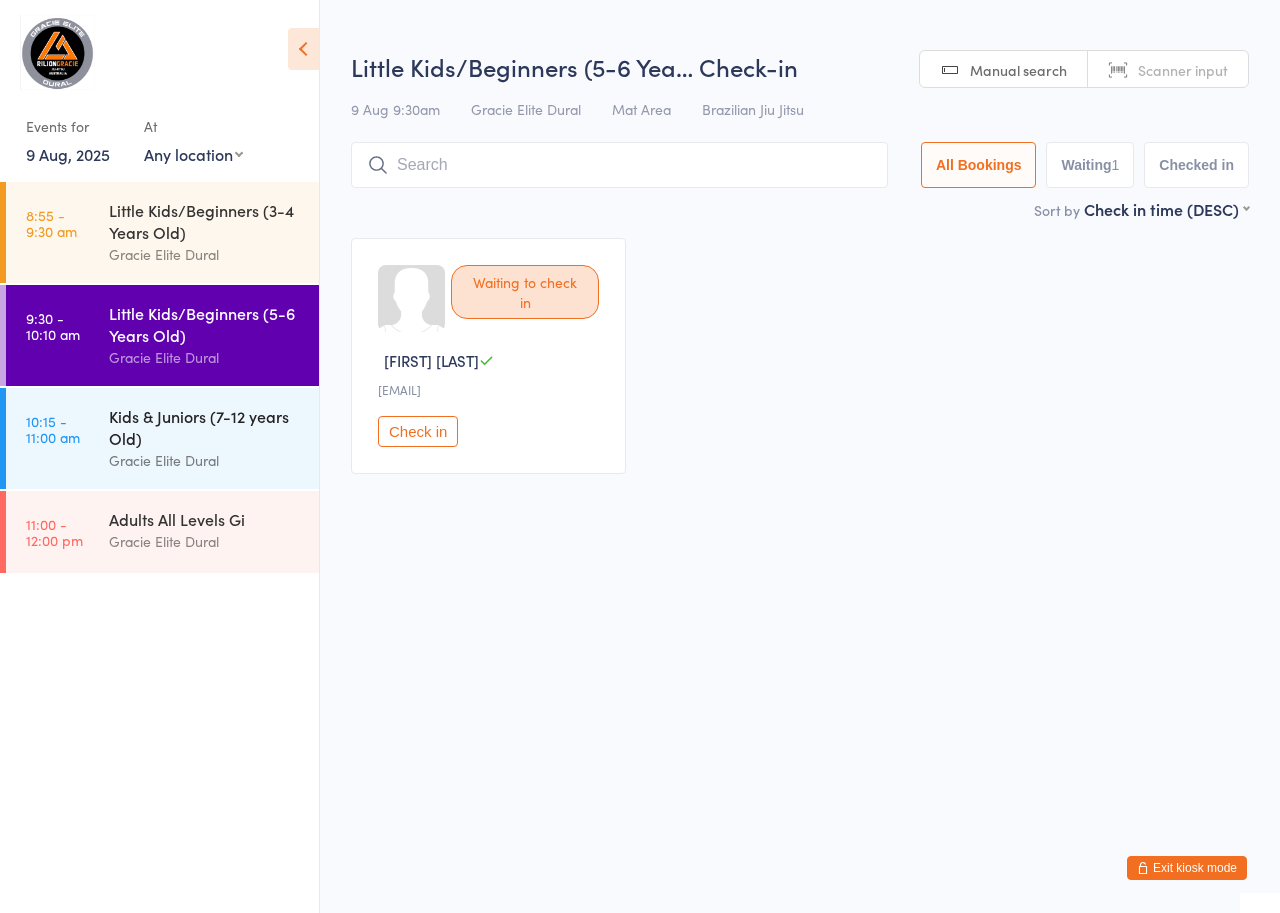click on "Gracie Elite Dural" at bounding box center (205, 460) 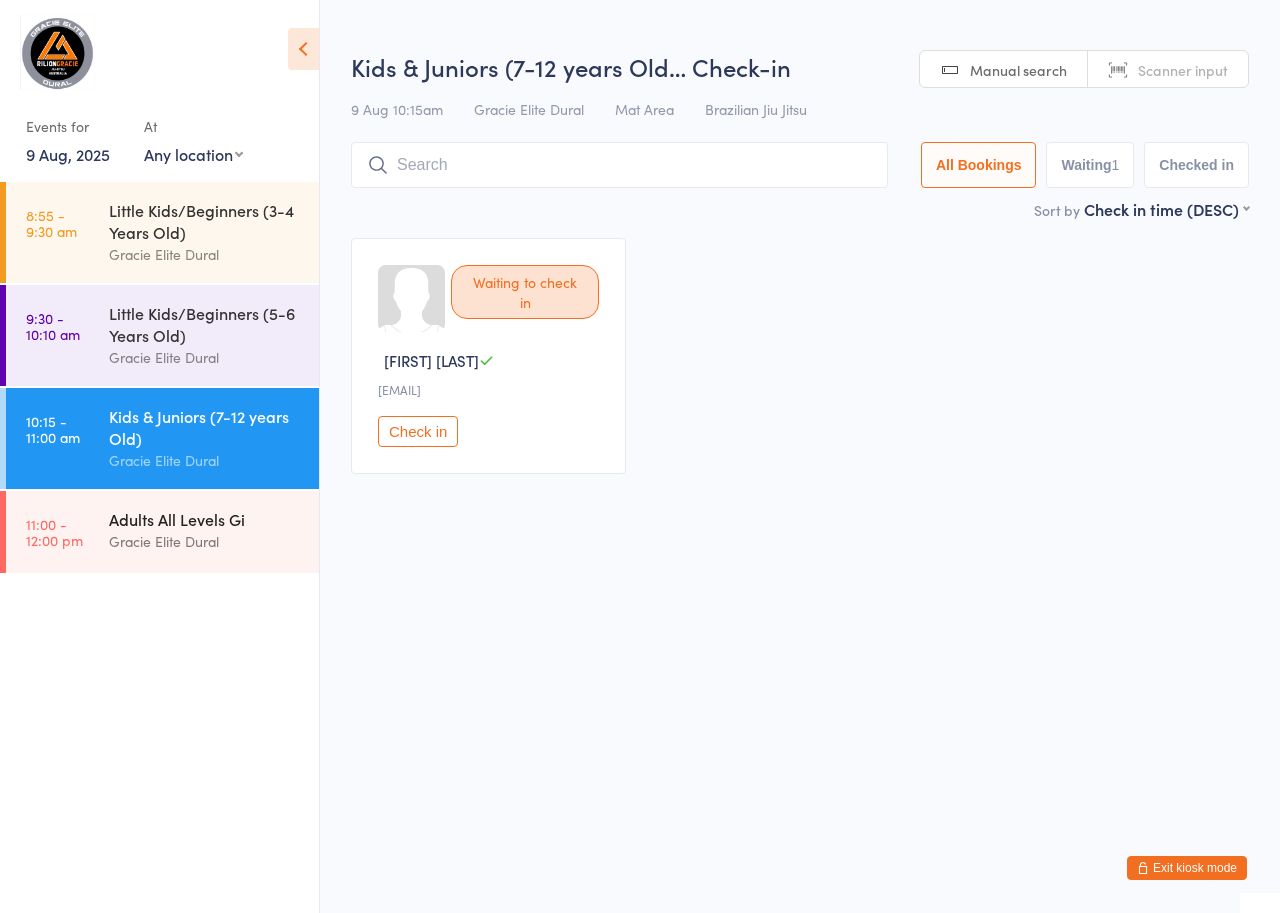 click on "Gracie Elite Dural" at bounding box center [205, 541] 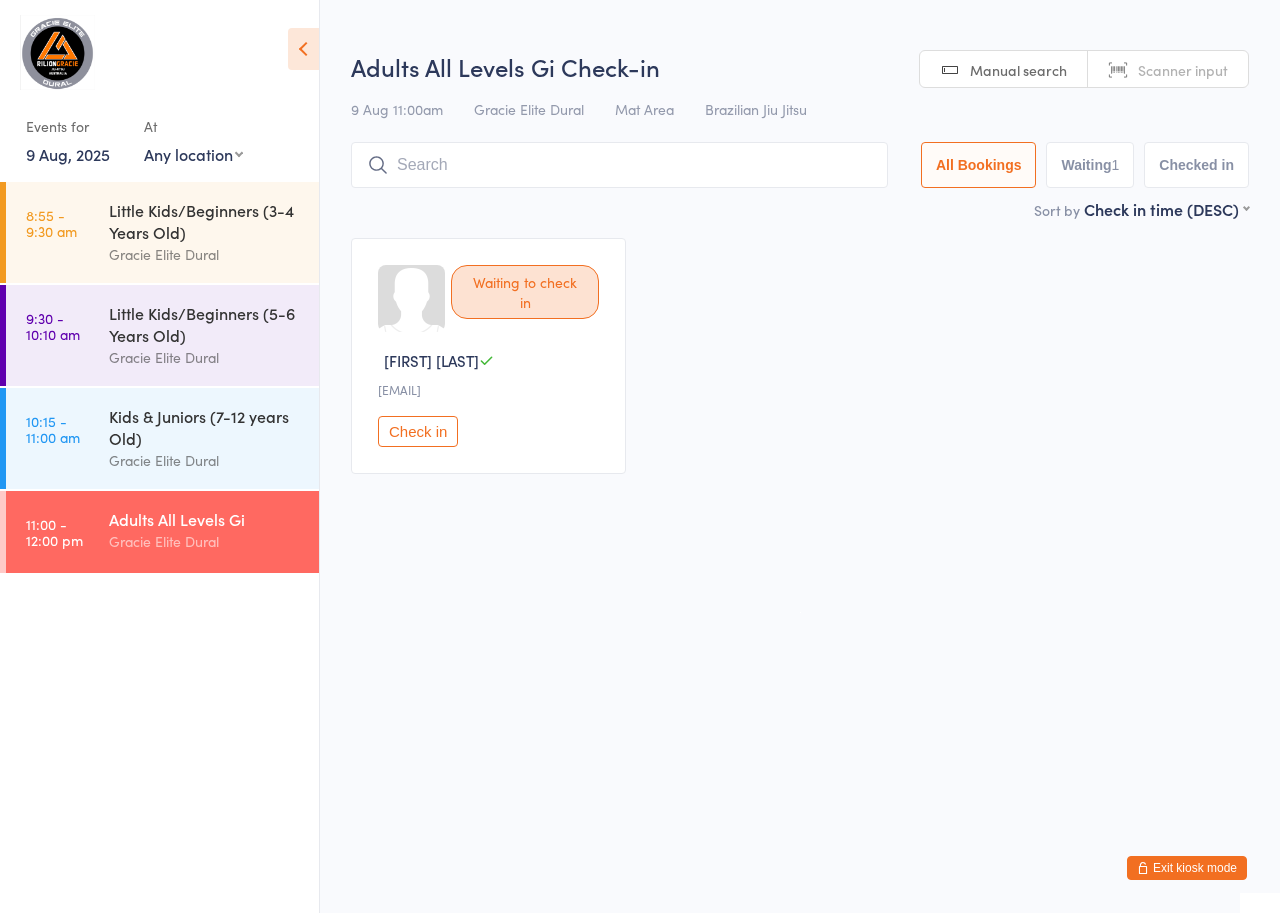 click on "9 Aug, 2025" at bounding box center (68, 154) 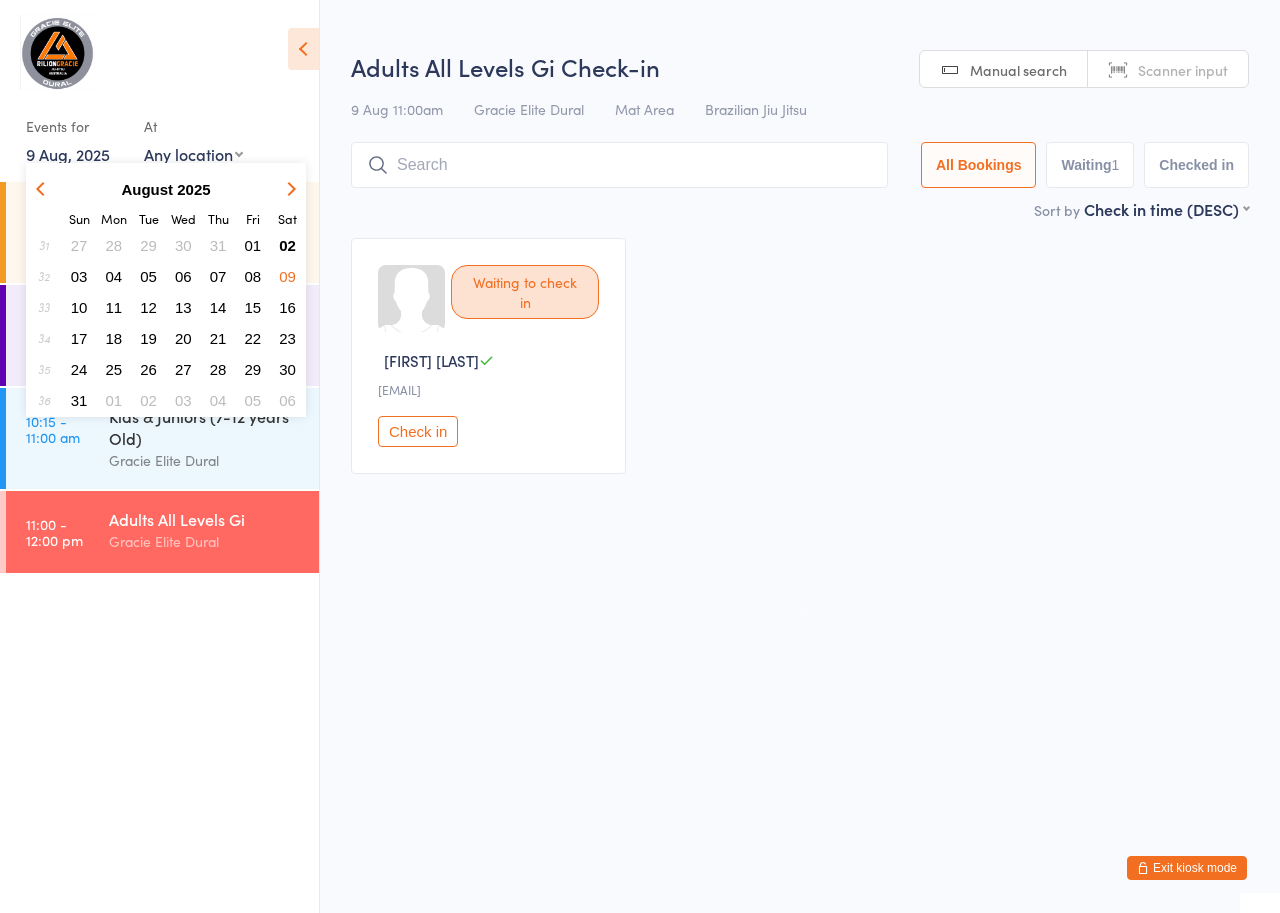 click on "08" at bounding box center [253, 276] 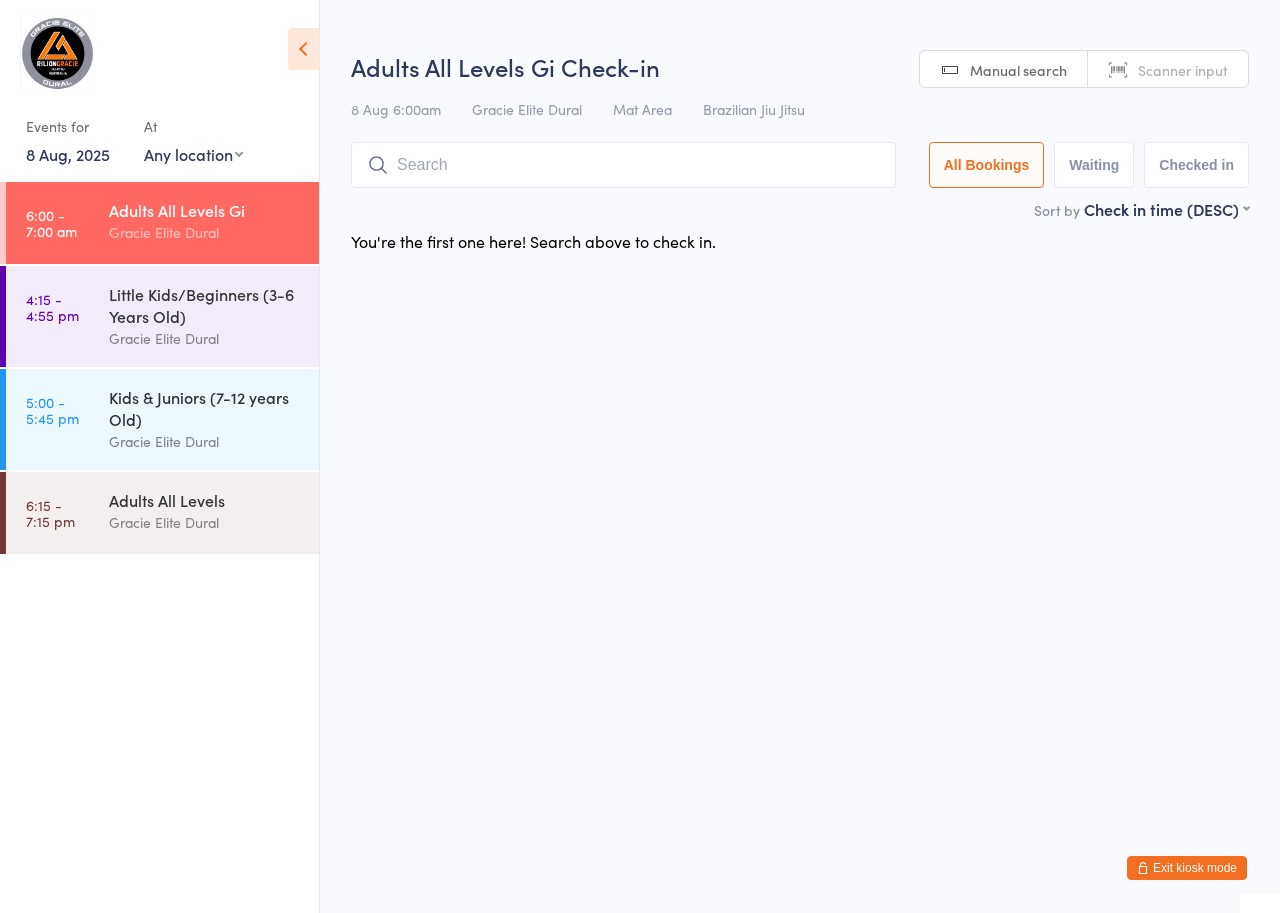 click on "8 Aug, 2025" at bounding box center (68, 154) 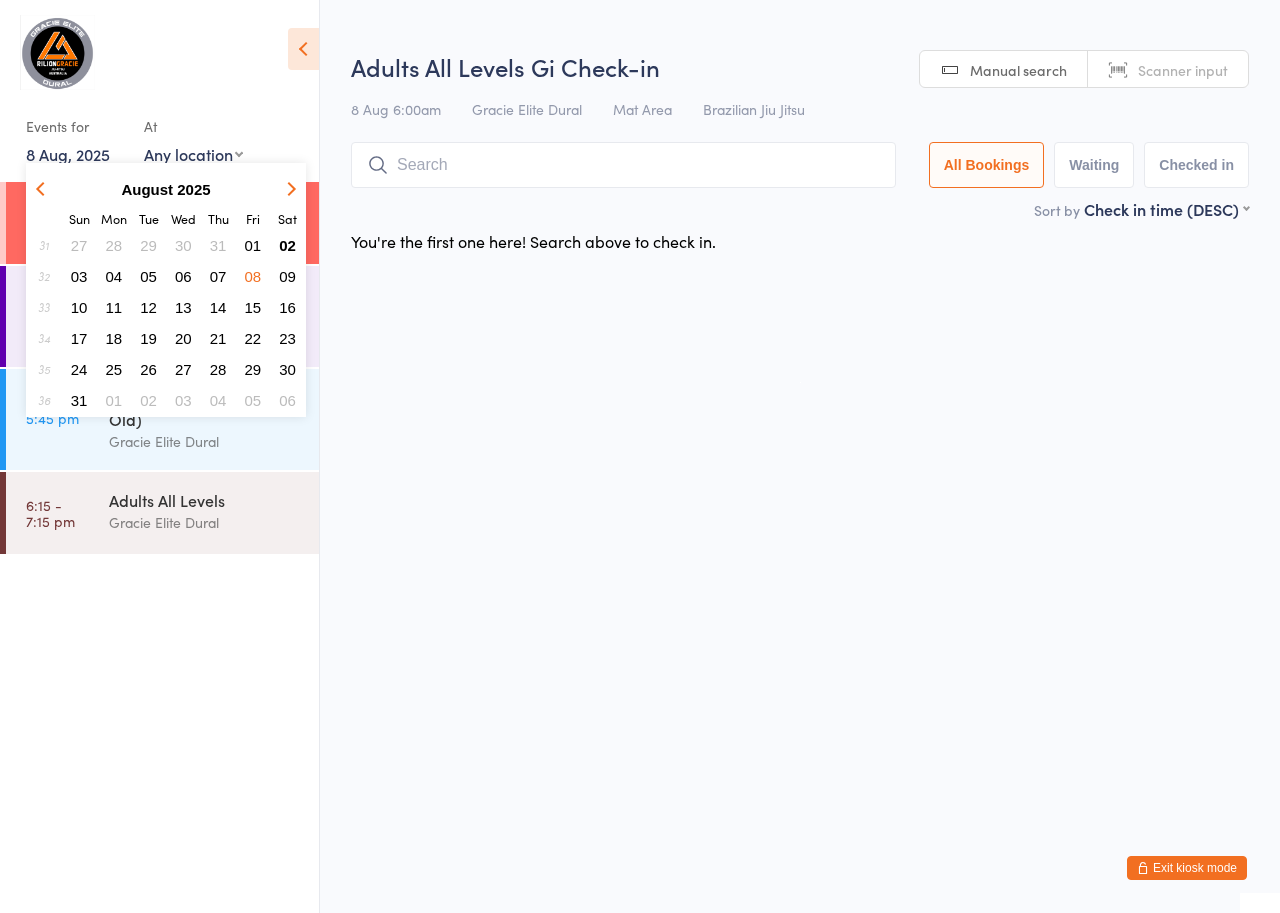 click on "07" at bounding box center [218, 276] 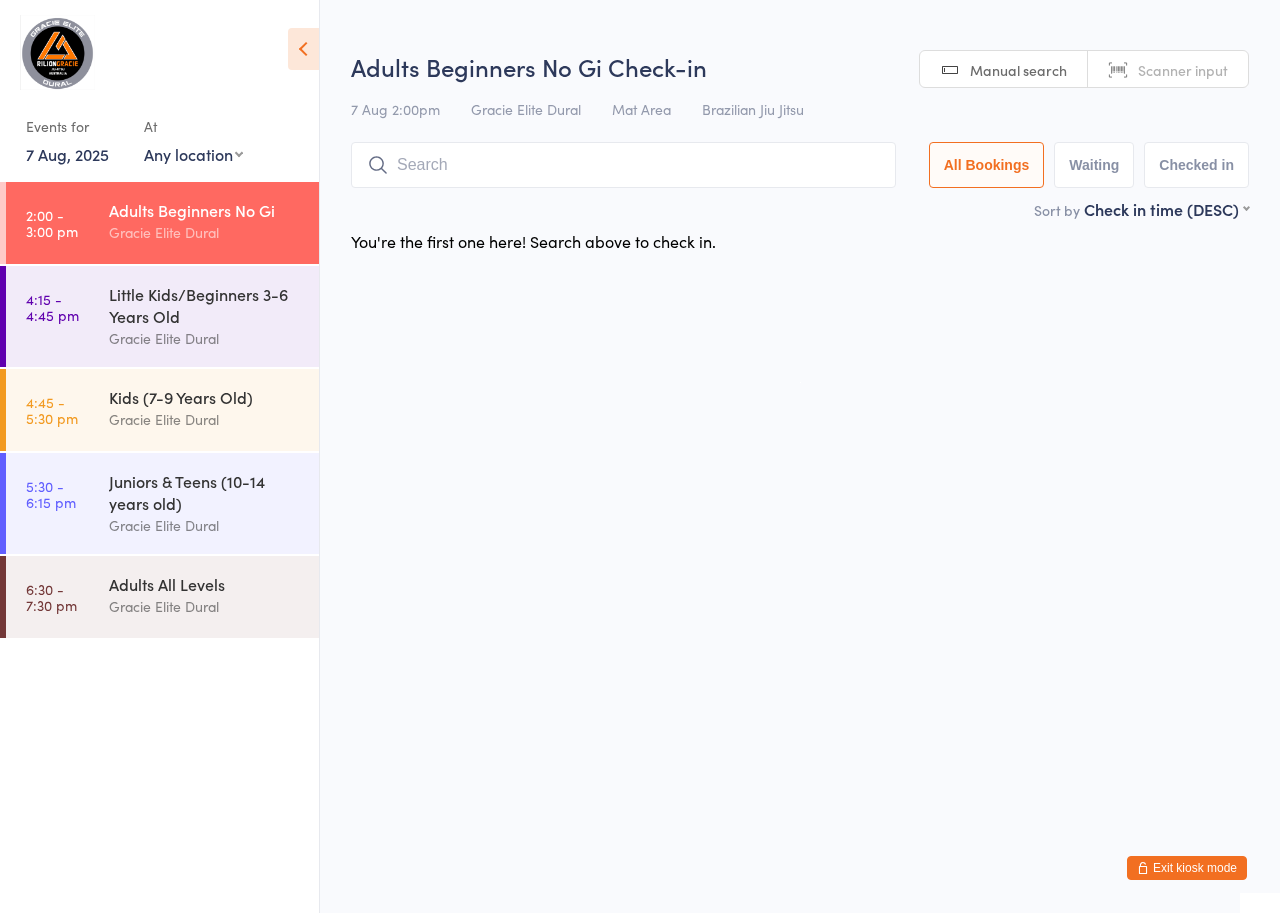 click on "7 Aug, 2025" at bounding box center (67, 154) 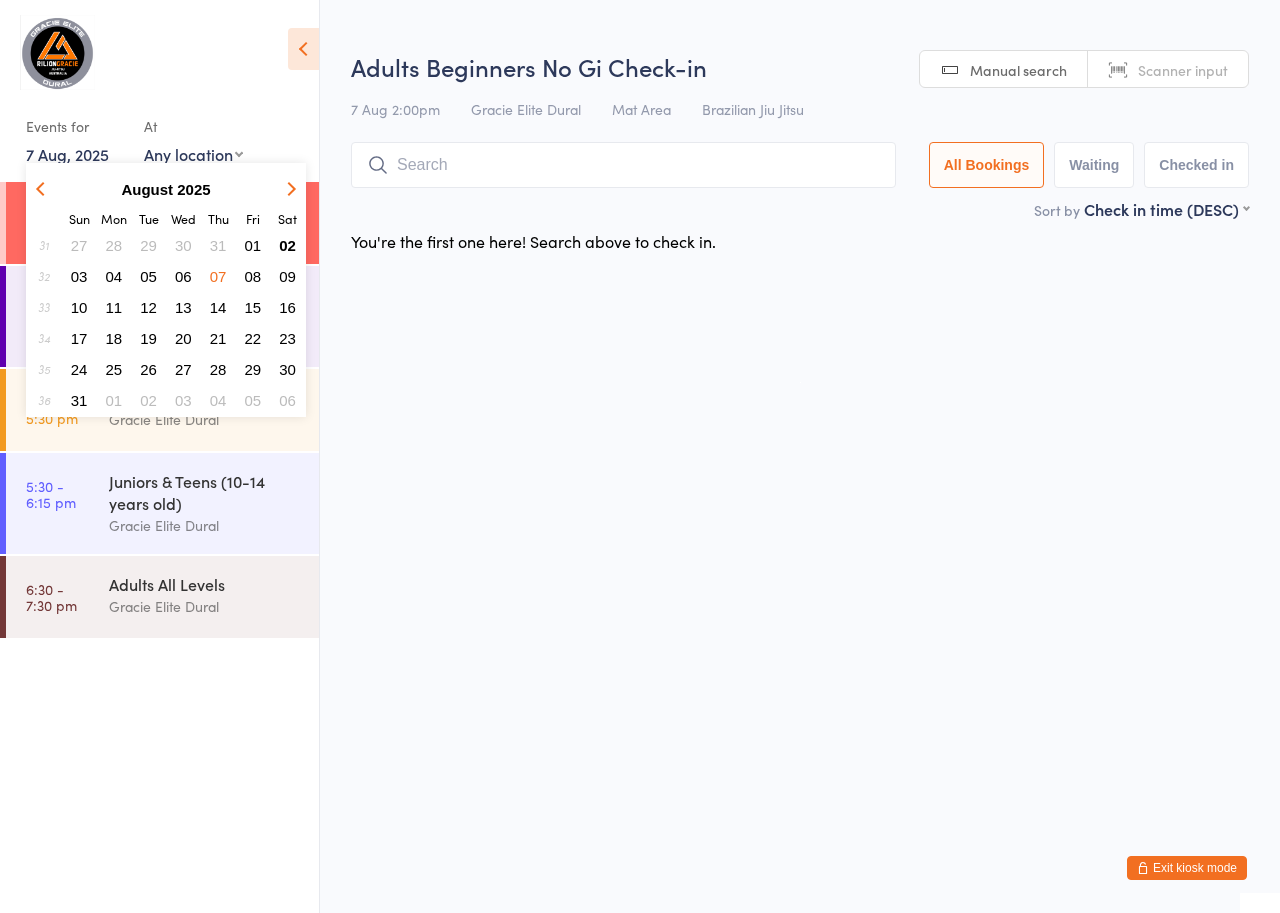 click on "06" at bounding box center [183, 276] 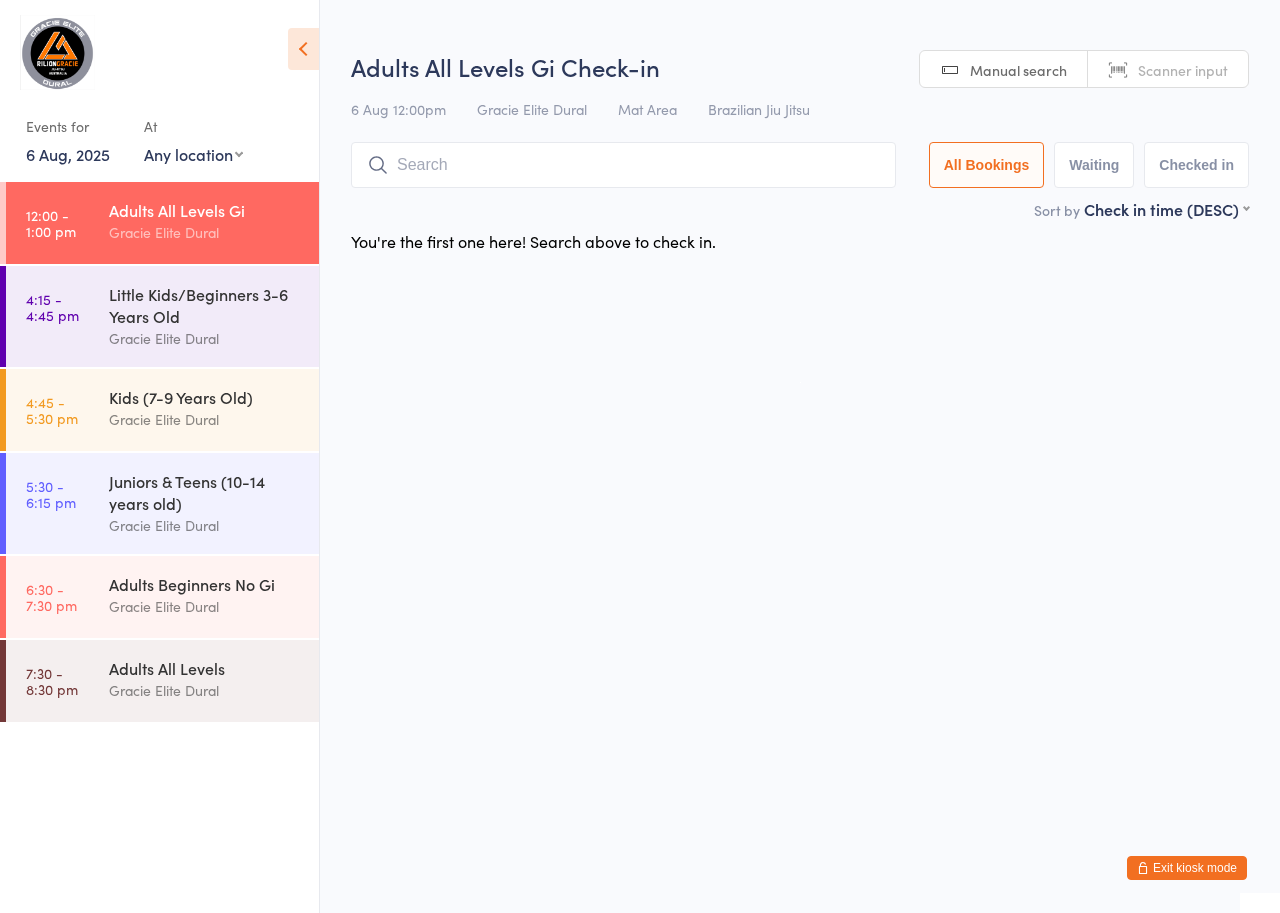 click on "6 Aug, 2025" at bounding box center [68, 154] 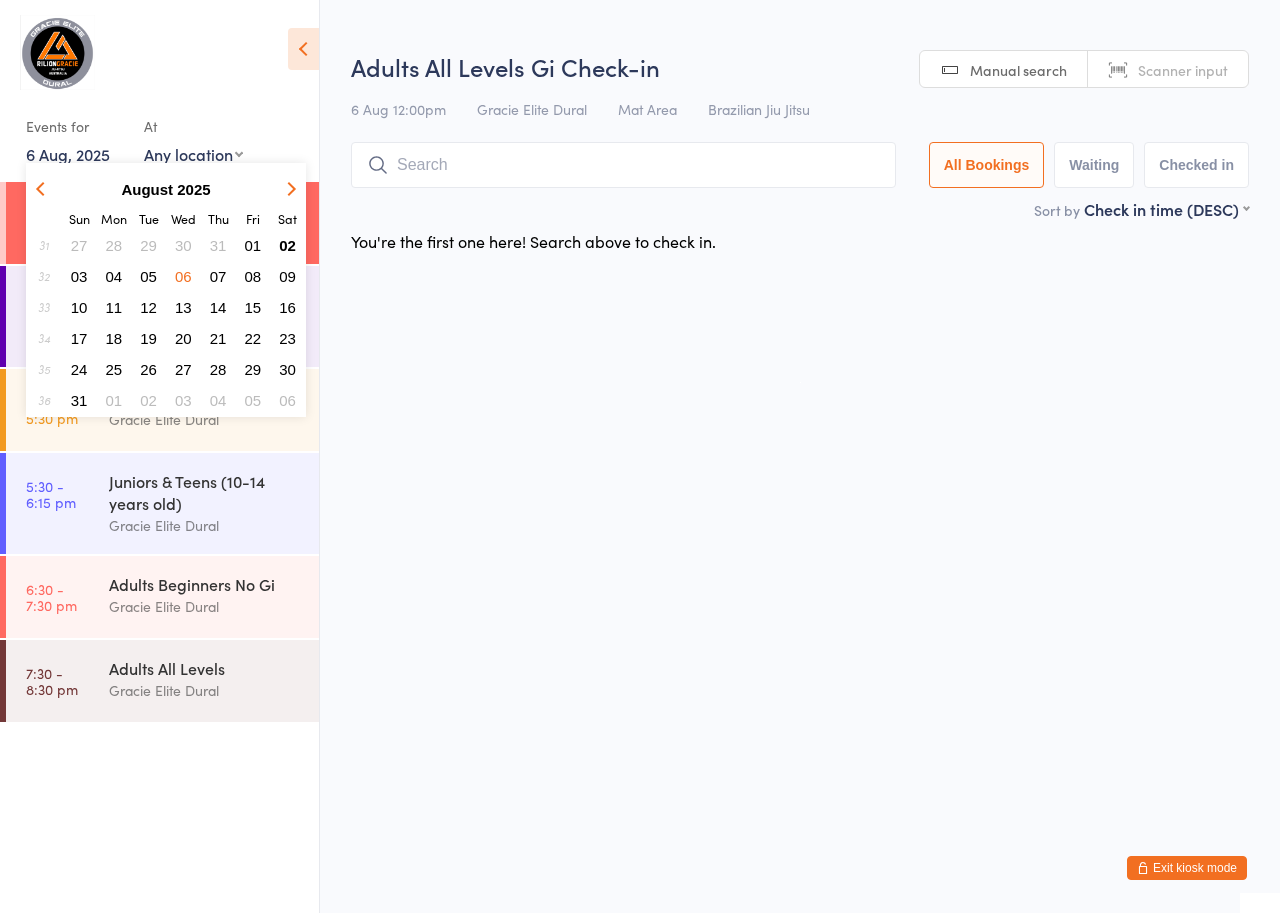 click on "05" at bounding box center [148, 276] 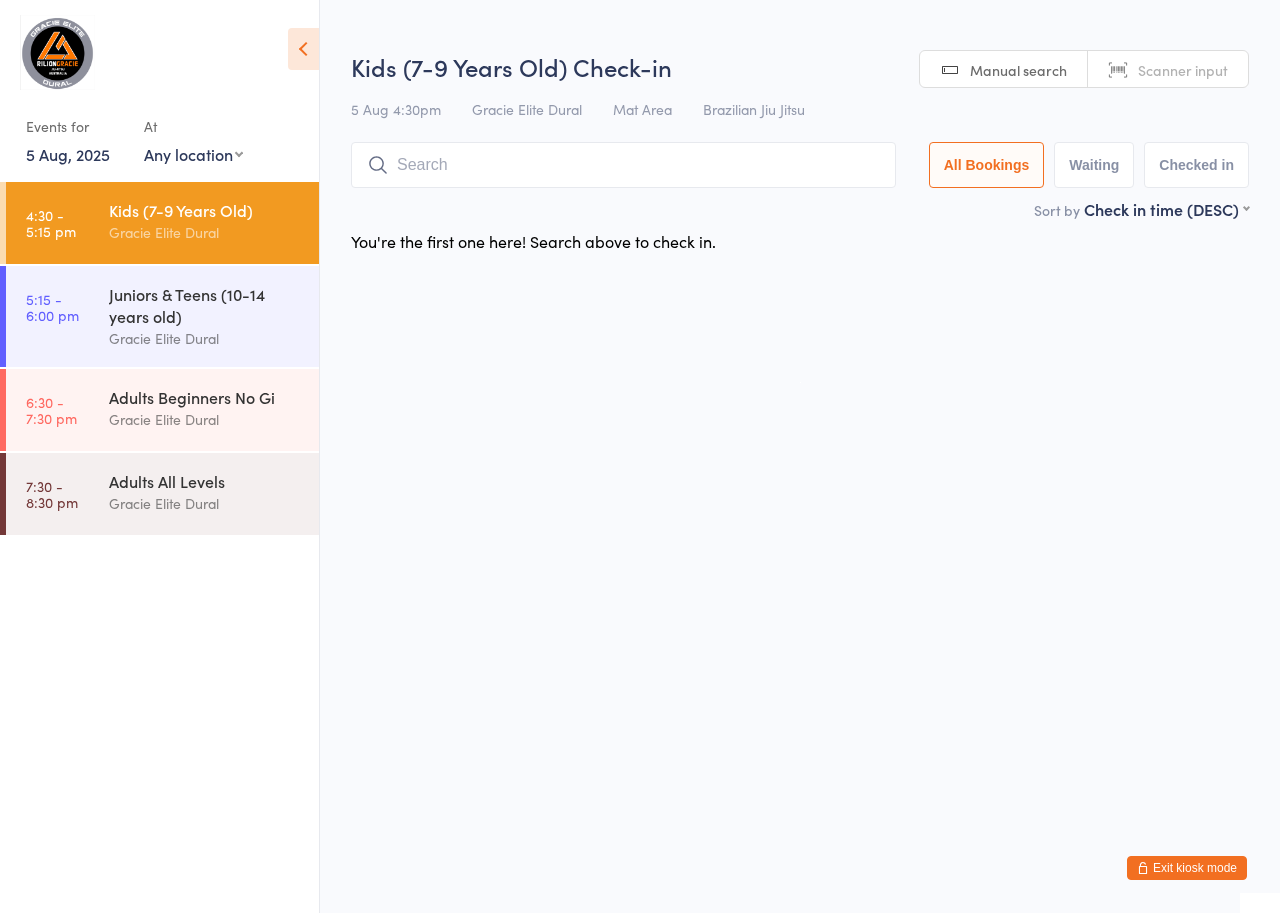 click on "5 Aug, 2025" at bounding box center [68, 154] 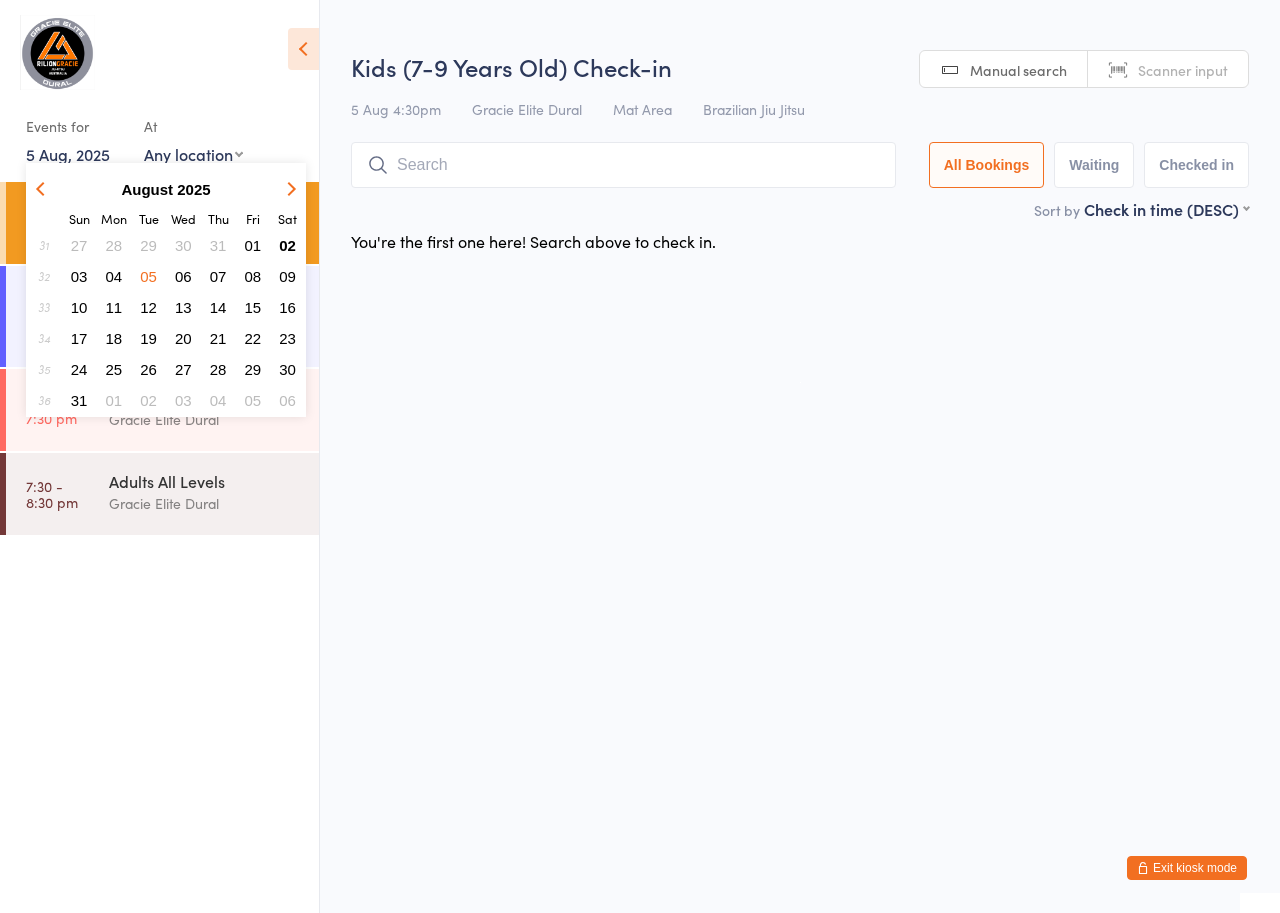 click on "04" at bounding box center [114, 276] 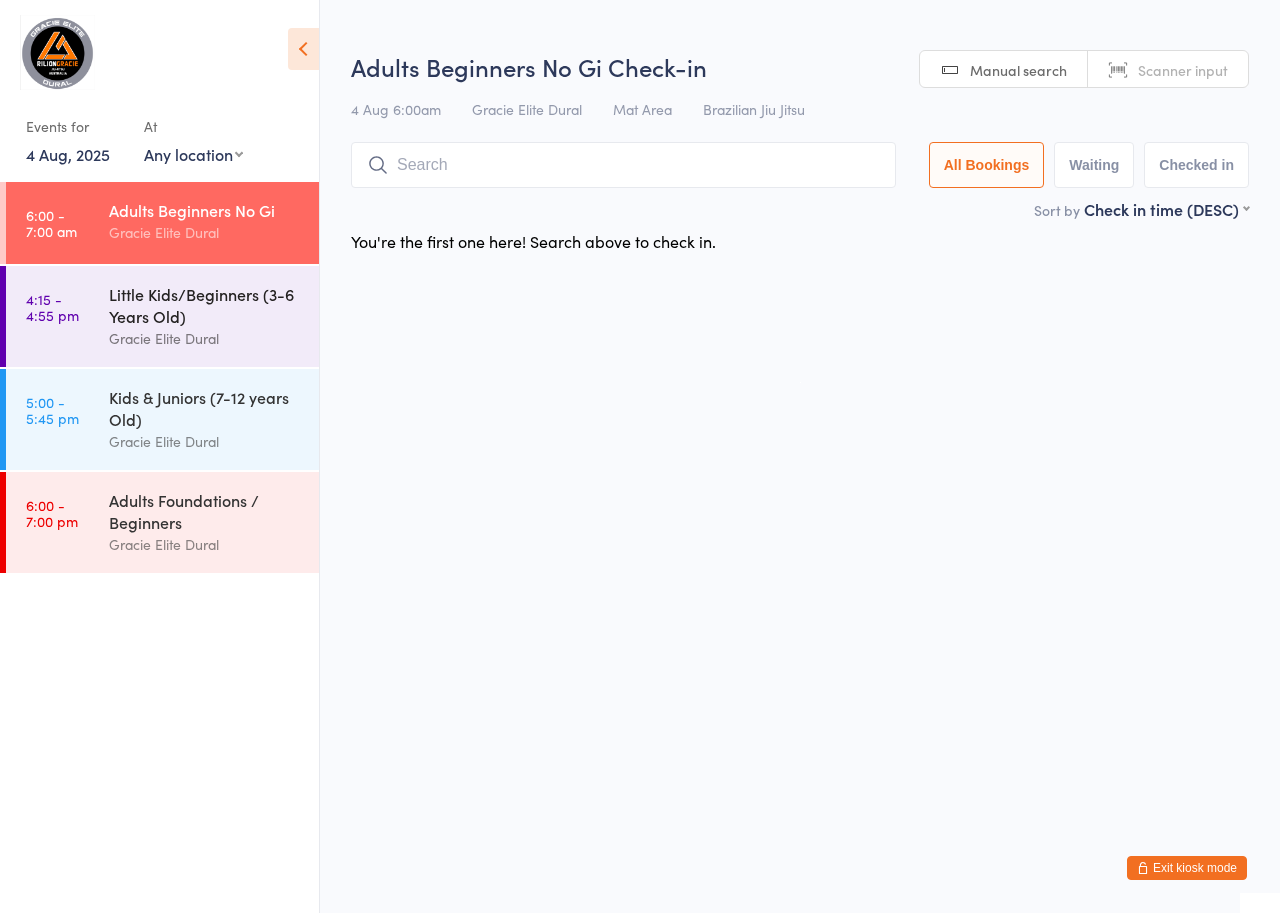 click on "4:15 - 4:55 pm Little Kids/Beginners (3-6 Years Old) Gracie Elite Dural" at bounding box center [162, 316] 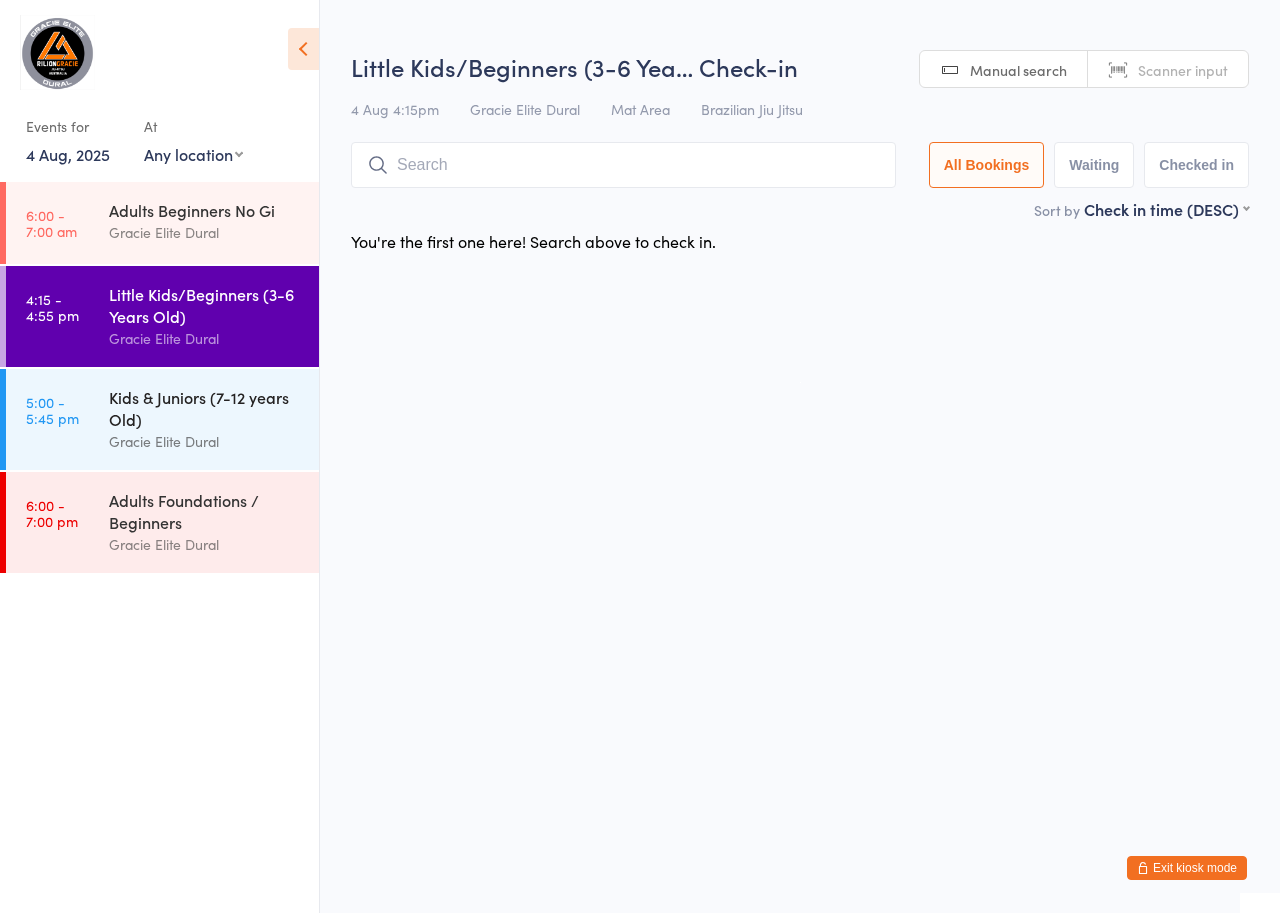 click on "Kids & Juniors (7-12 years Old)" at bounding box center [205, 408] 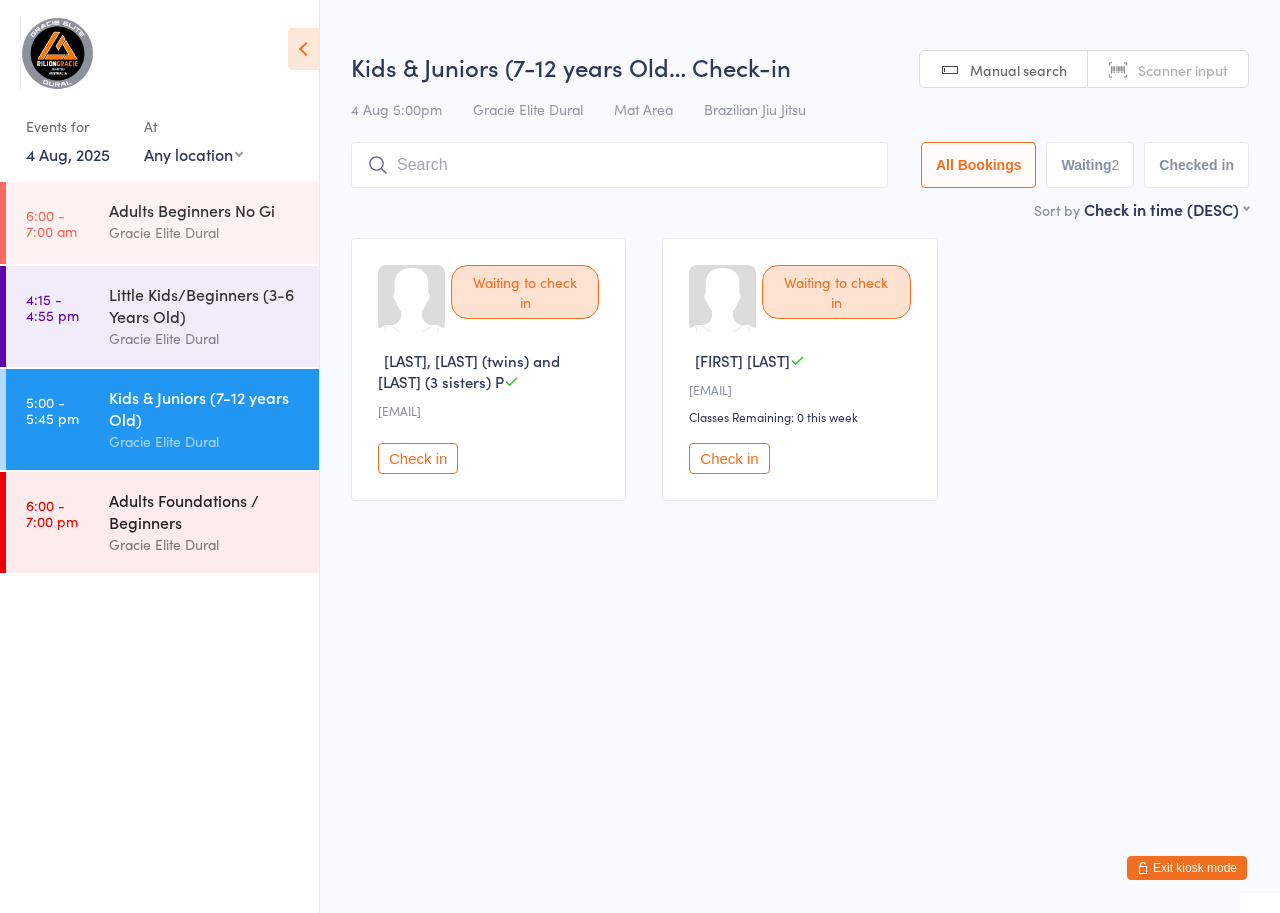 click on "Adults Foundations / Beginners" at bounding box center [205, 511] 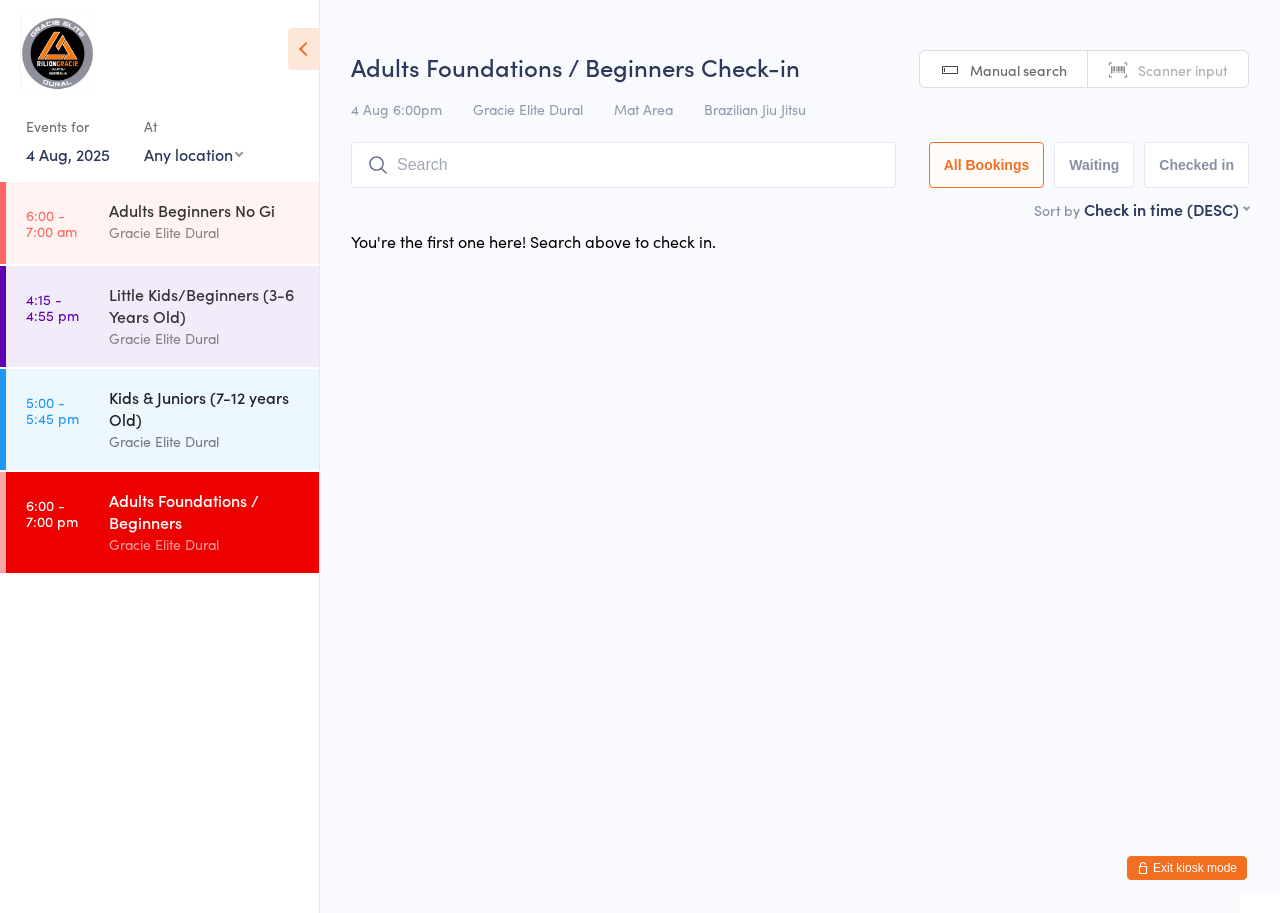 click on "[ORGANIZATION]" at bounding box center [205, 441] 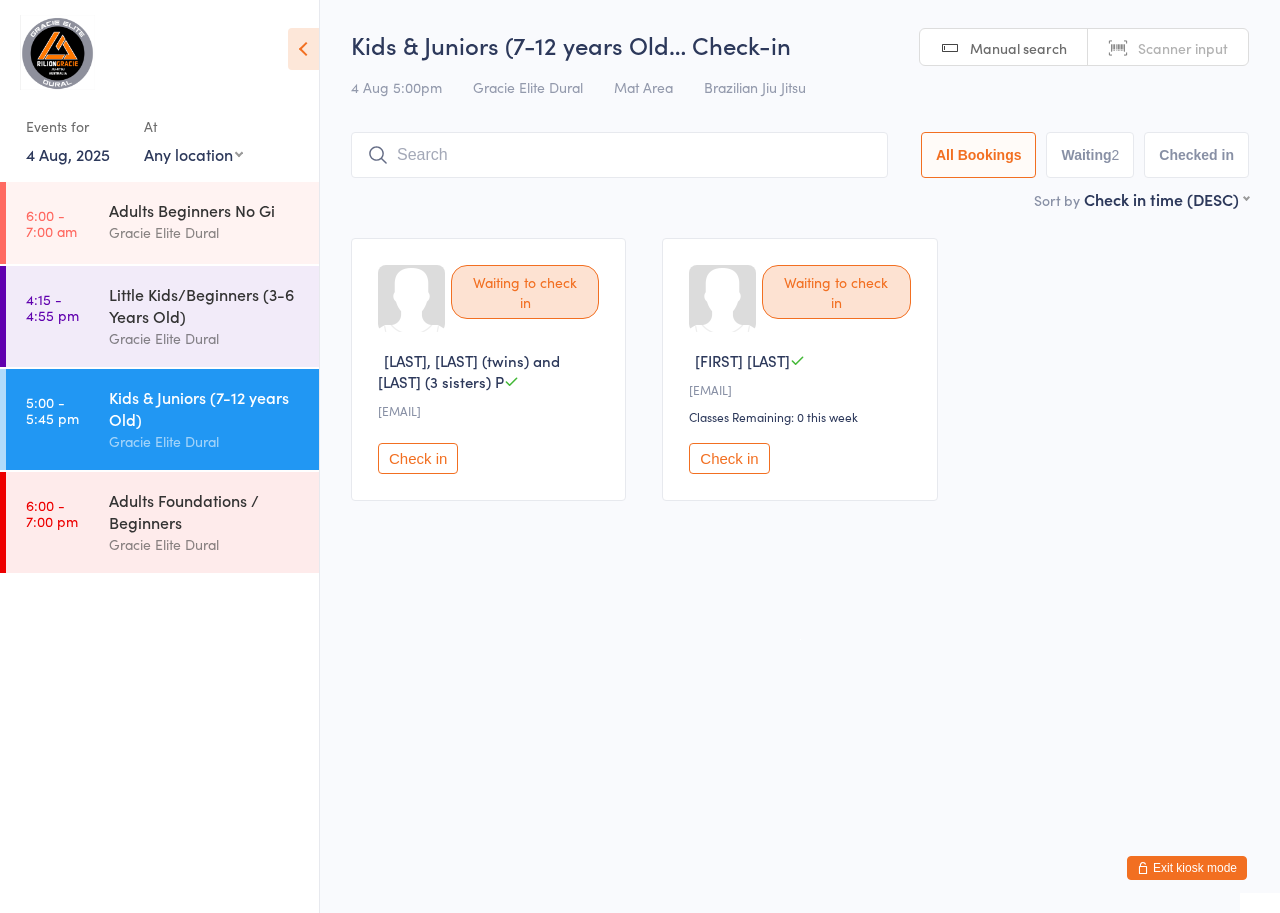 click on "Exit kiosk mode" at bounding box center (1187, 868) 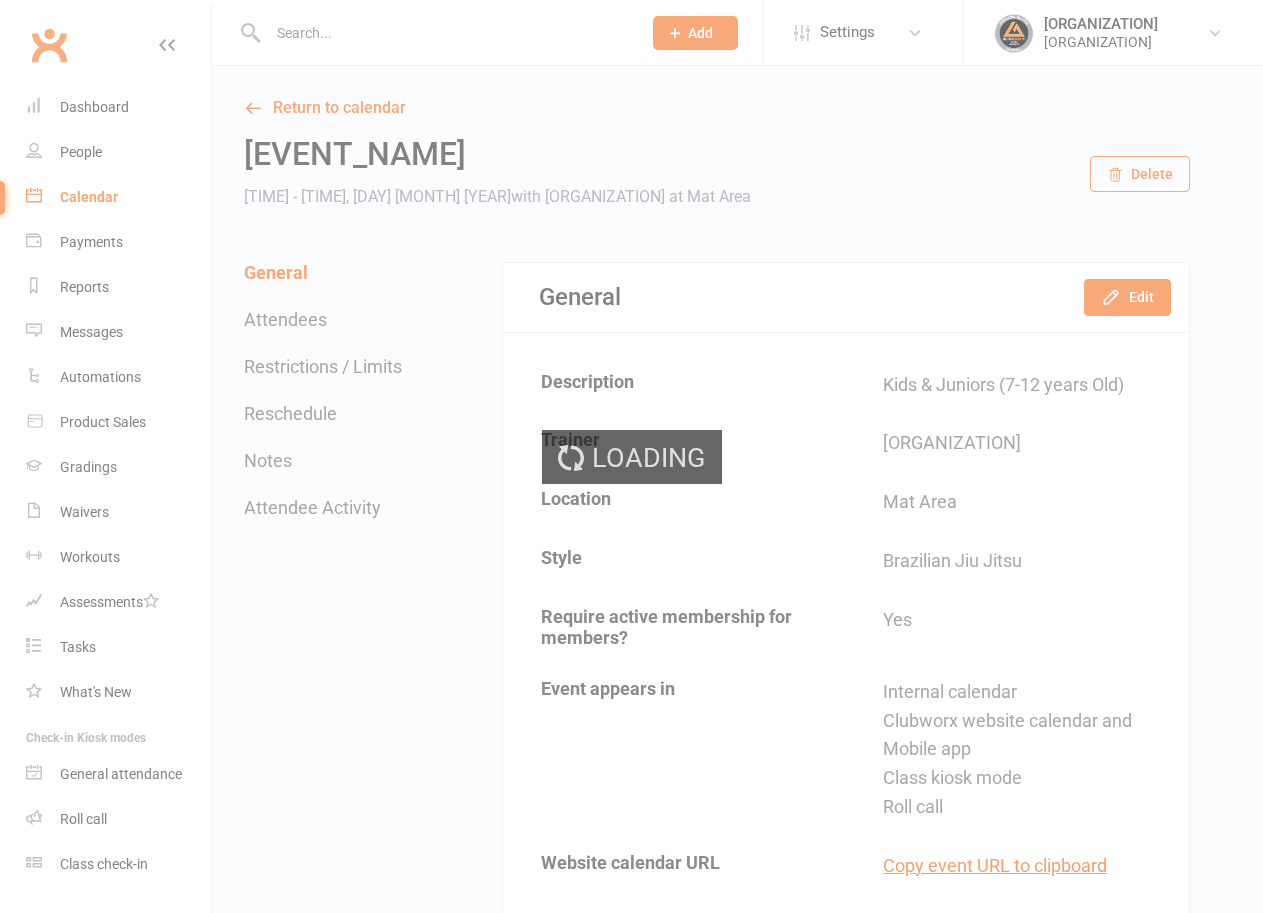 scroll, scrollTop: 0, scrollLeft: 0, axis: both 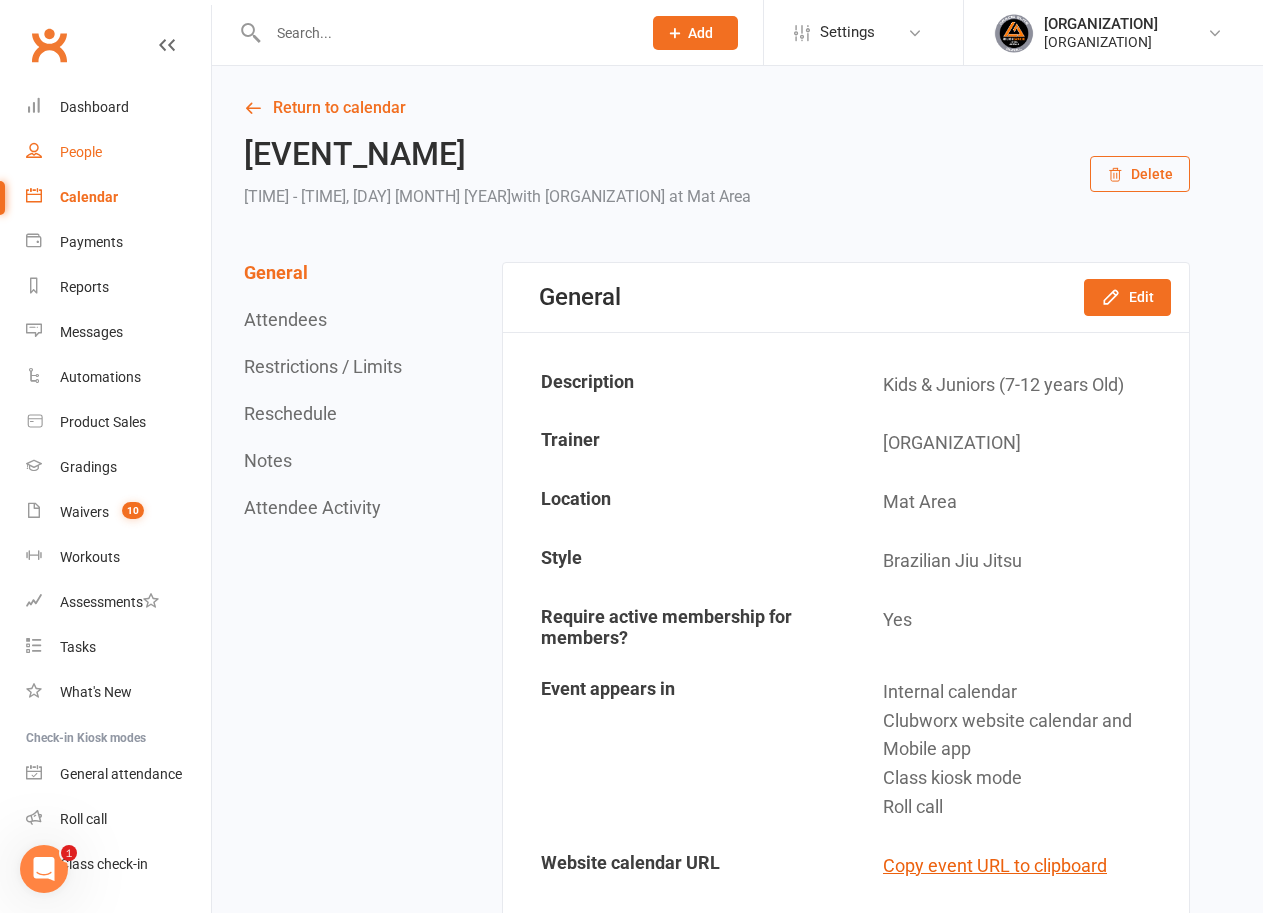 click on "People" at bounding box center (81, 152) 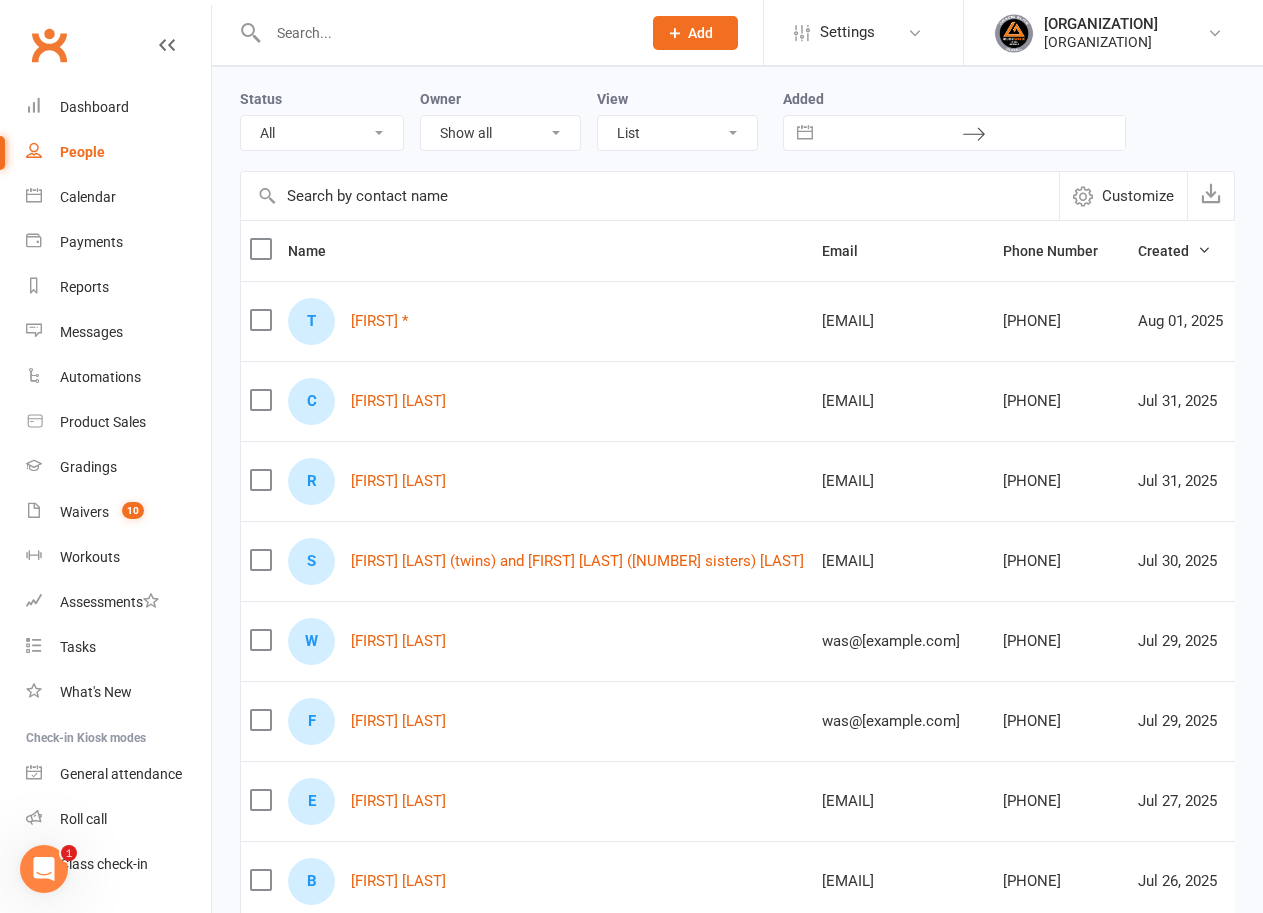 scroll, scrollTop: 0, scrollLeft: 0, axis: both 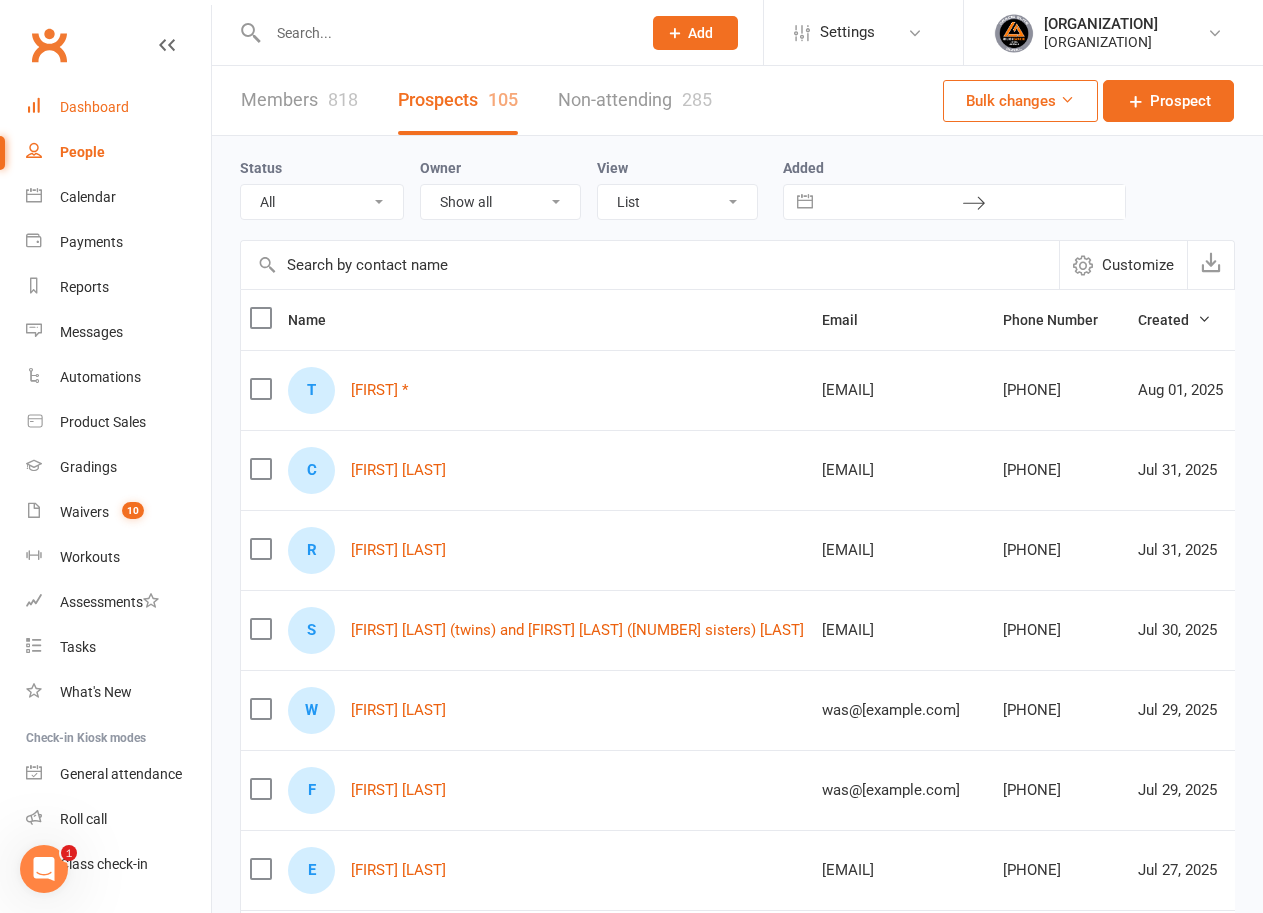 click on "Dashboard" at bounding box center [118, 107] 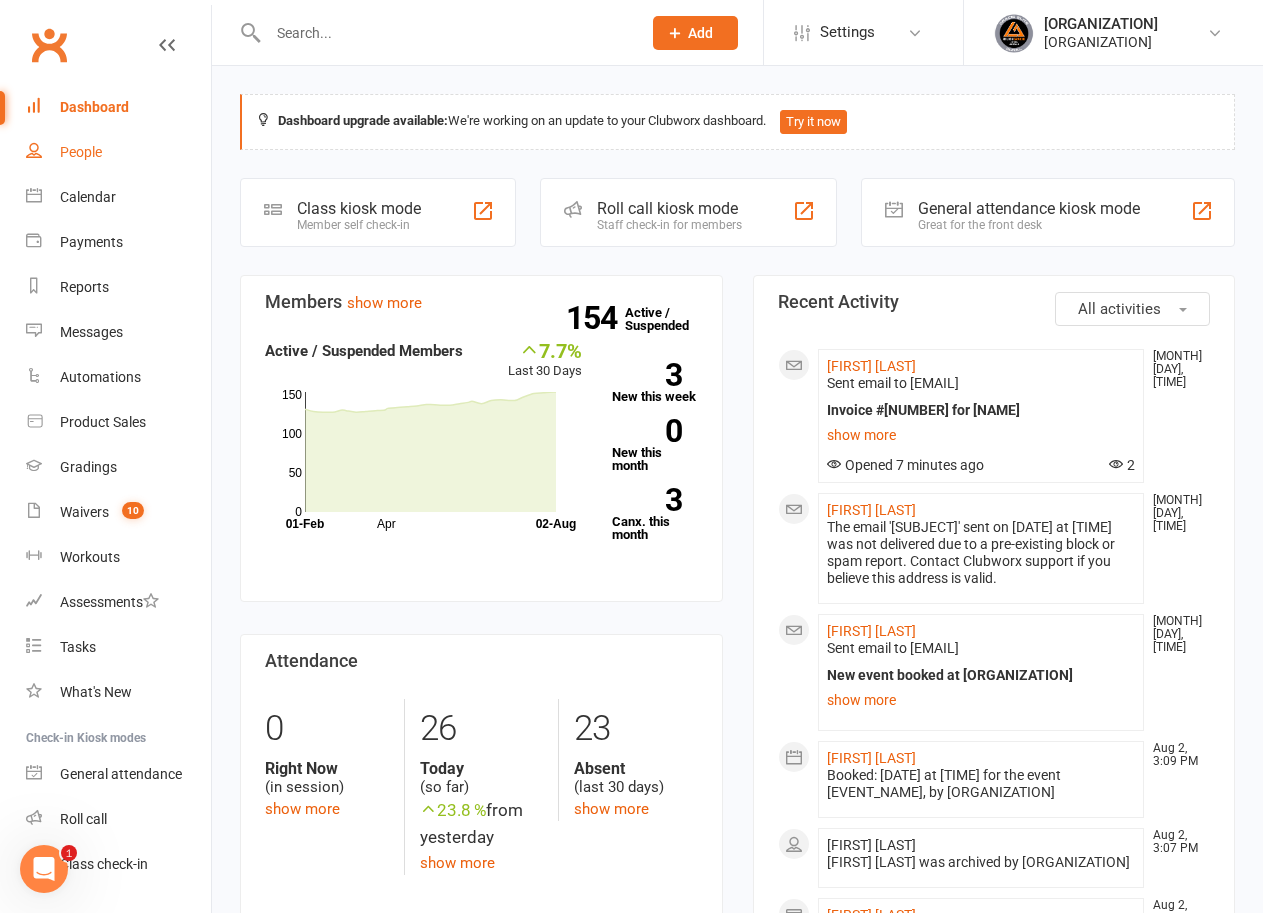 click on "People" at bounding box center (118, 152) 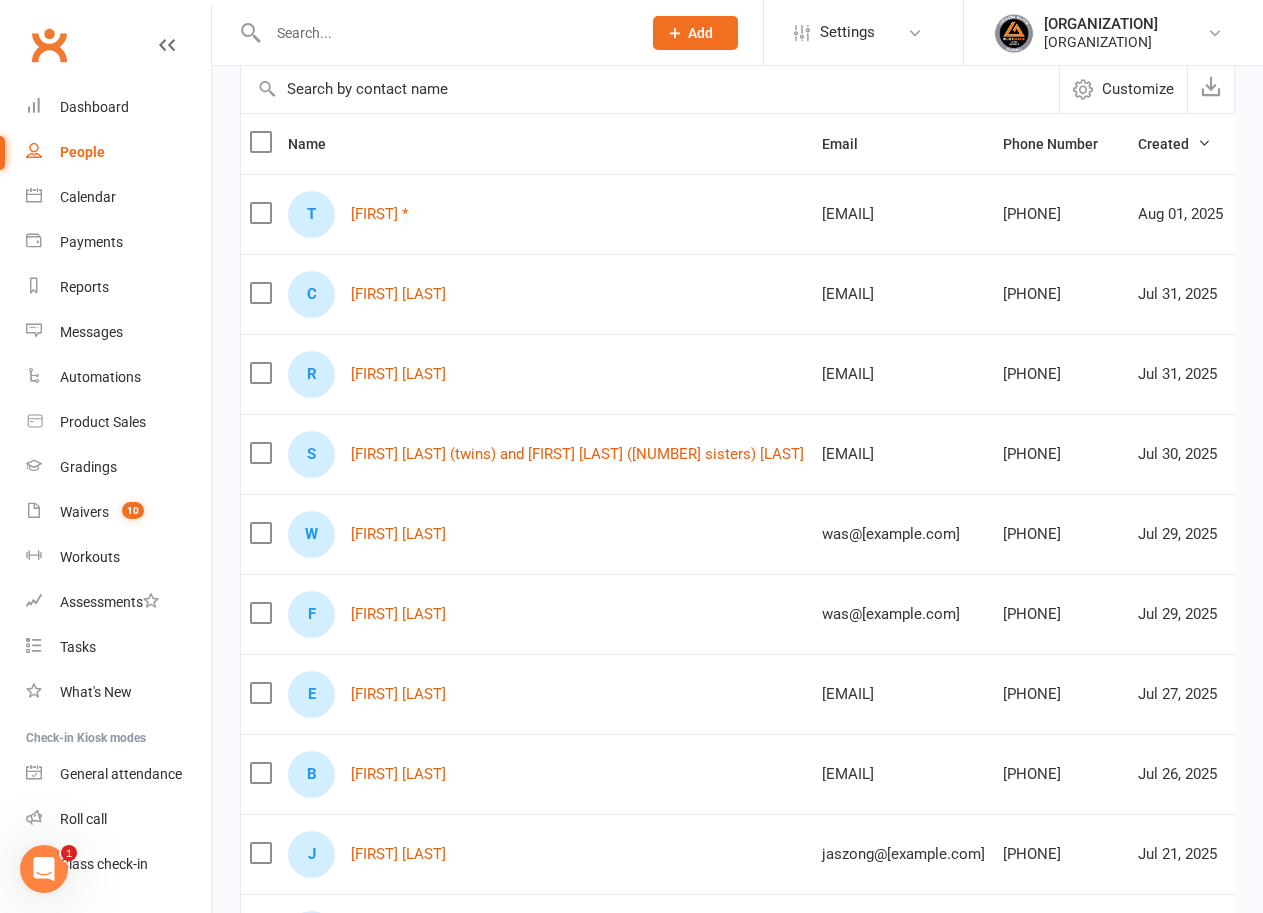 scroll, scrollTop: 0, scrollLeft: 0, axis: both 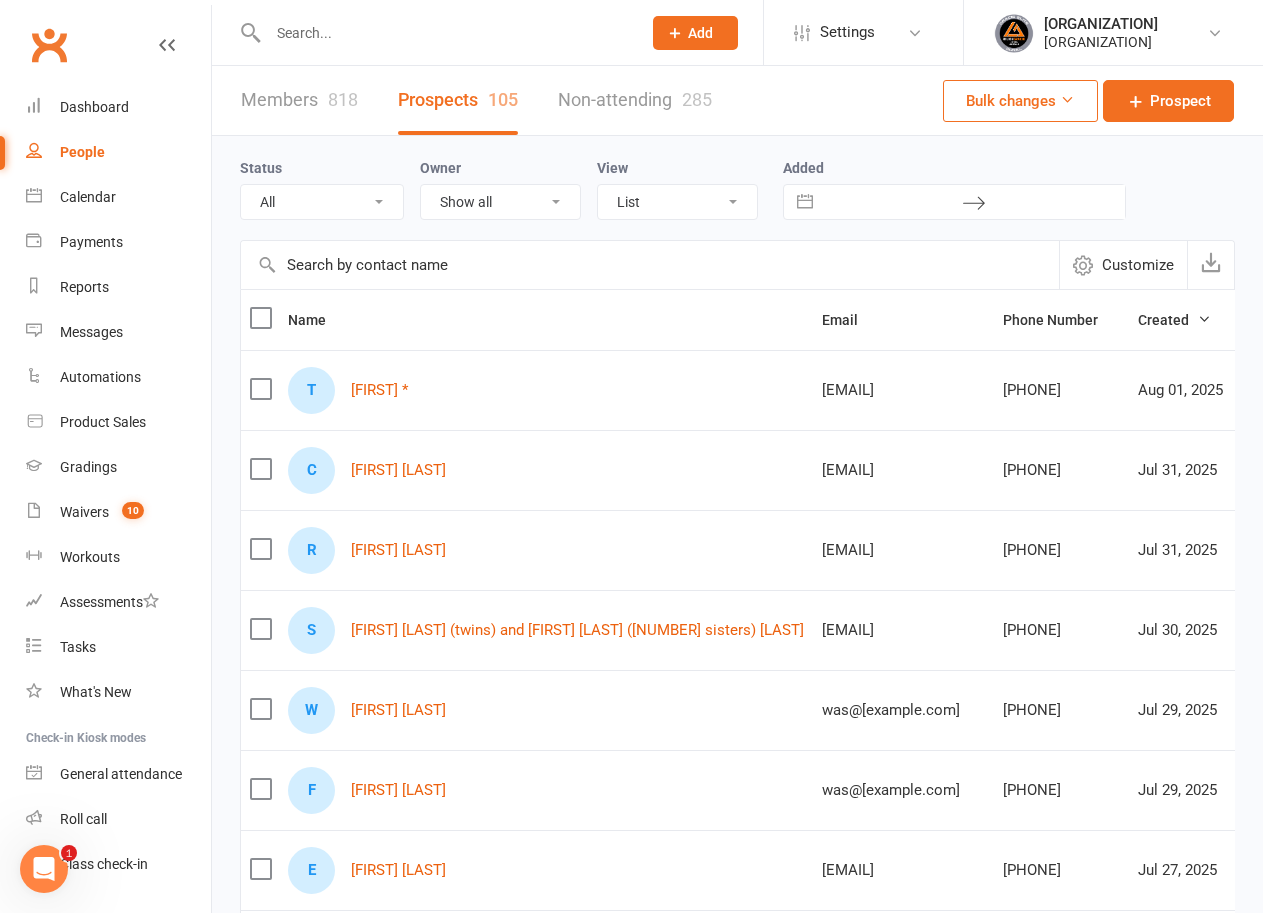 click on "Members [NUMBER]" at bounding box center [299, 100] 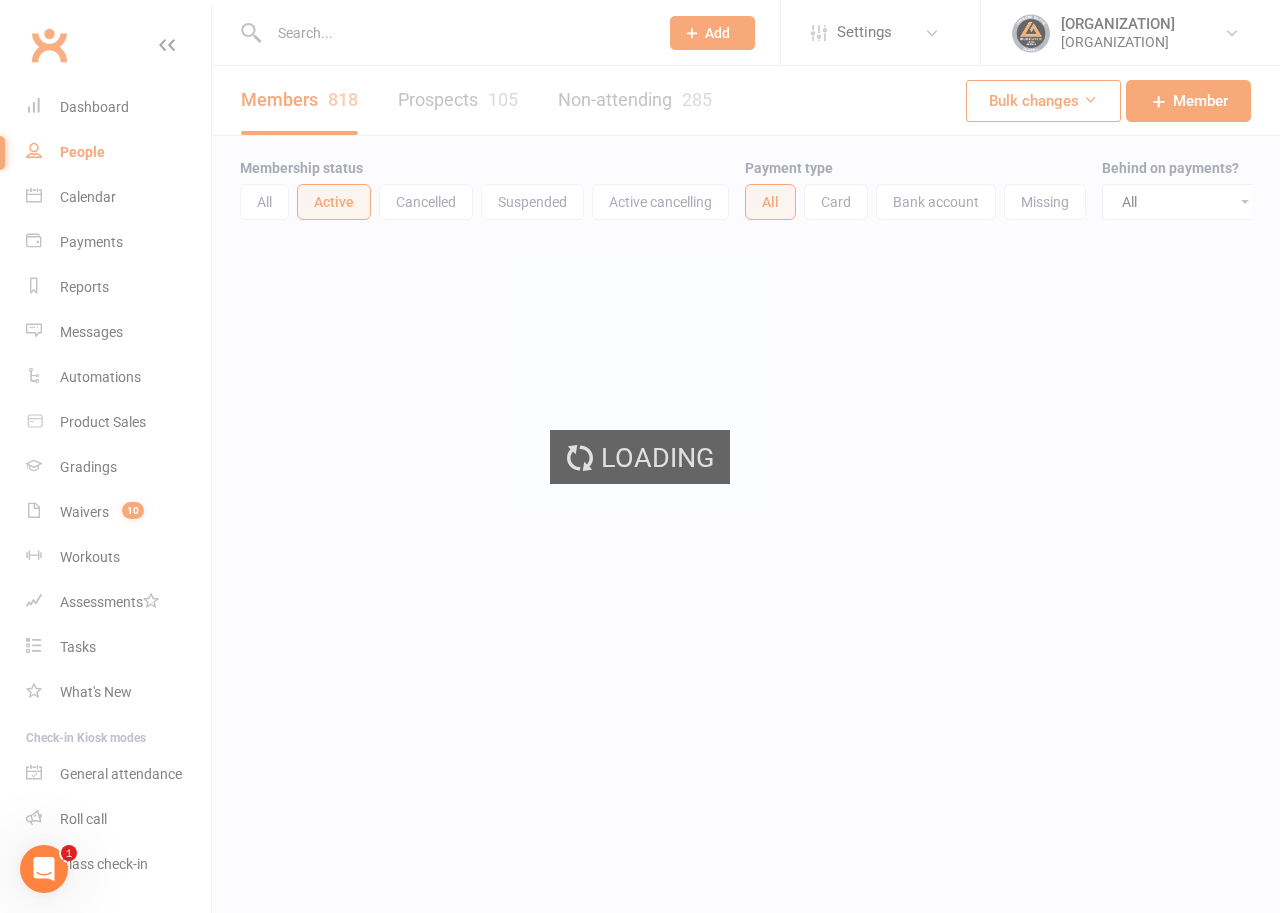 select on "100" 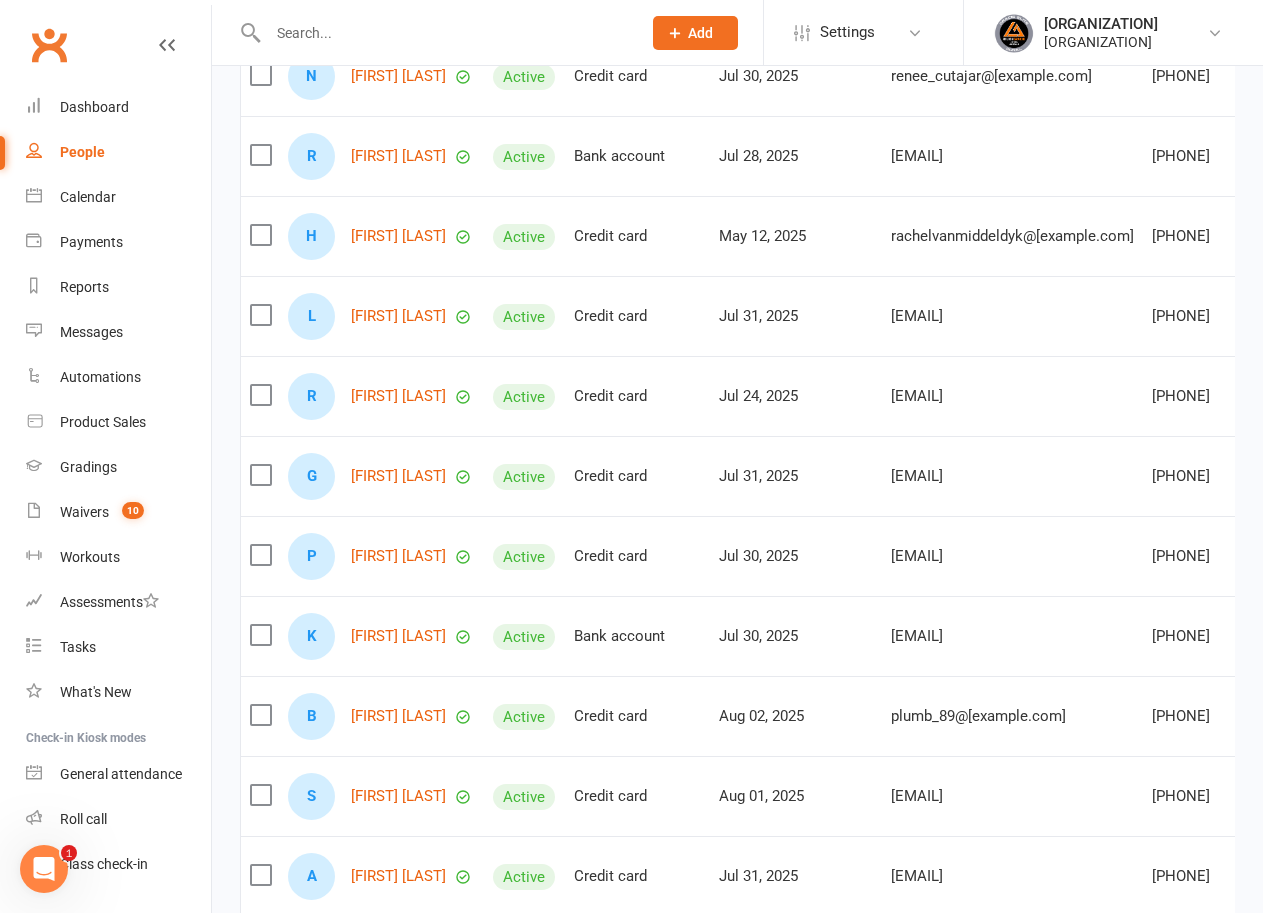 scroll, scrollTop: 2855, scrollLeft: 0, axis: vertical 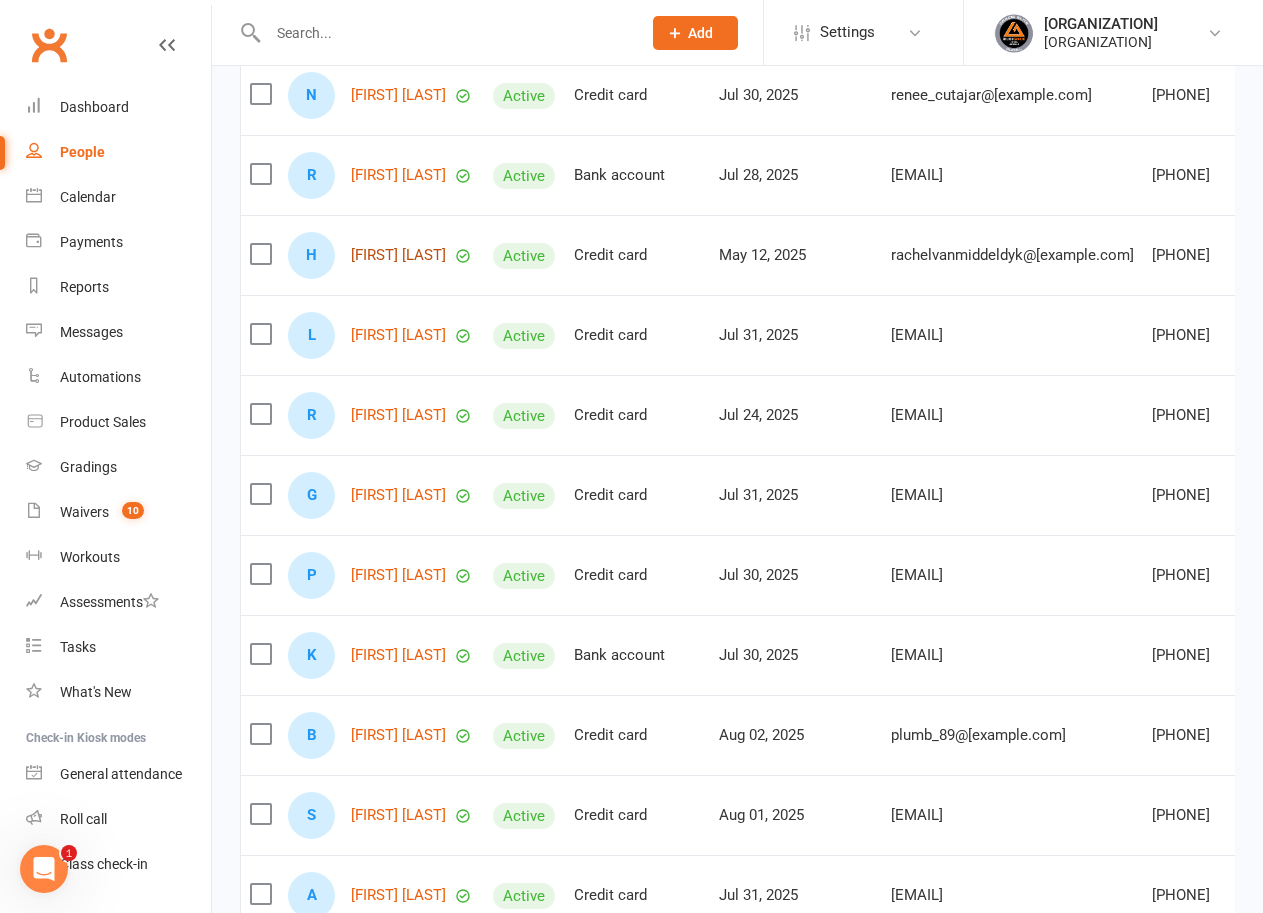 click on "[FIRST] [LAST]" at bounding box center (398, 255) 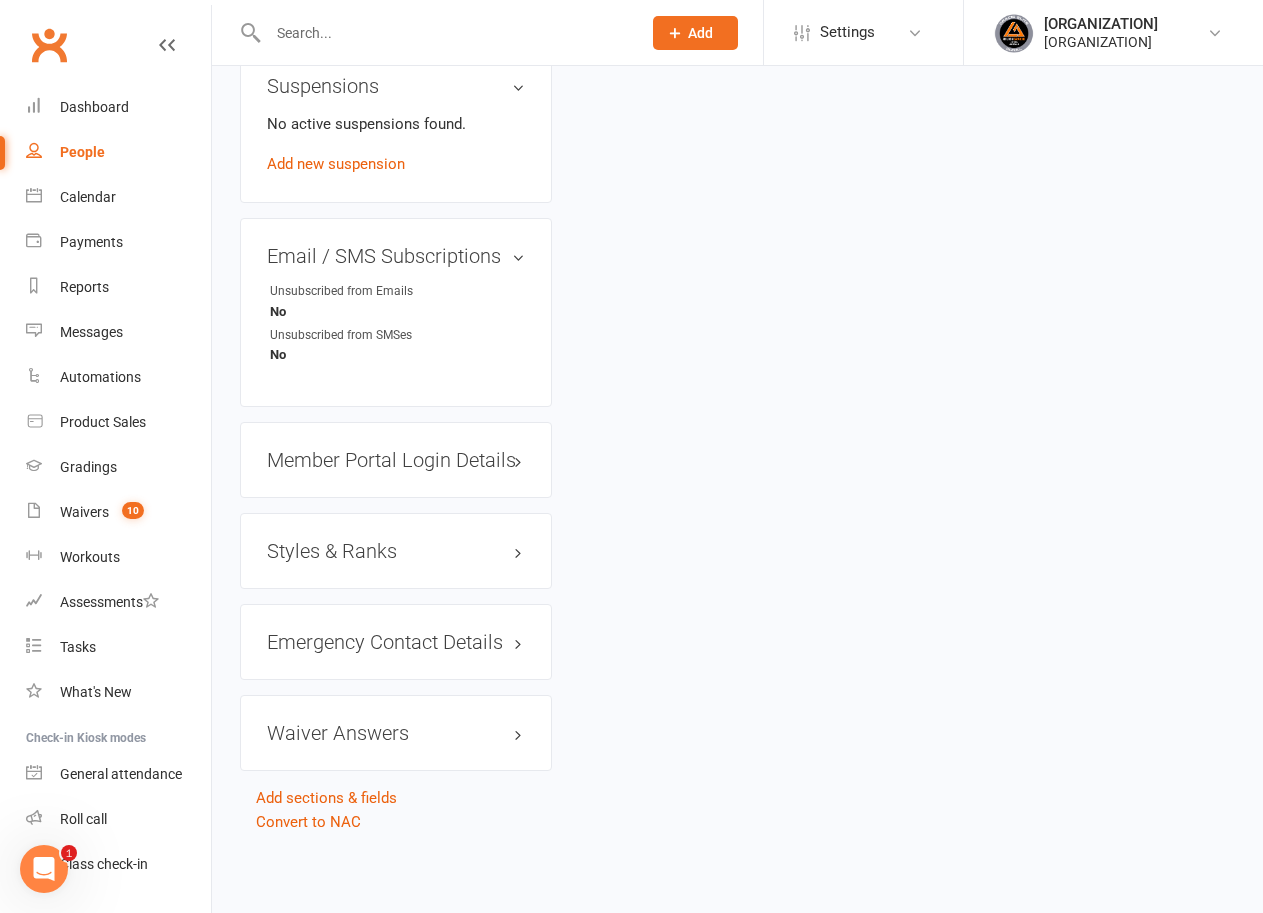 scroll, scrollTop: 0, scrollLeft: 0, axis: both 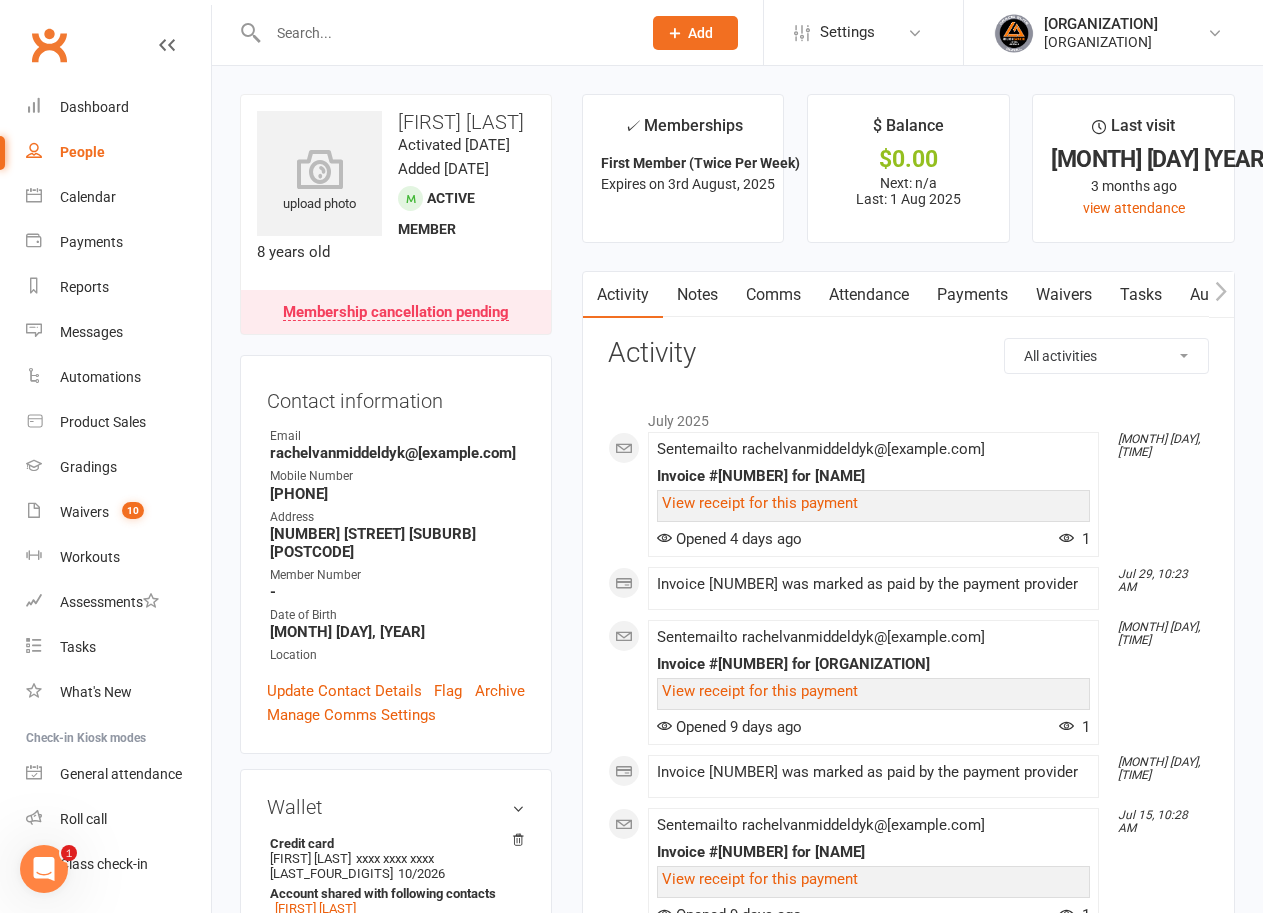 click on "Payments" at bounding box center [972, 295] 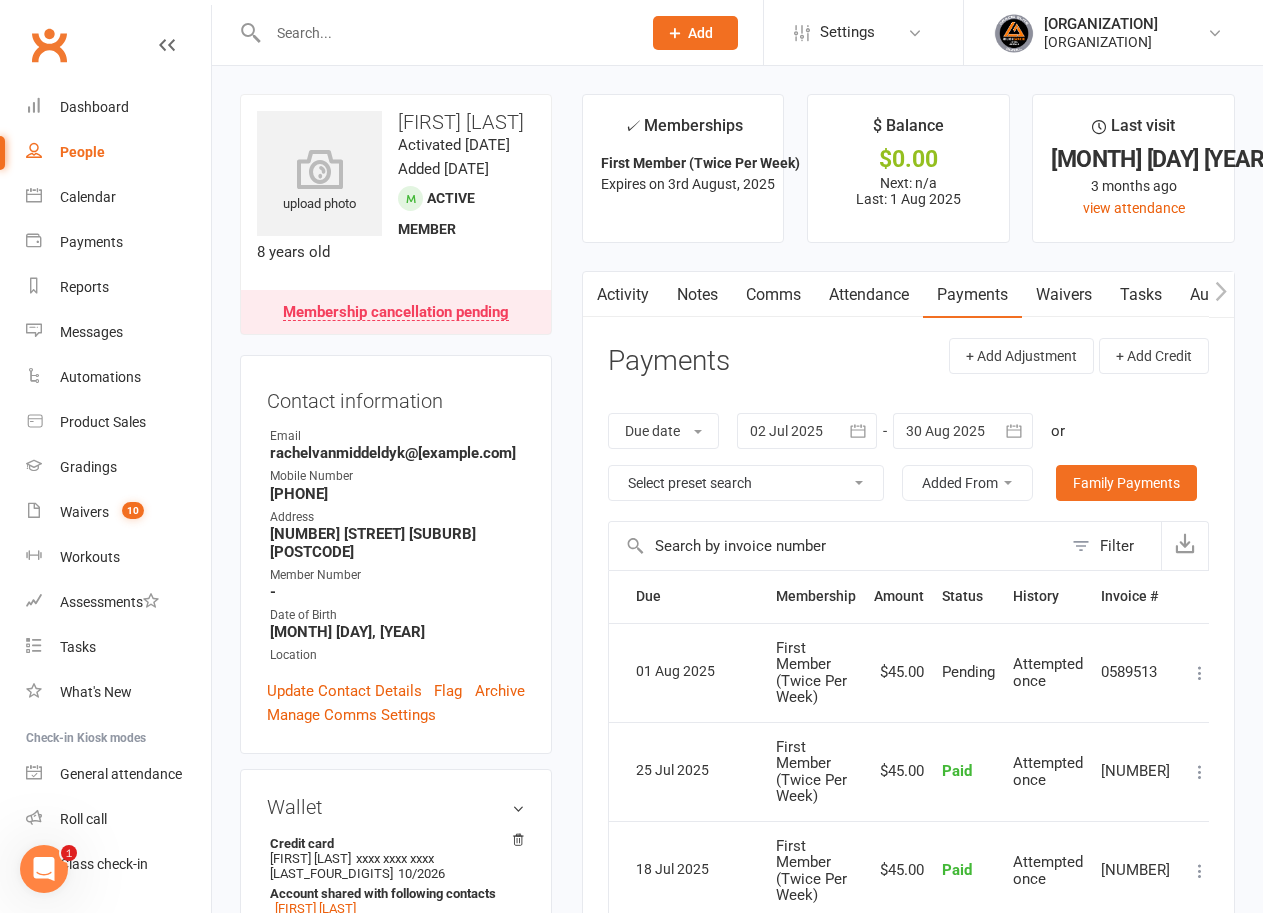 click 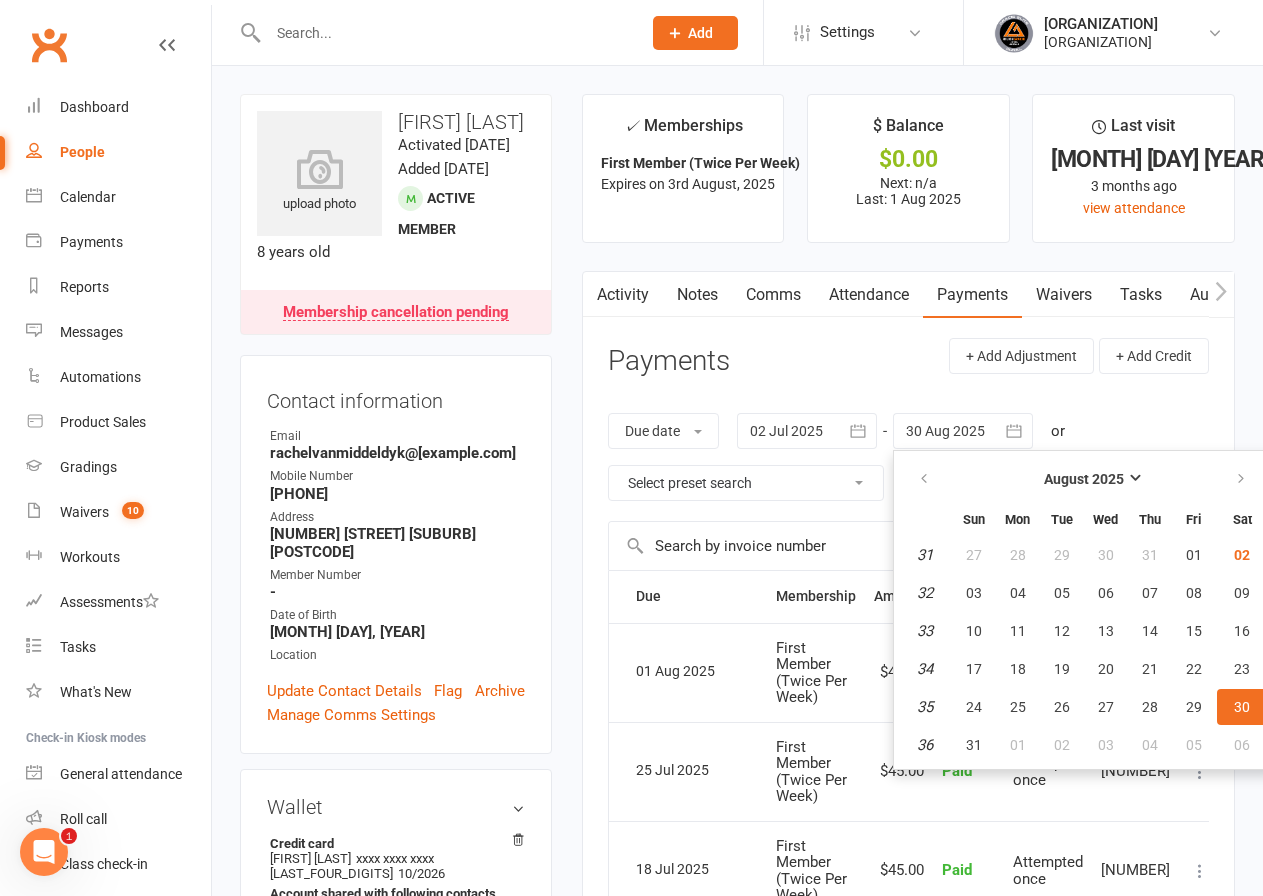 click on "People" at bounding box center [82, 152] 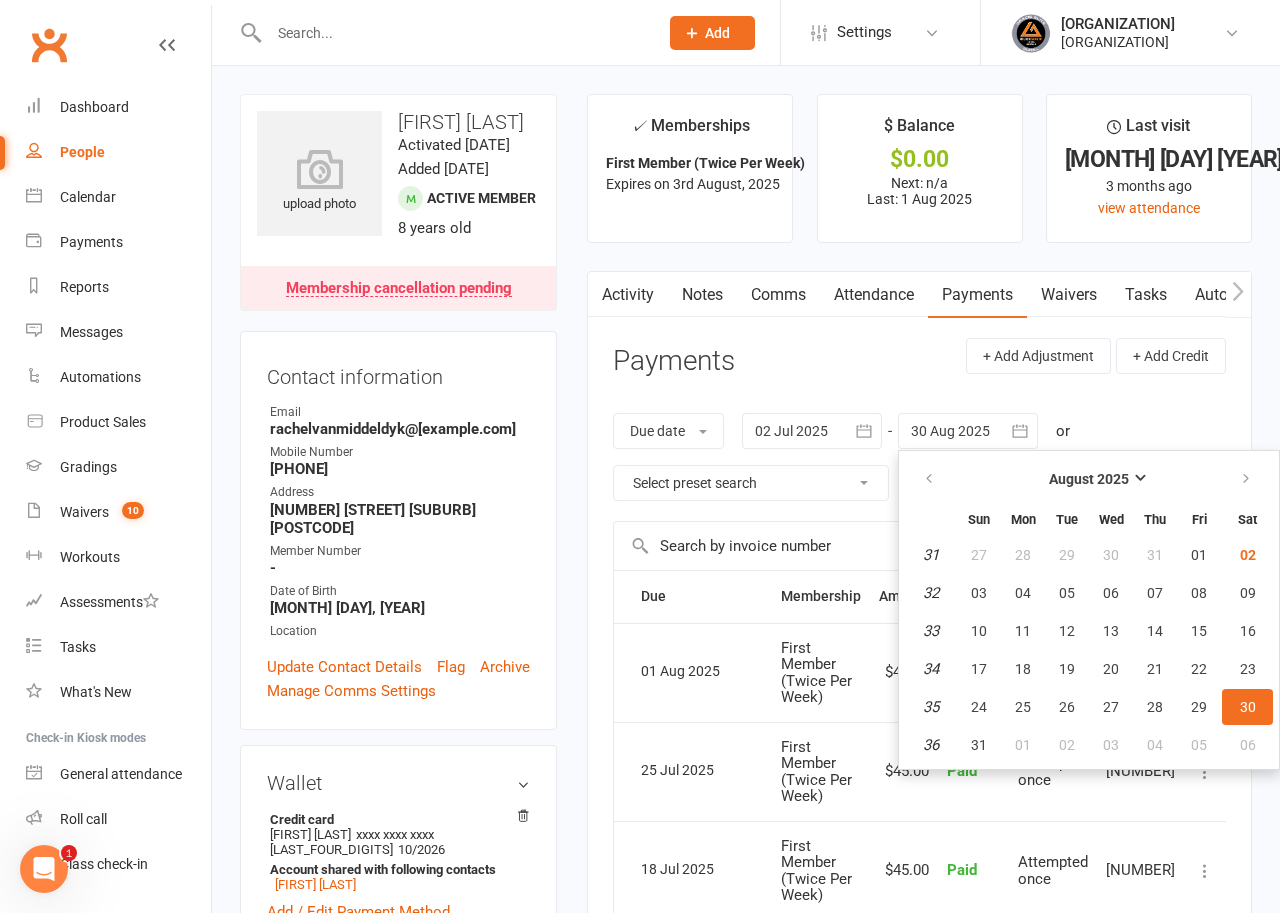 select on "100" 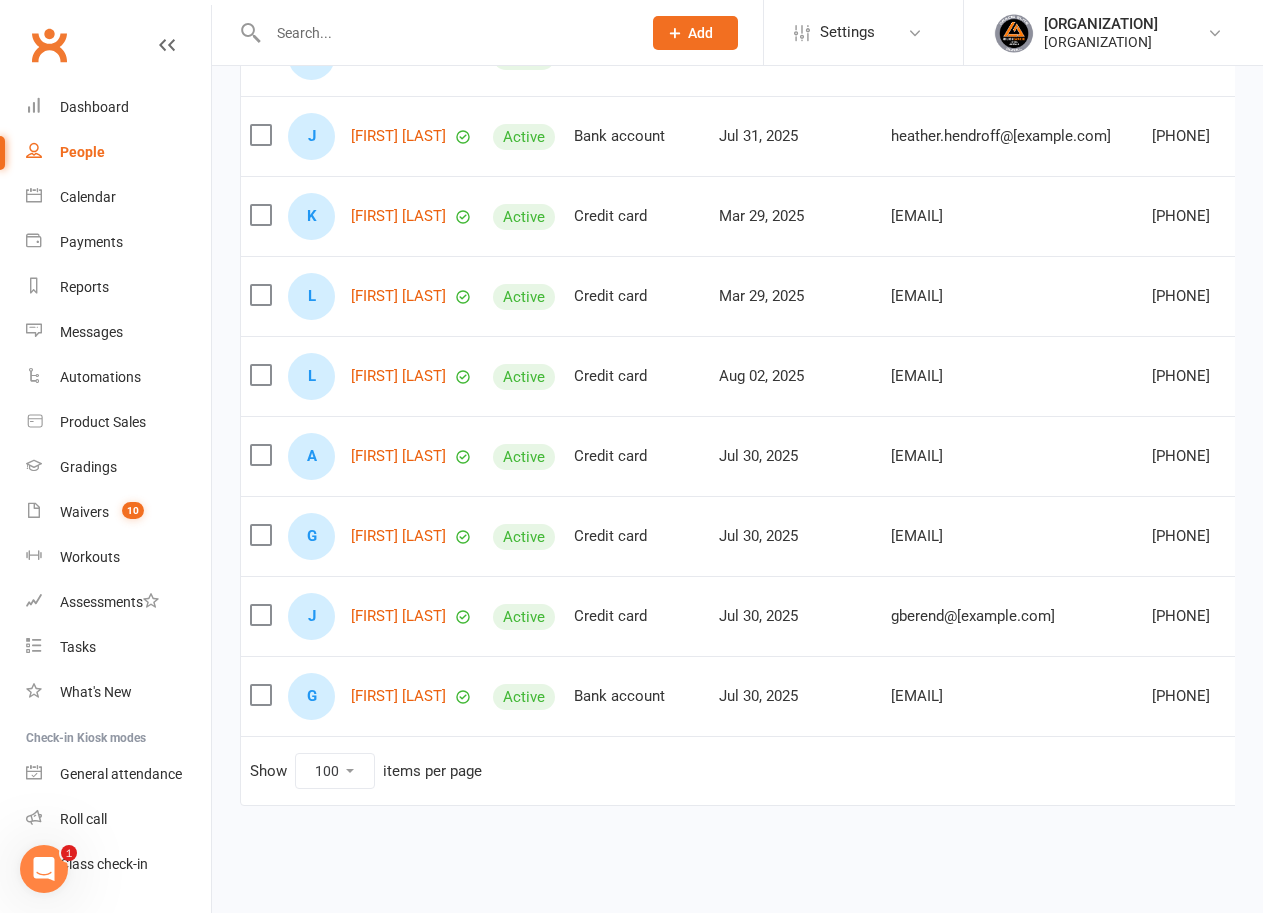 scroll, scrollTop: 7648, scrollLeft: 0, axis: vertical 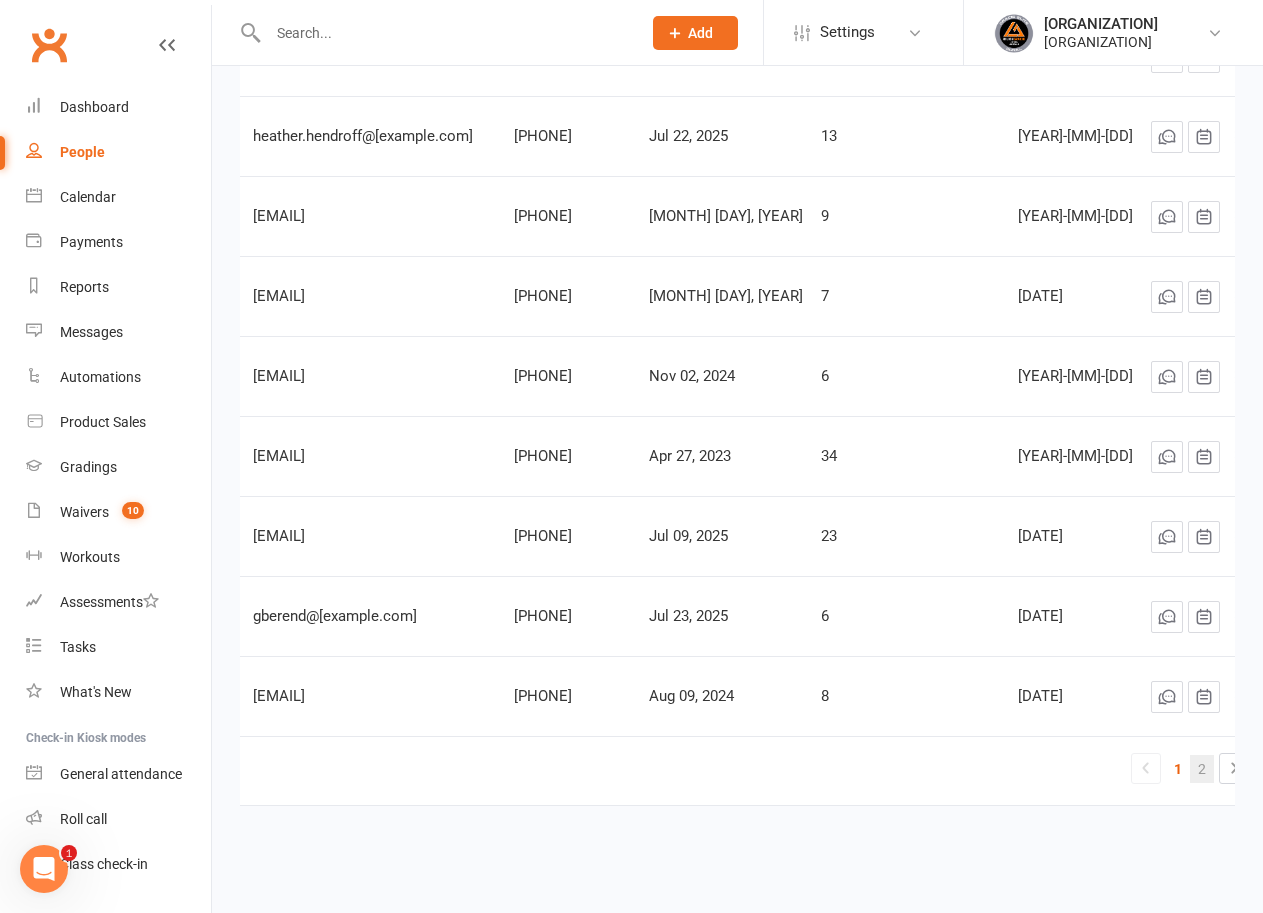 click on "2" at bounding box center (1202, 769) 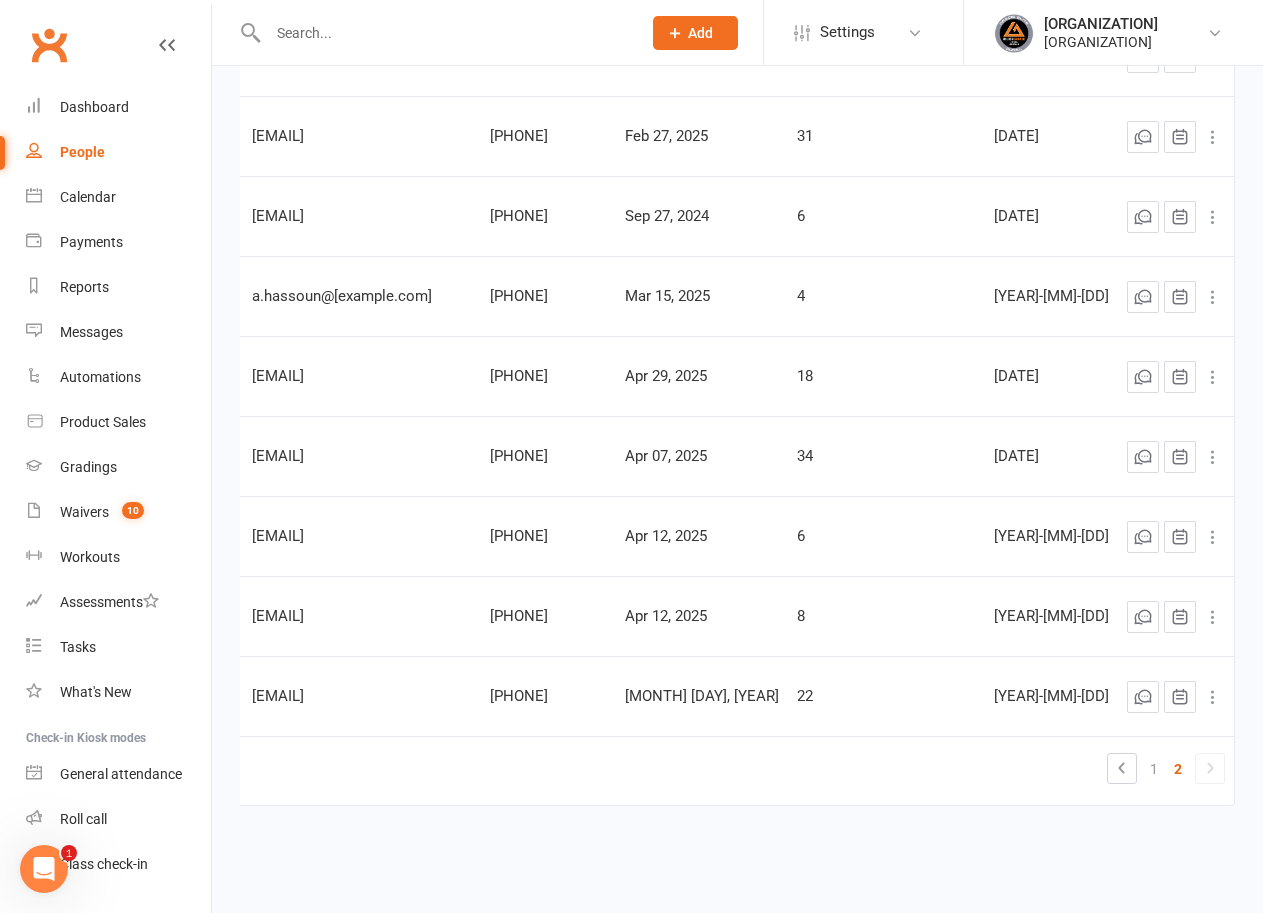scroll, scrollTop: 4048, scrollLeft: 0, axis: vertical 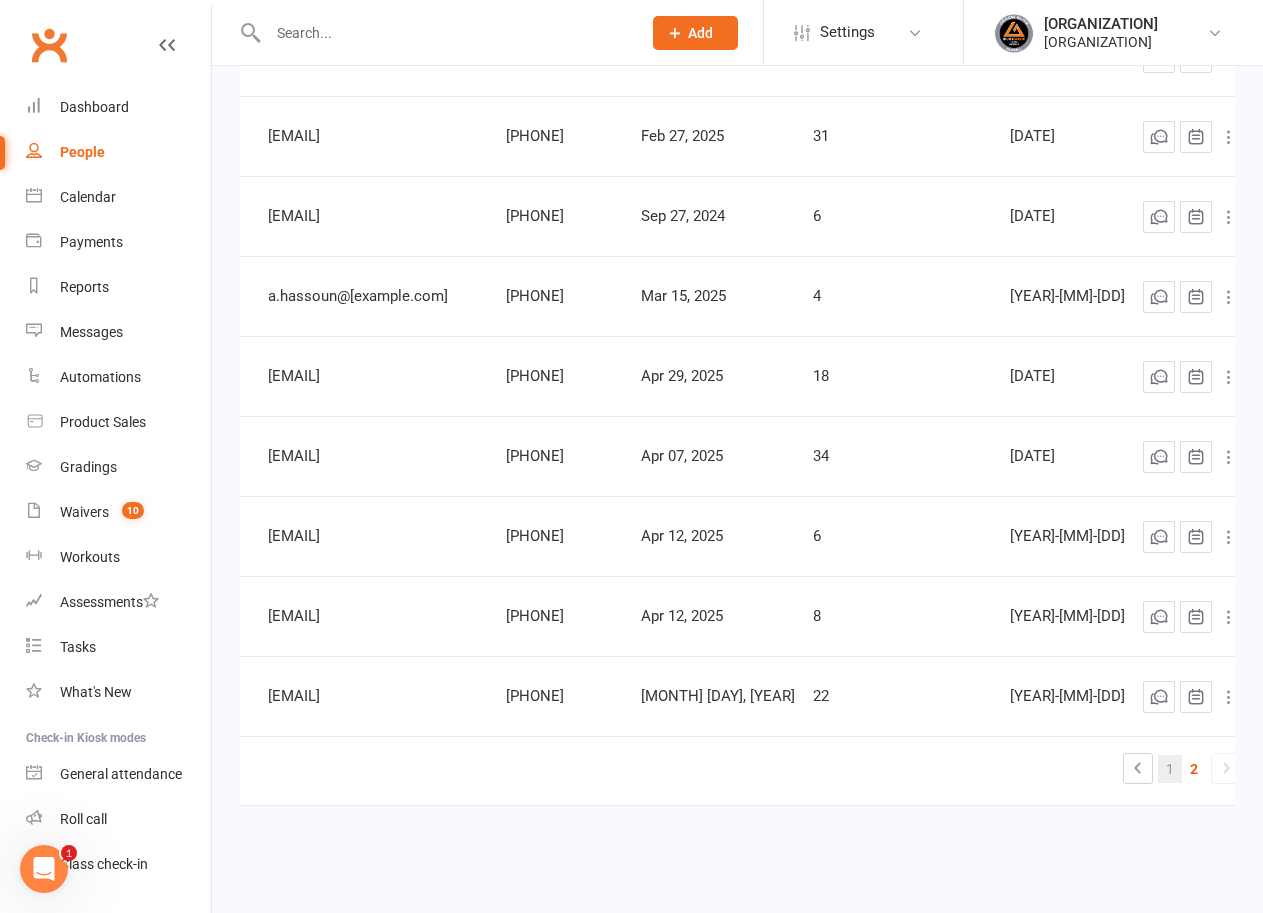 click on "1" at bounding box center [1170, 769] 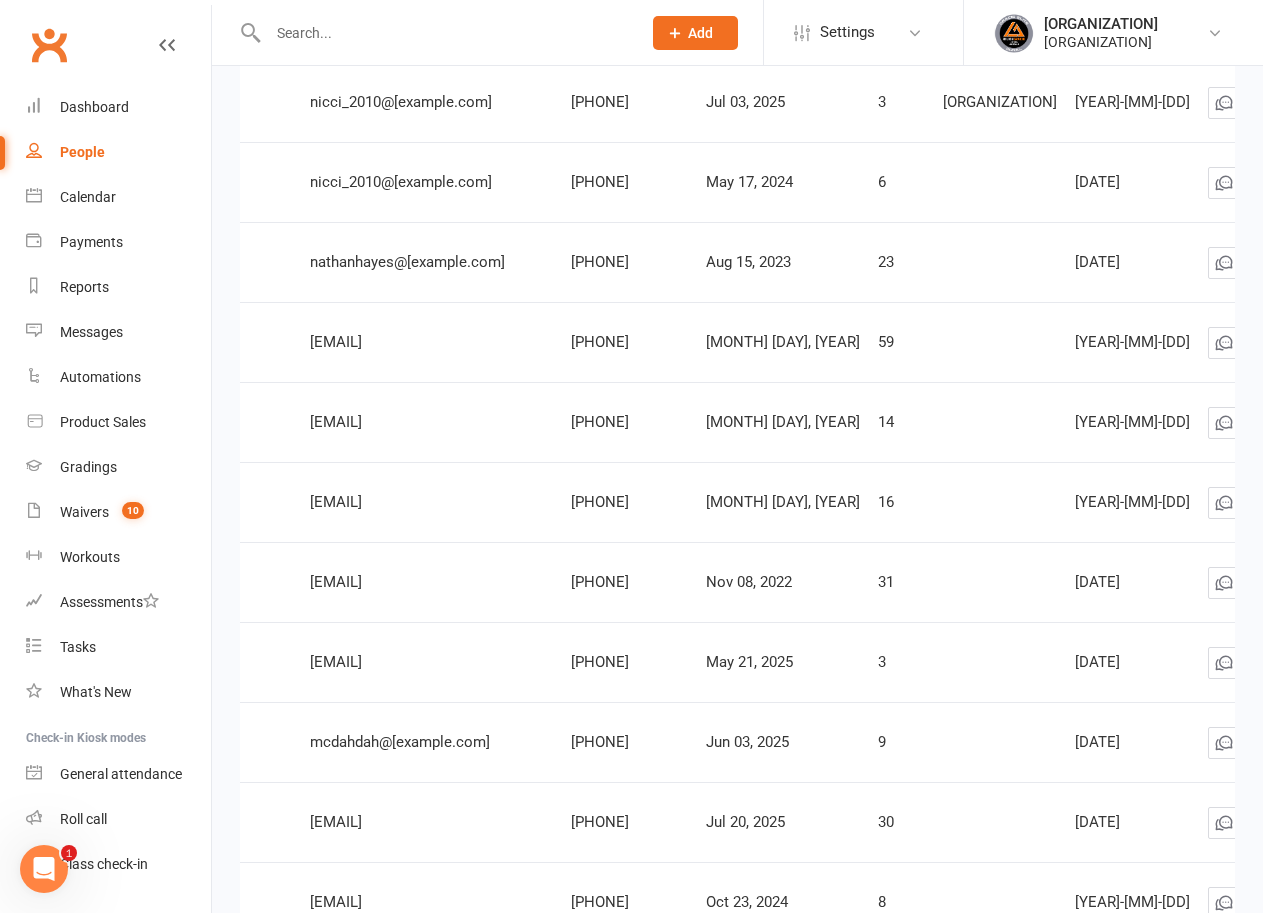 scroll, scrollTop: 0, scrollLeft: 0, axis: both 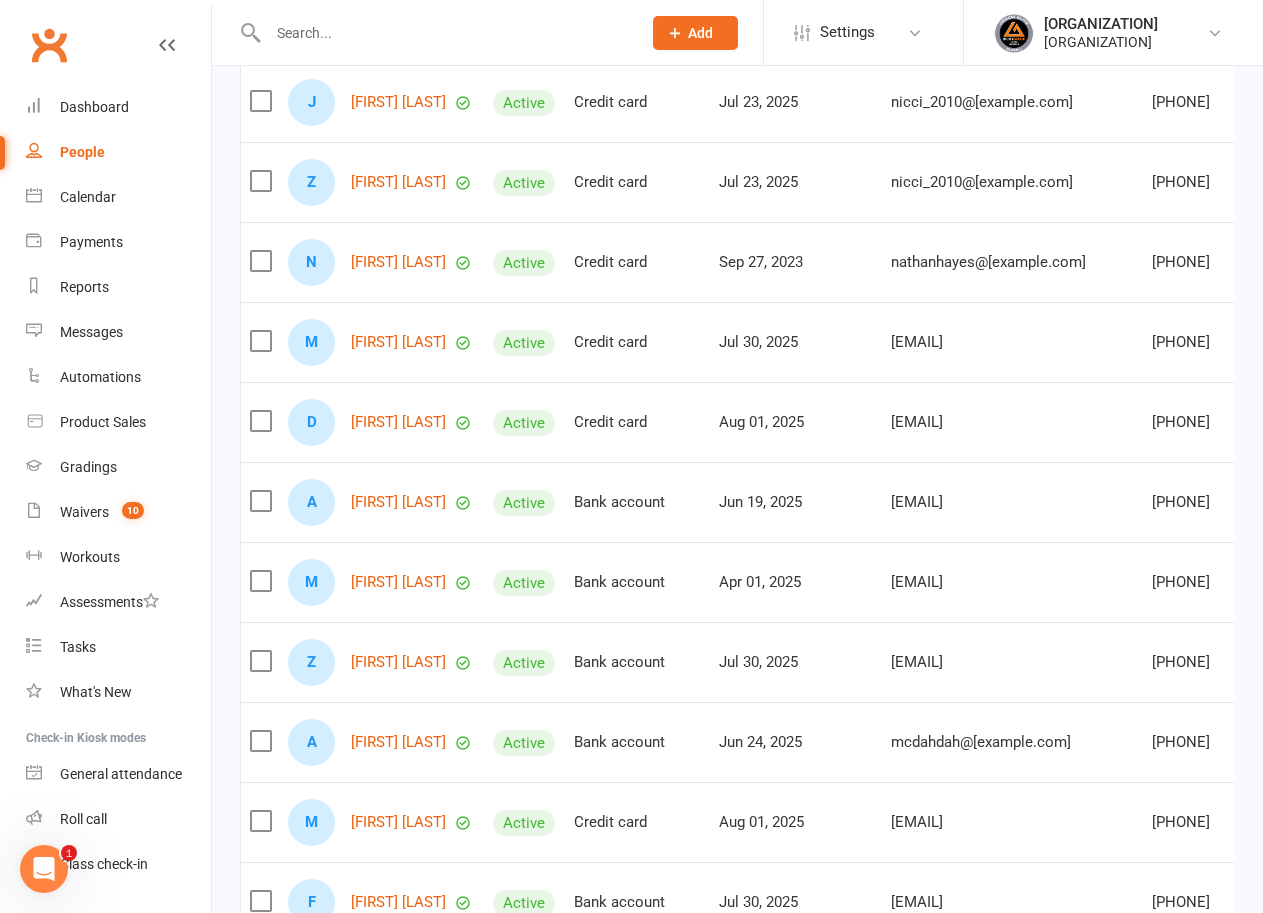 drag, startPoint x: 728, startPoint y: 669, endPoint x: 444, endPoint y: 648, distance: 284.77536 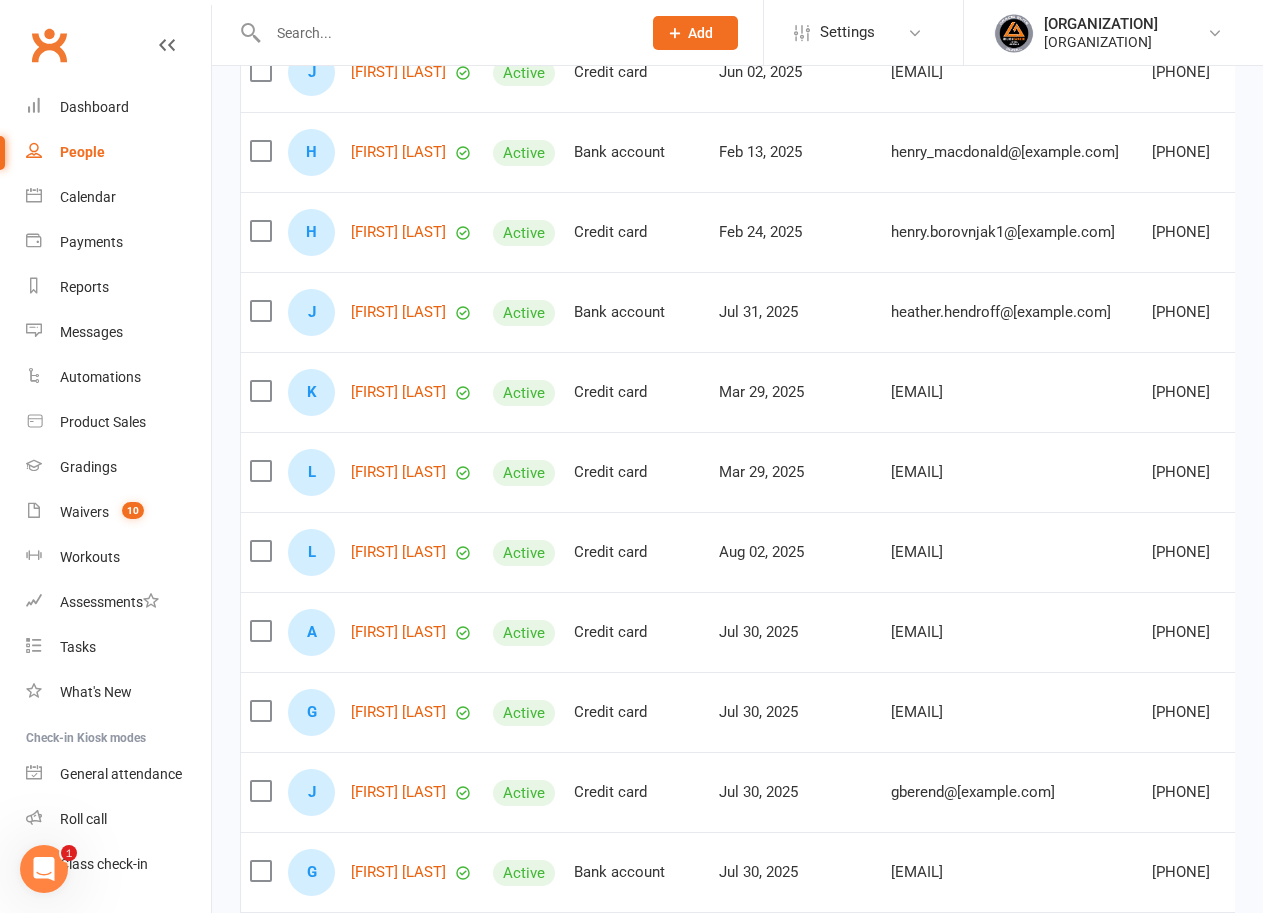 scroll, scrollTop: 7477, scrollLeft: 0, axis: vertical 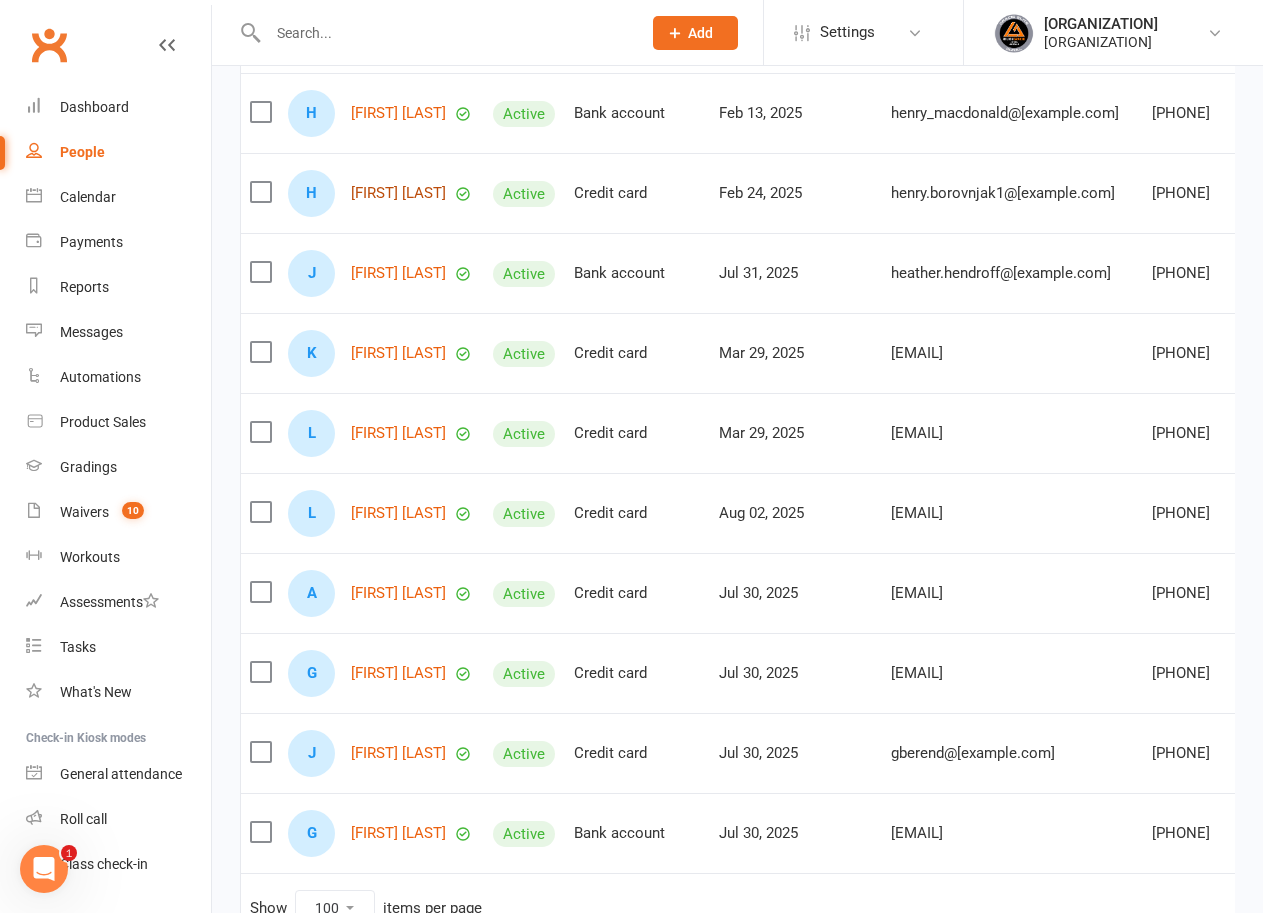 click on "[FIRST] [LAST]" at bounding box center [398, 193] 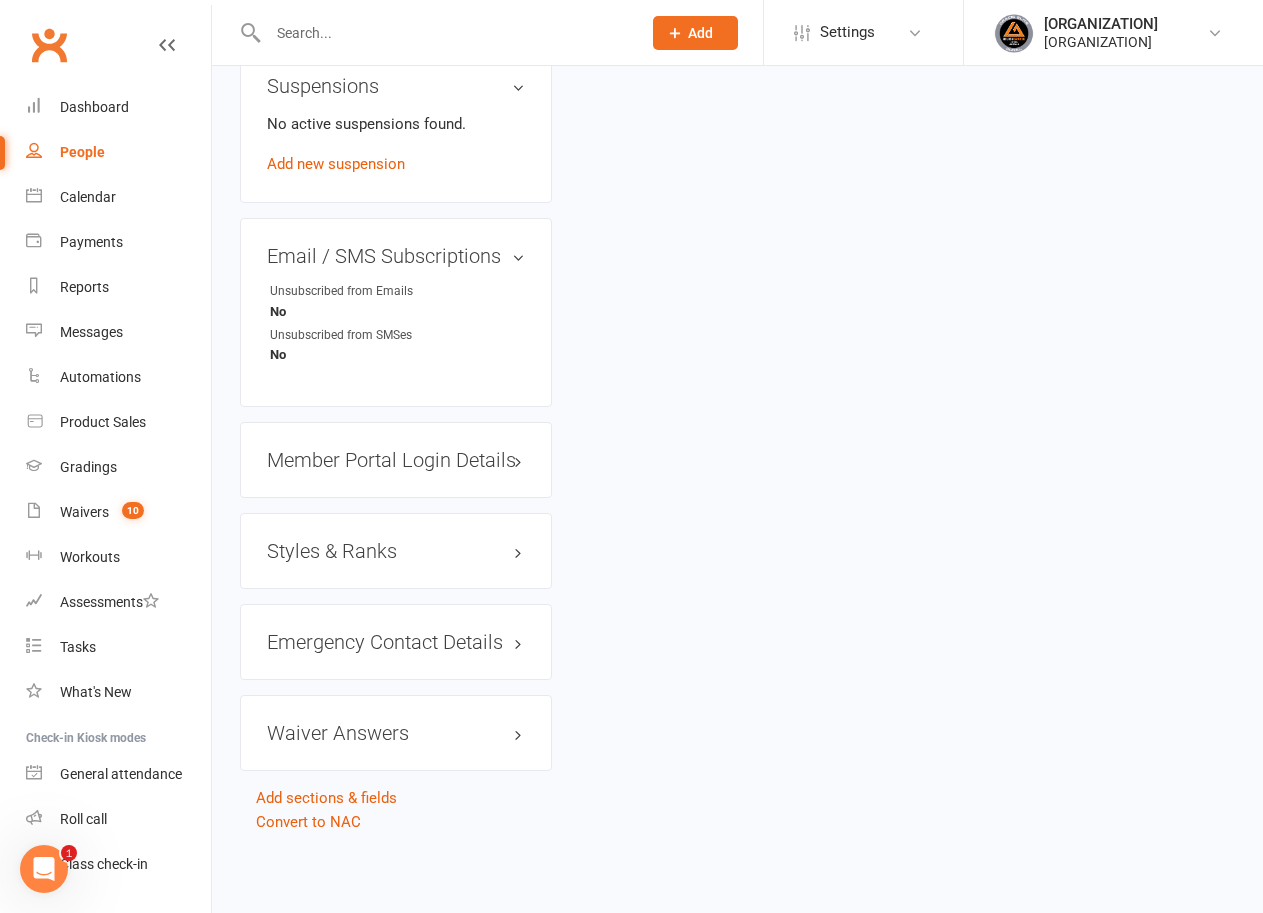 scroll, scrollTop: 0, scrollLeft: 0, axis: both 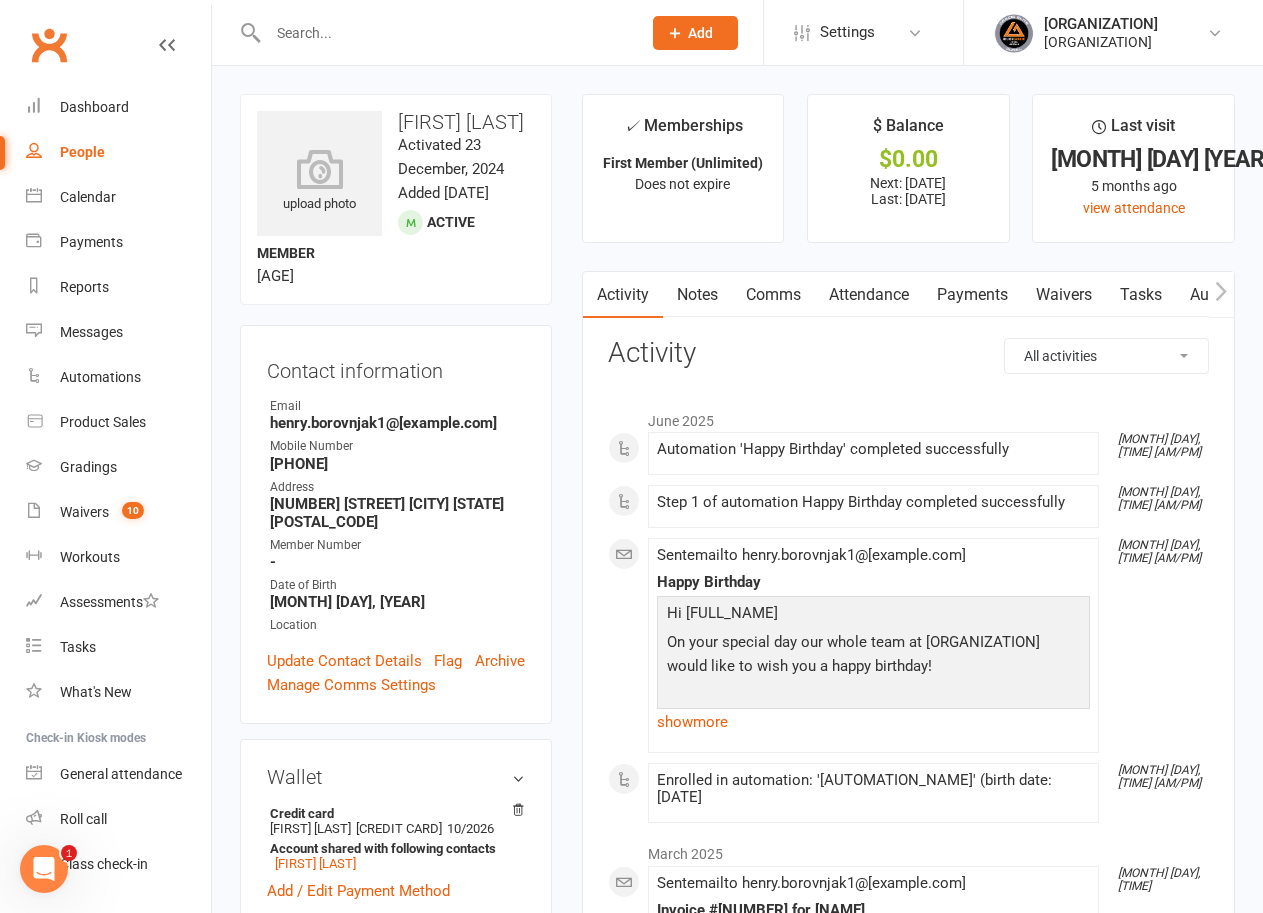click on "Payments" at bounding box center (972, 295) 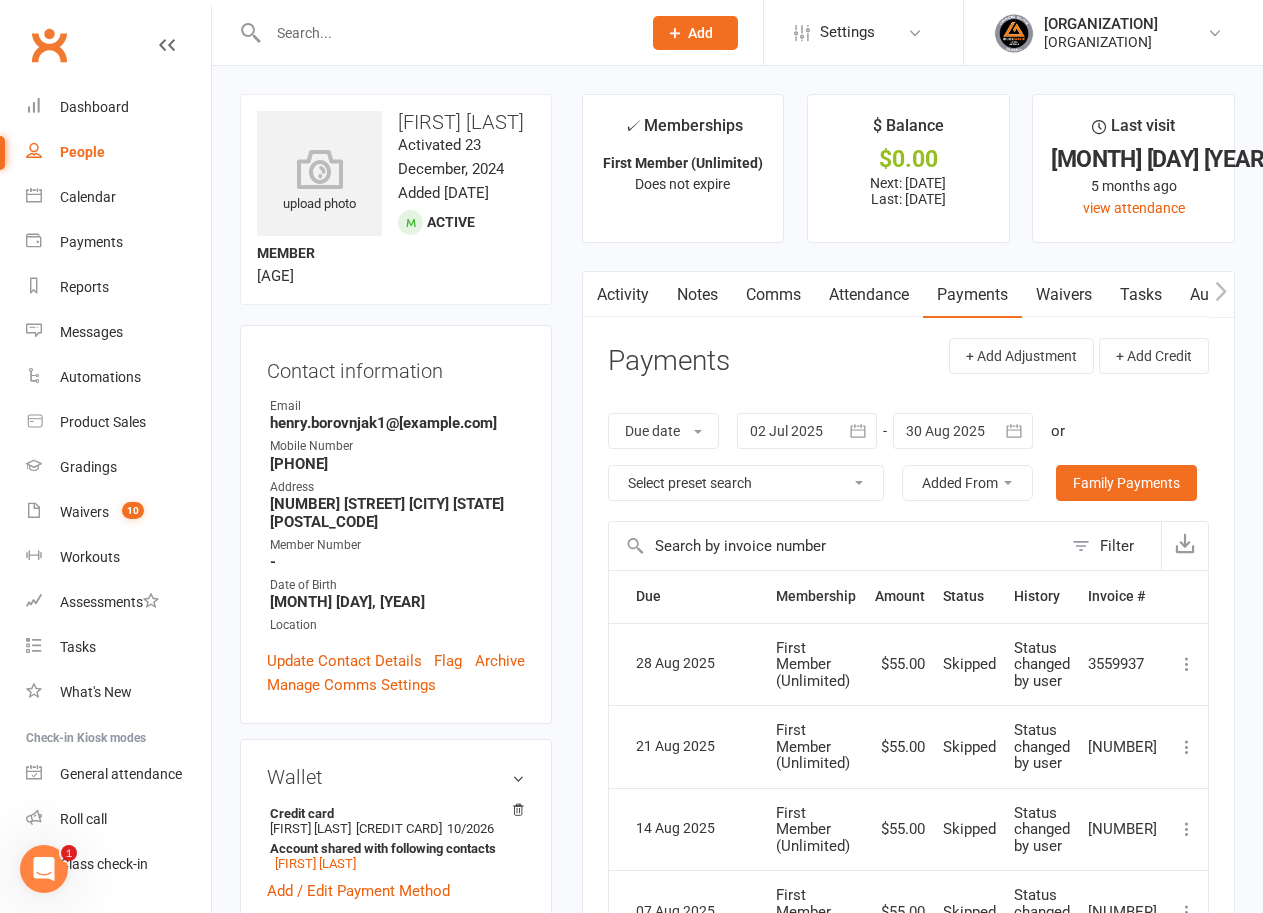 click 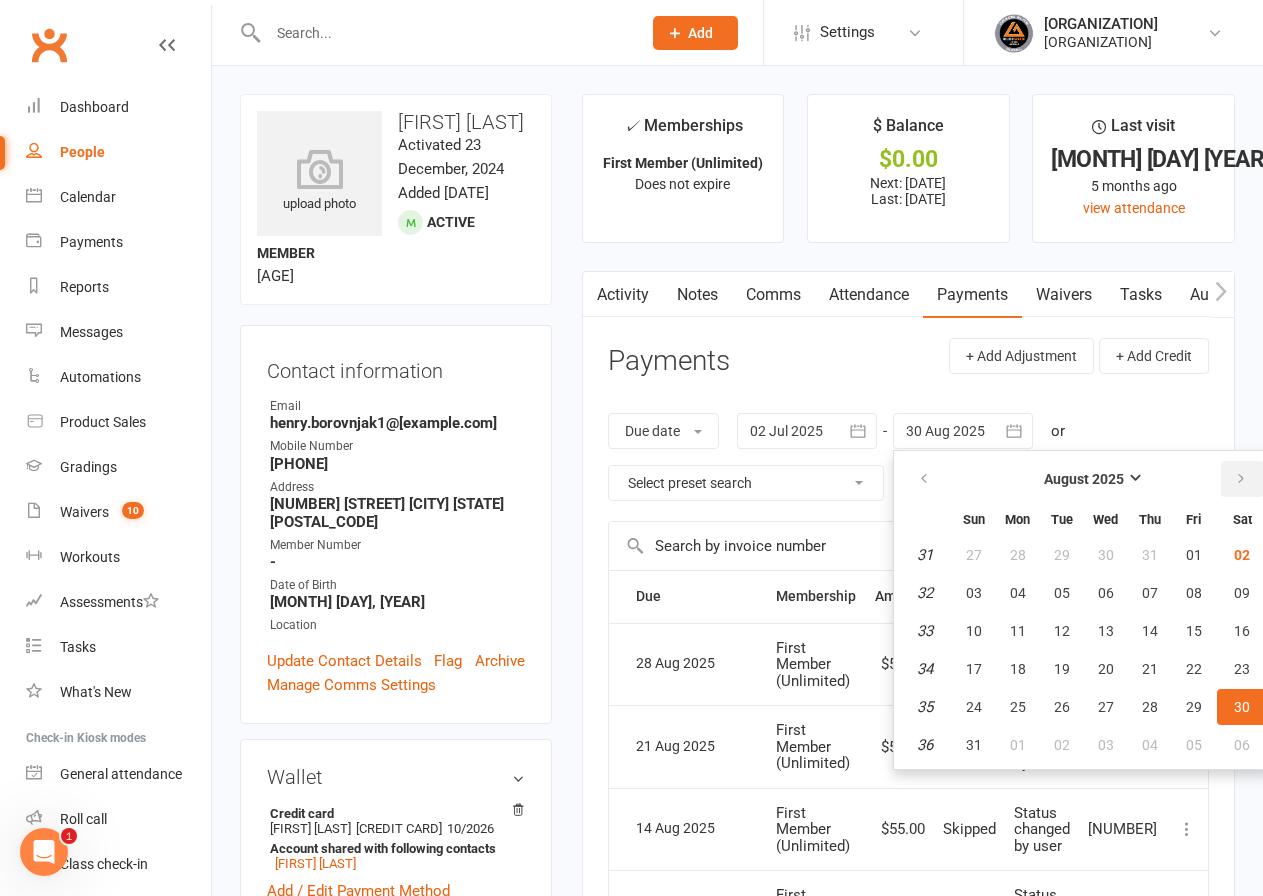 click at bounding box center [1242, 479] 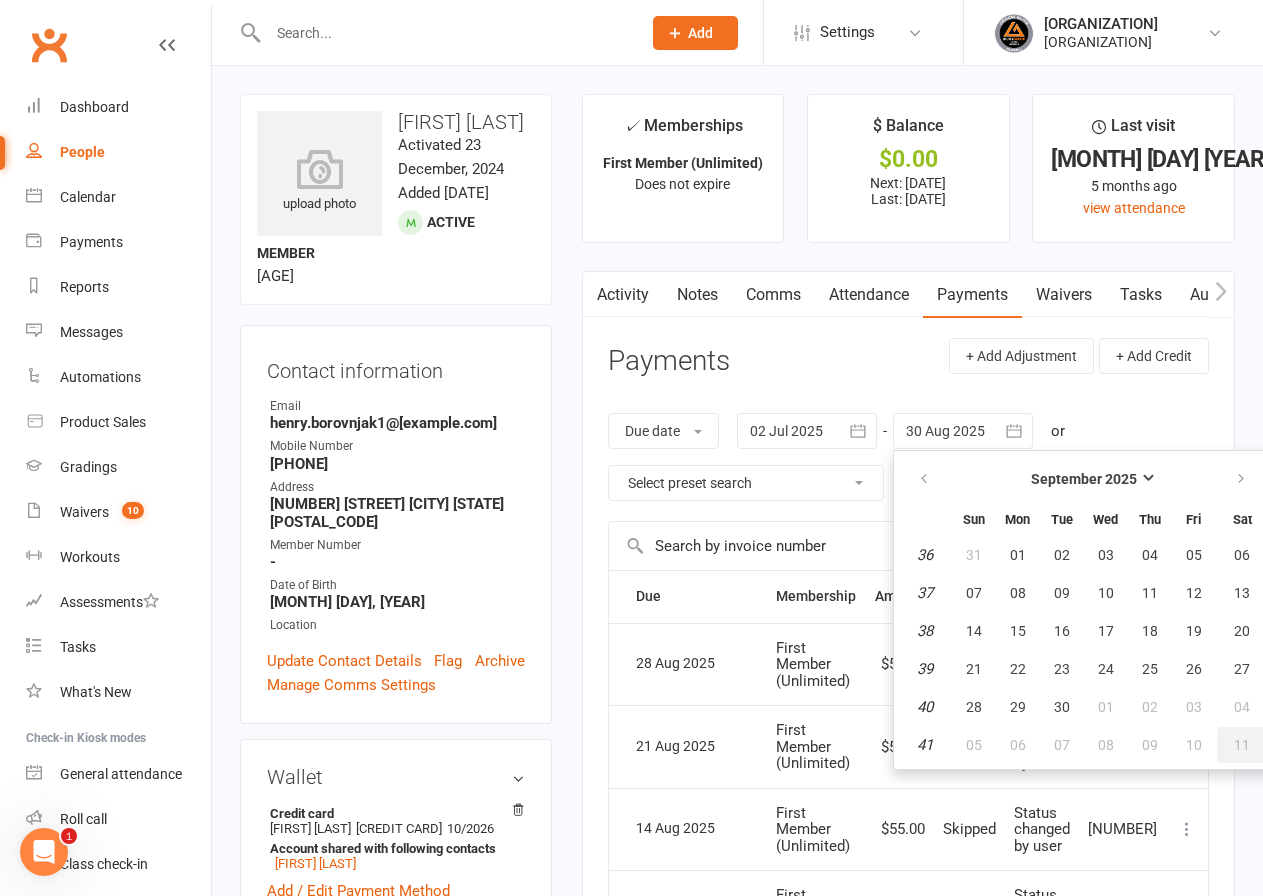 click on "11" at bounding box center (1242, 745) 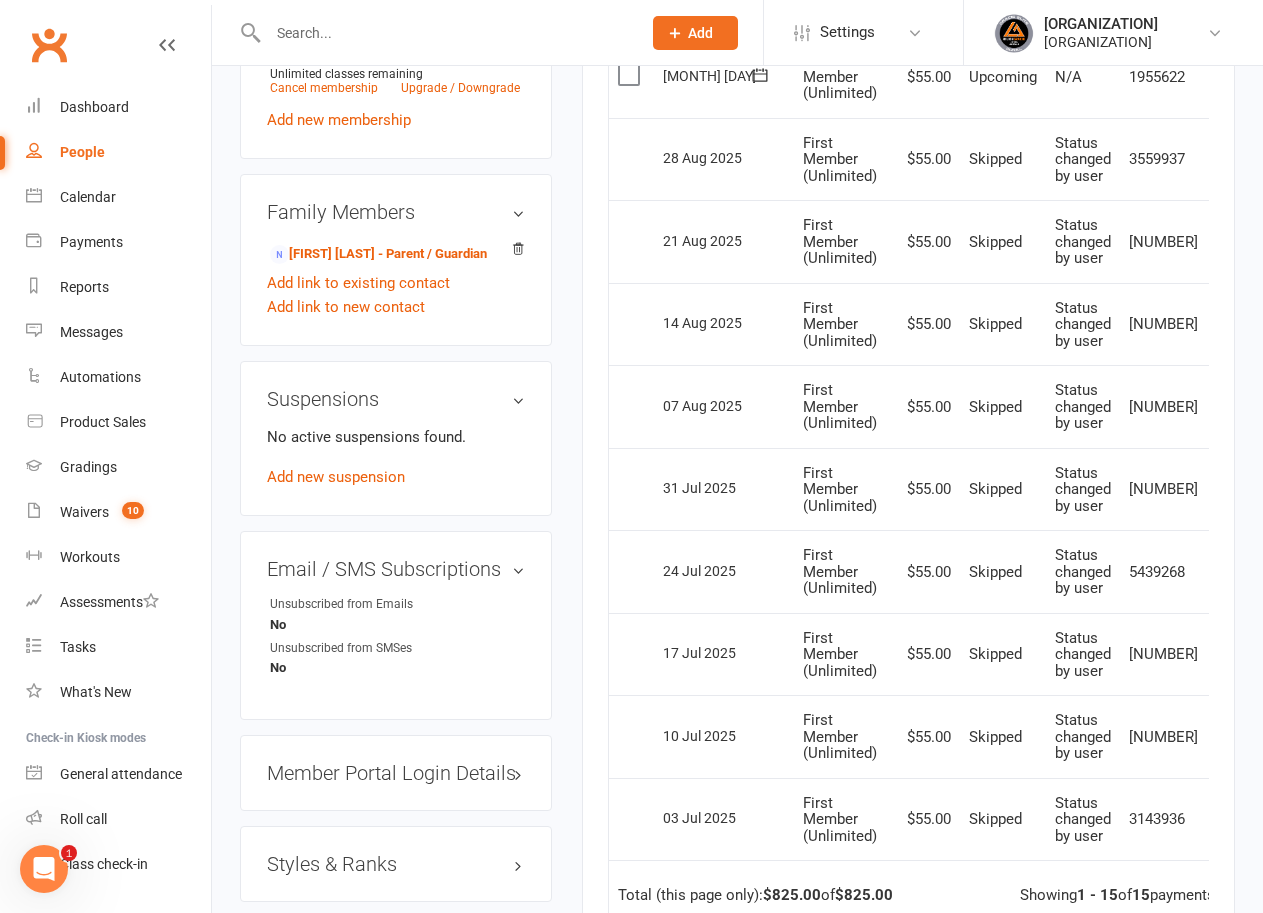 scroll, scrollTop: 1100, scrollLeft: 0, axis: vertical 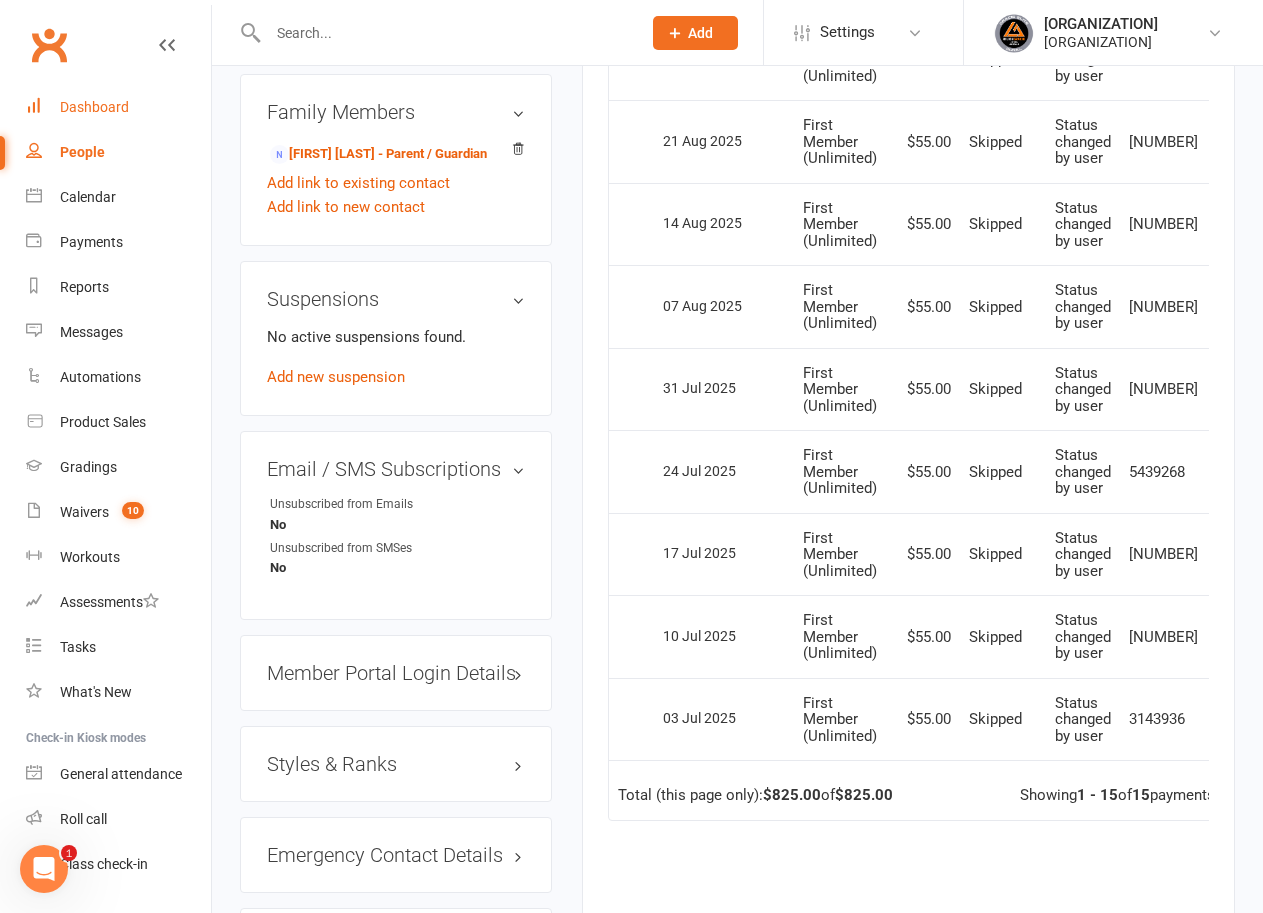 click on "Dashboard" at bounding box center (94, 107) 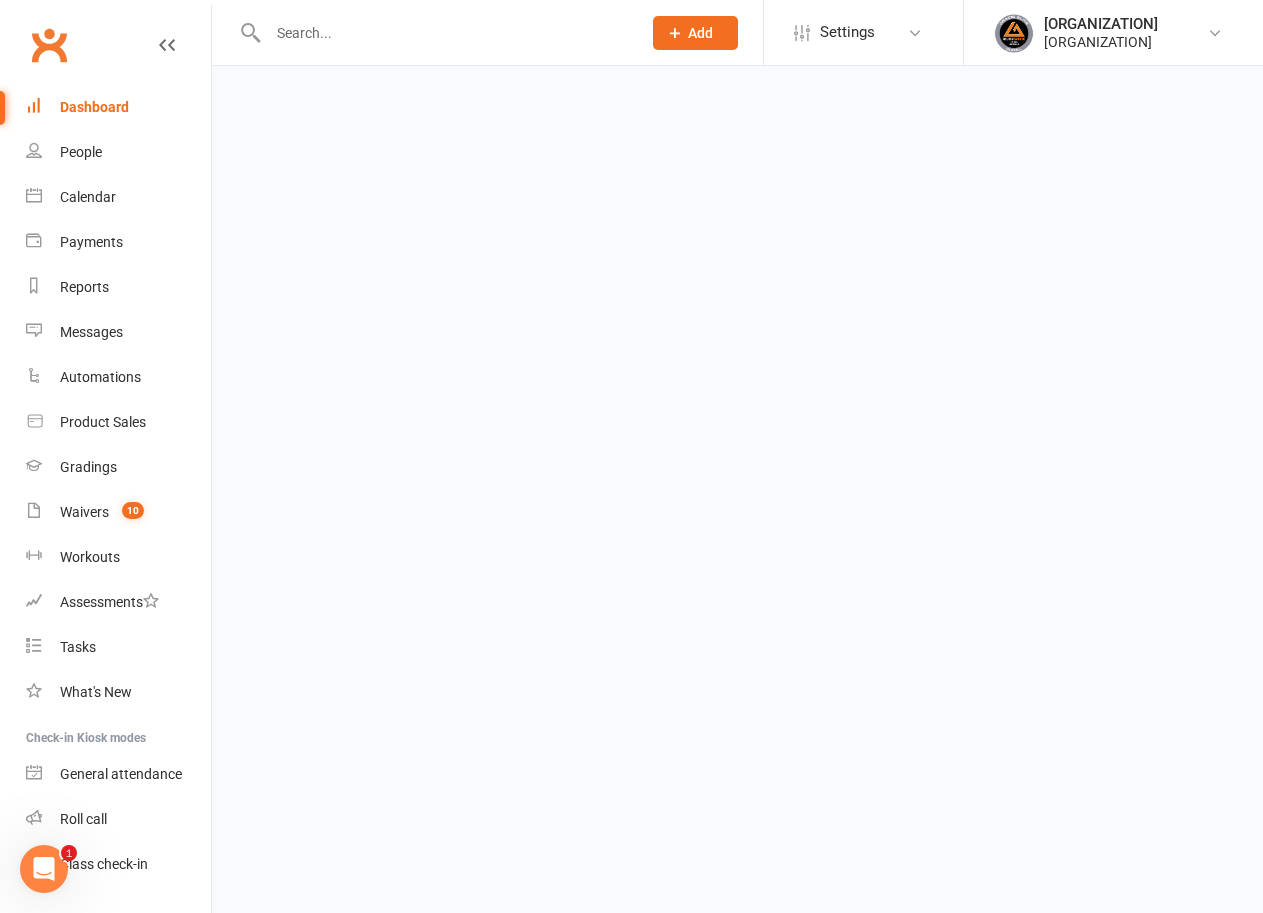 scroll, scrollTop: 0, scrollLeft: 0, axis: both 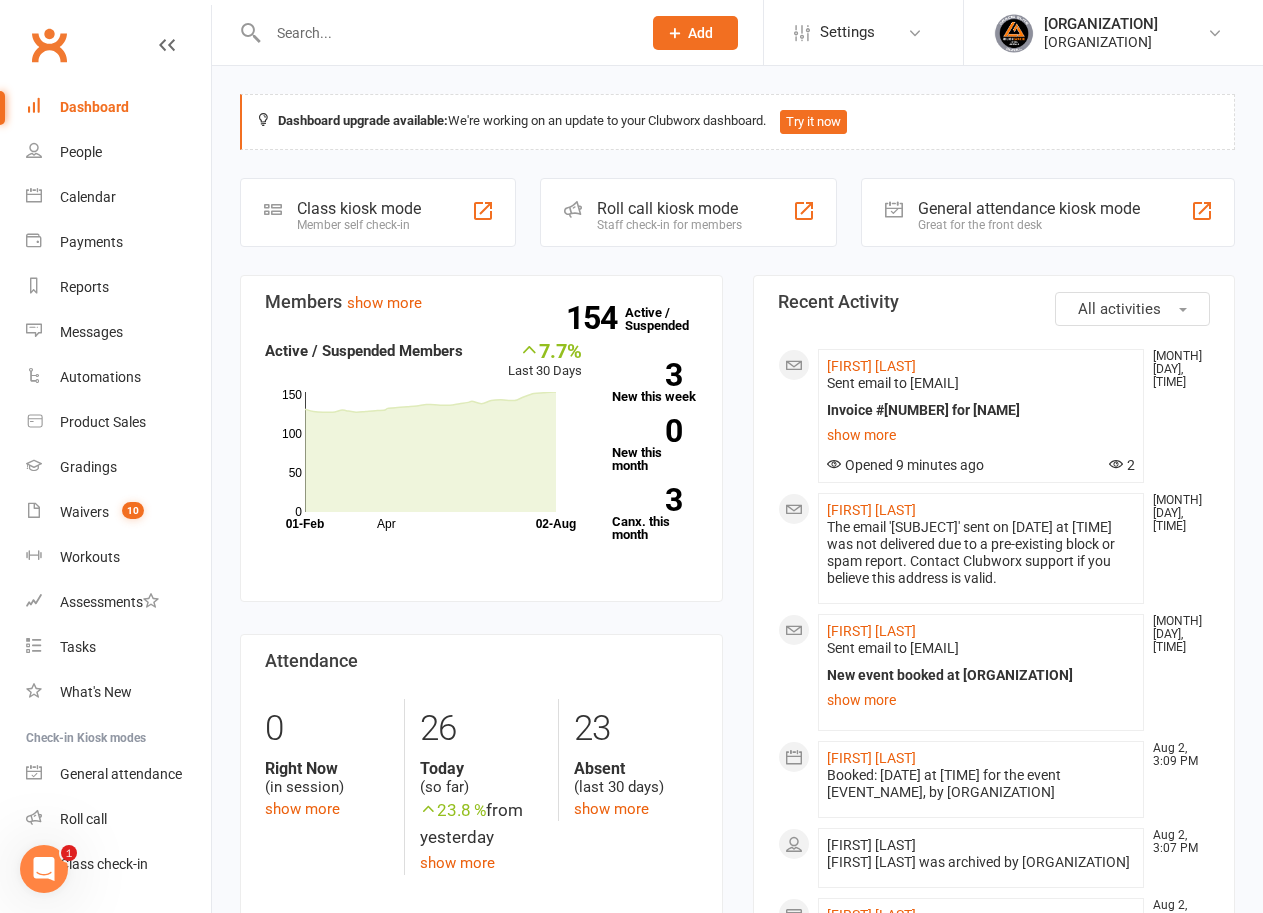 click at bounding box center [444, 33] 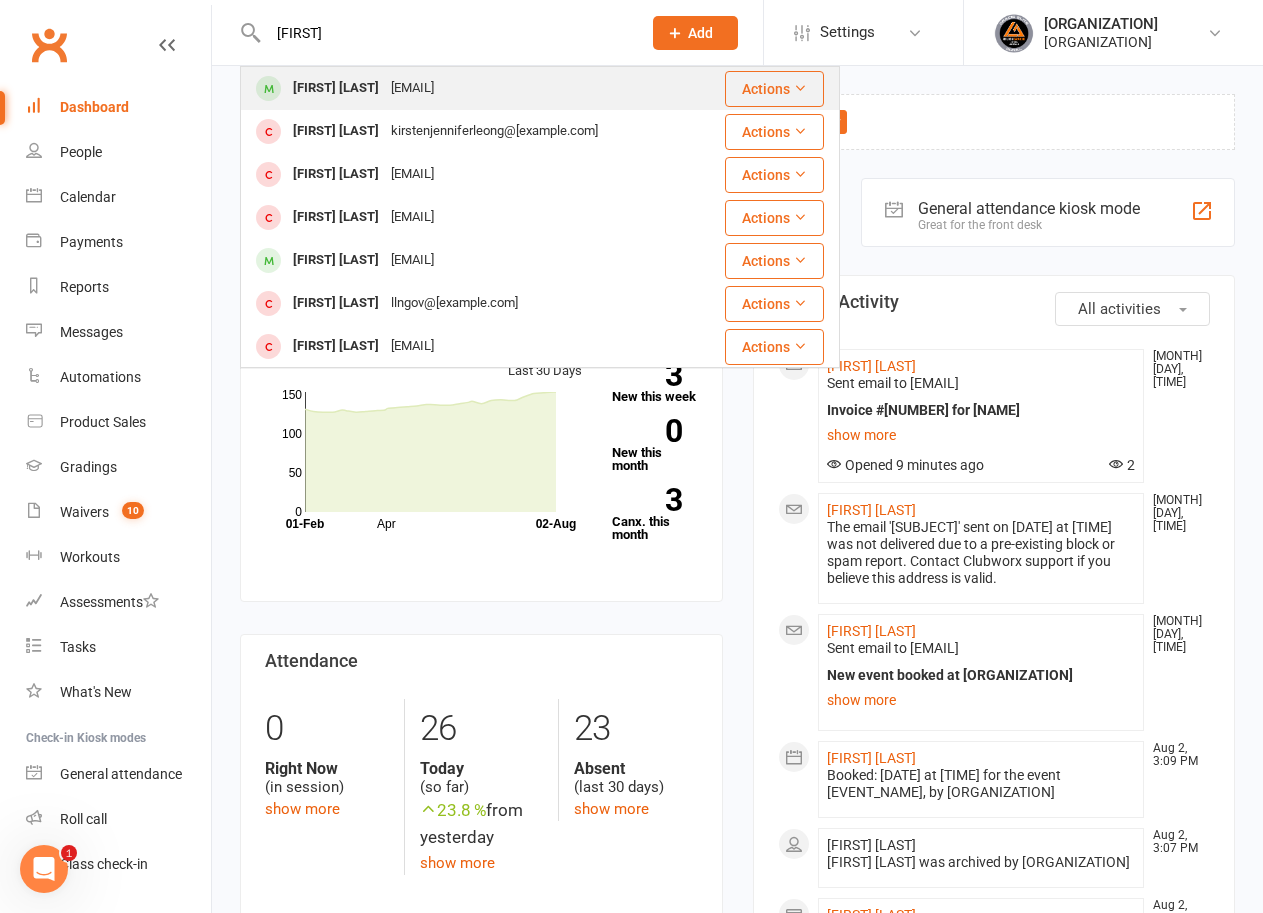type on "[FIRST]" 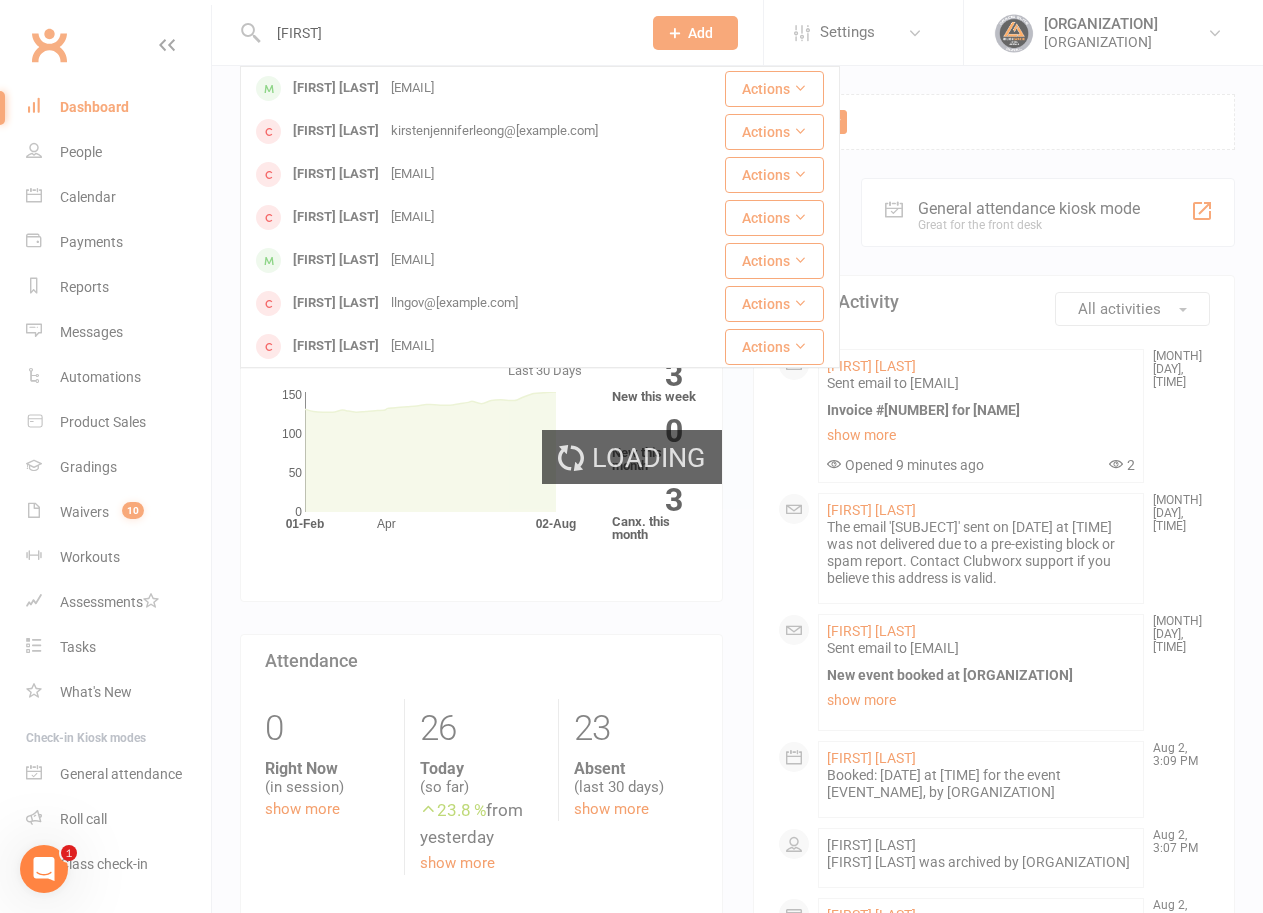 type 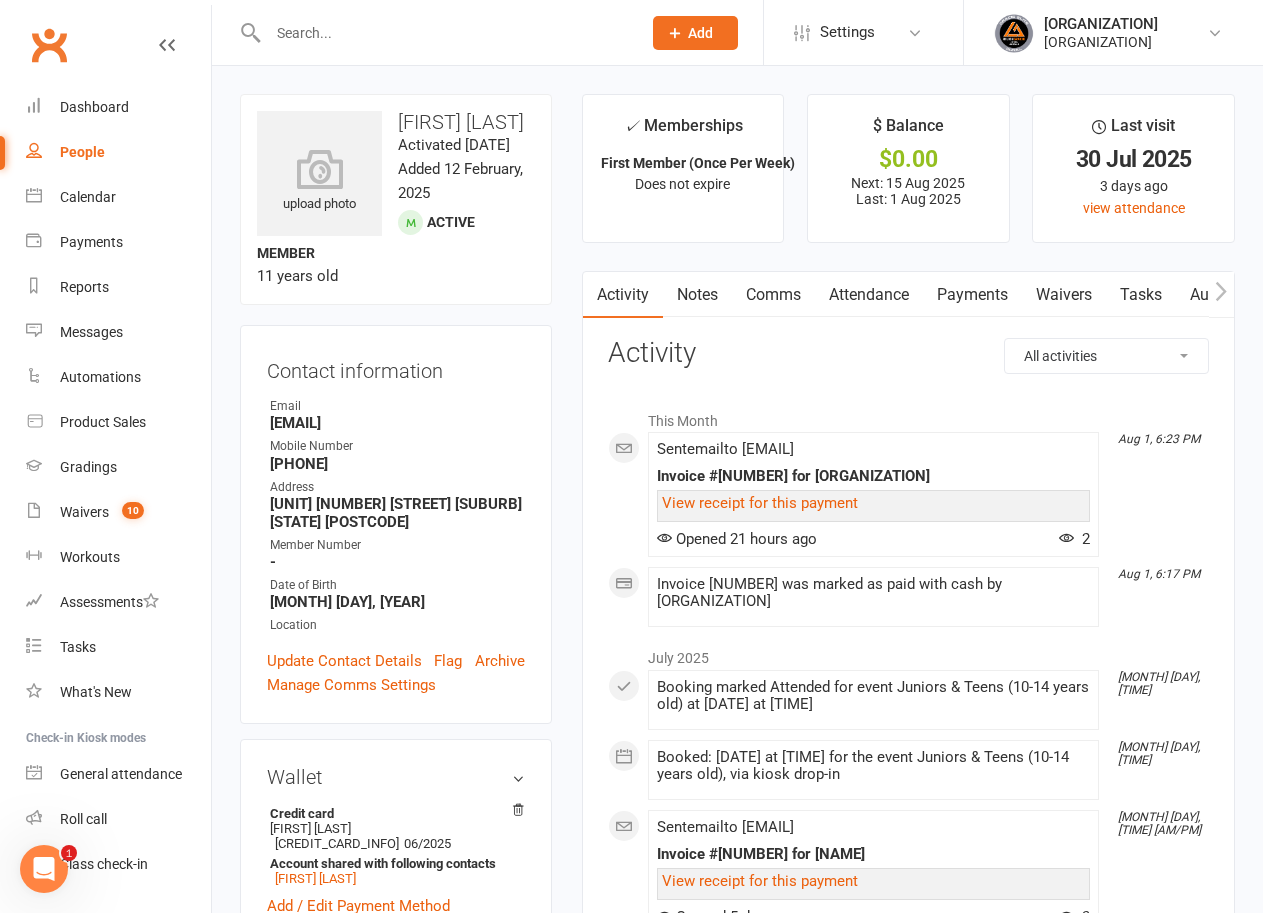click on "Payments" at bounding box center (972, 295) 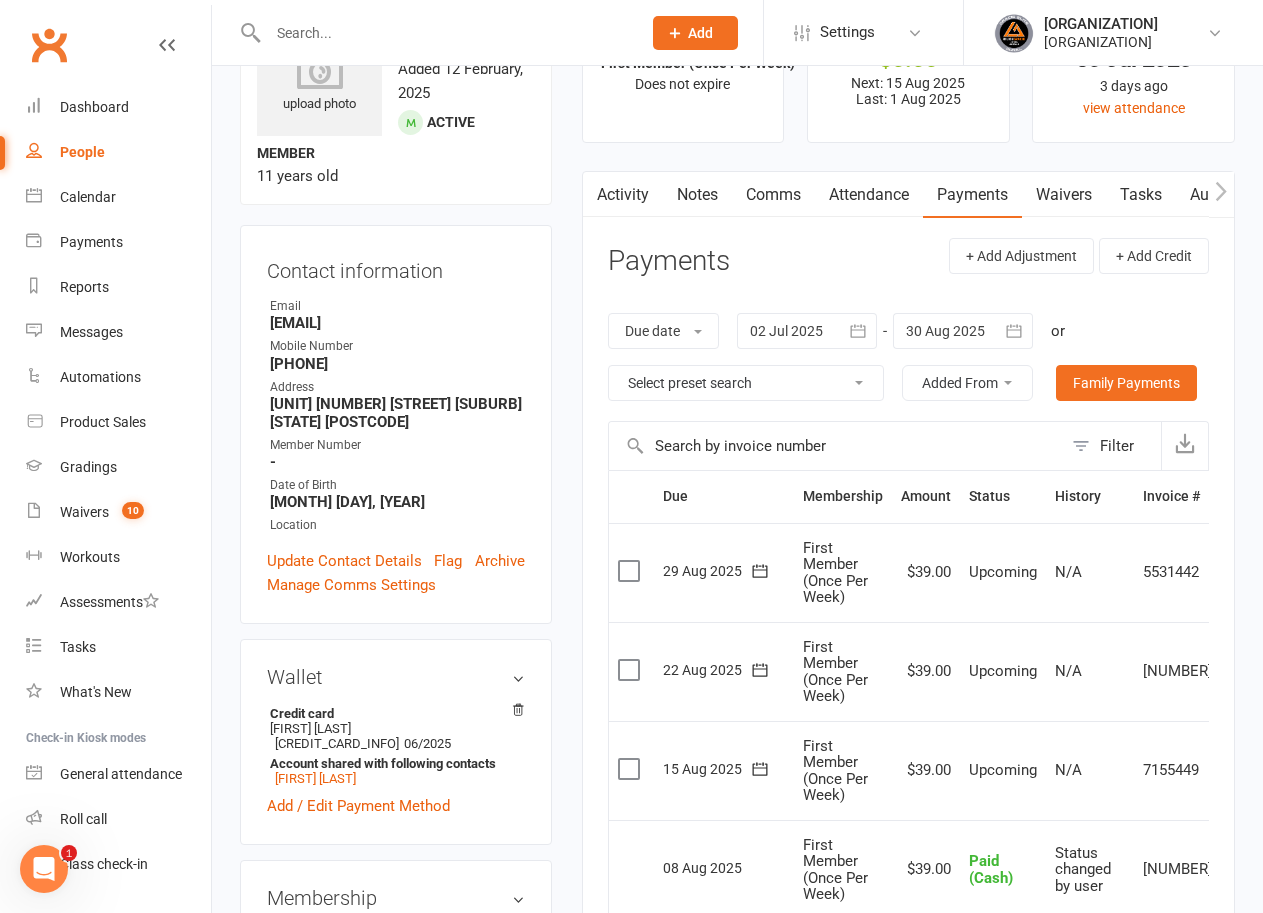 scroll, scrollTop: 0, scrollLeft: 0, axis: both 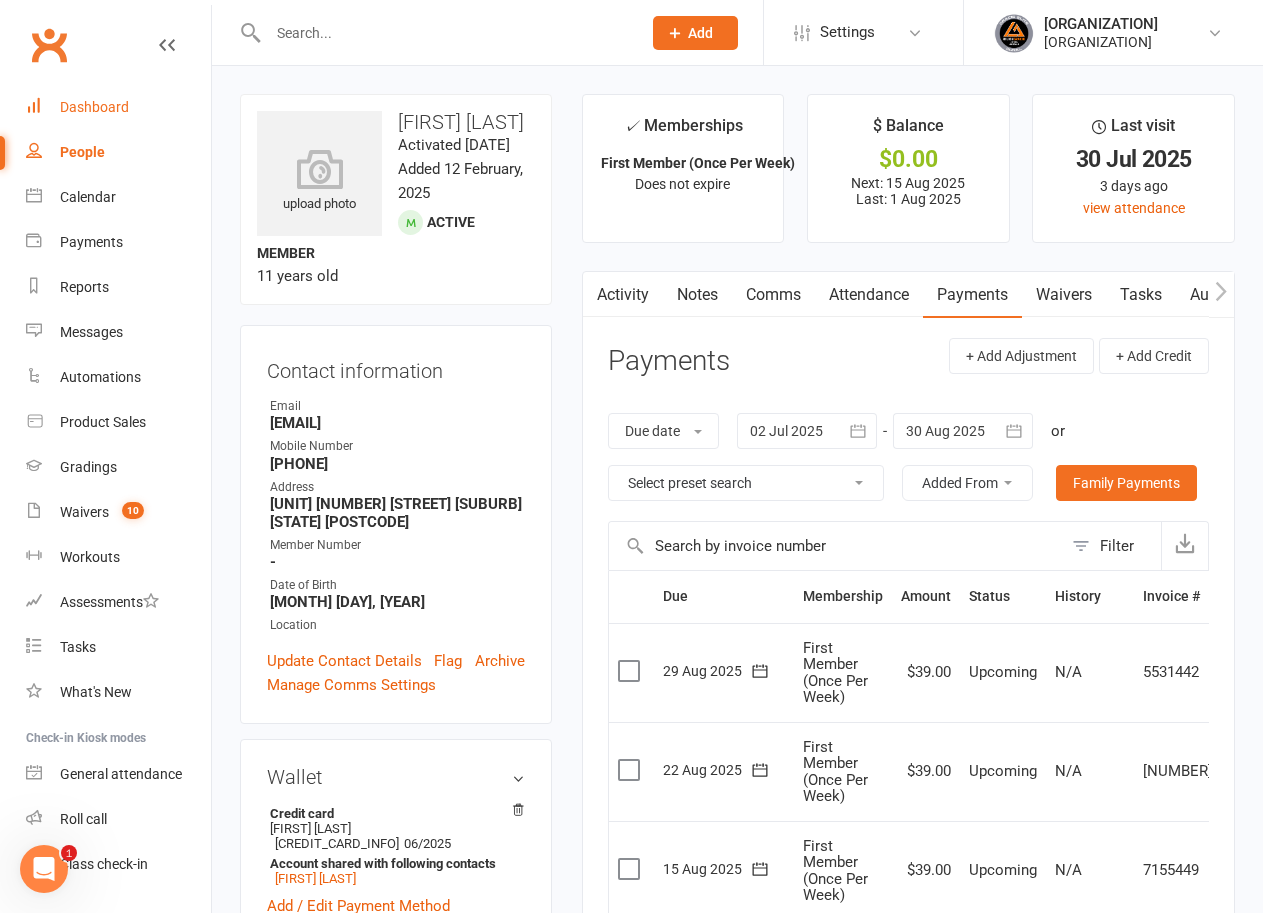 click on "Dashboard" at bounding box center [94, 107] 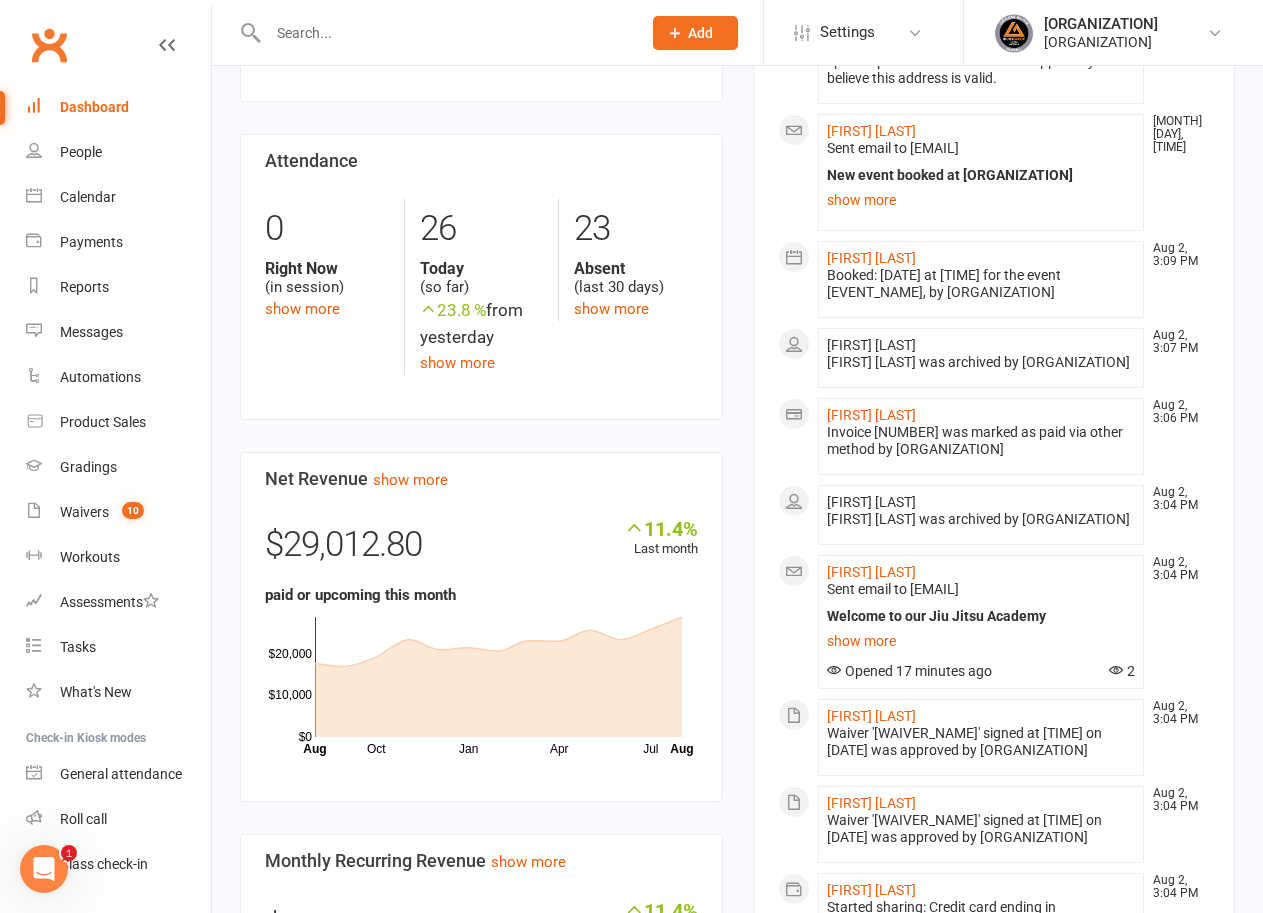 scroll, scrollTop: 100, scrollLeft: 0, axis: vertical 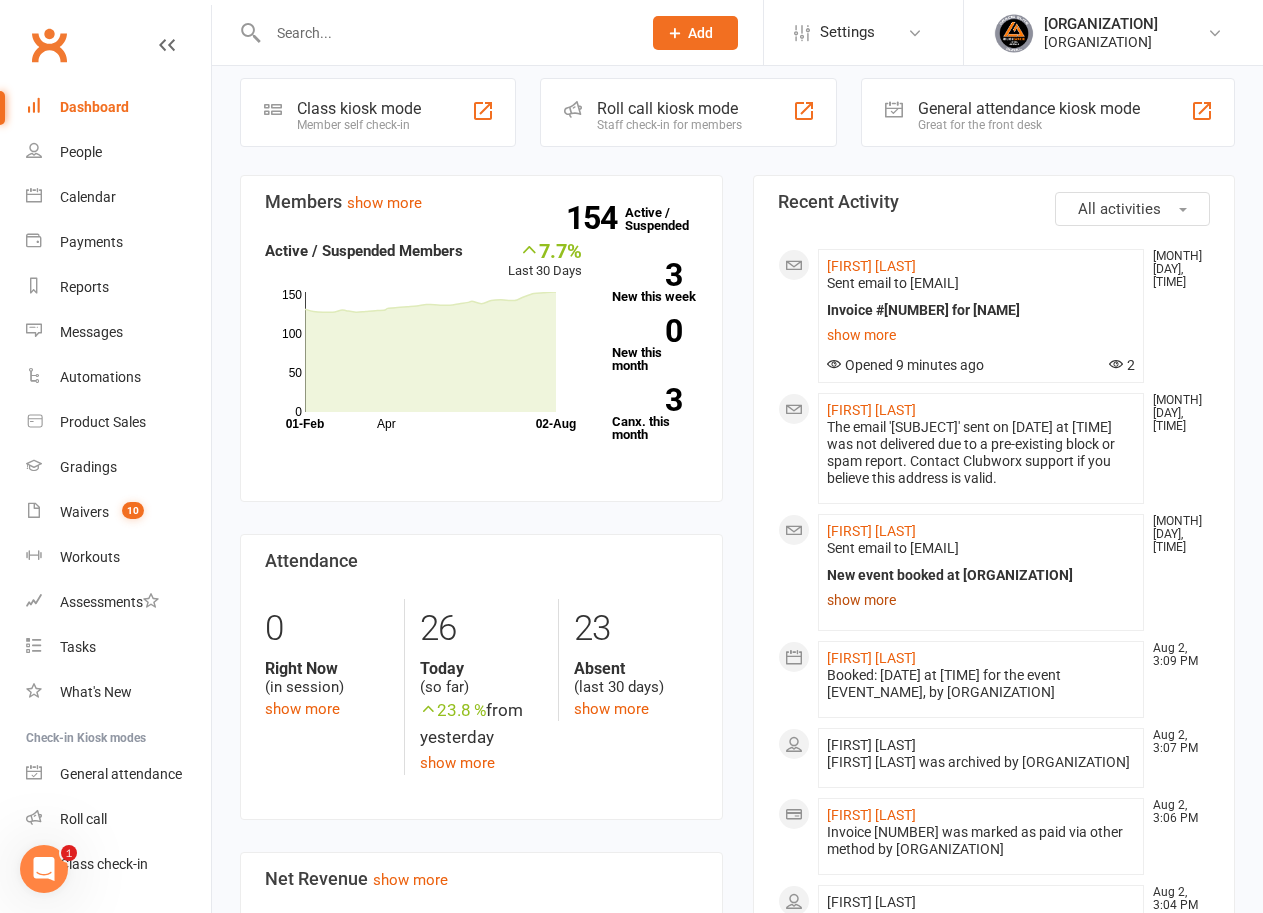 click on "show more" 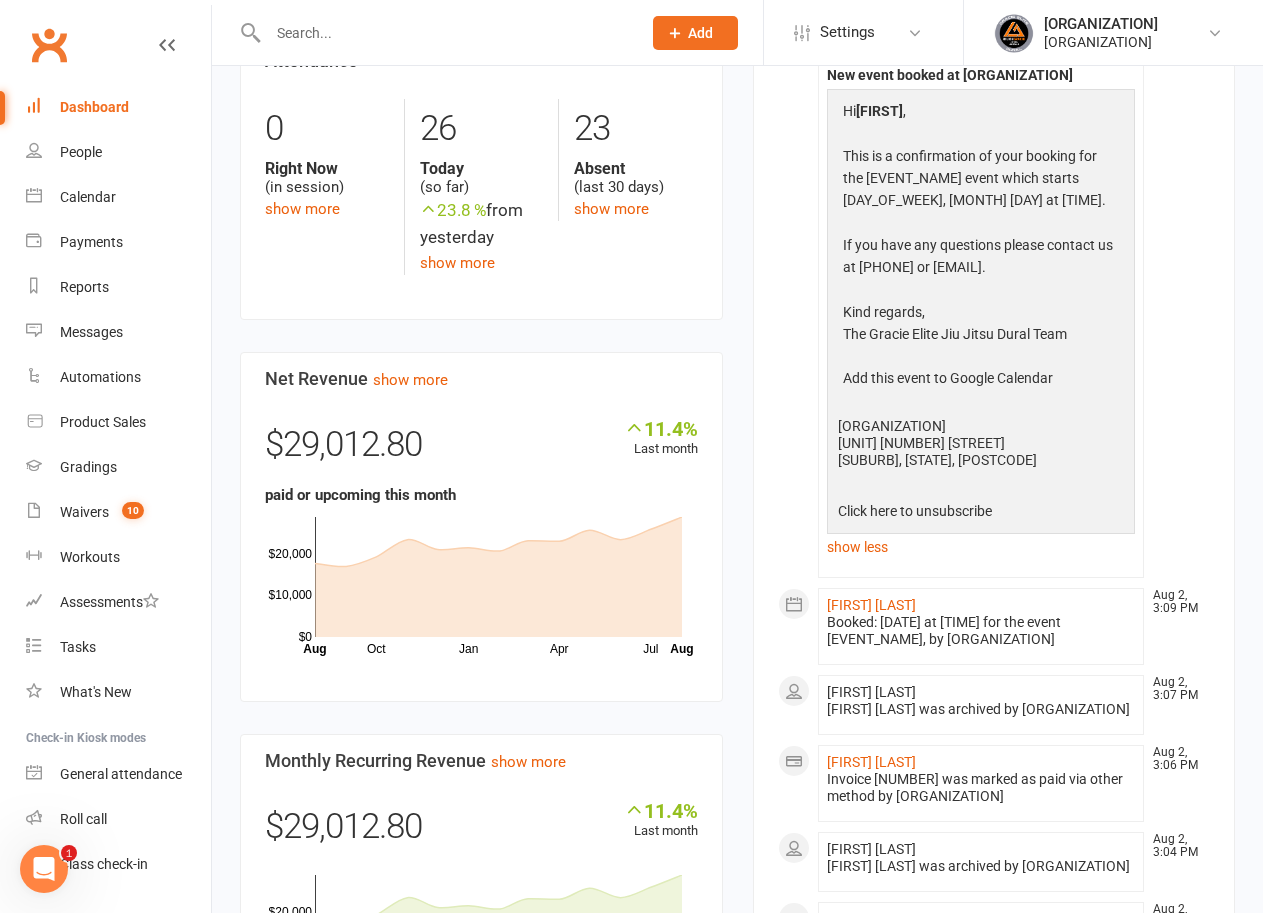 scroll, scrollTop: 400, scrollLeft: 0, axis: vertical 